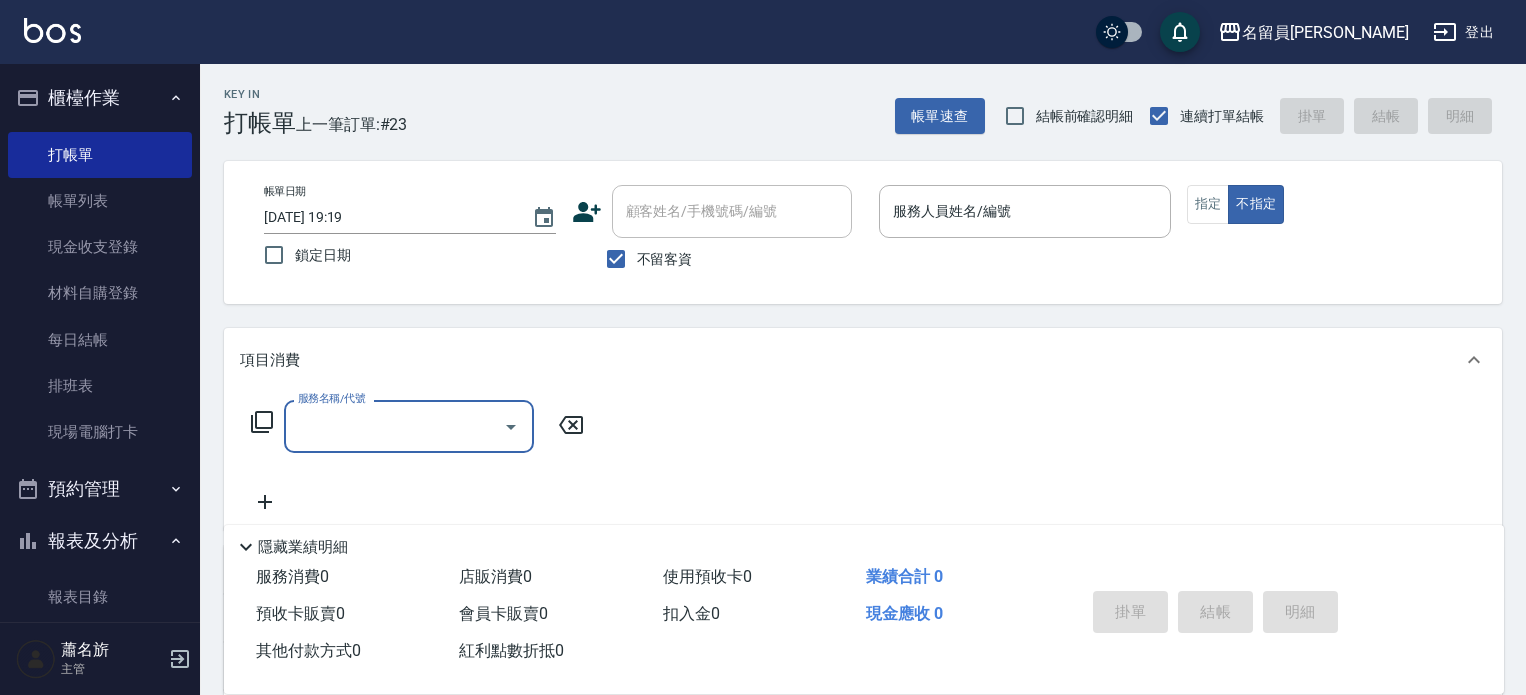 scroll, scrollTop: 0, scrollLeft: 0, axis: both 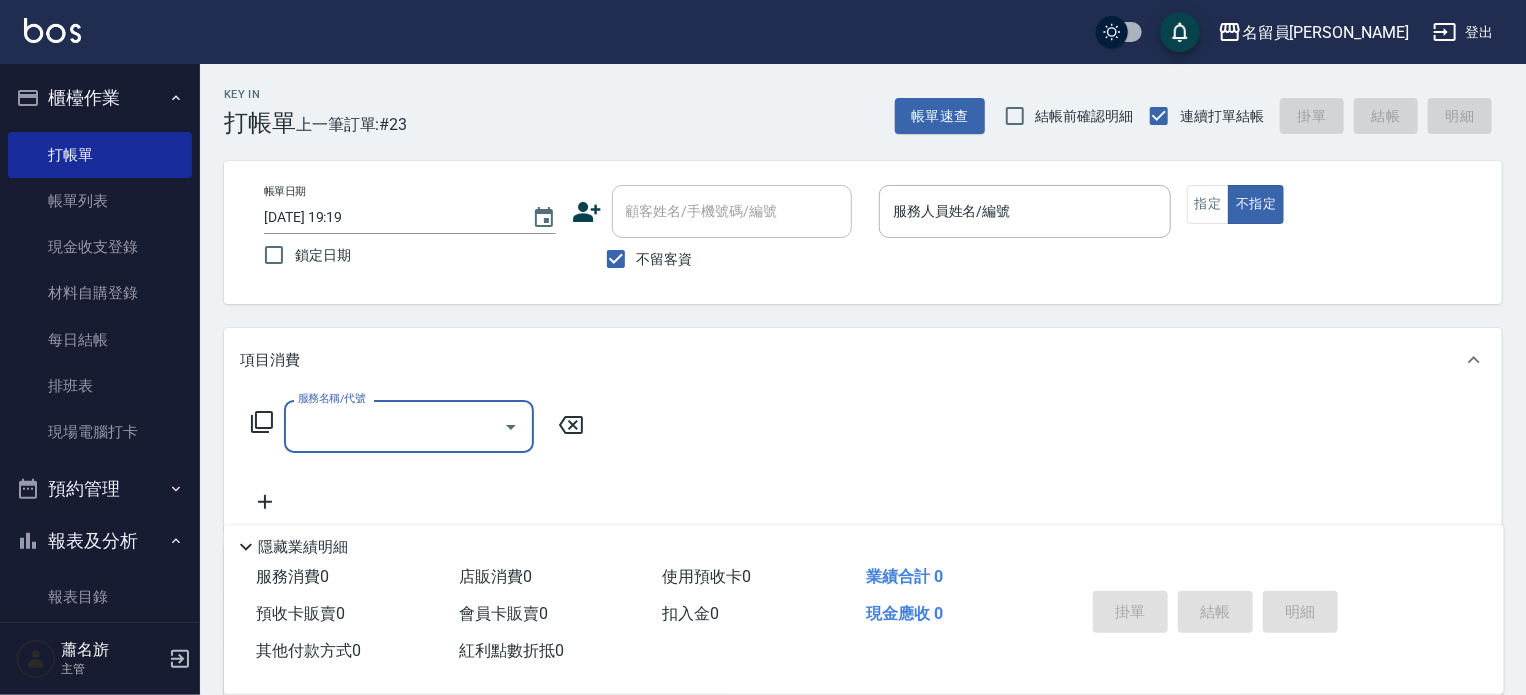type on "4" 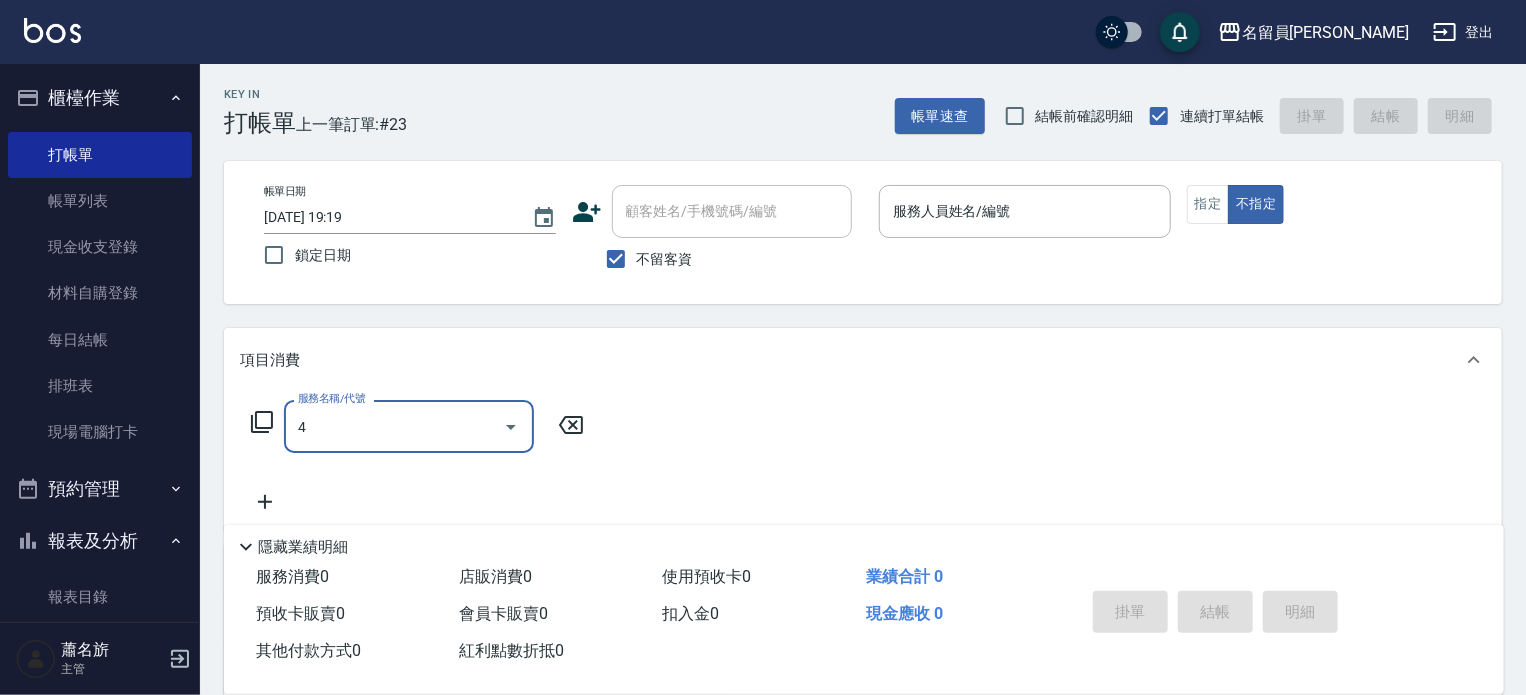 type 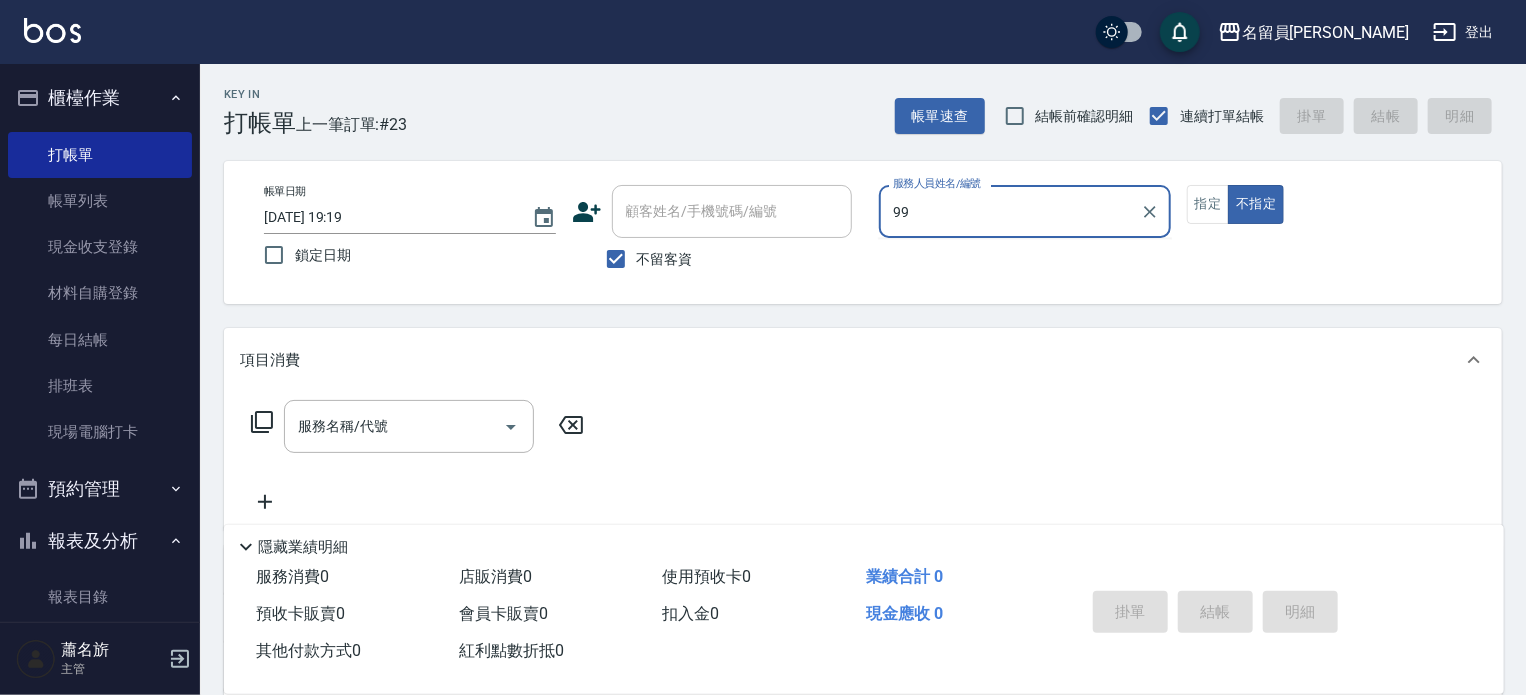 type on "9" 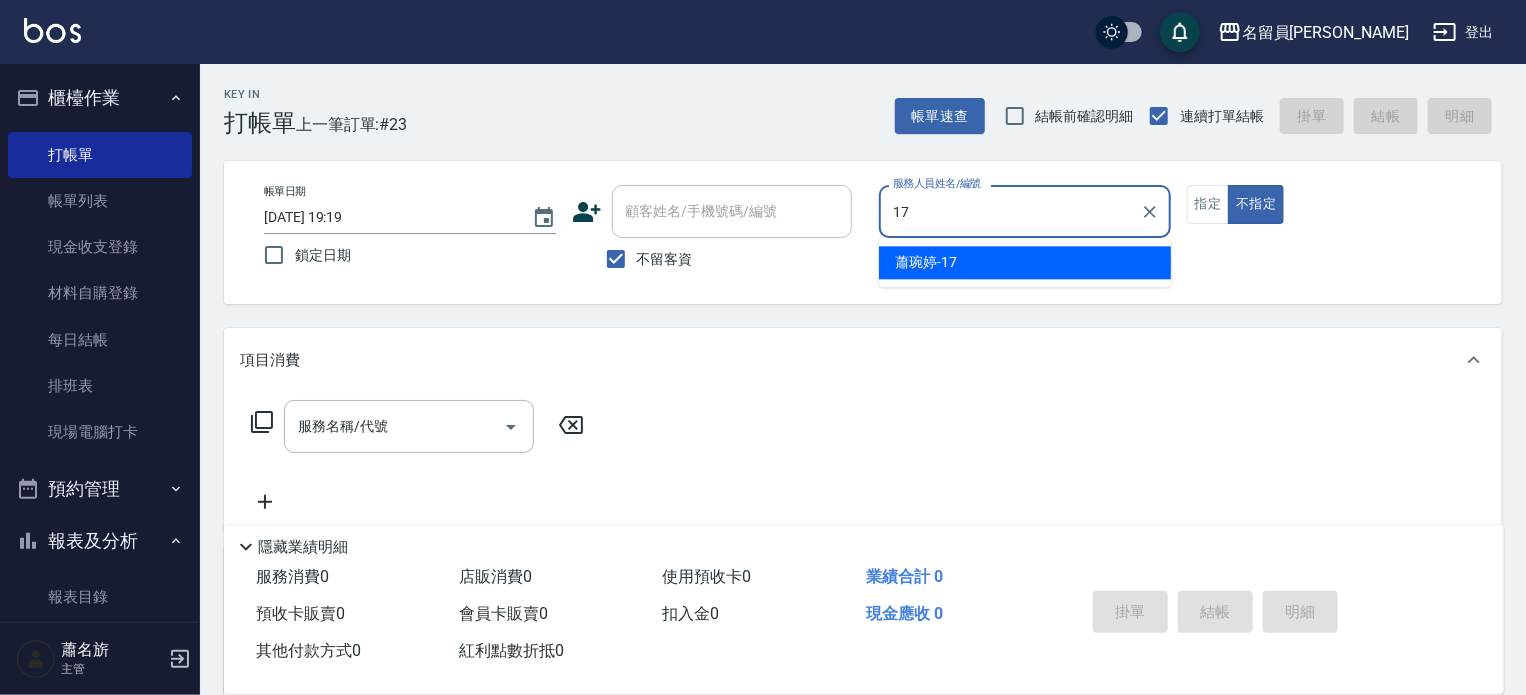 type on "[PERSON_NAME]-17" 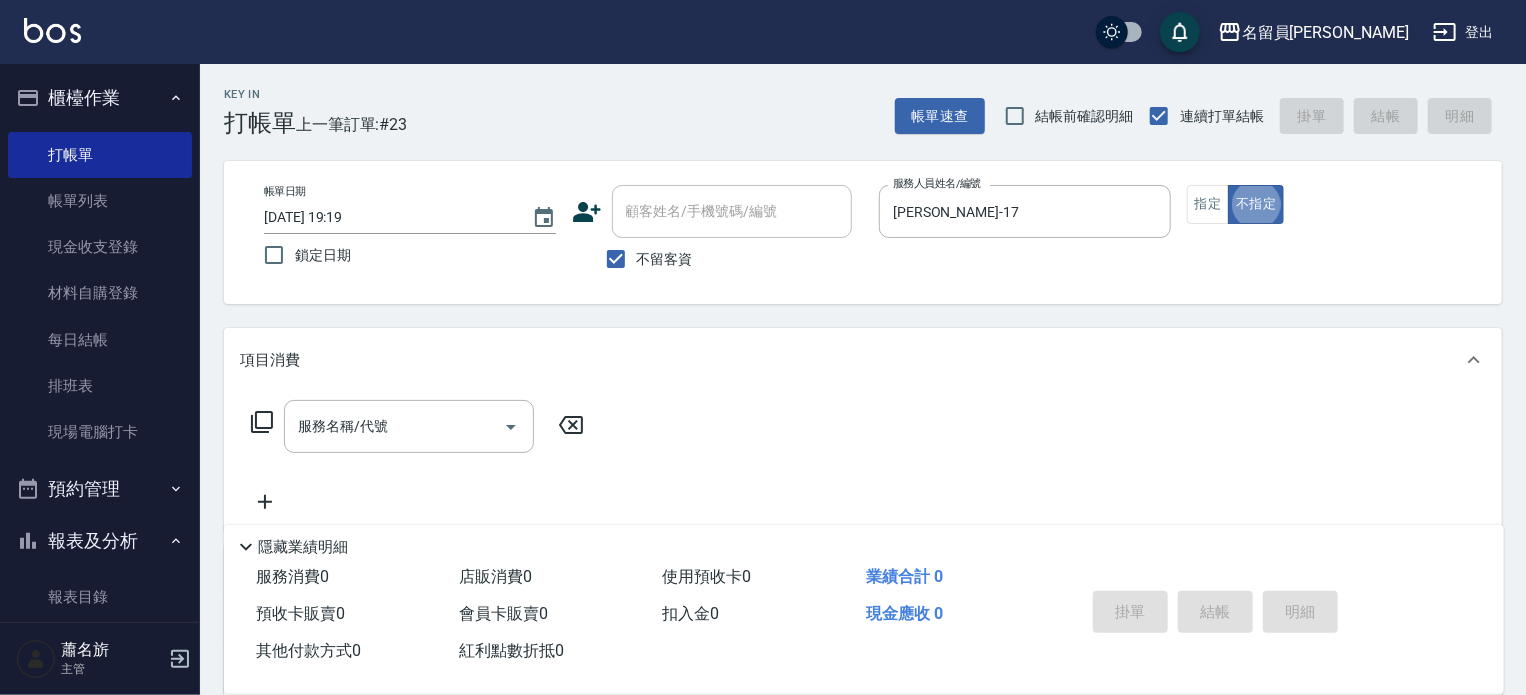 type on "false" 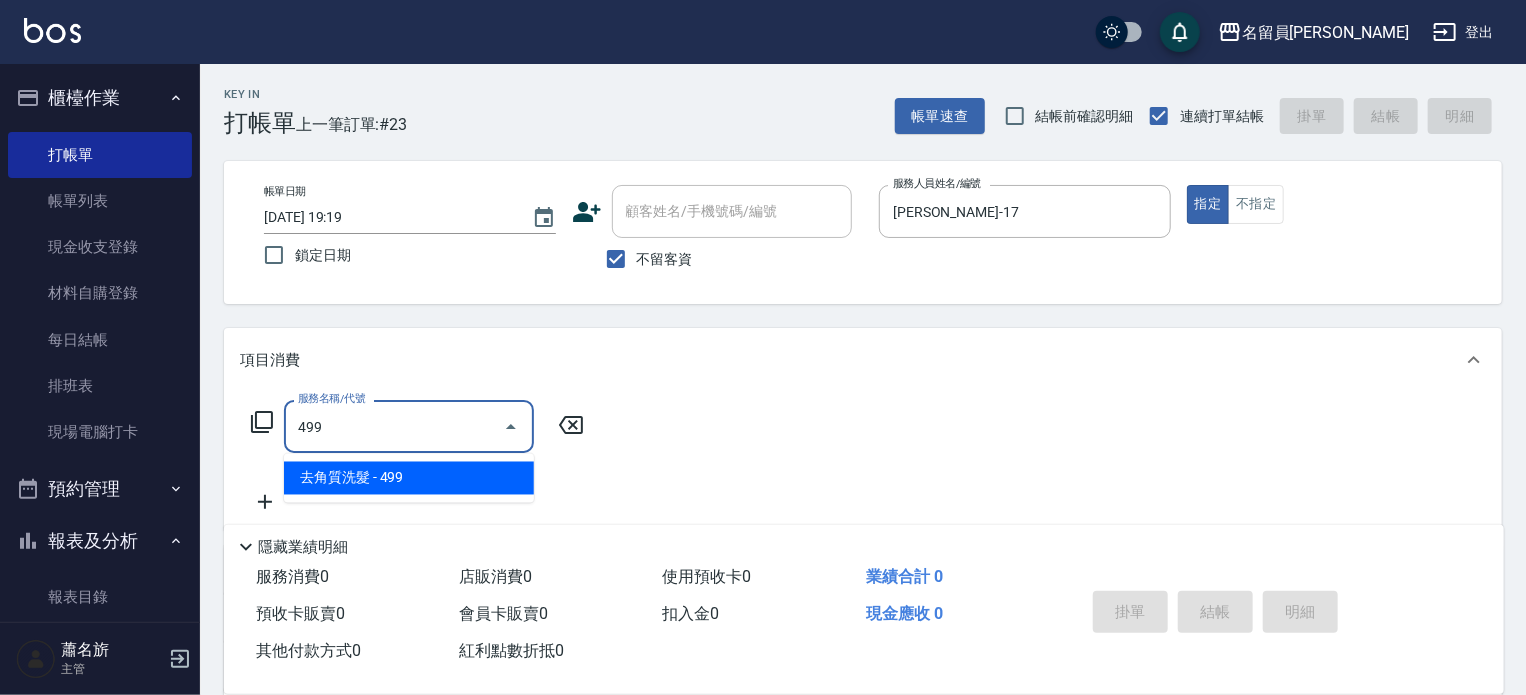 type on "去角質洗髮(499)" 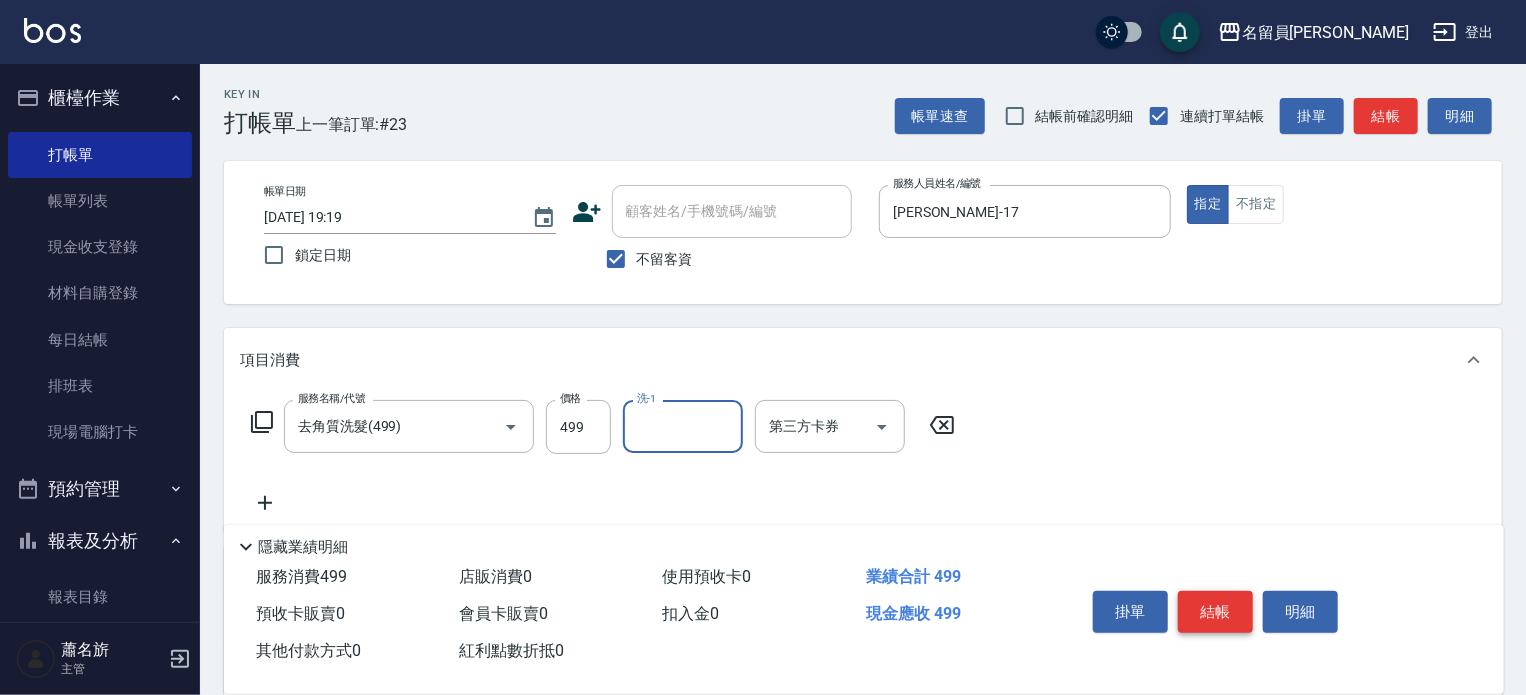 click on "結帳" at bounding box center [1215, 612] 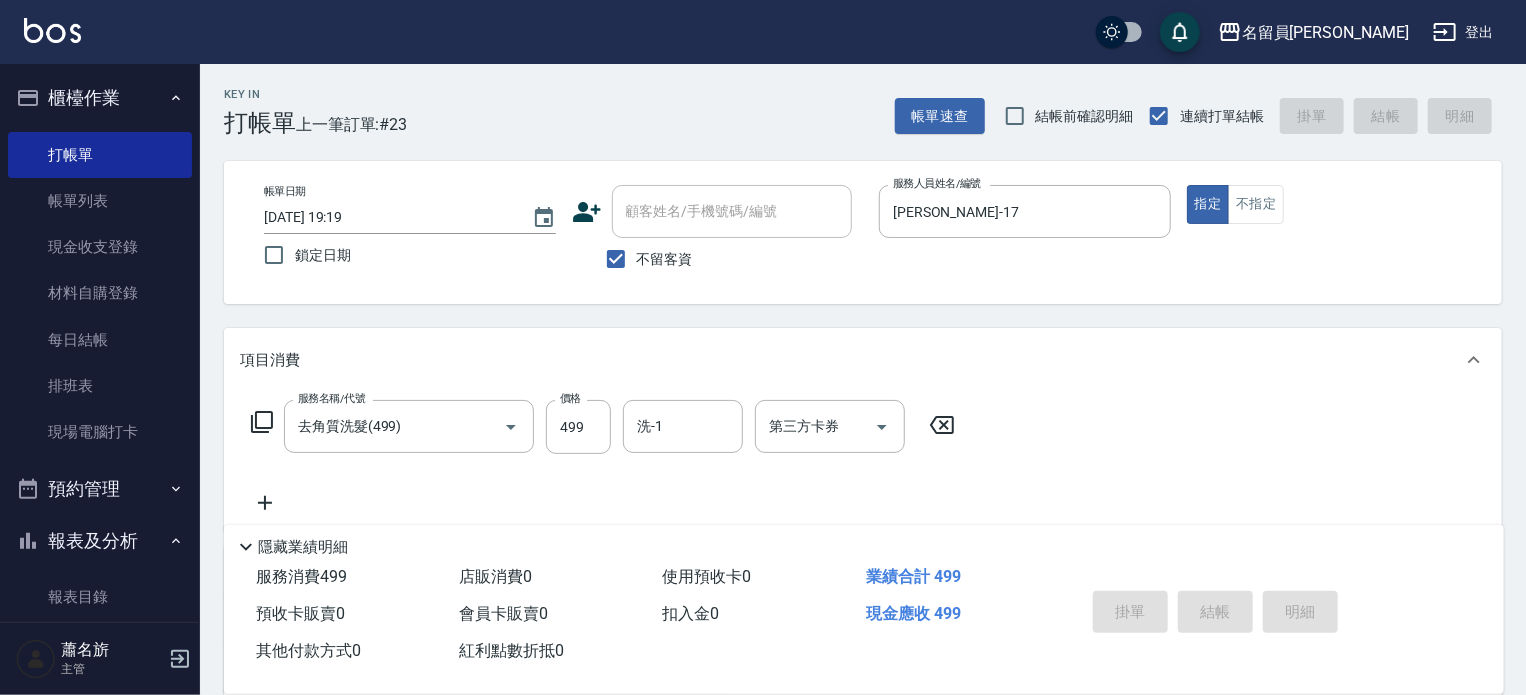 type on "[DATE] 20:19" 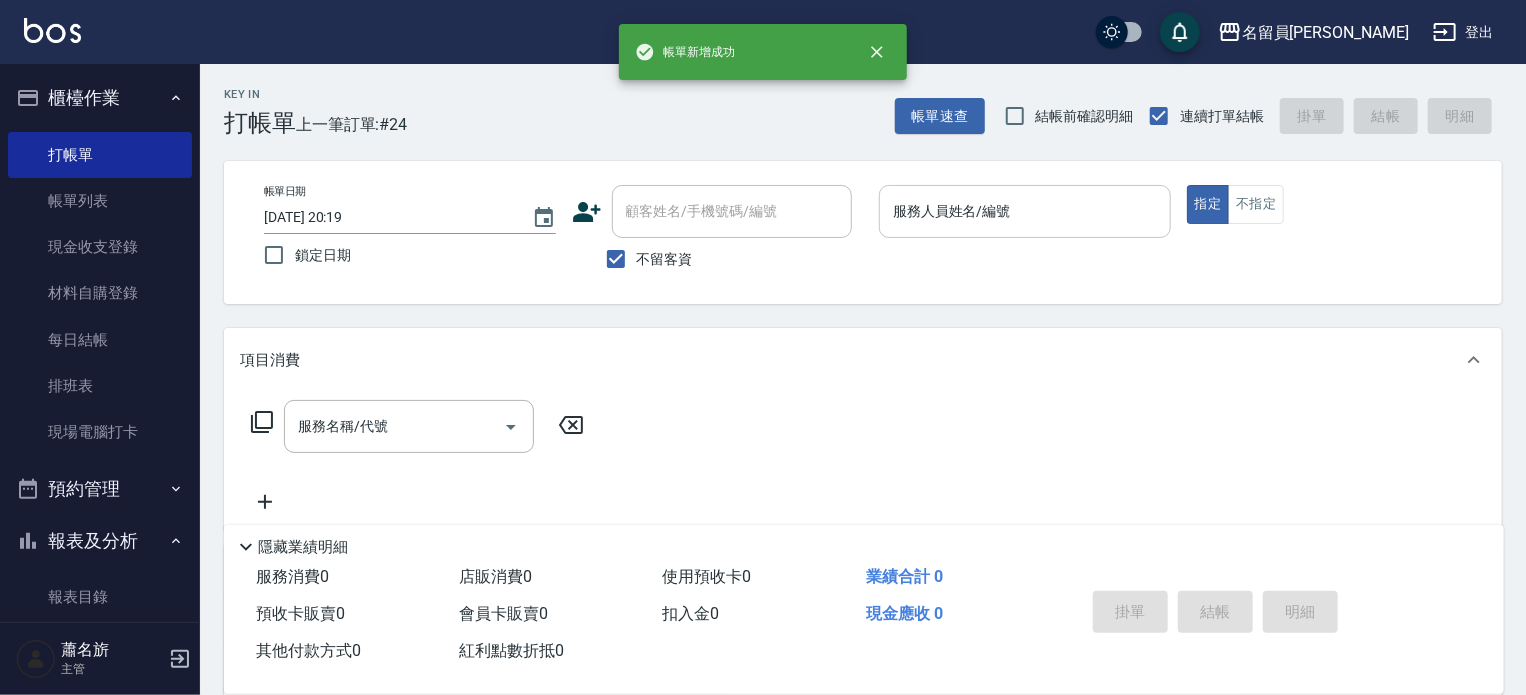 click on "服務人員姓名/編號" at bounding box center [1025, 211] 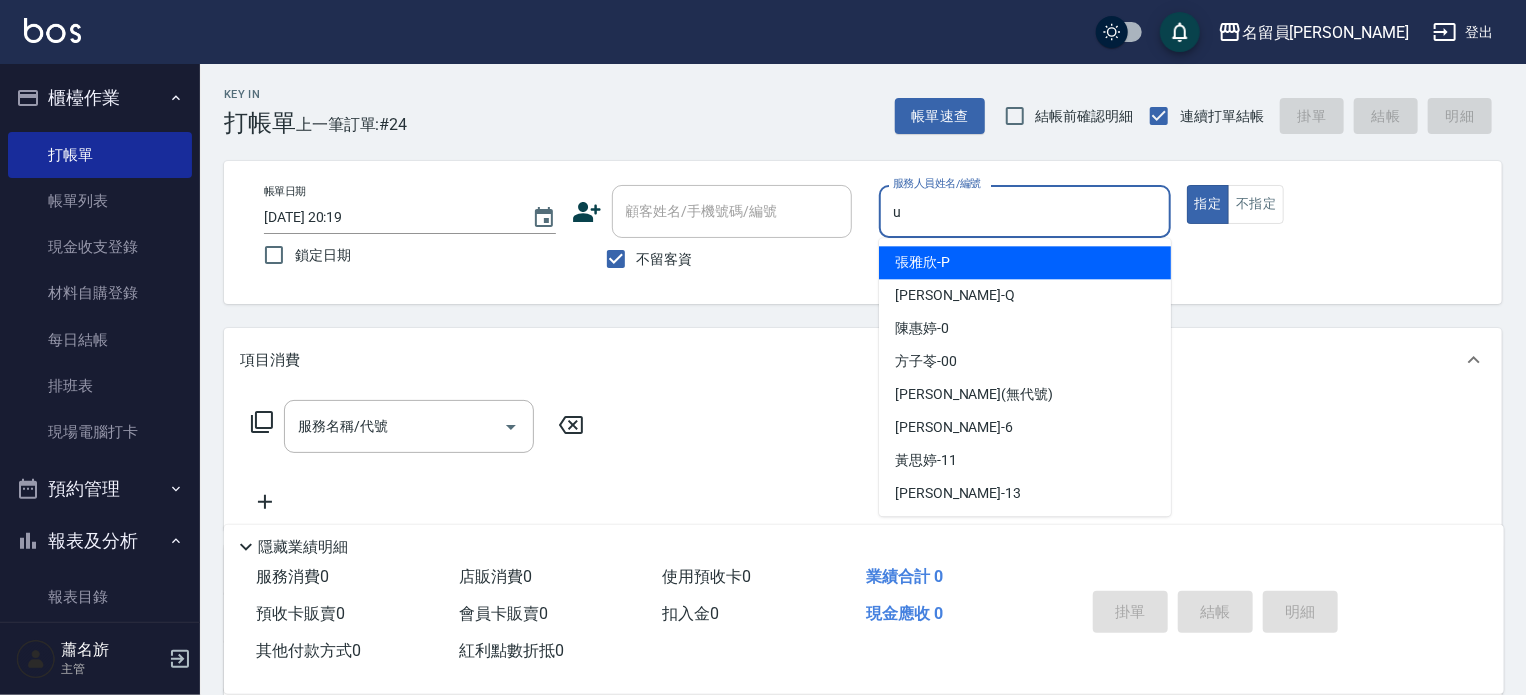 type on "una-u" 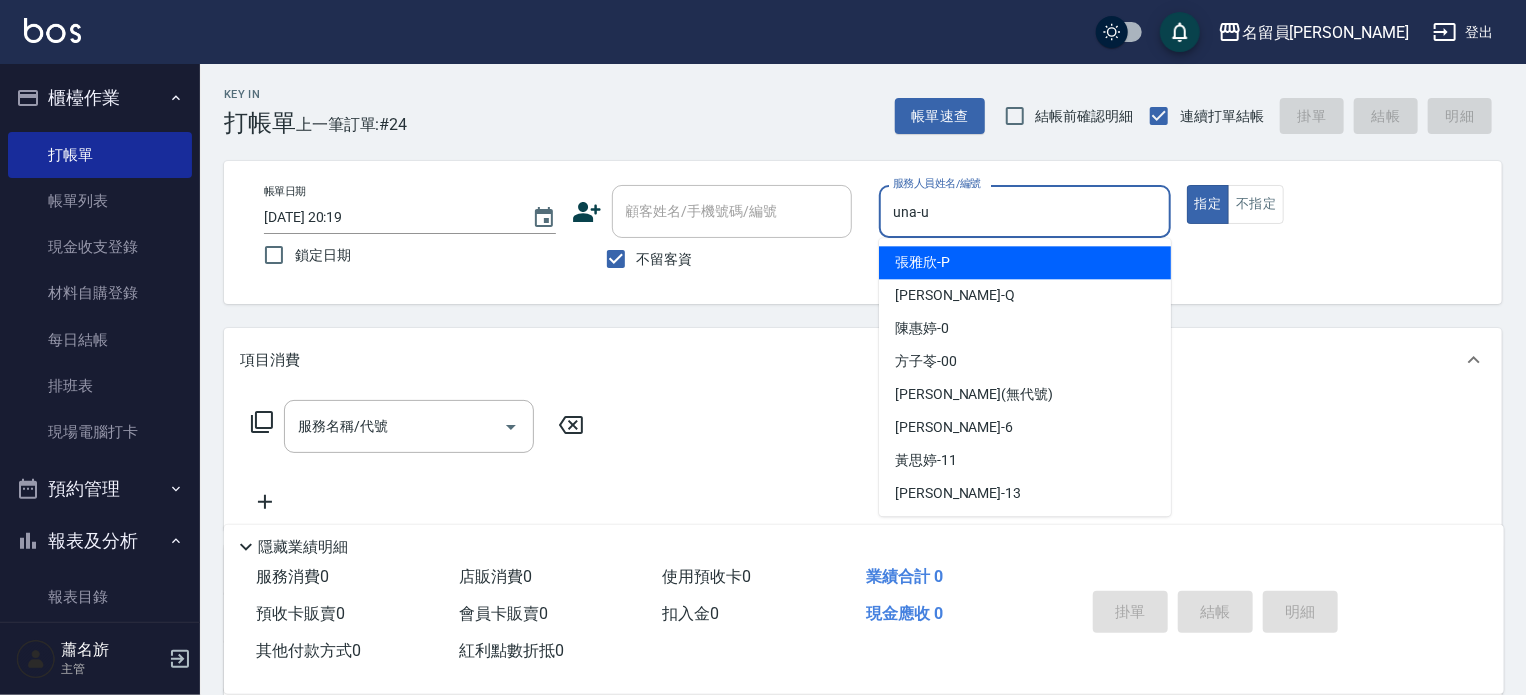 type on "true" 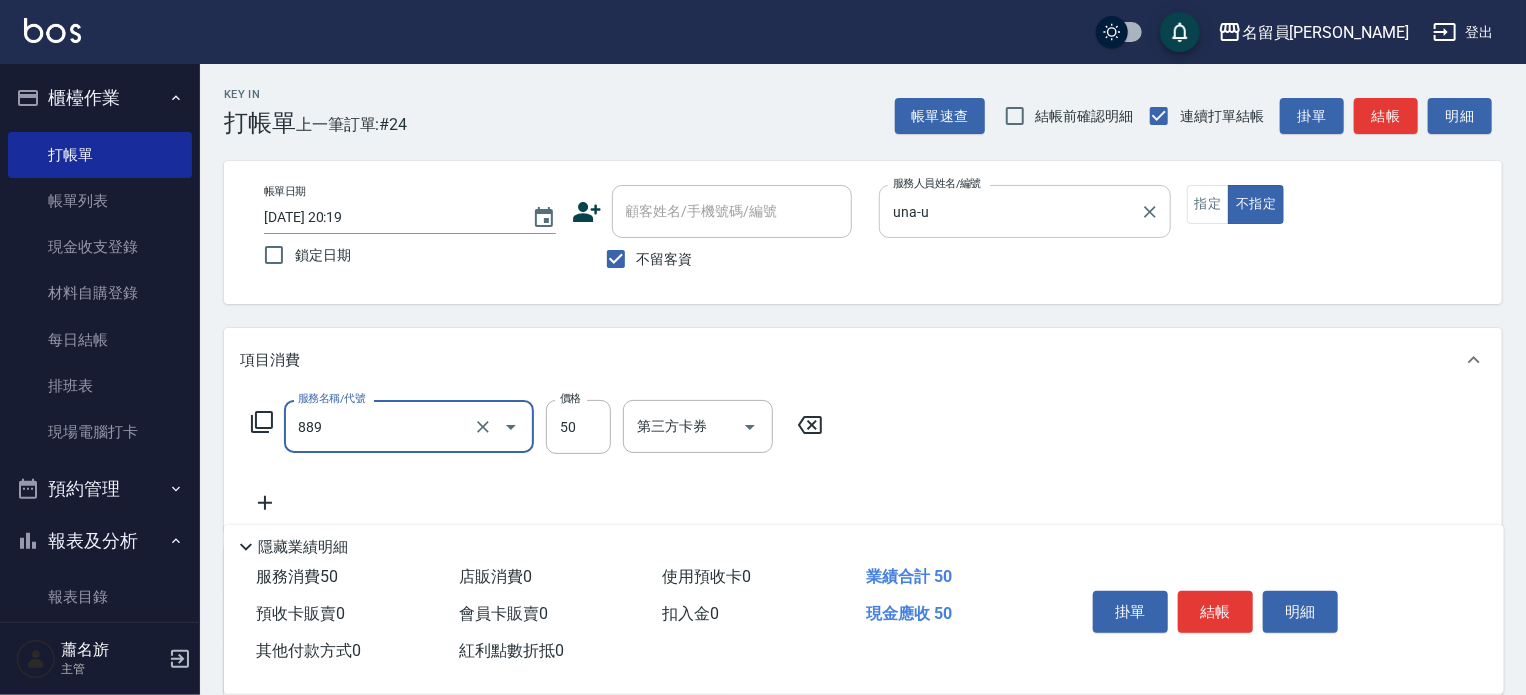 type on "精油(889)" 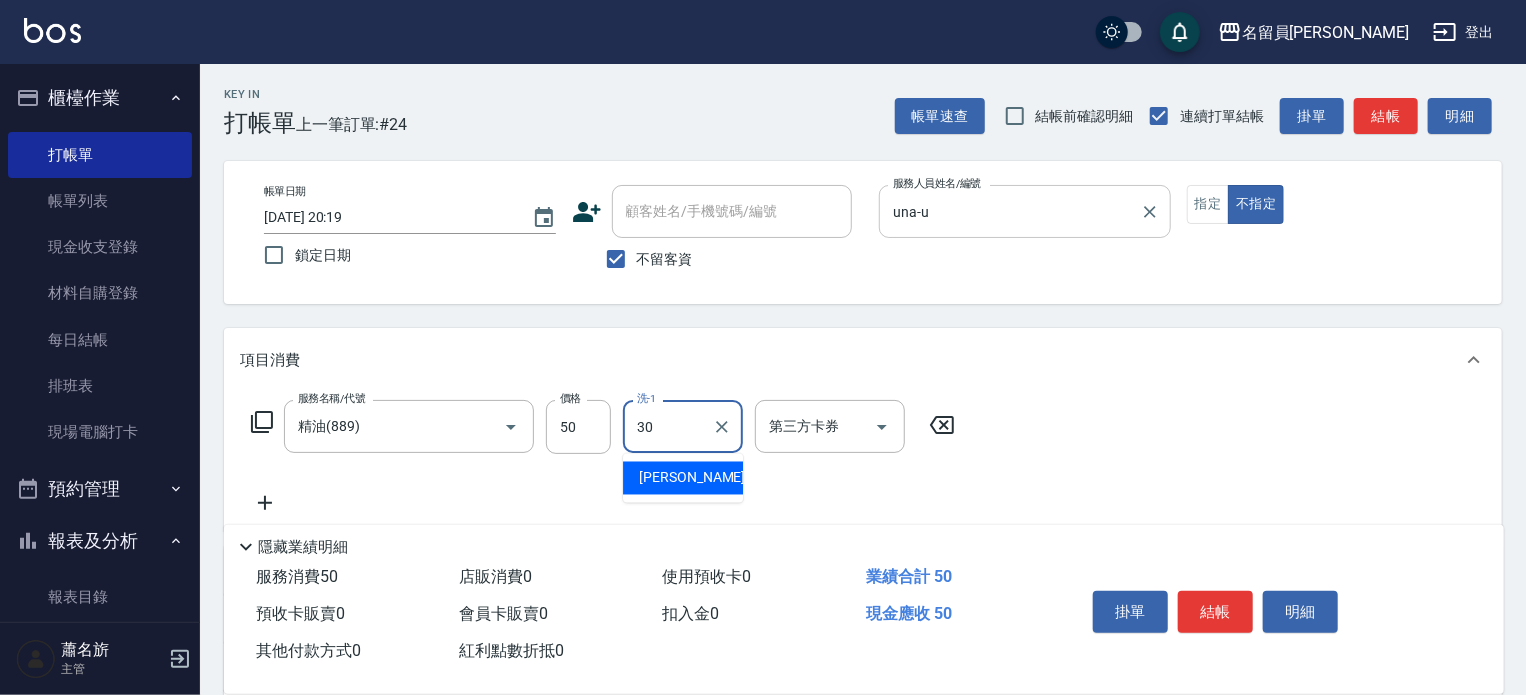type on "[PERSON_NAME]-30" 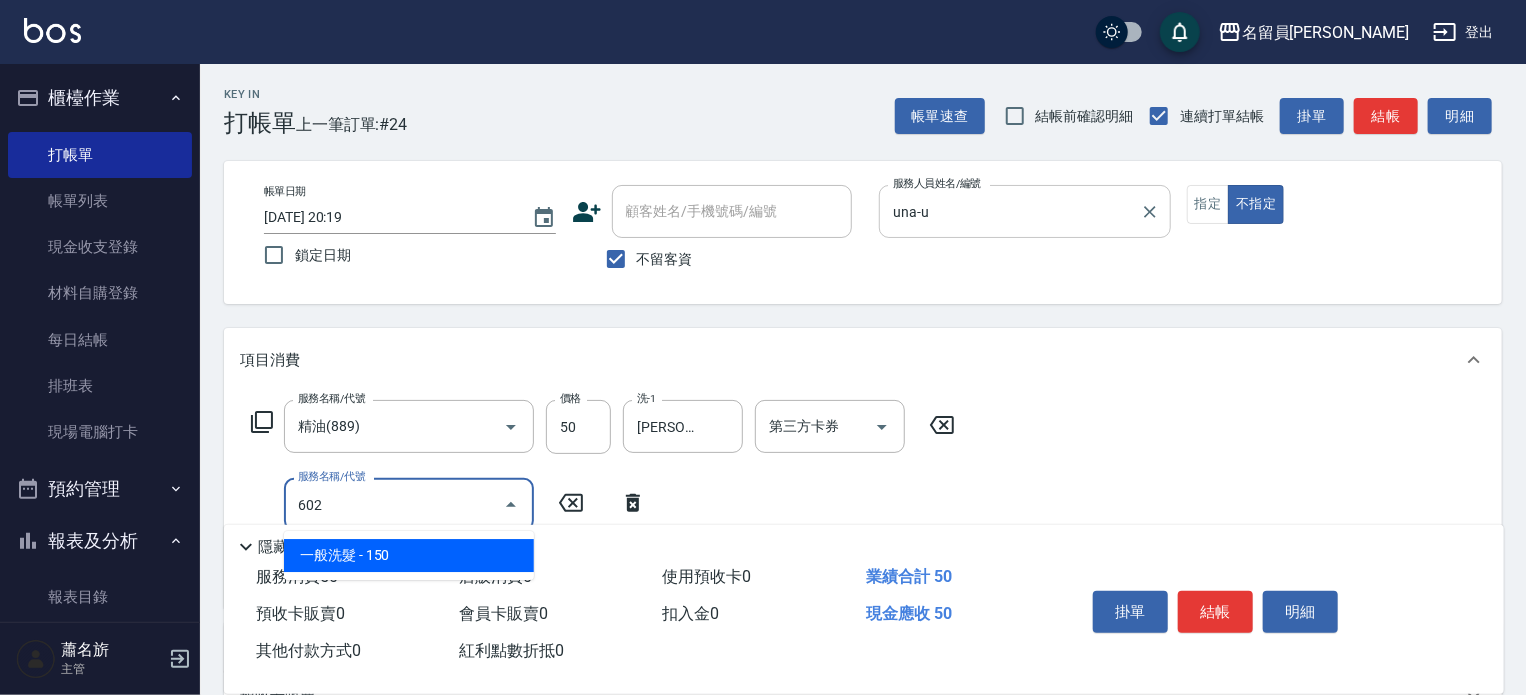 type on "一般洗髮(602)" 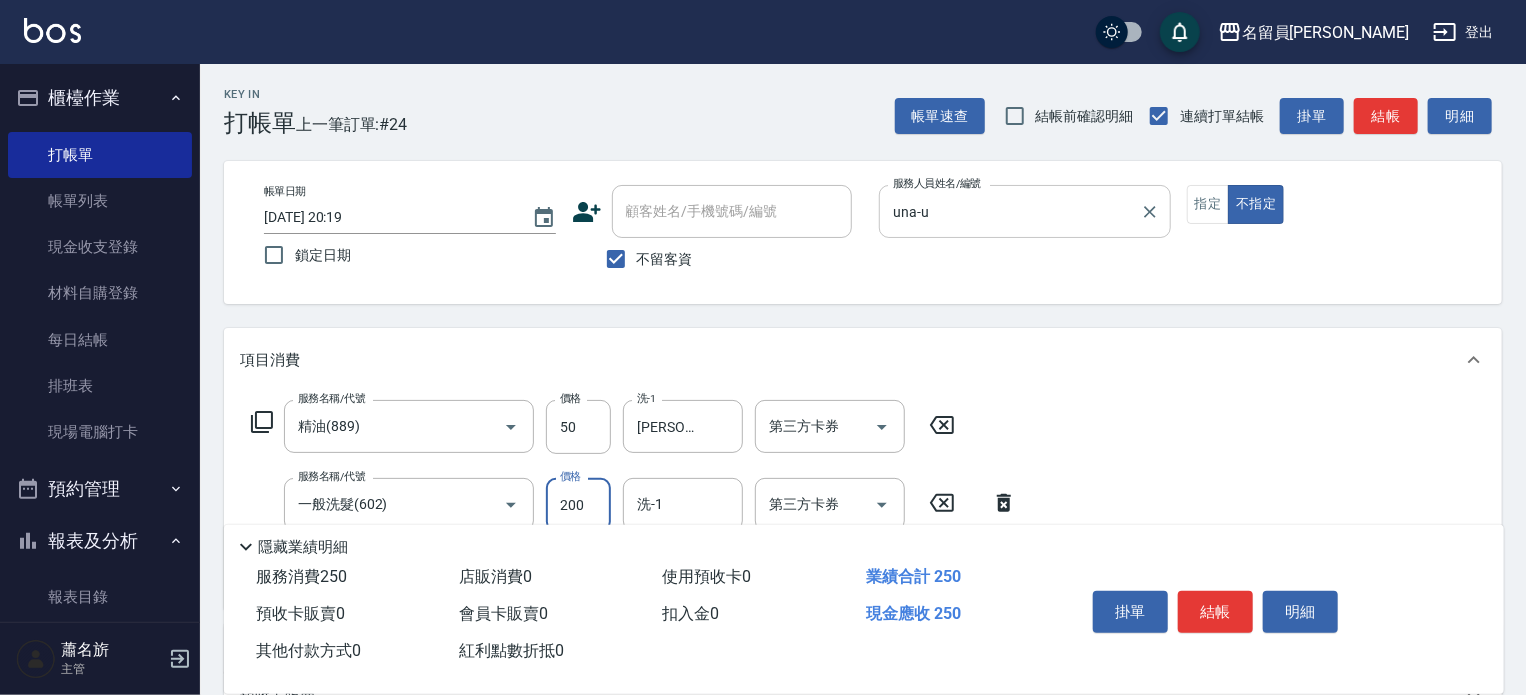 type on "200" 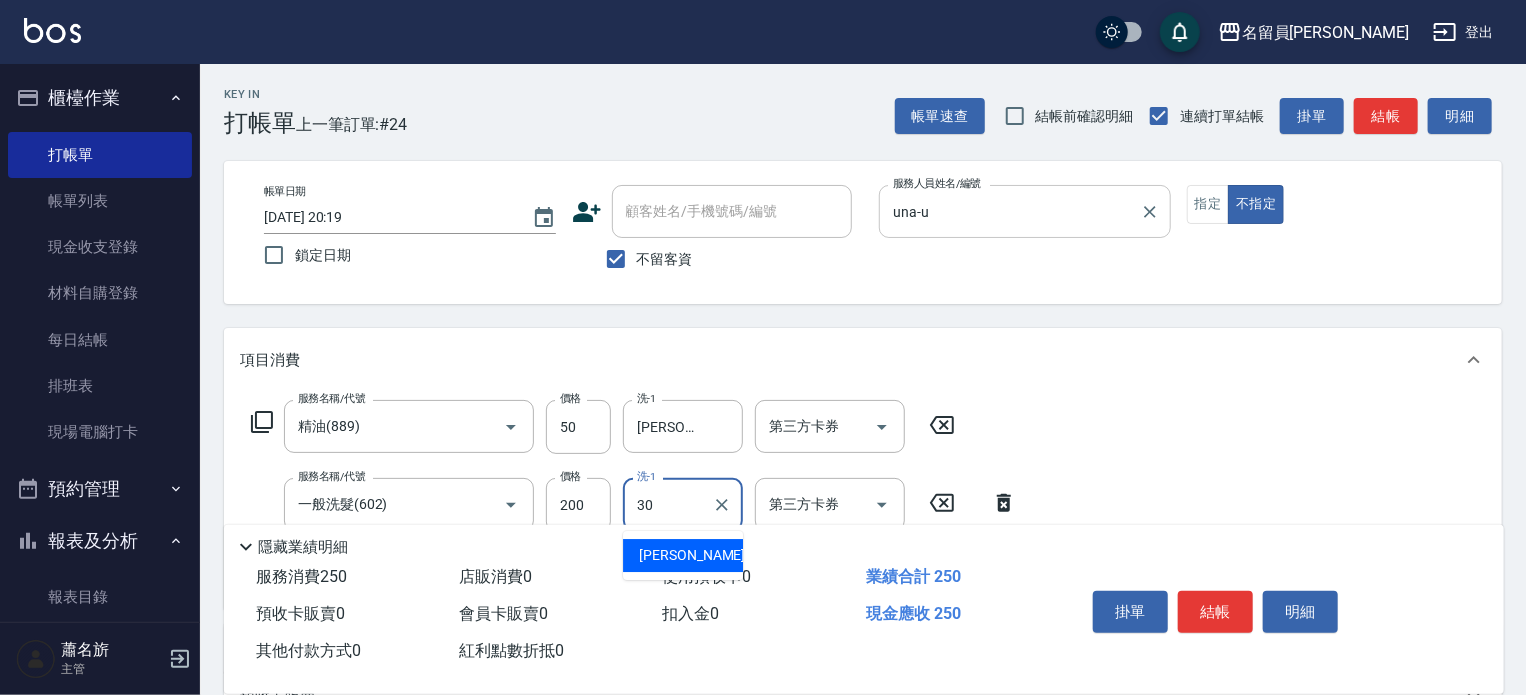 type on "[PERSON_NAME]-30" 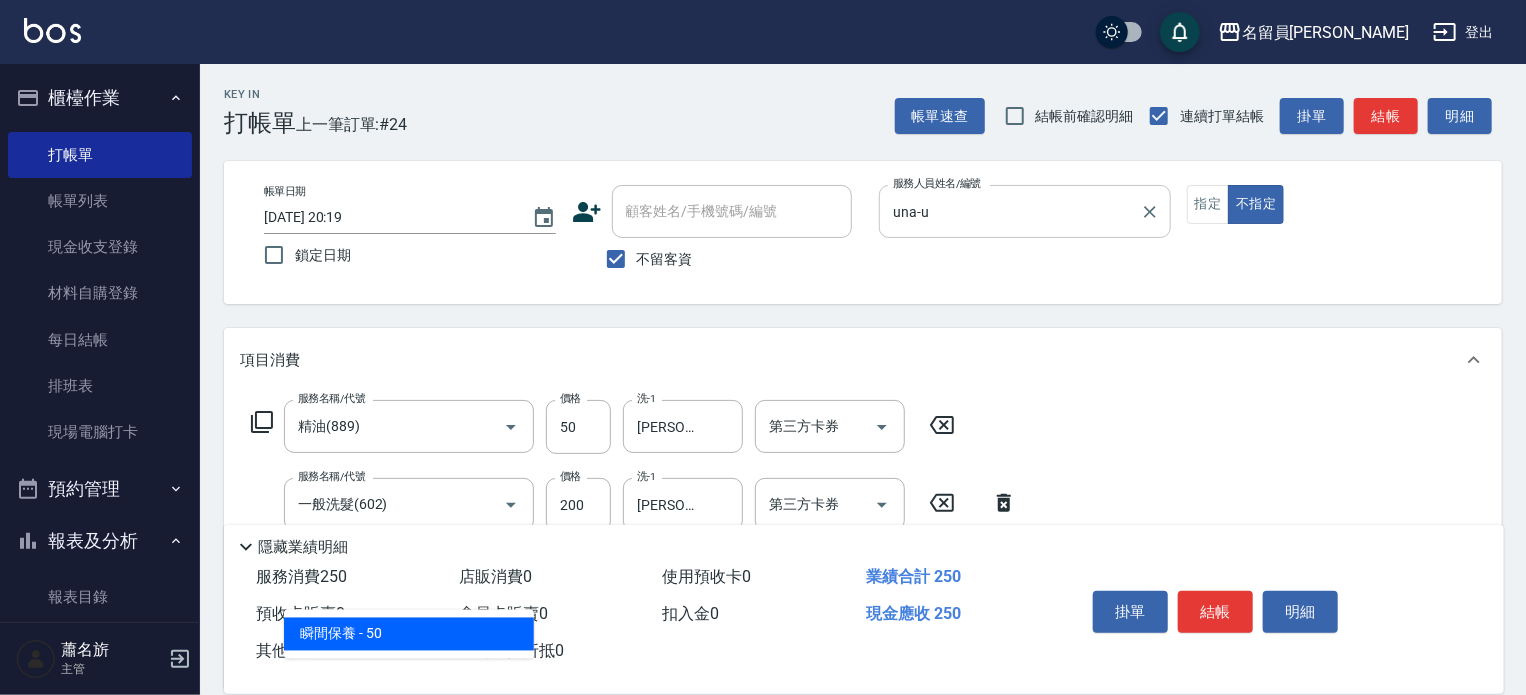 type on "瞬間保養(415)" 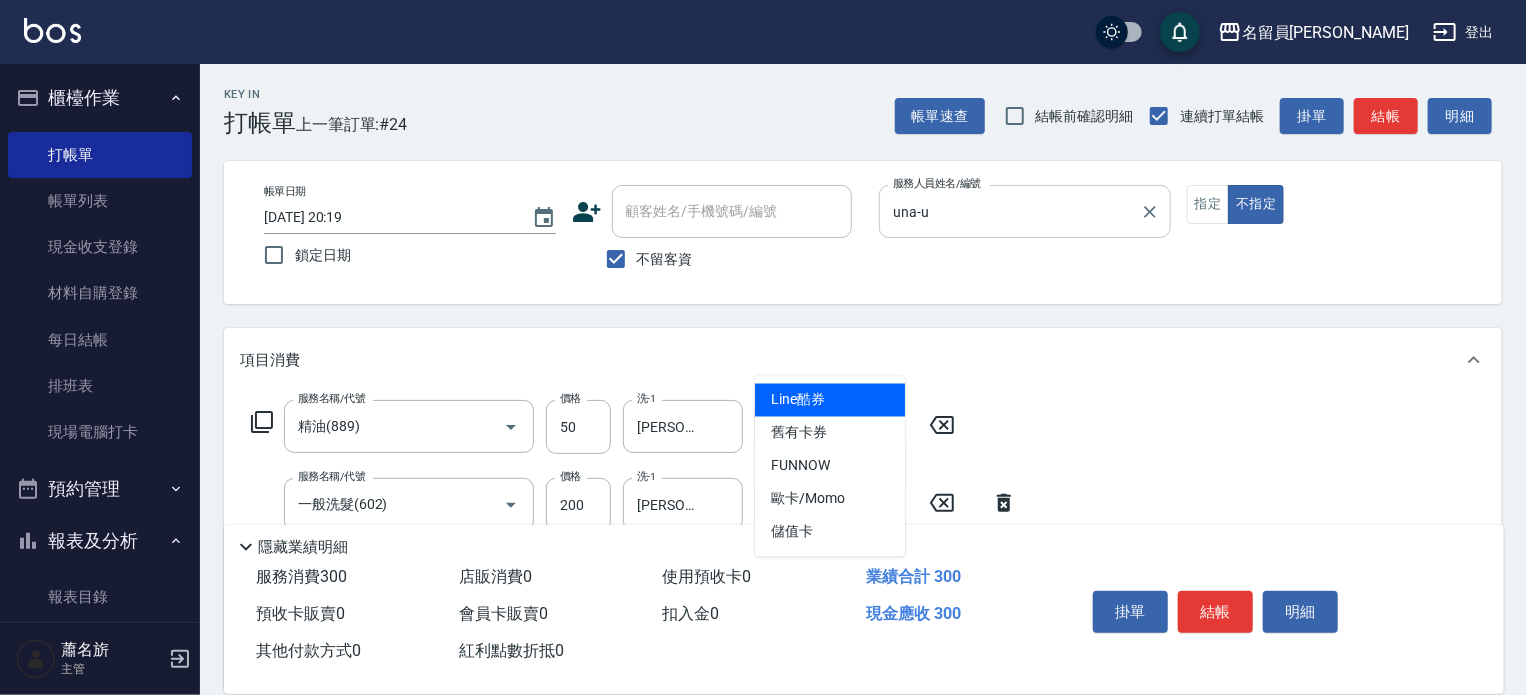 type 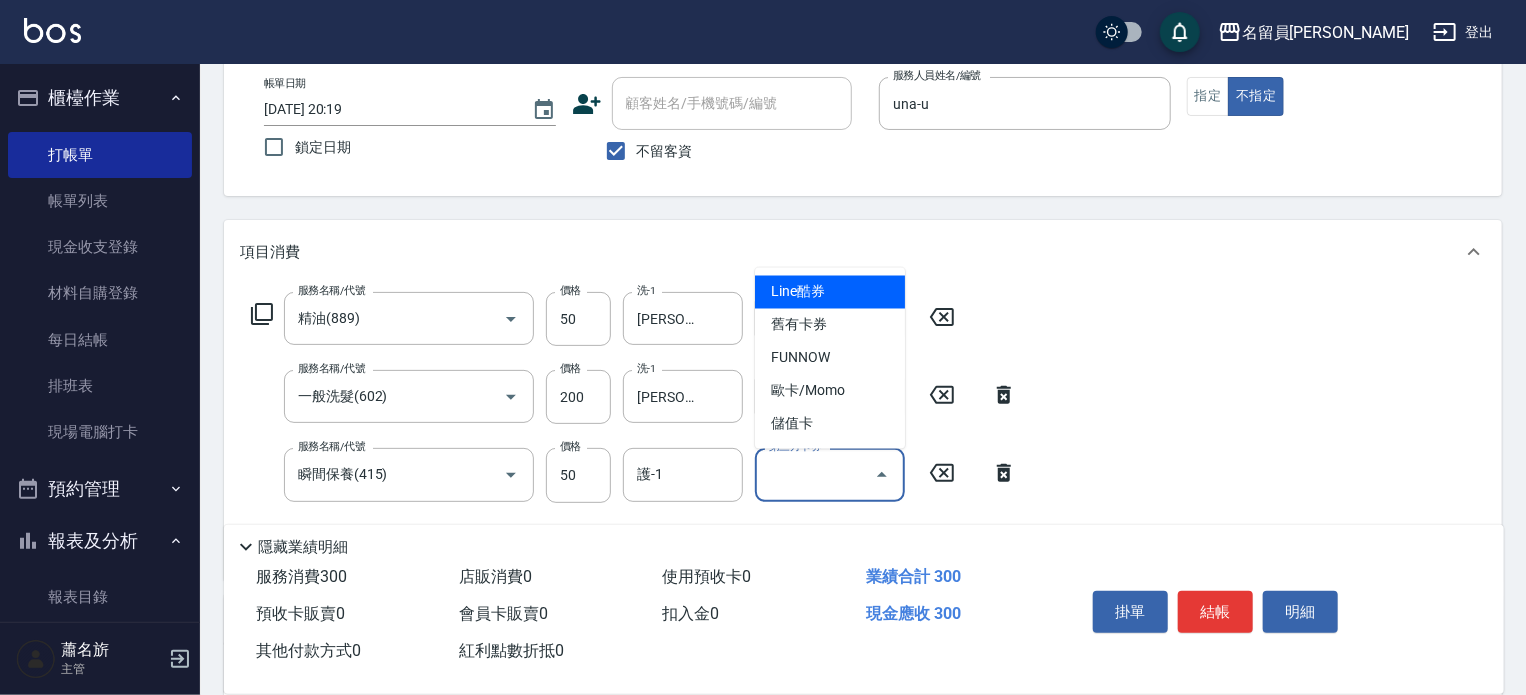 scroll, scrollTop: 200, scrollLeft: 0, axis: vertical 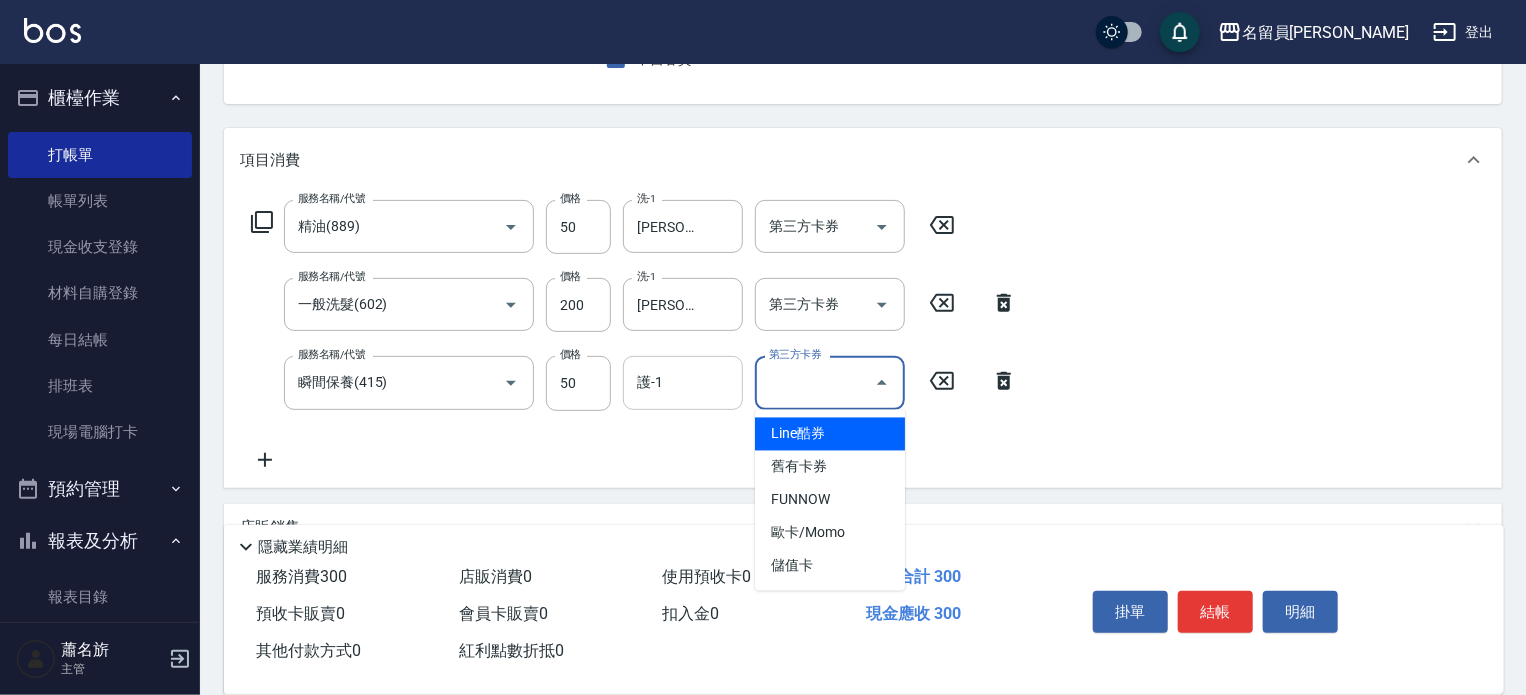 click on "護-1" at bounding box center (683, 382) 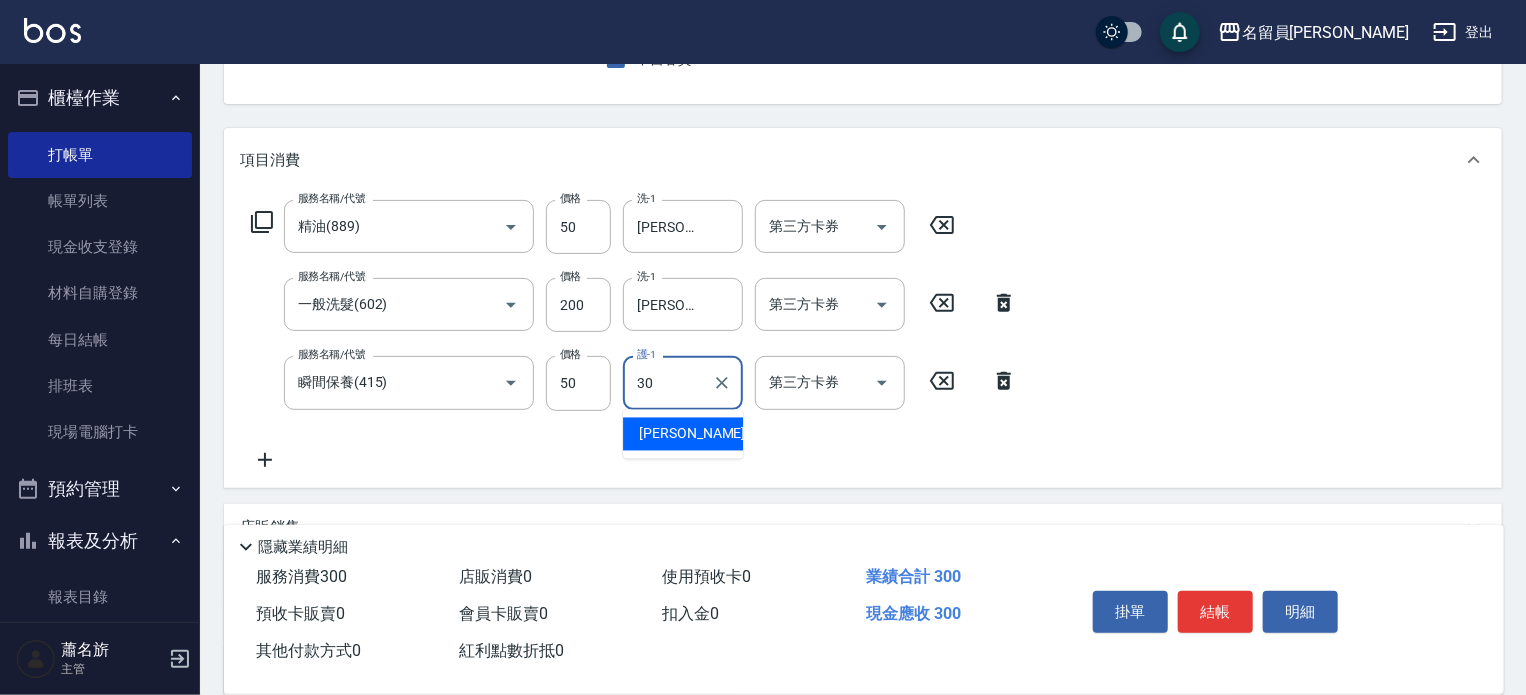 type on "[PERSON_NAME]-30" 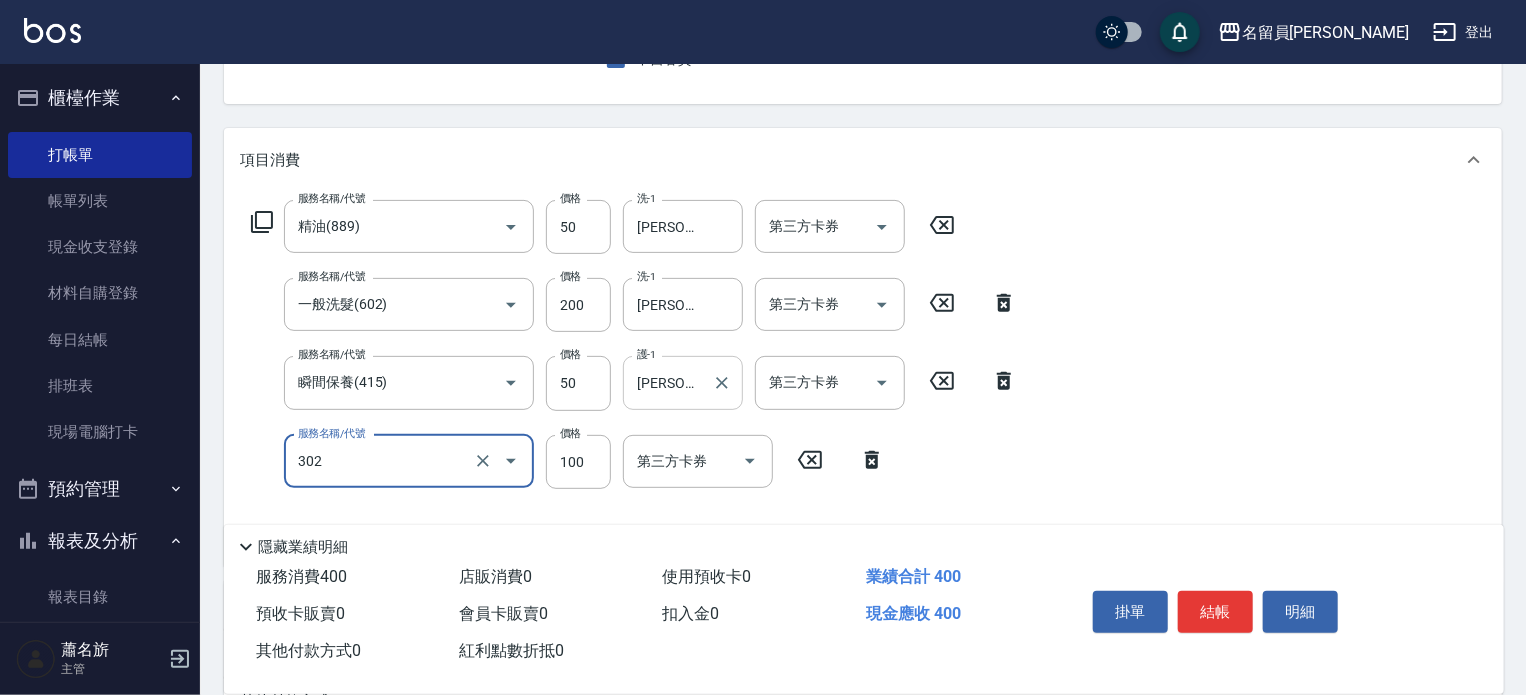 type on "剪髮(302)" 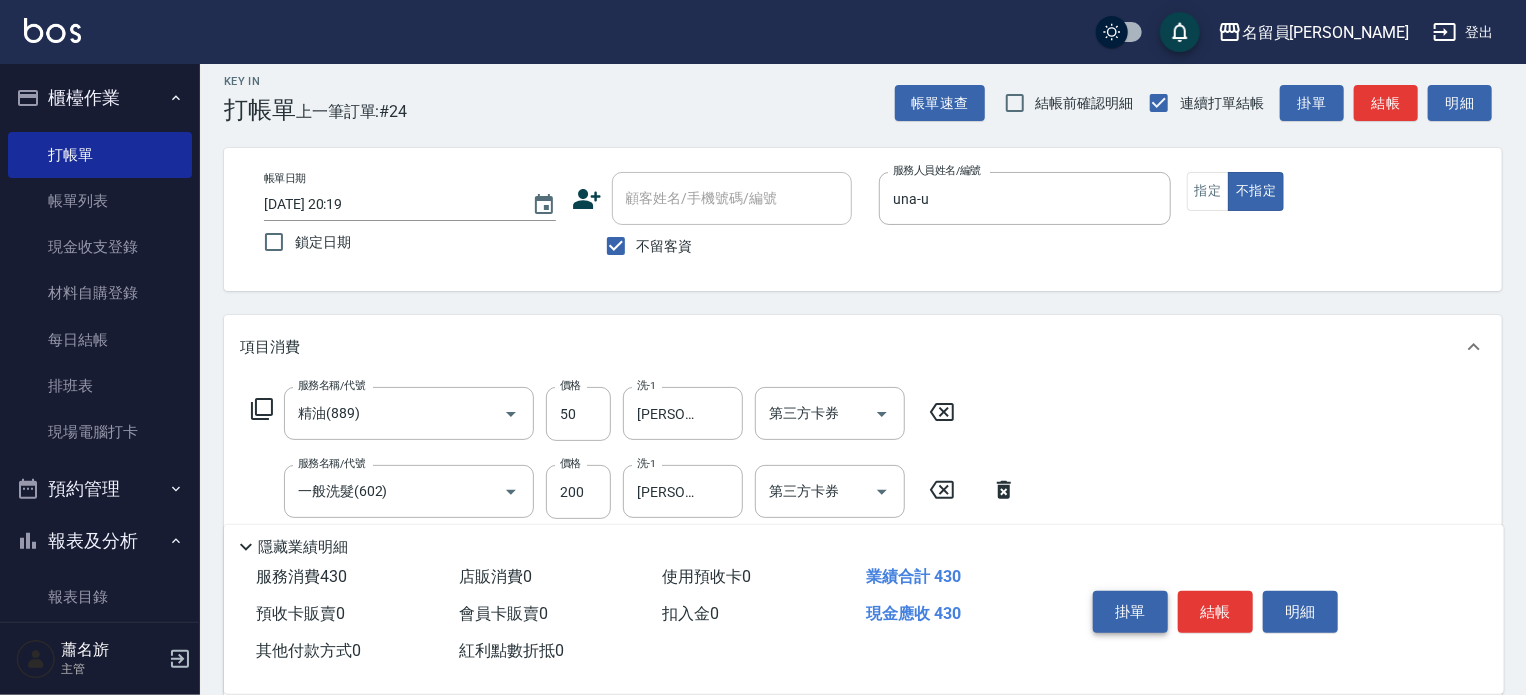 scroll, scrollTop: 0, scrollLeft: 0, axis: both 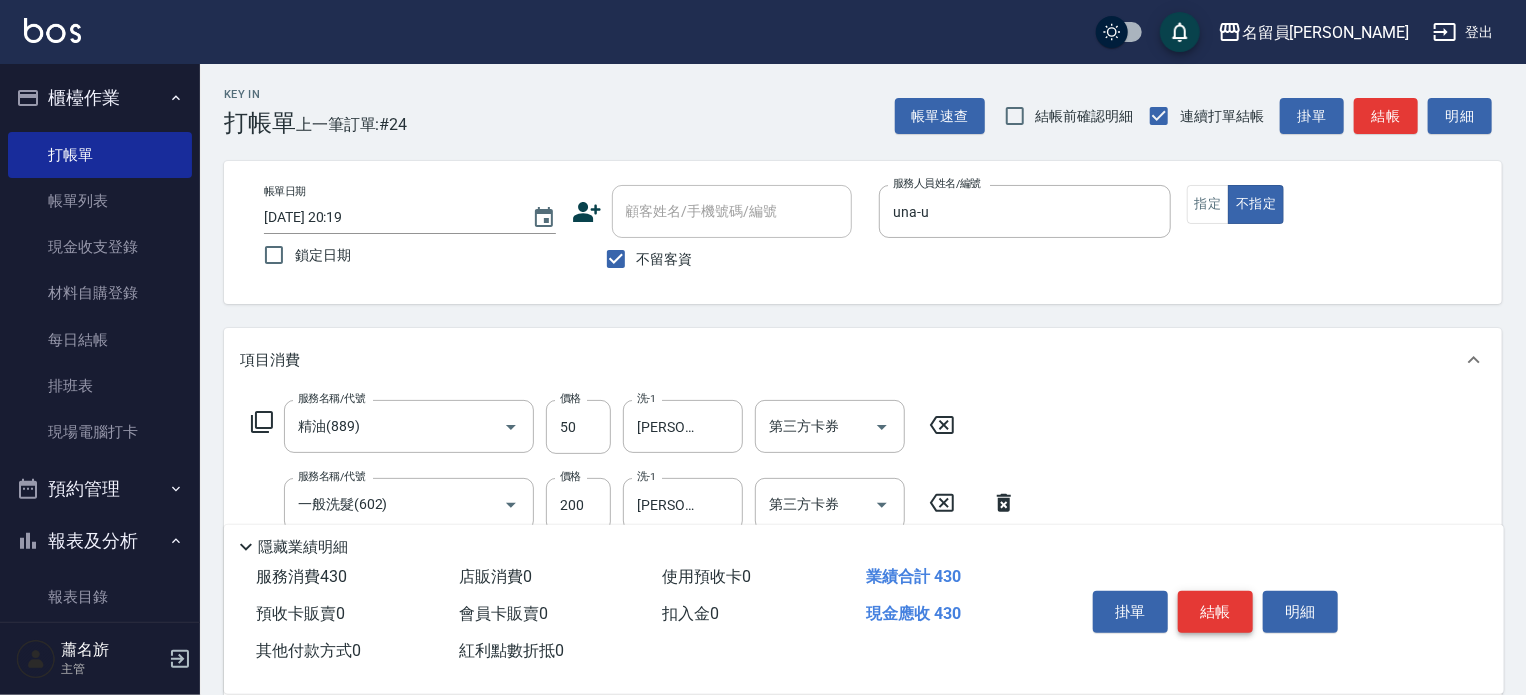 type on "130" 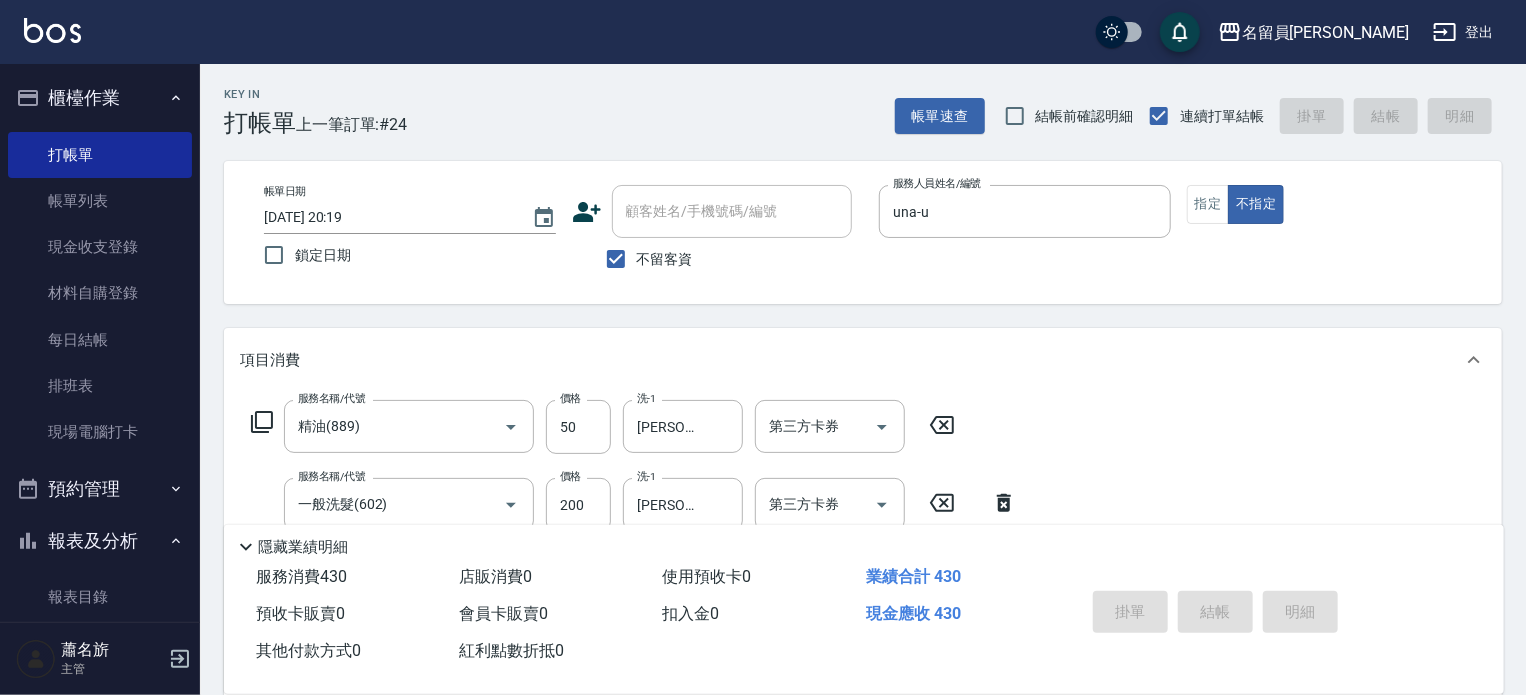 type on "[DATE] 20:20" 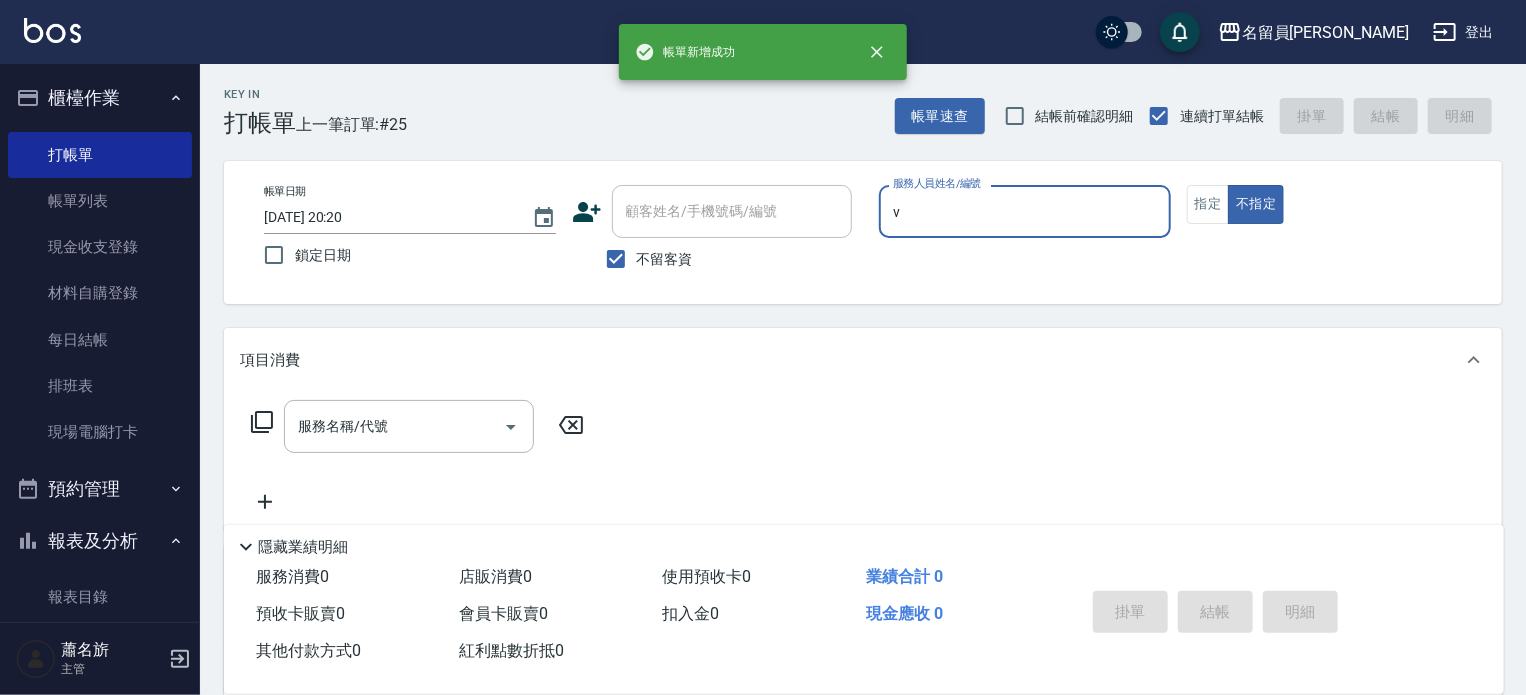 type on "[PERSON_NAME][PERSON_NAME]-V" 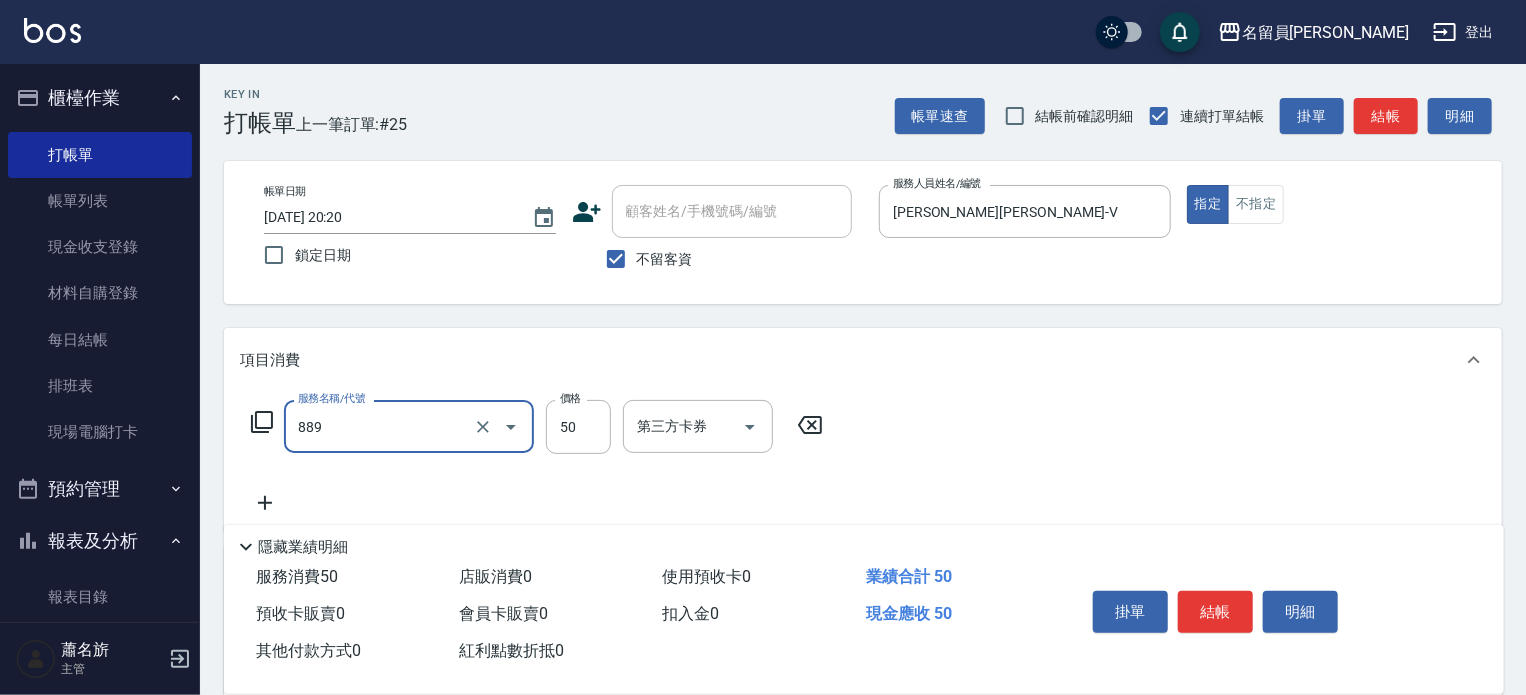 type on "精油(889)" 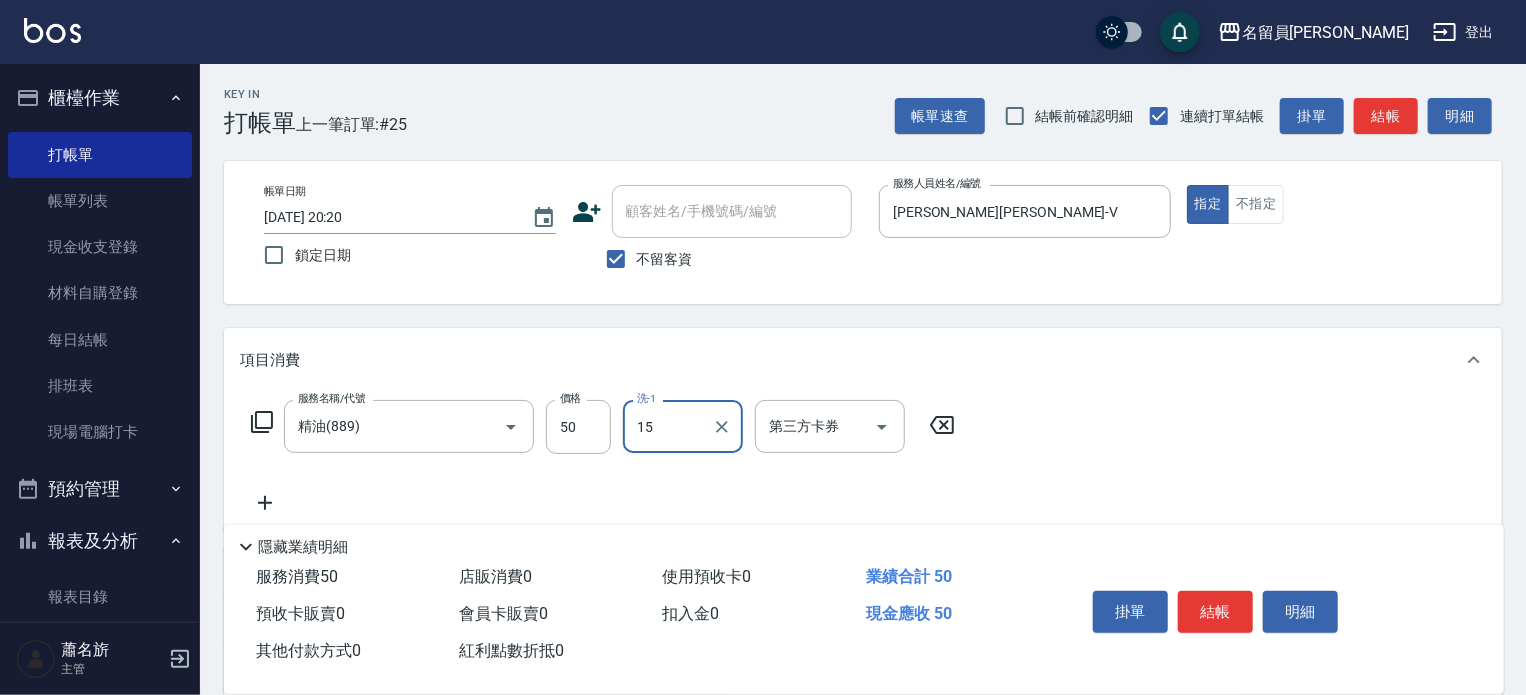 type on "[PERSON_NAME]-15" 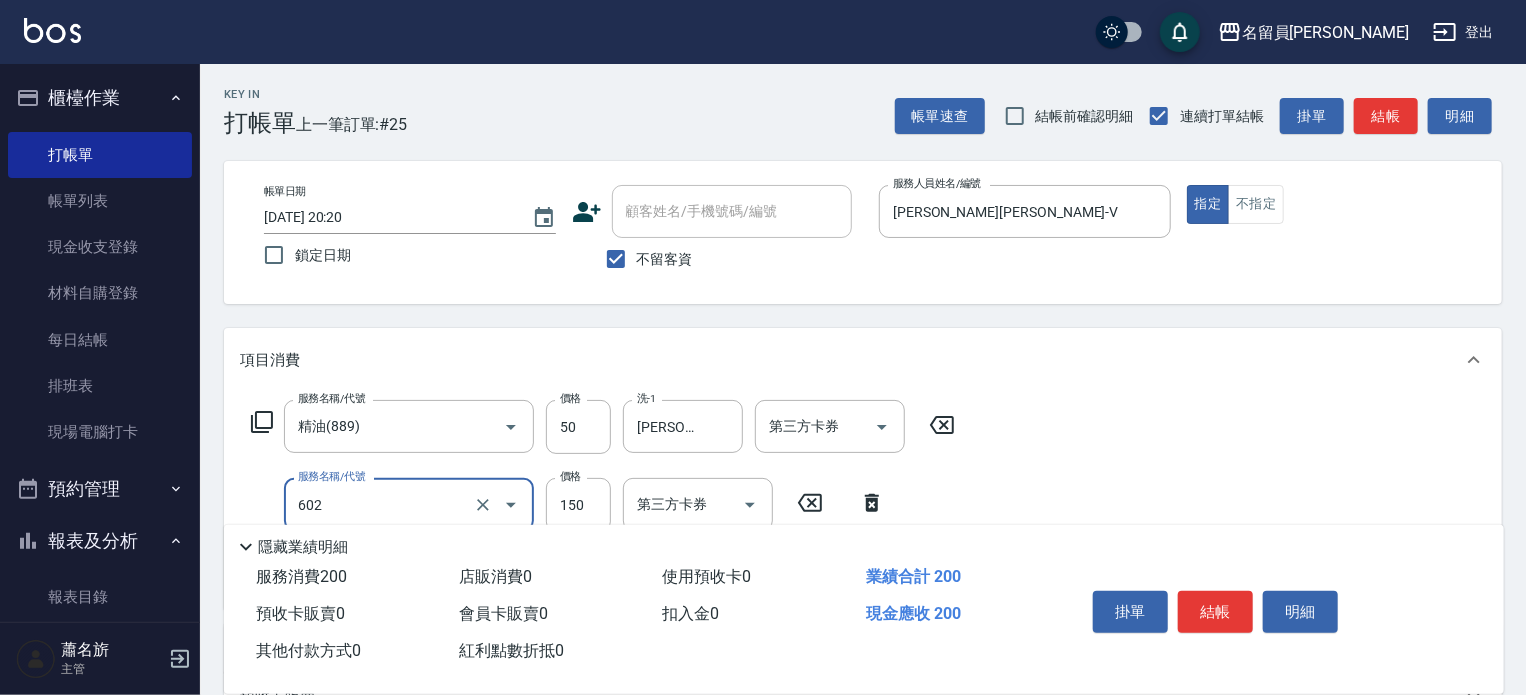 type on "一般洗髮(602)" 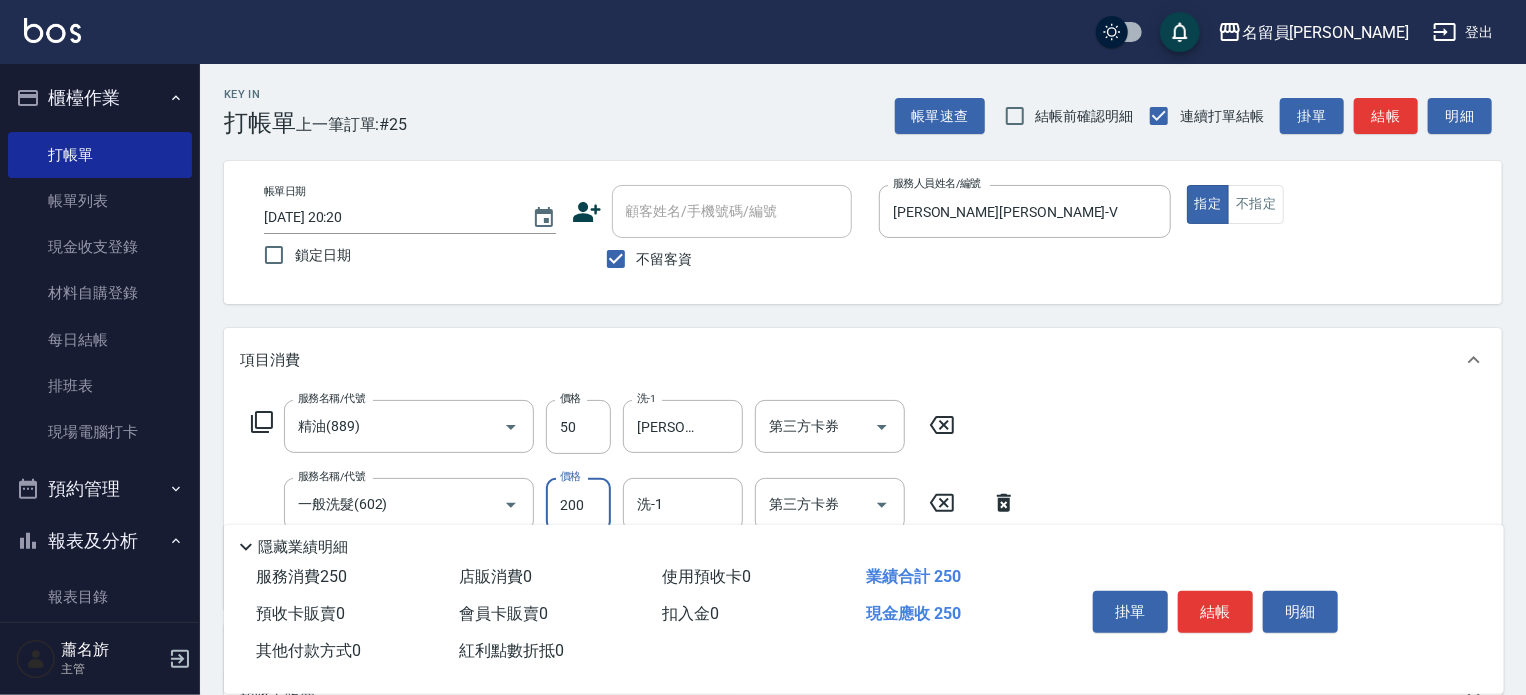 type on "200" 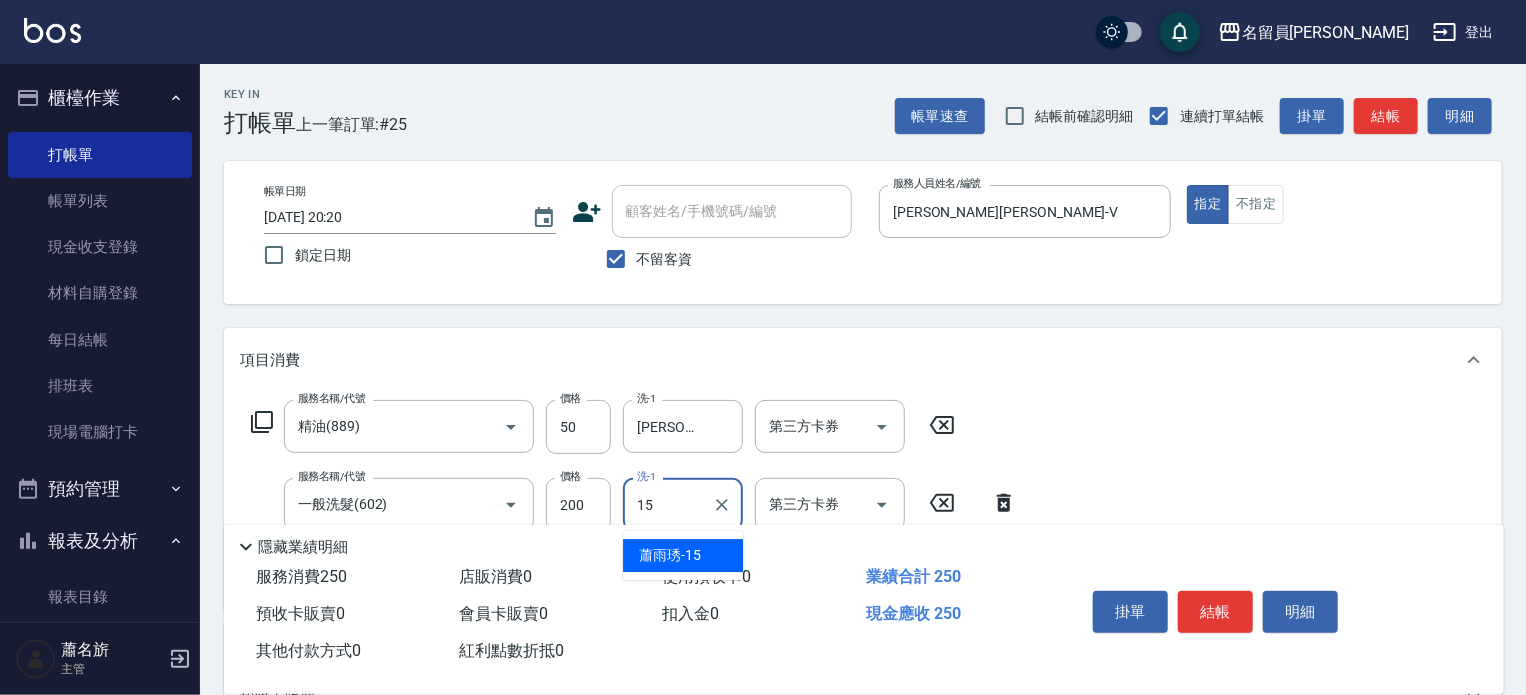 type on "[PERSON_NAME]-15" 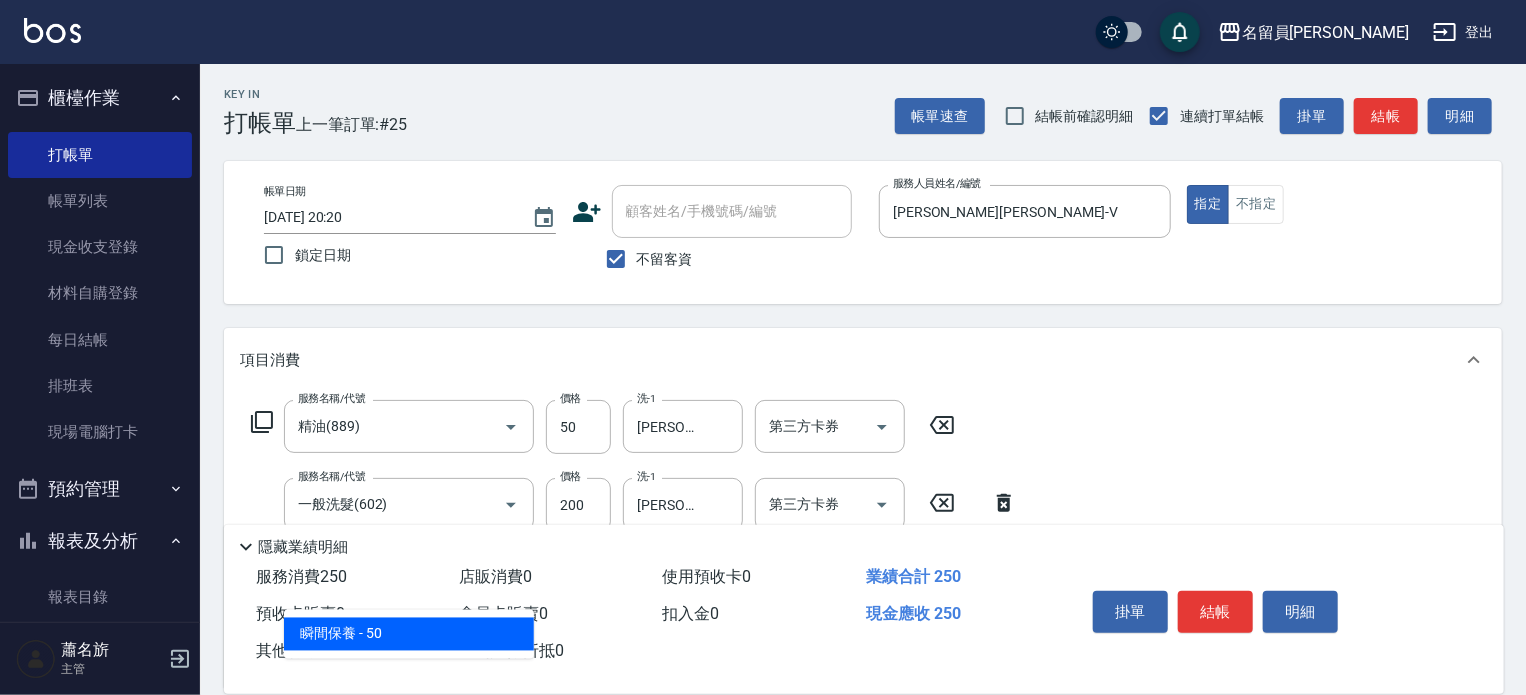 type on "瞬間保養(415)" 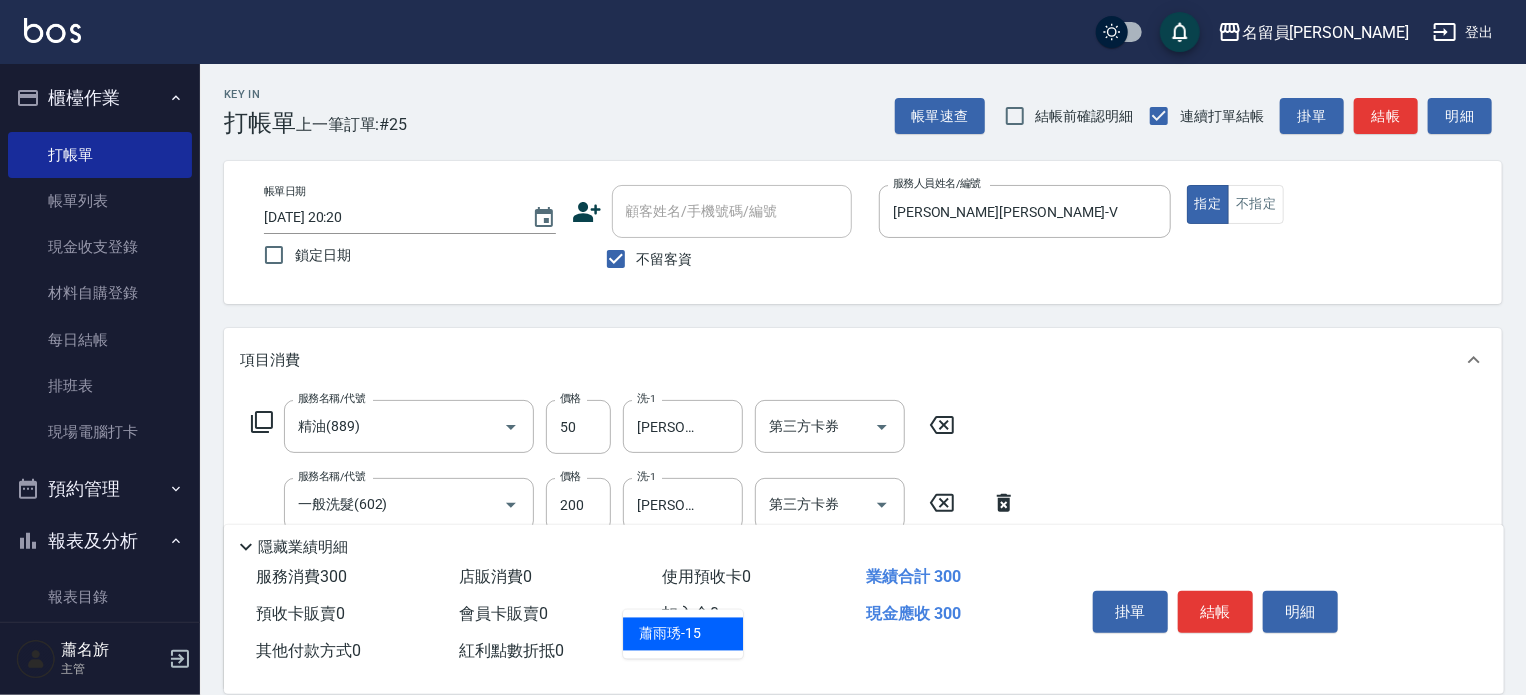 type on "[PERSON_NAME]-15" 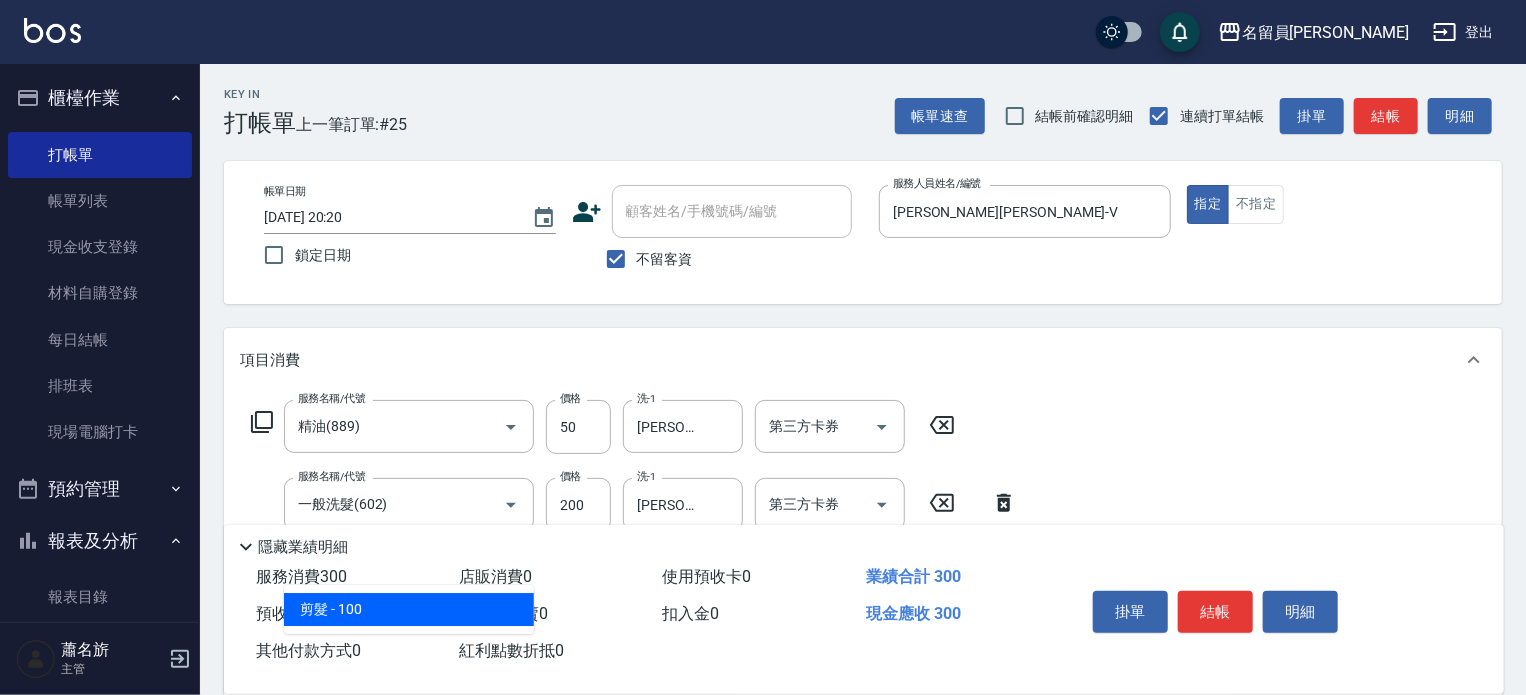 type on "剪髮(302)" 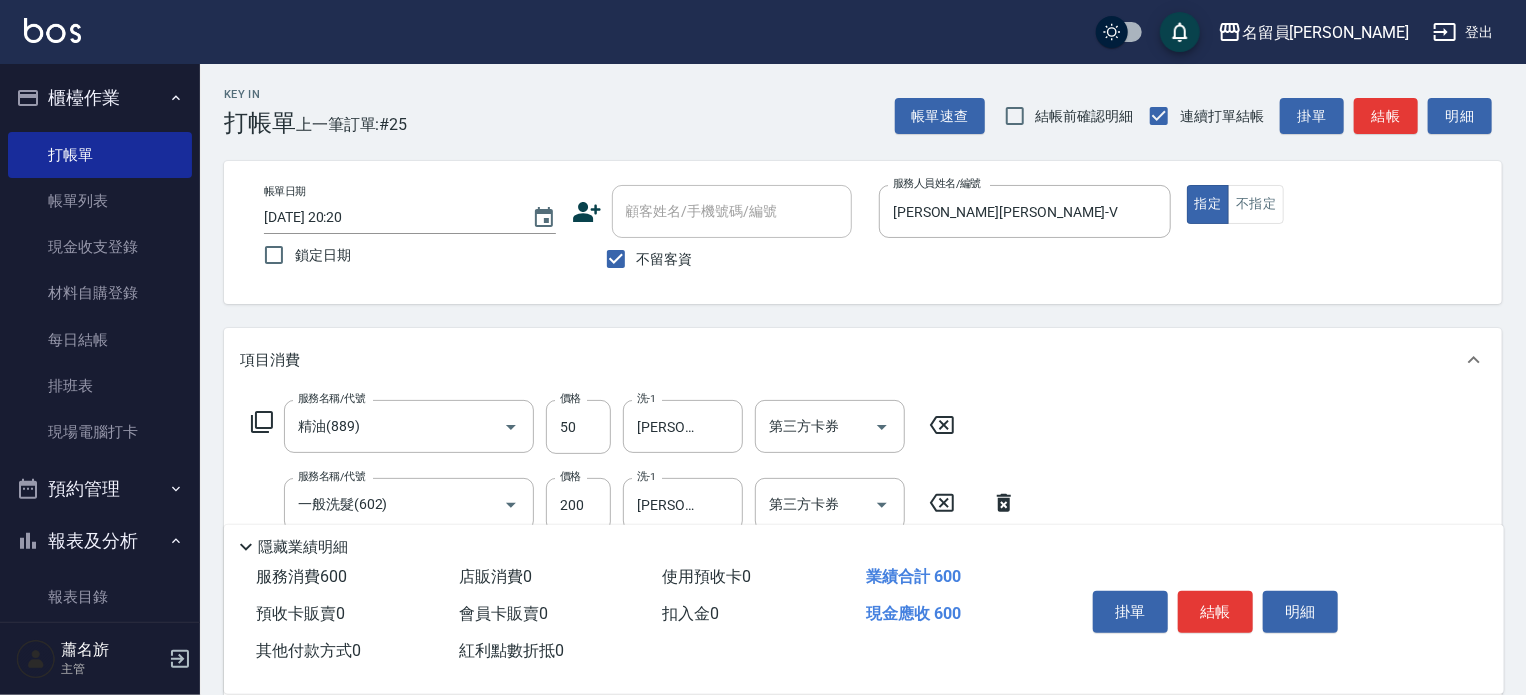 type on "300" 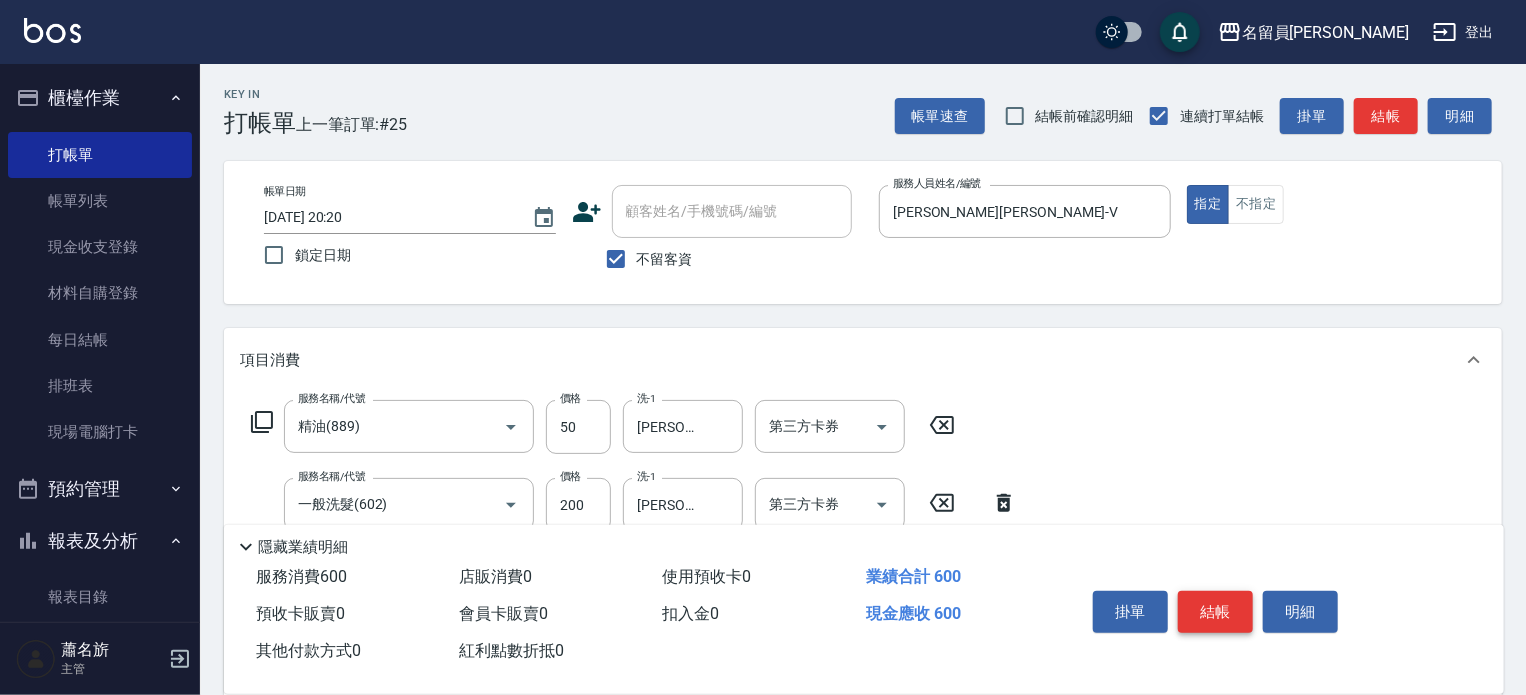 click on "結帳" at bounding box center (1215, 612) 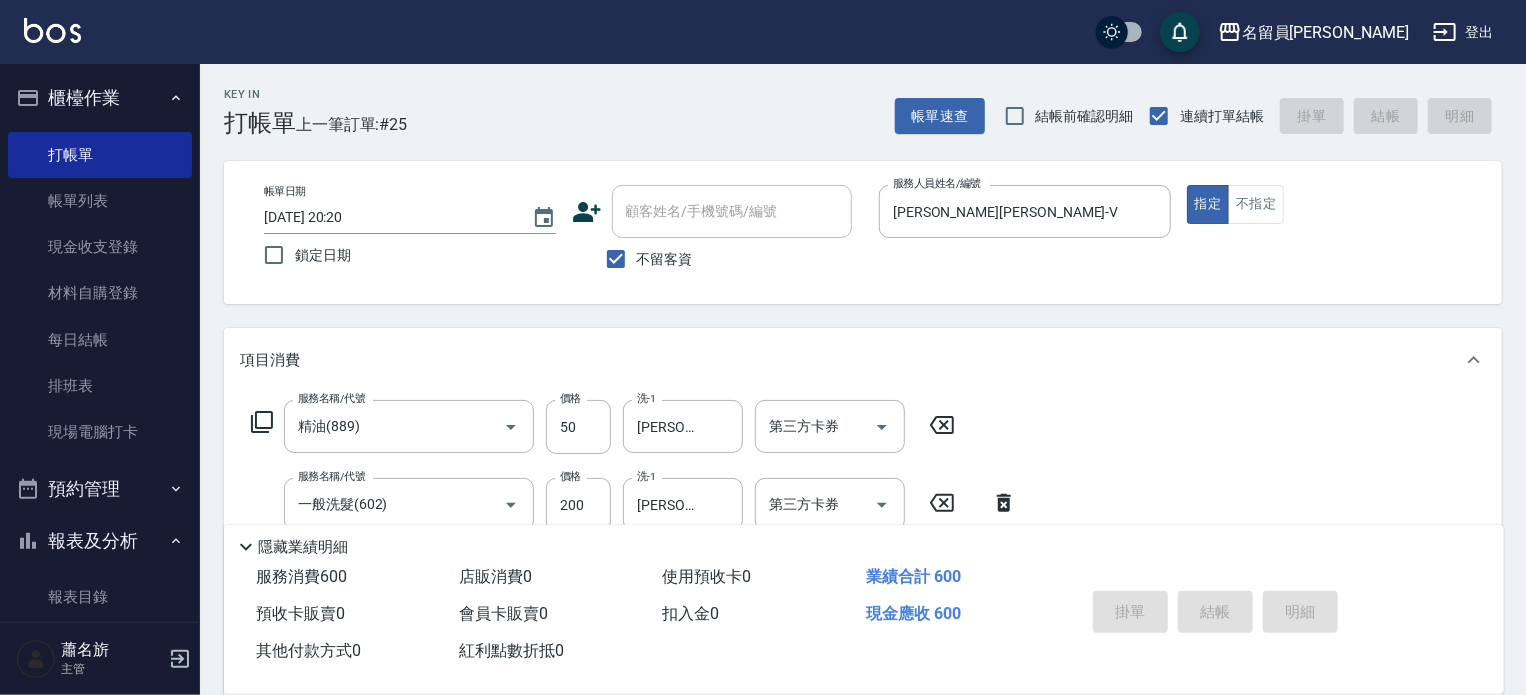 type 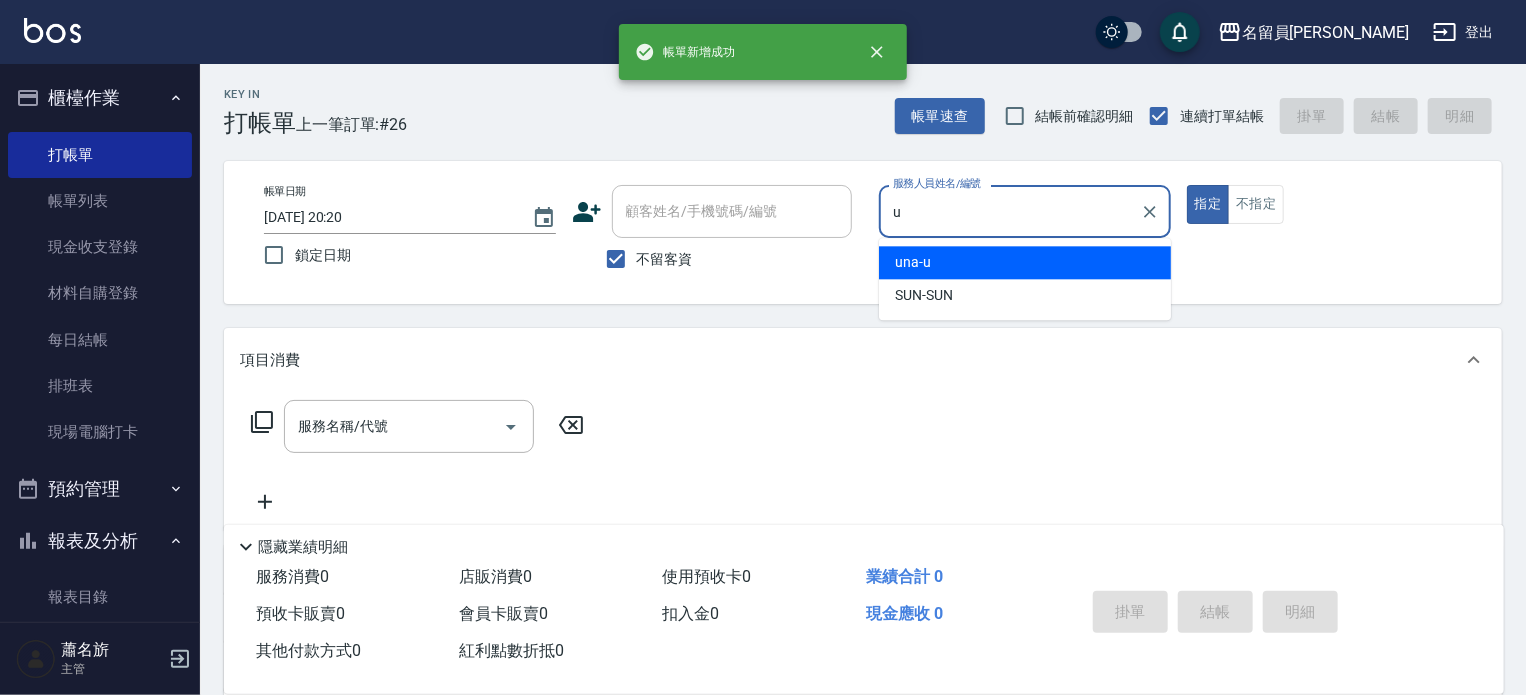 type on "una-u" 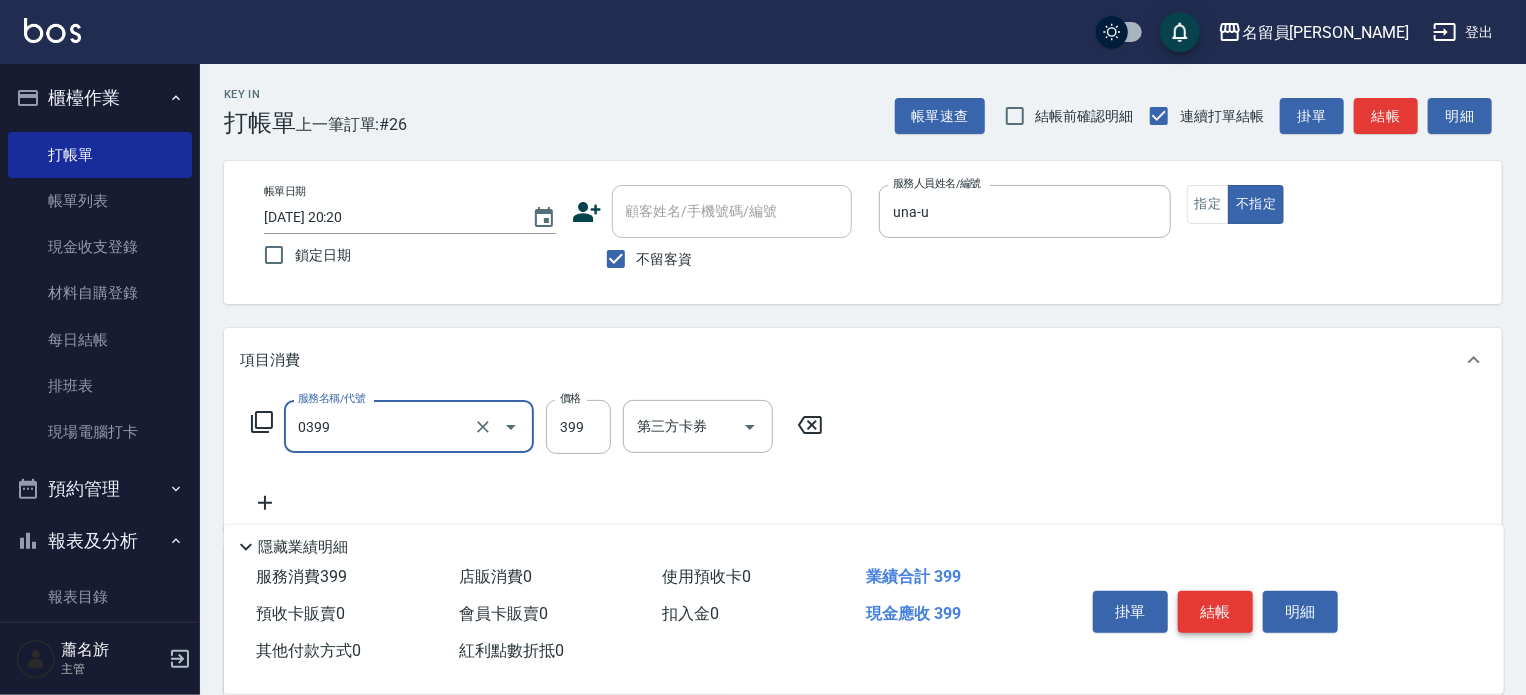 type on "海鹽SPA(0399)" 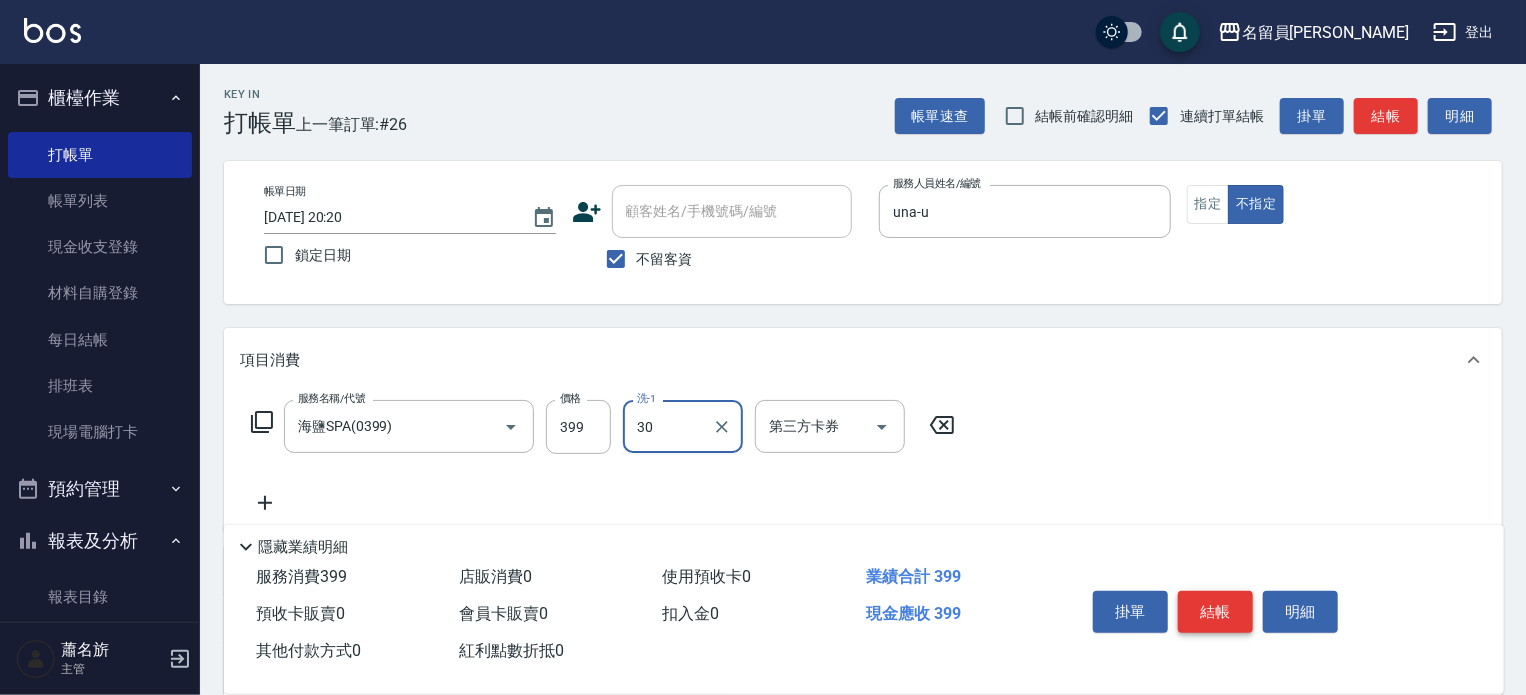 type on "[PERSON_NAME]-30" 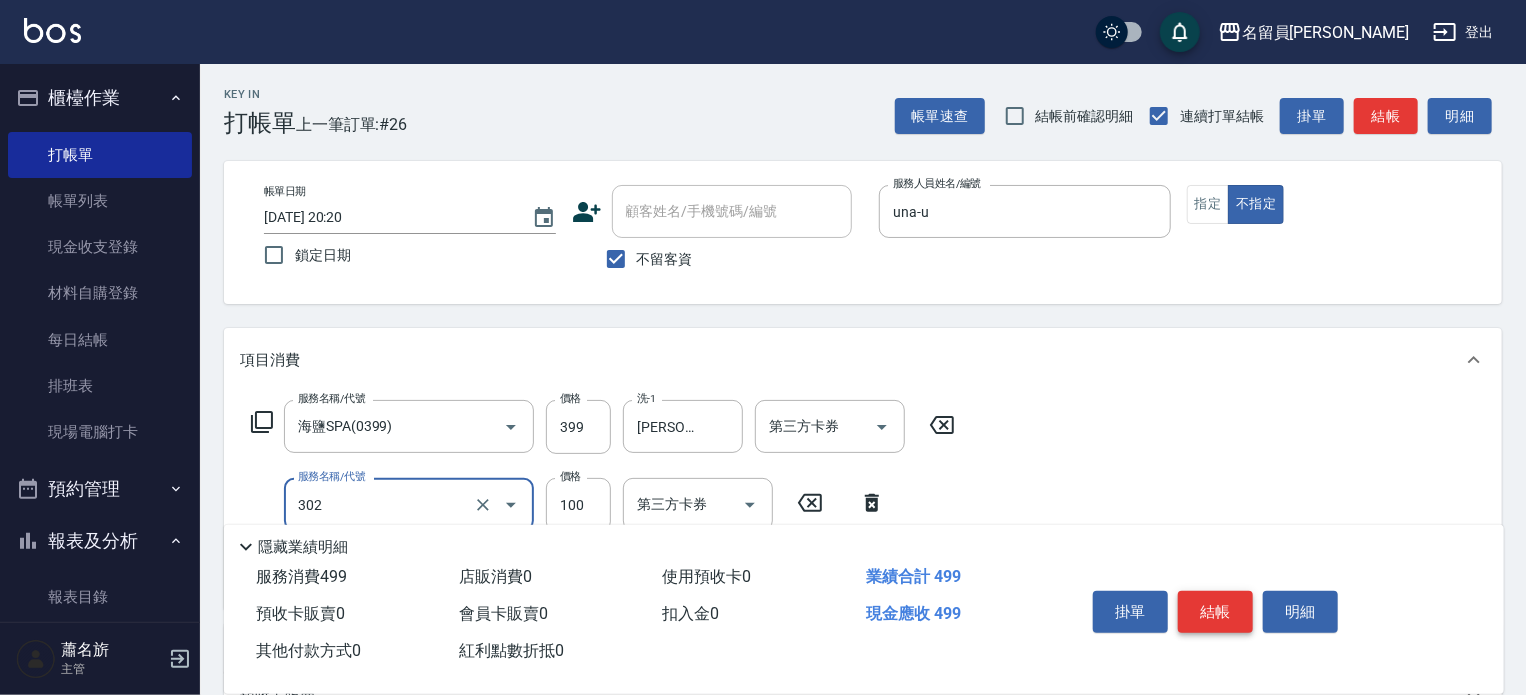 type on "剪髮(302)" 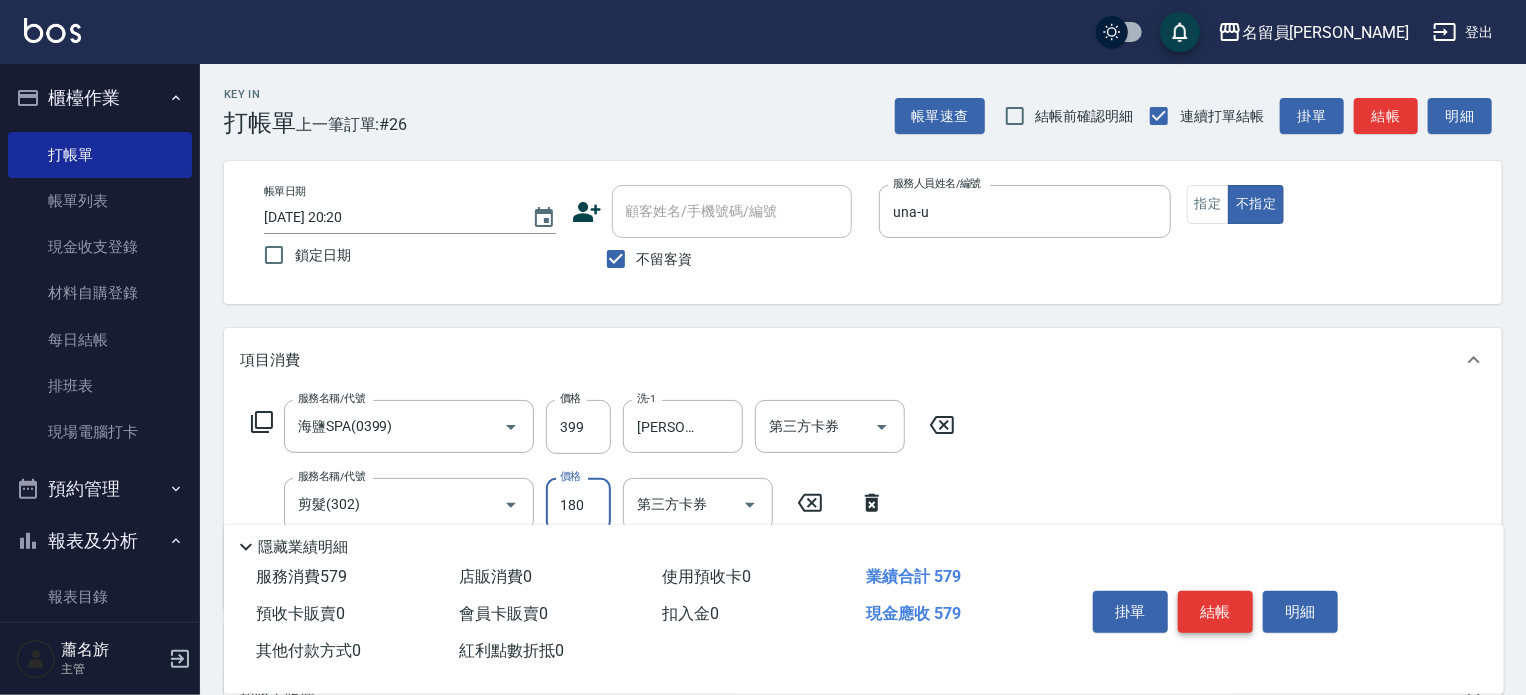 type on "180" 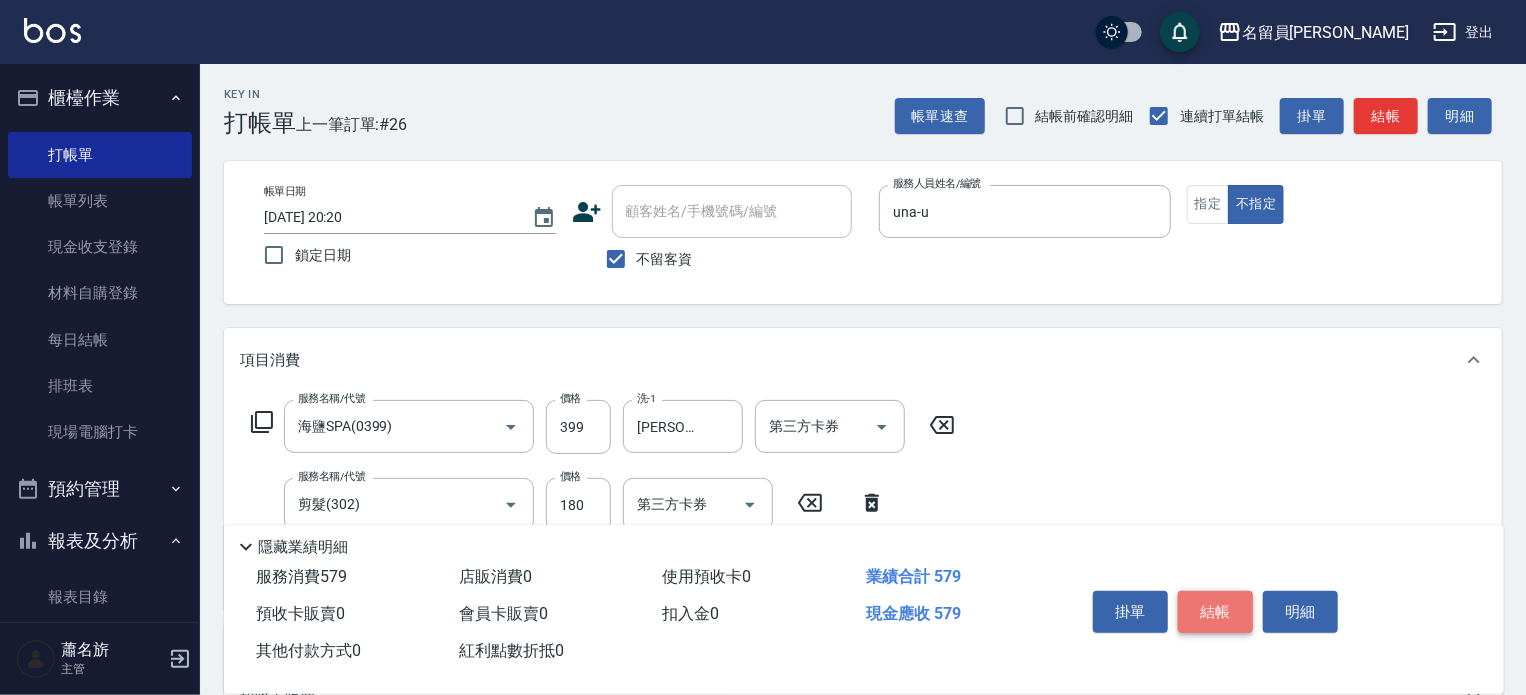 click on "結帳" at bounding box center [1215, 612] 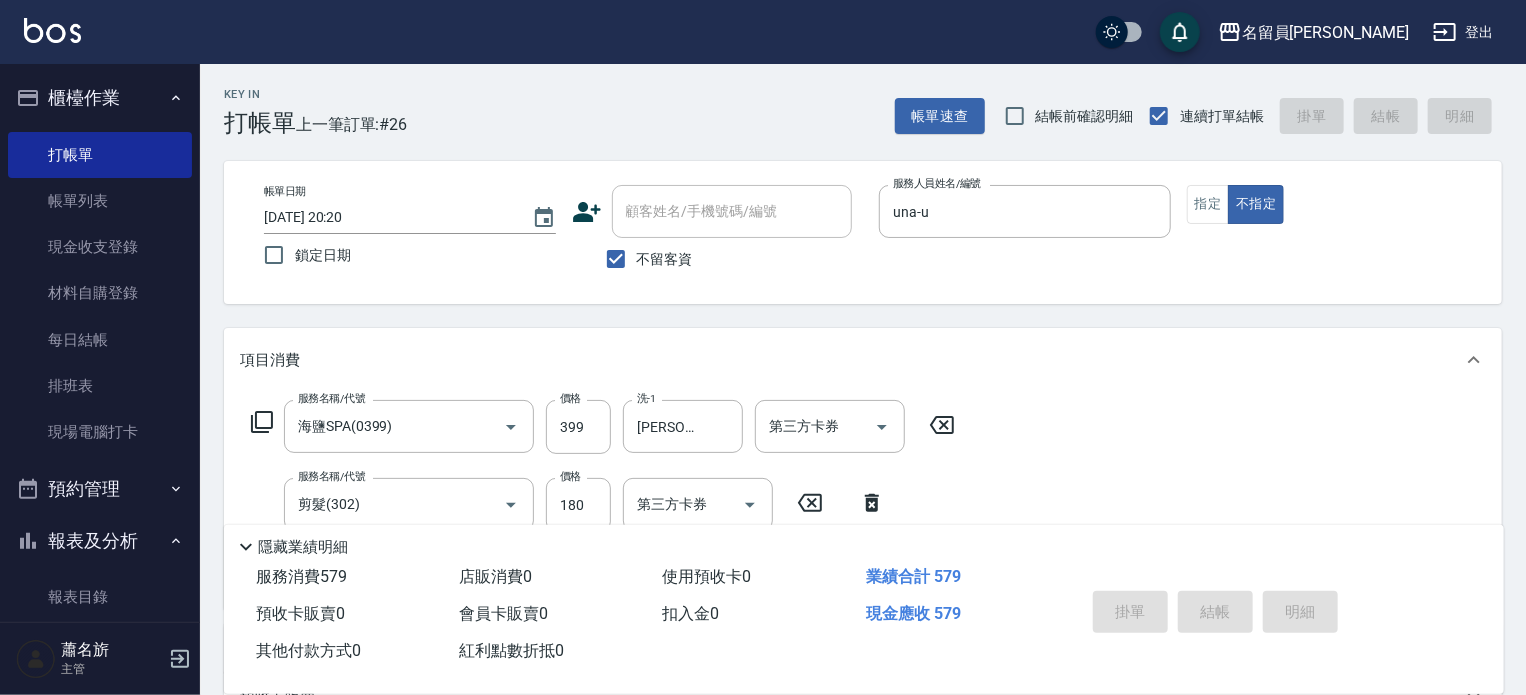 type 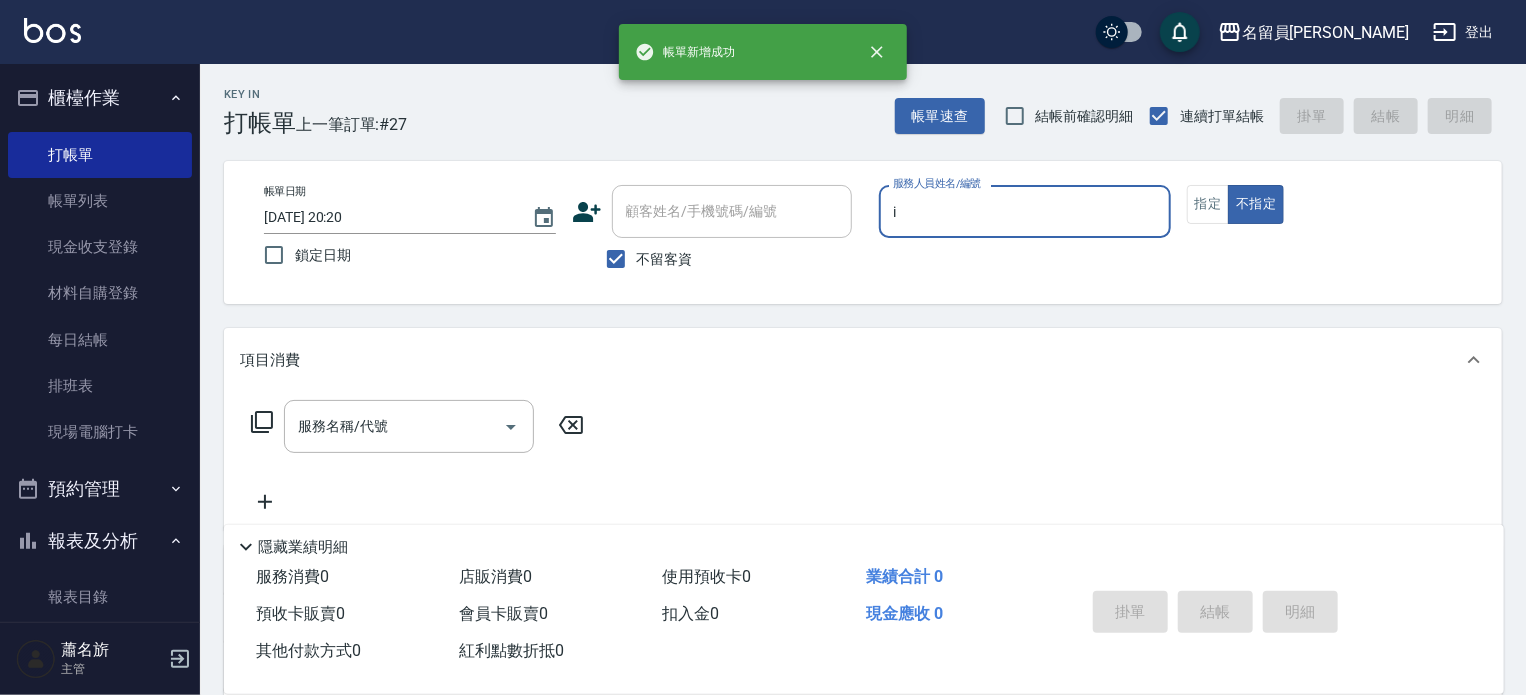 type on "Bonnie-B" 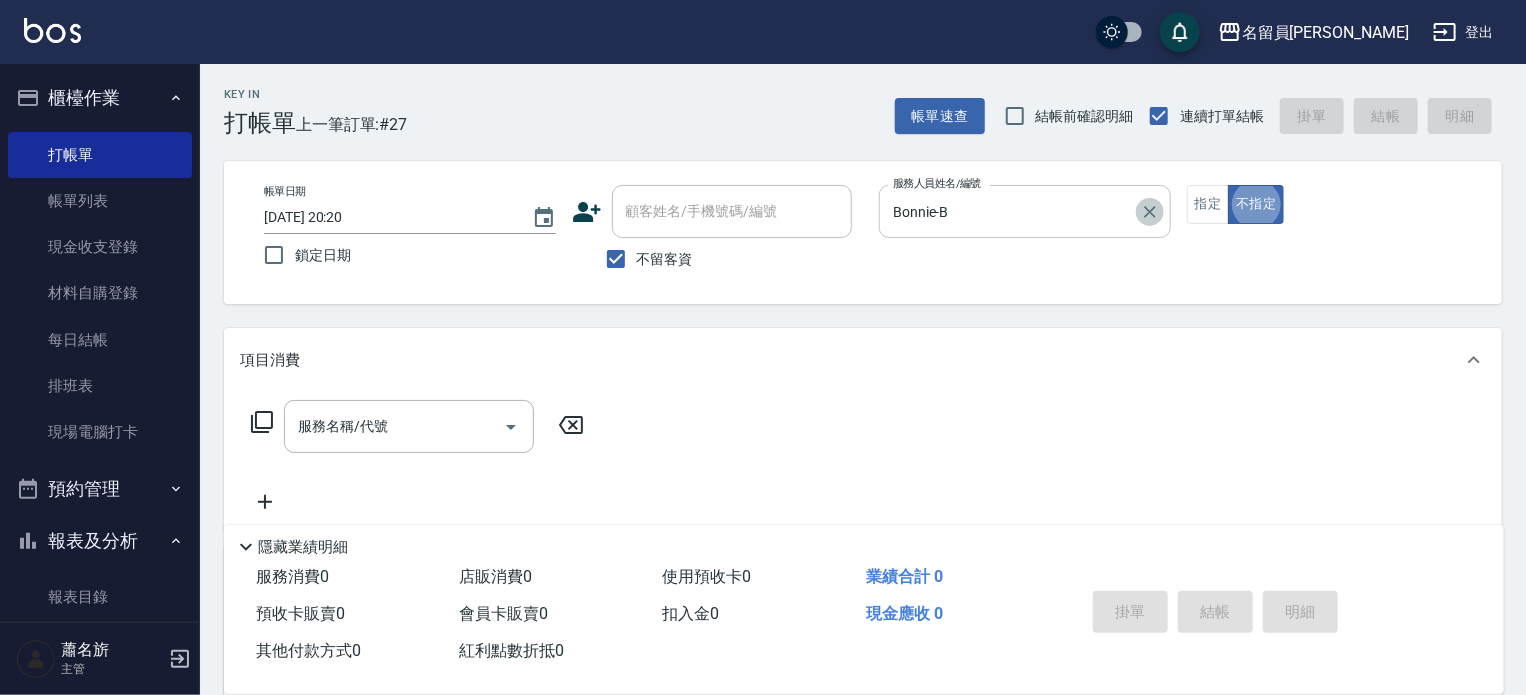 click 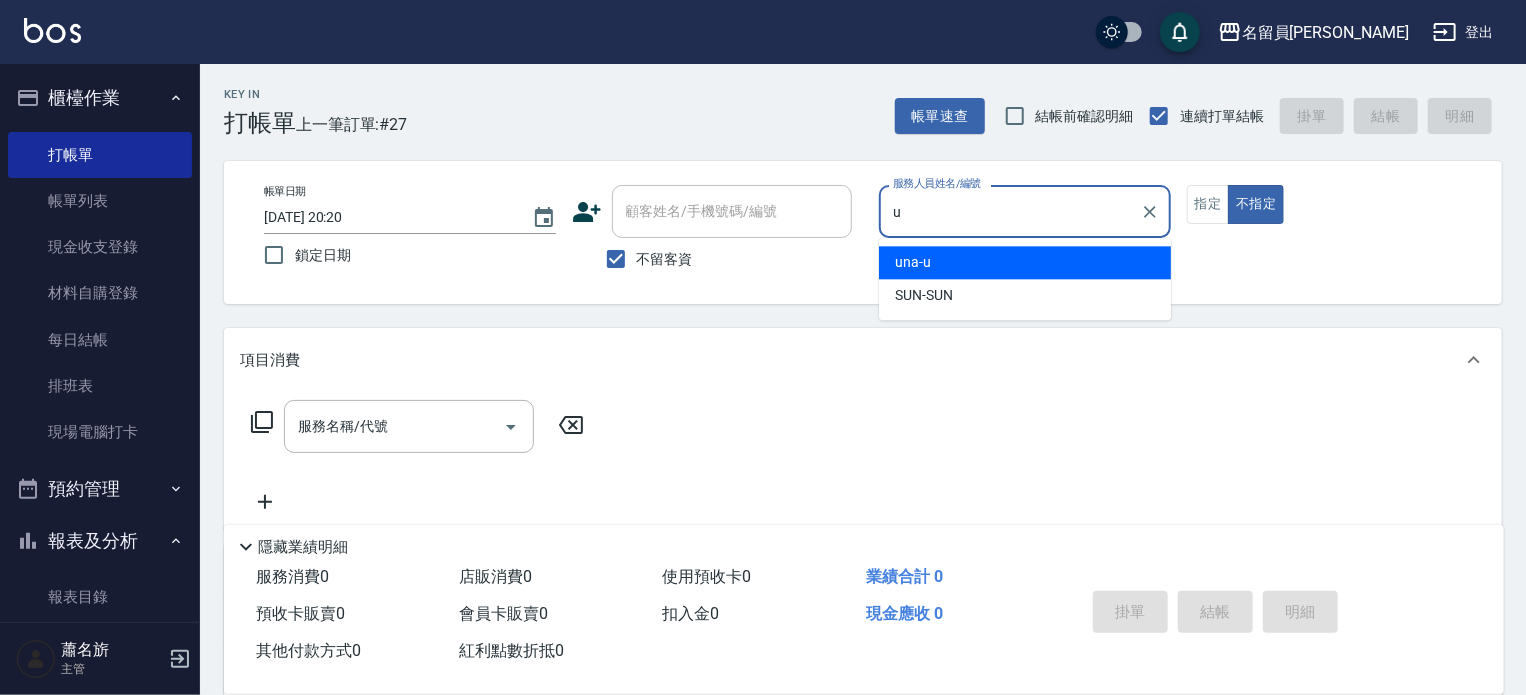 type on "una-u" 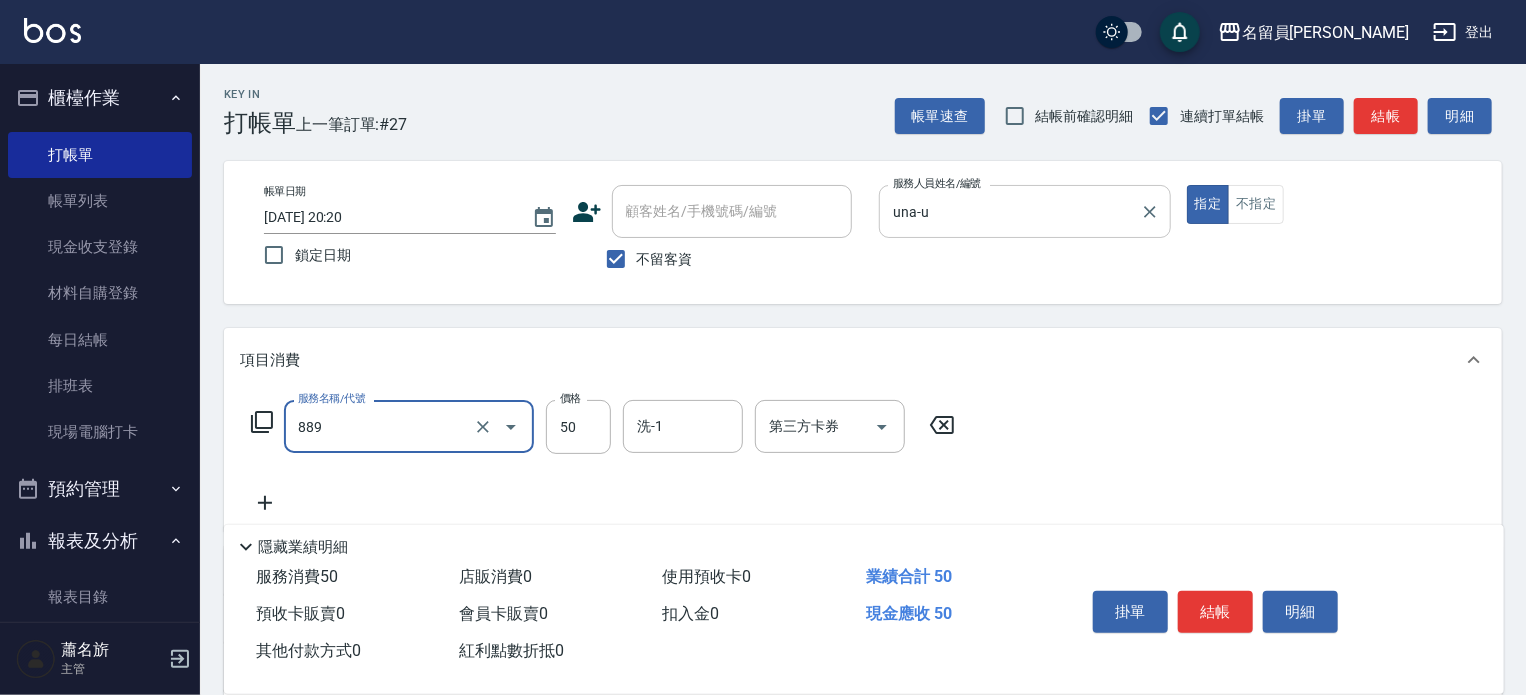 type on "精油(889)" 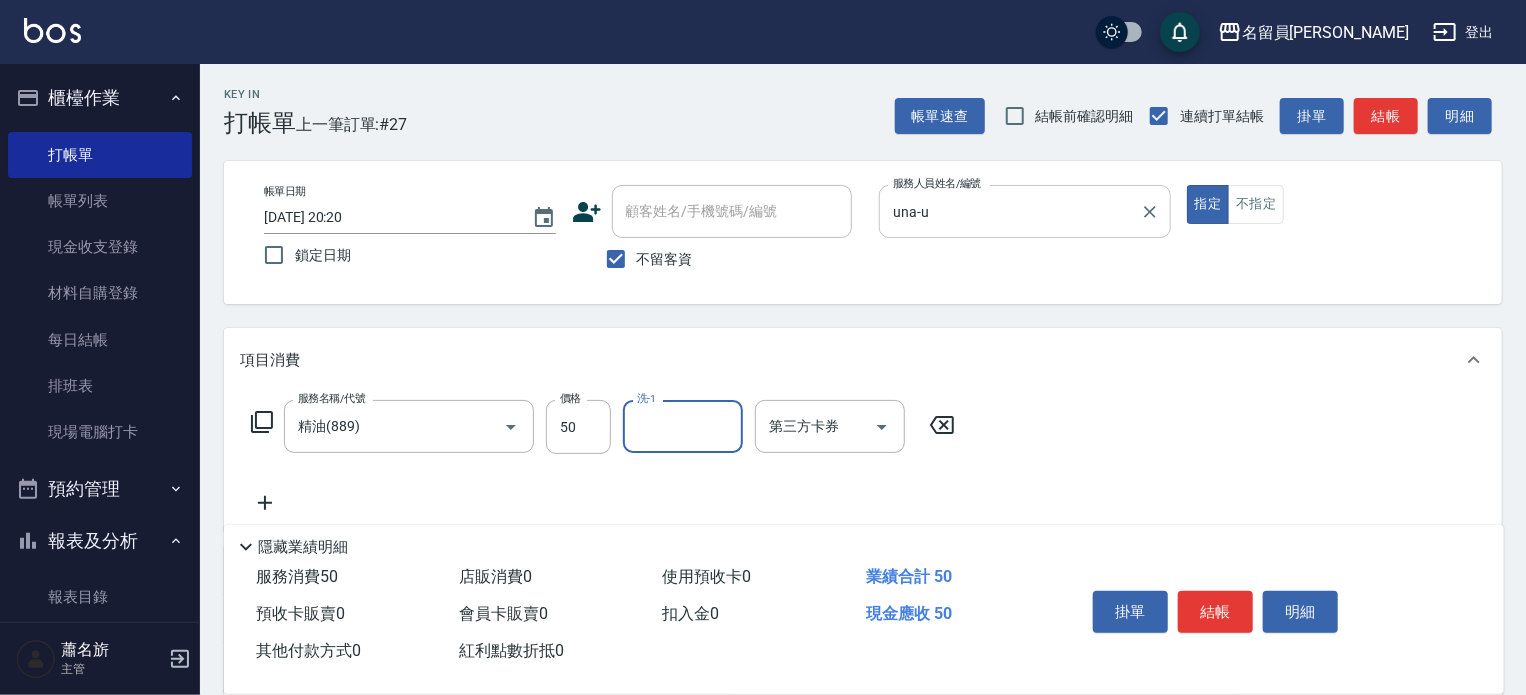type on "5" 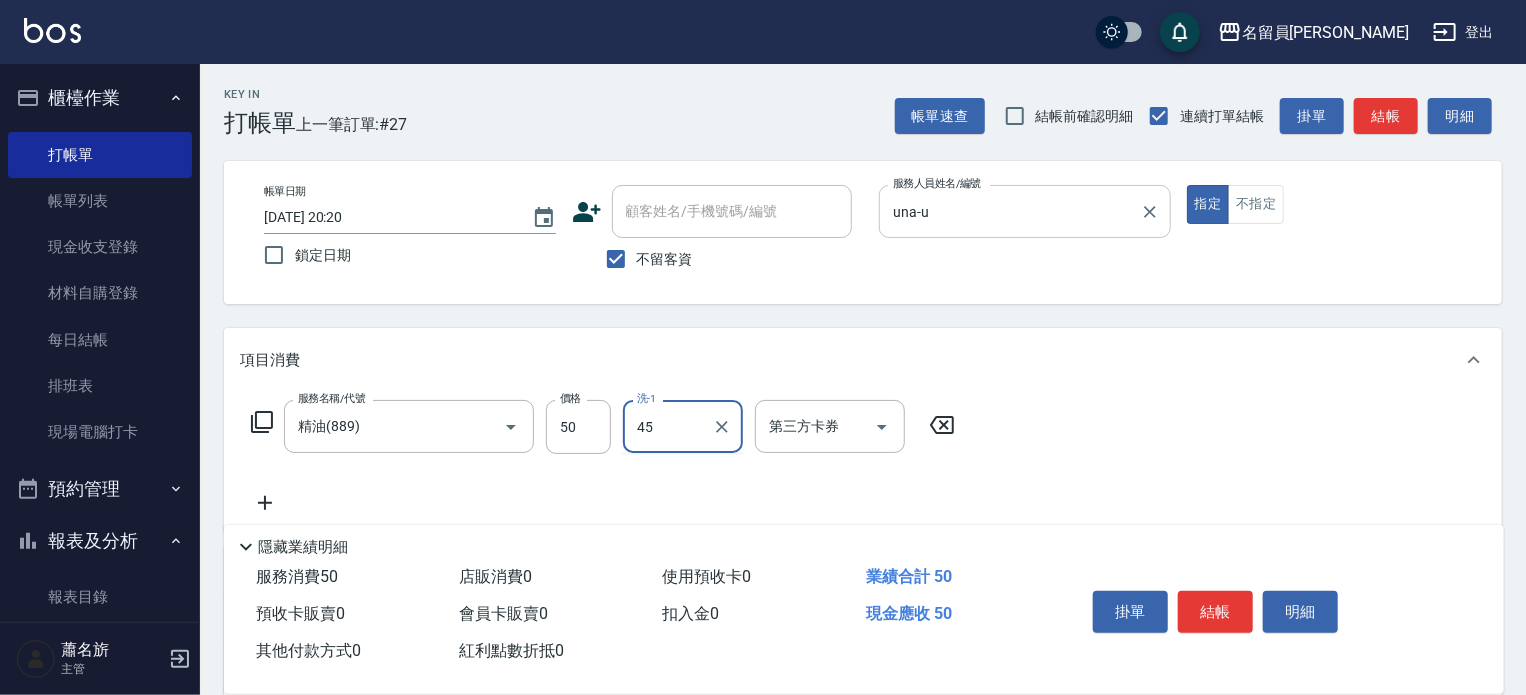 type on "[PERSON_NAME]-45" 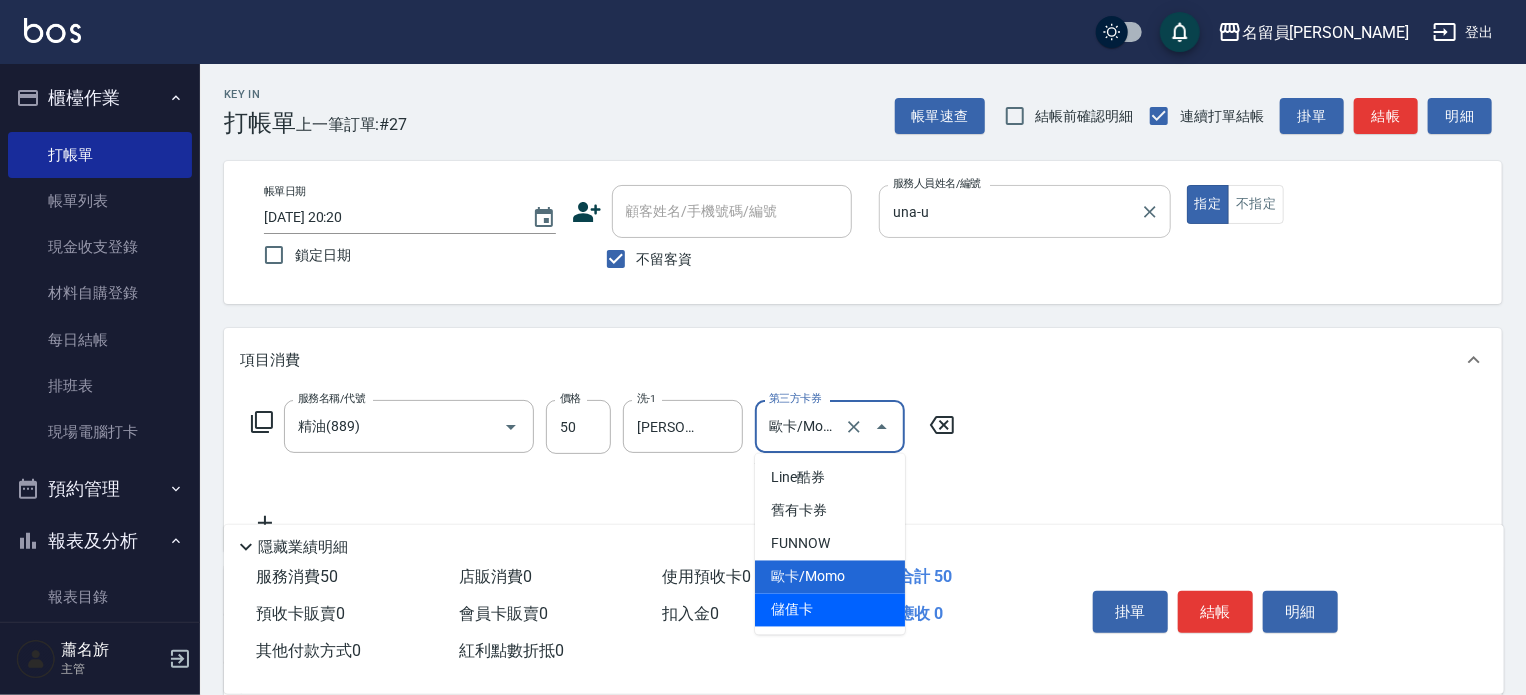 type on "儲值卡" 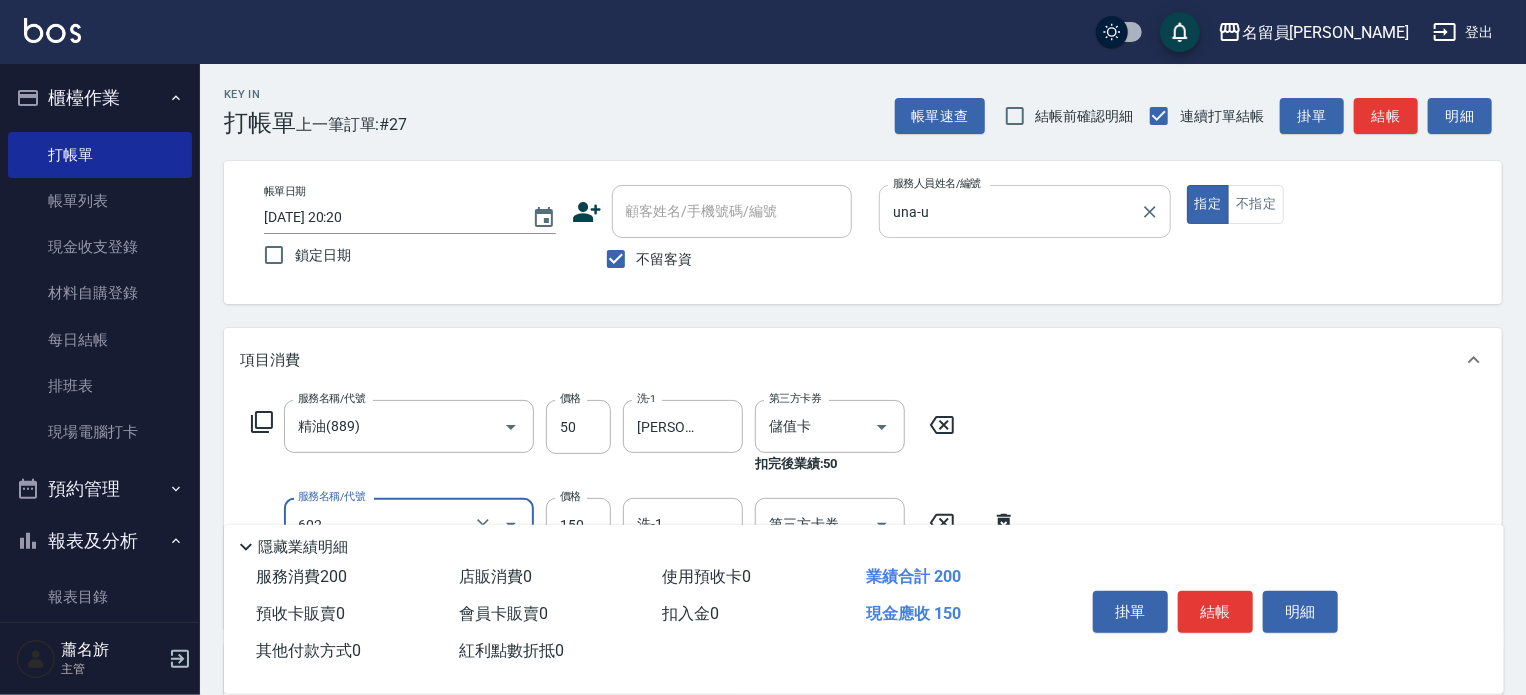 type on "一般洗髮(602)" 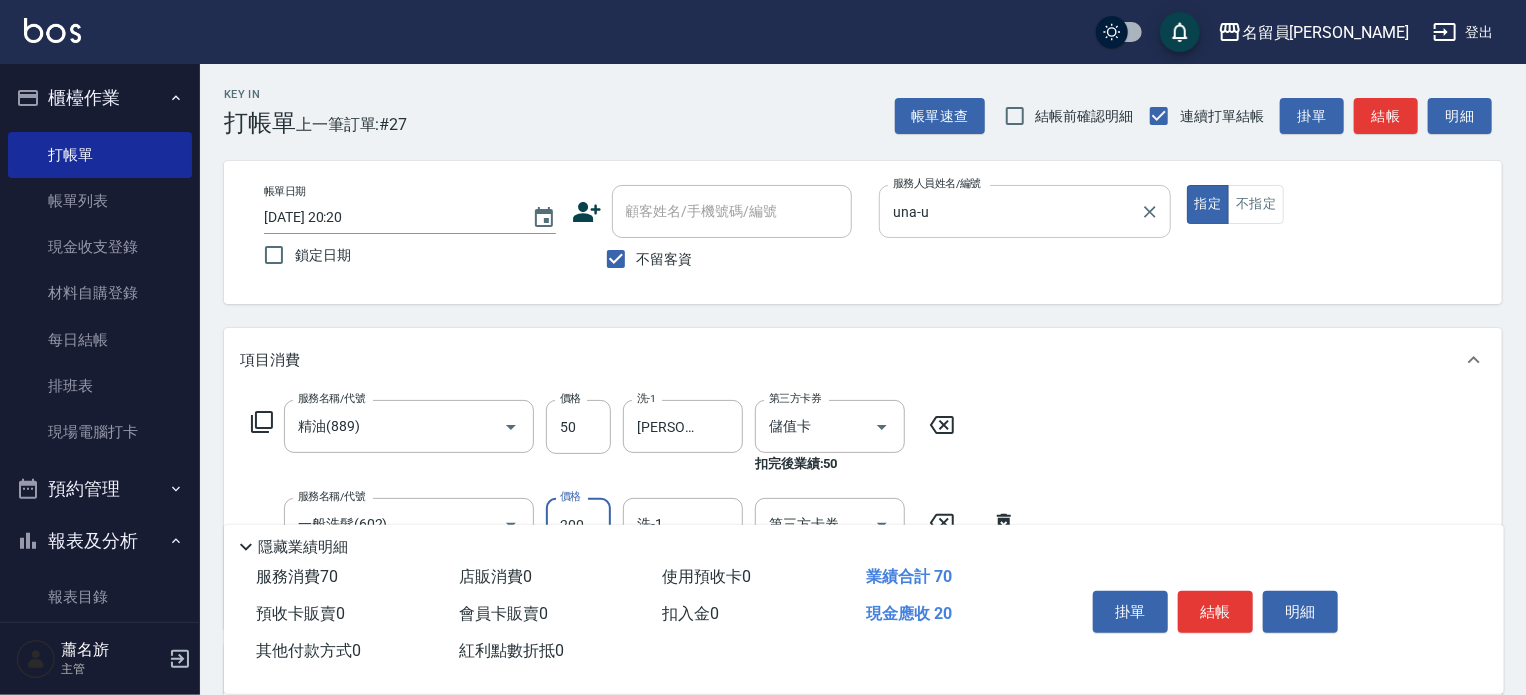 type on "200" 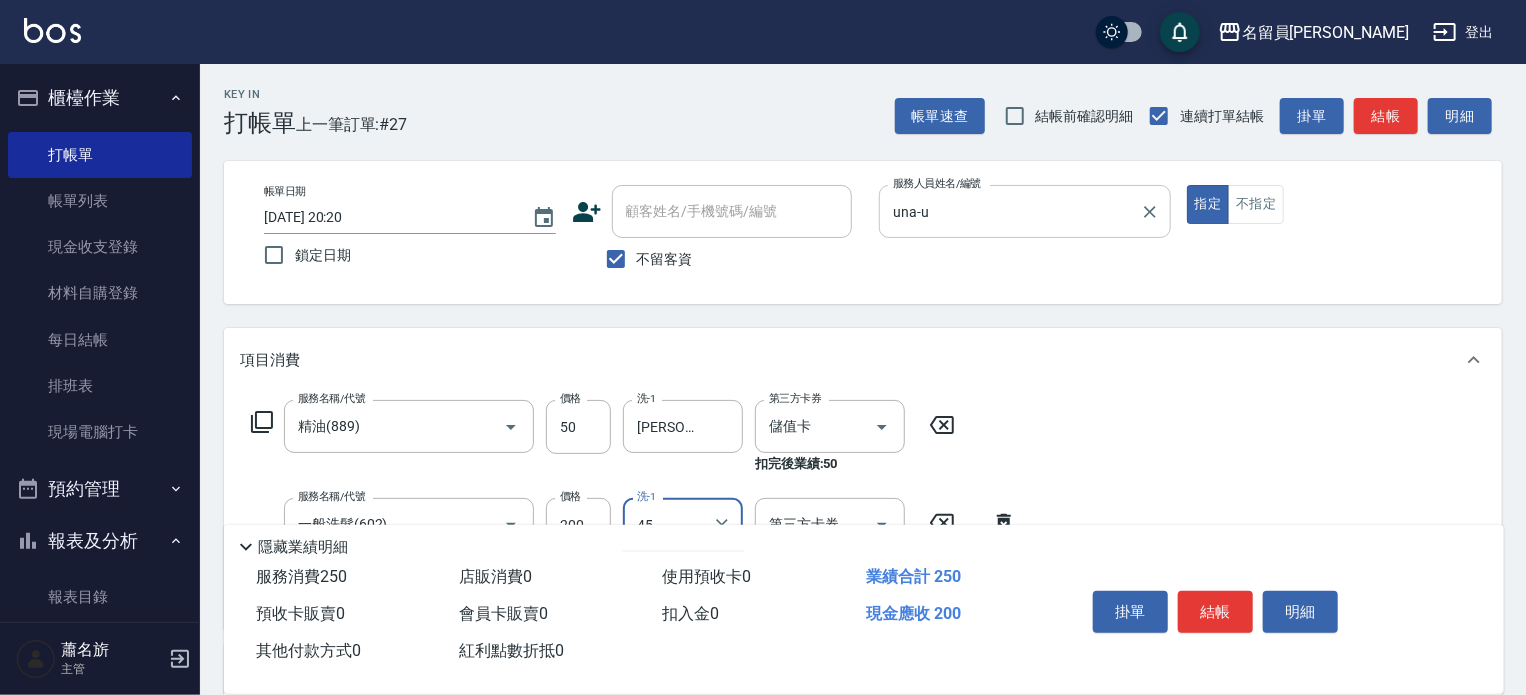 type on "[PERSON_NAME]-45" 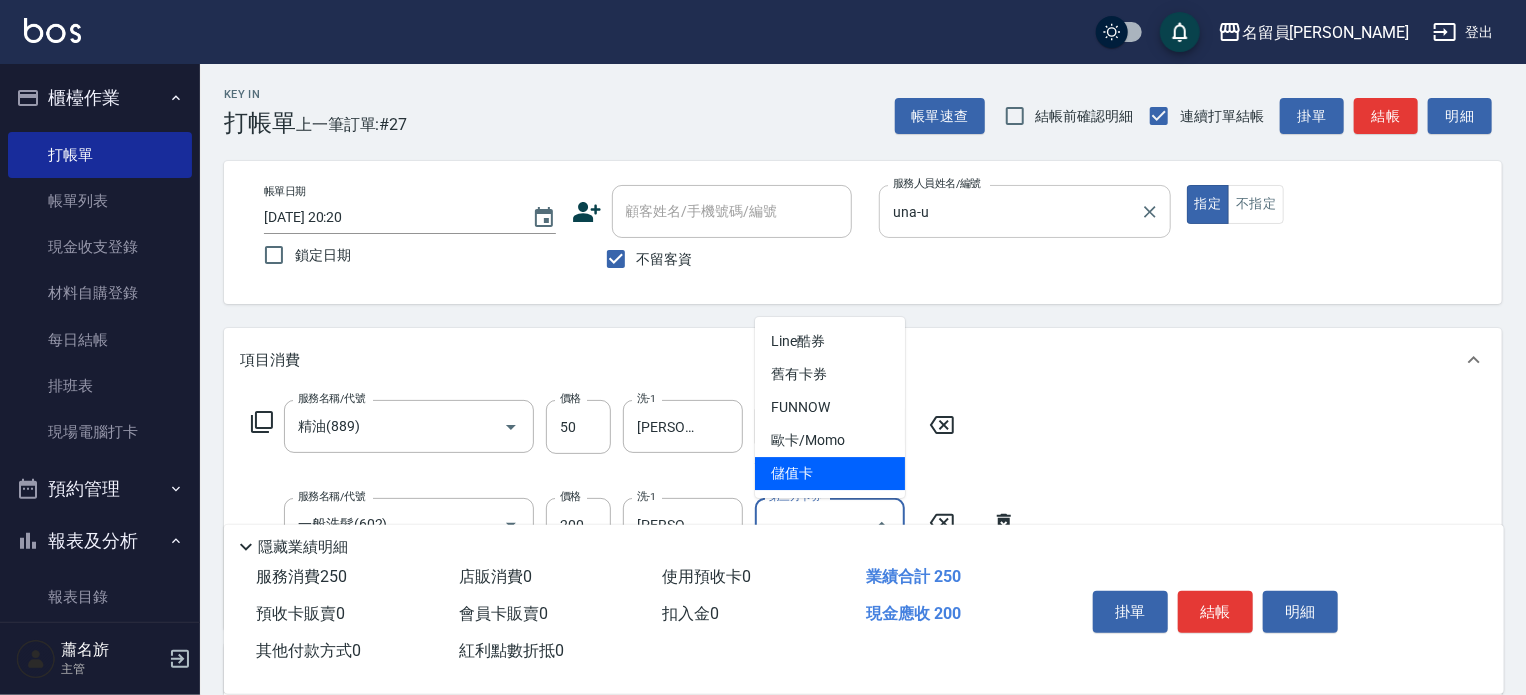 type on "儲值卡" 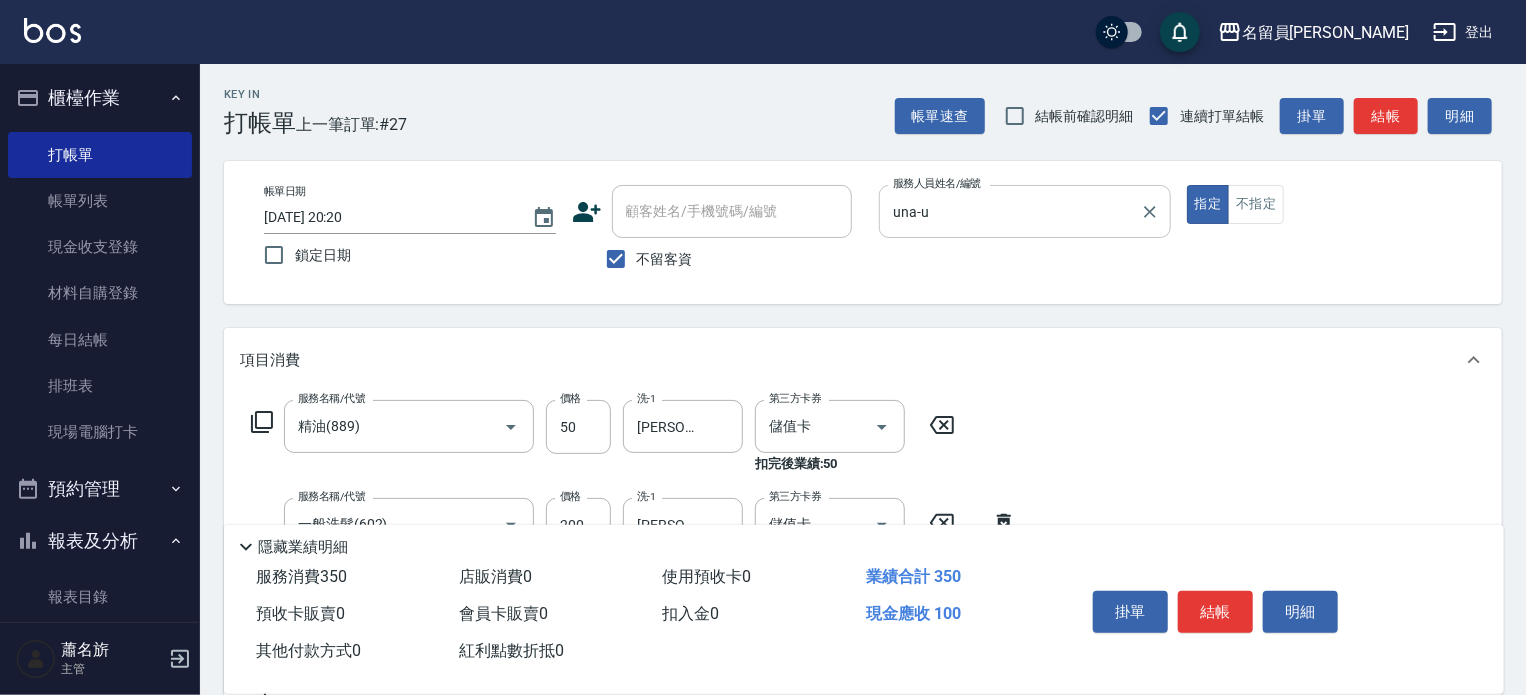 type on "剪髮(302)" 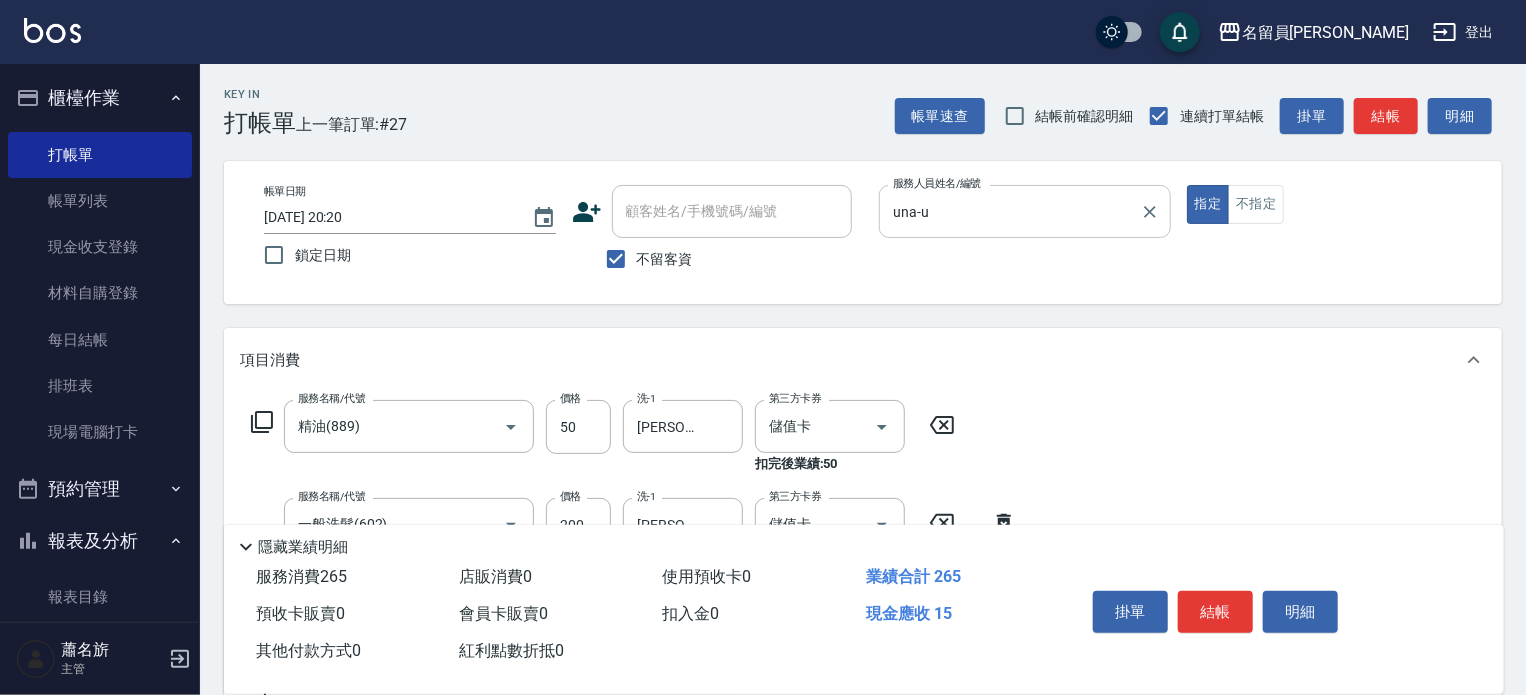 type on "150" 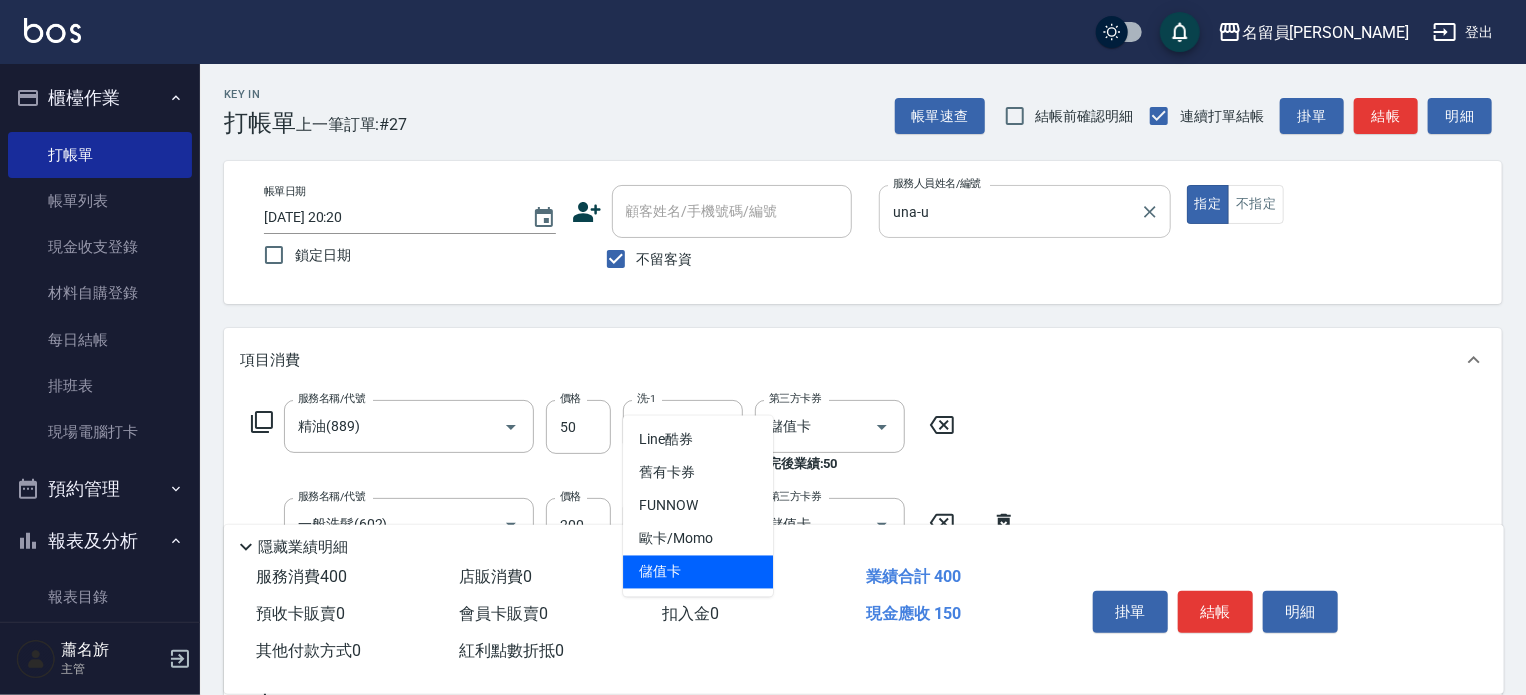 type on "儲值卡" 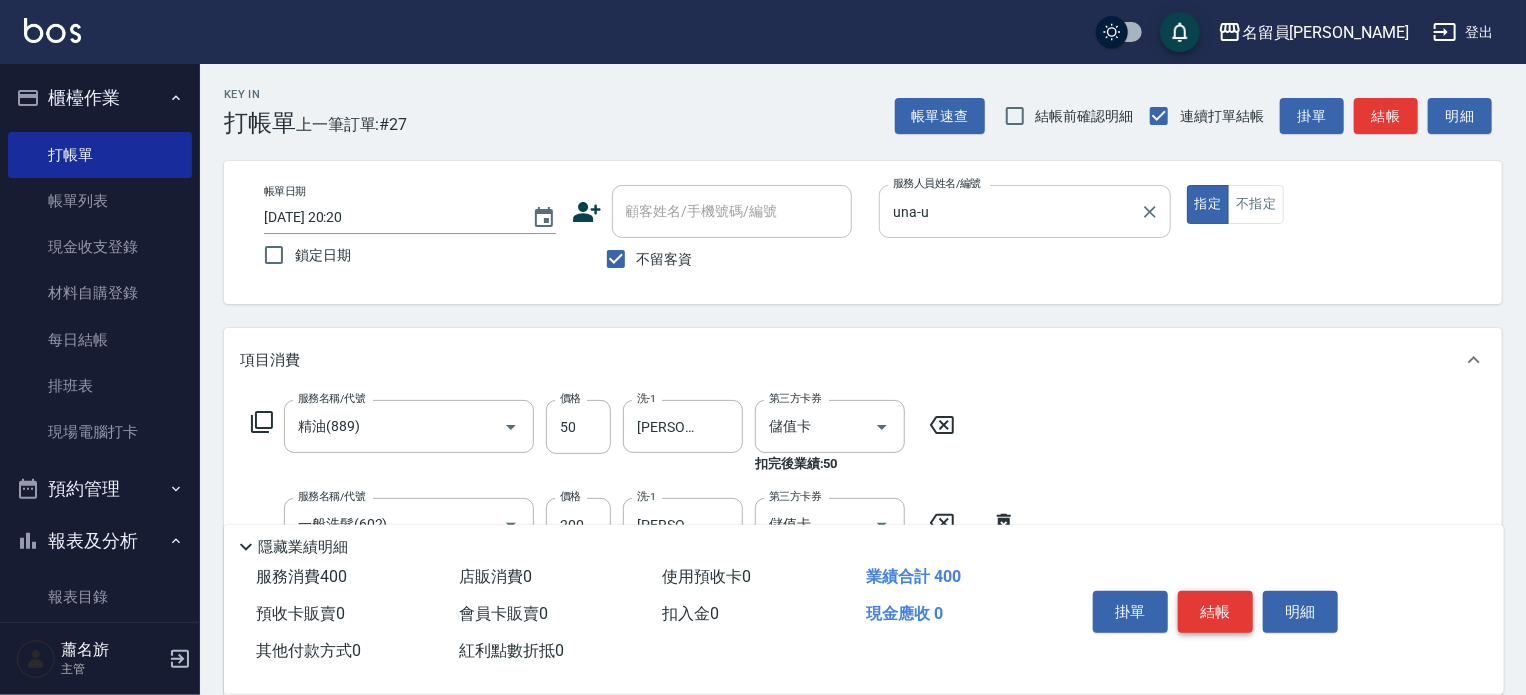 click on "結帳" at bounding box center (1215, 612) 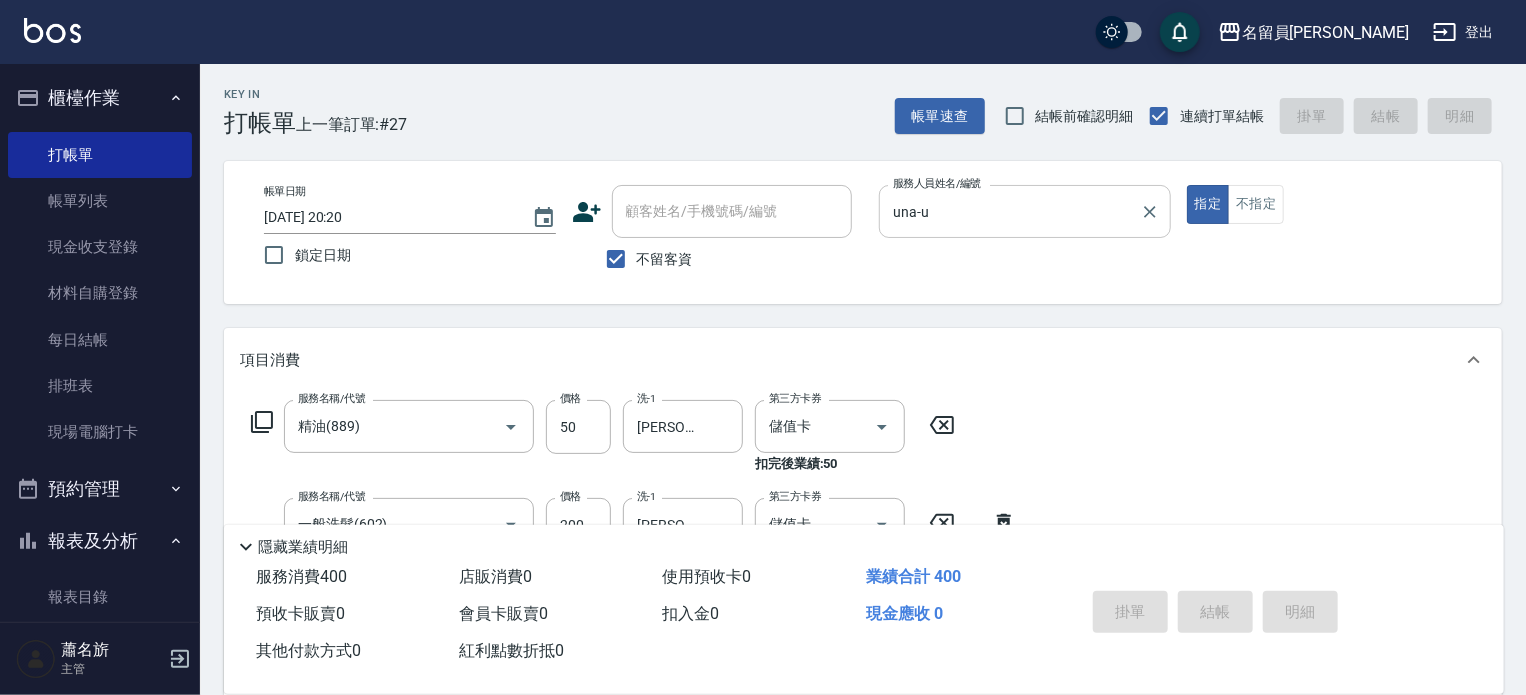type 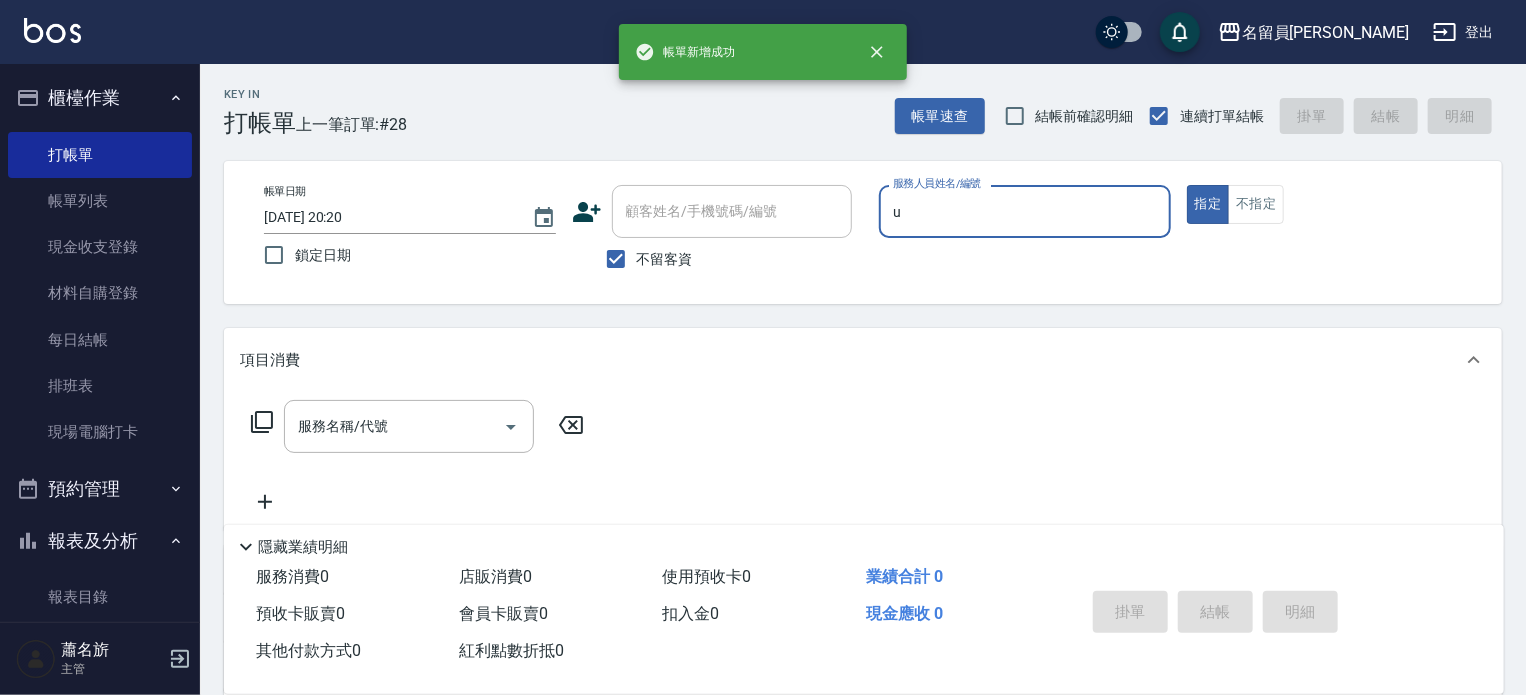 type on "una-u" 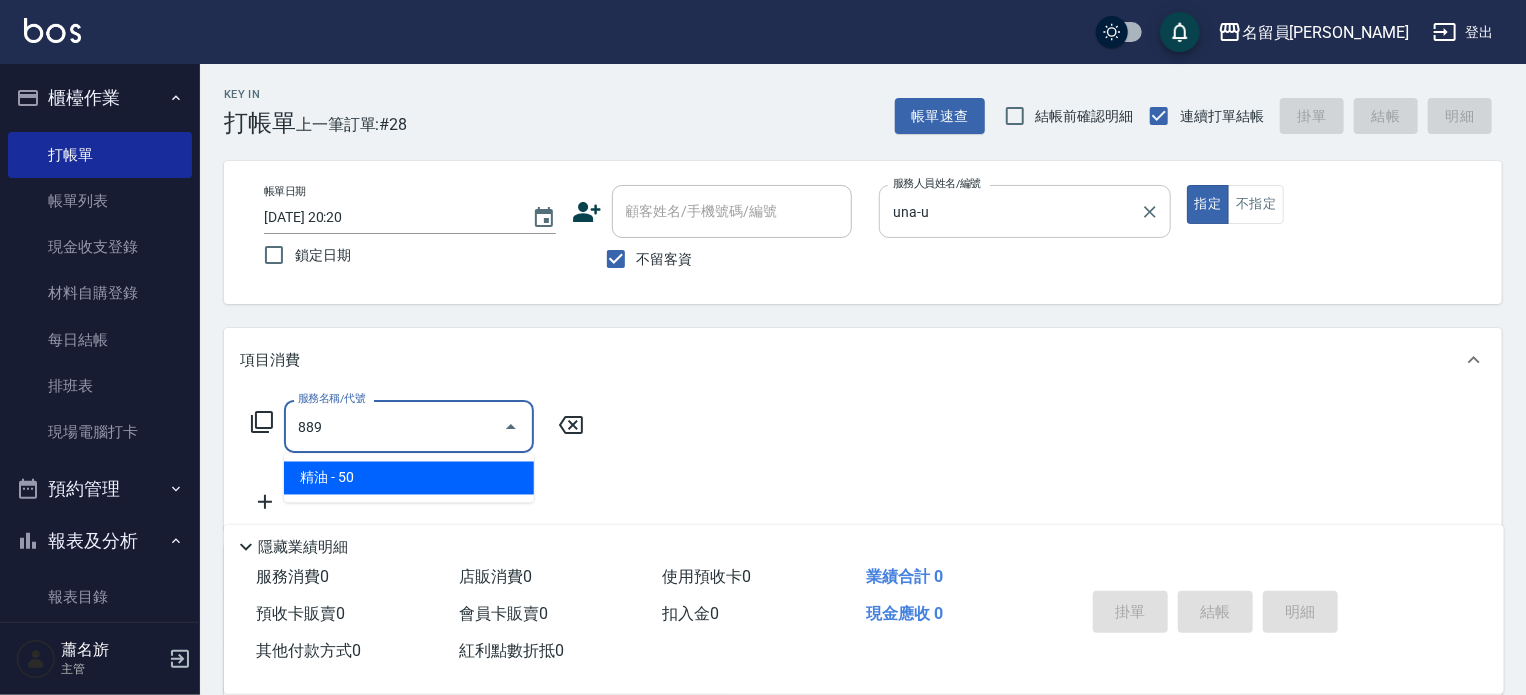 type on "精油(889)" 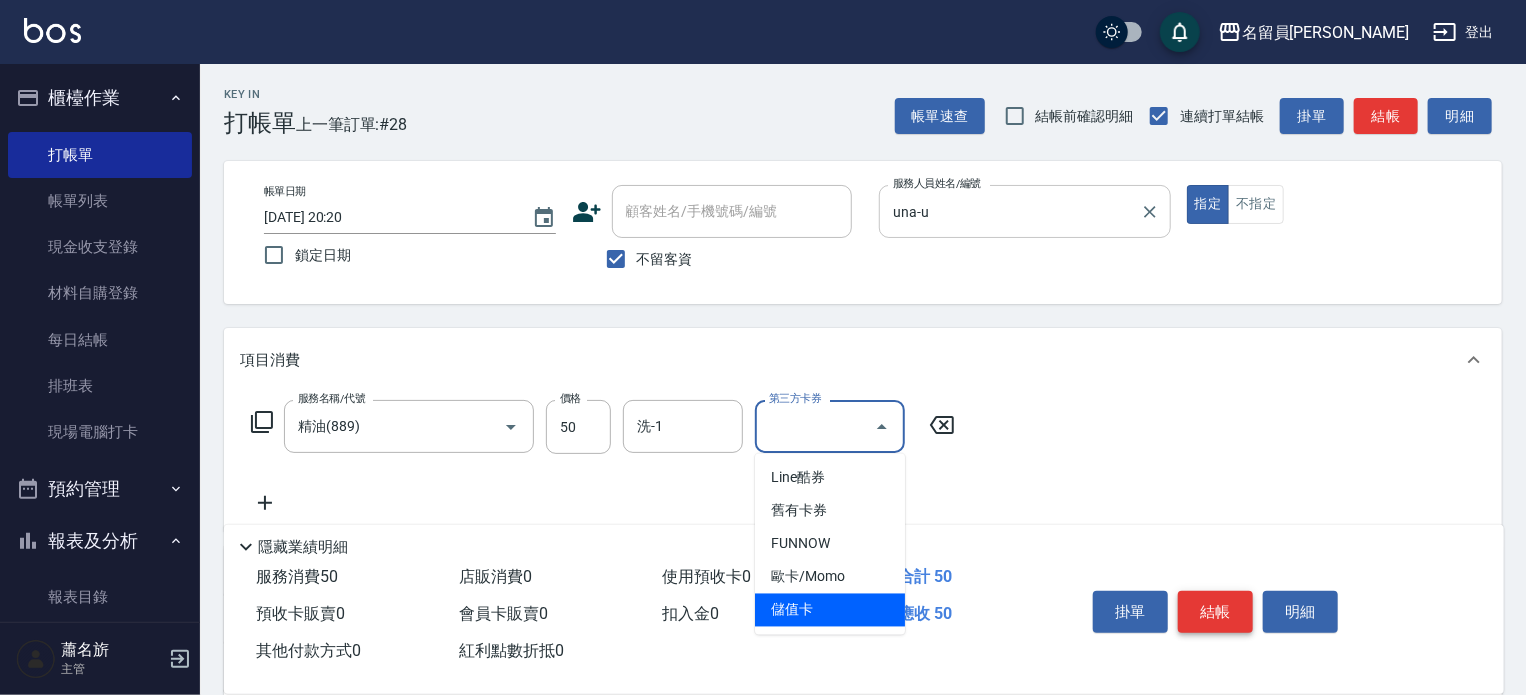 type on "儲值卡" 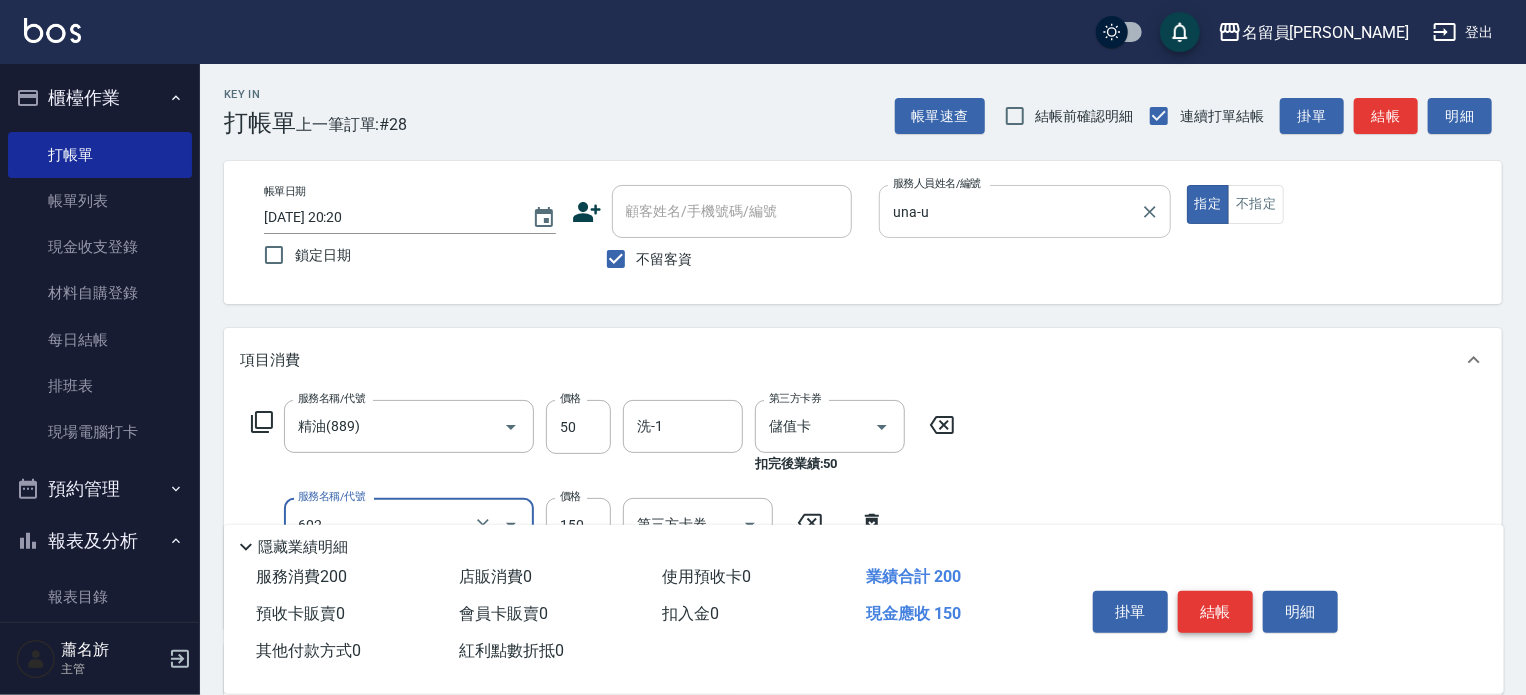 type on "一般洗髮(602)" 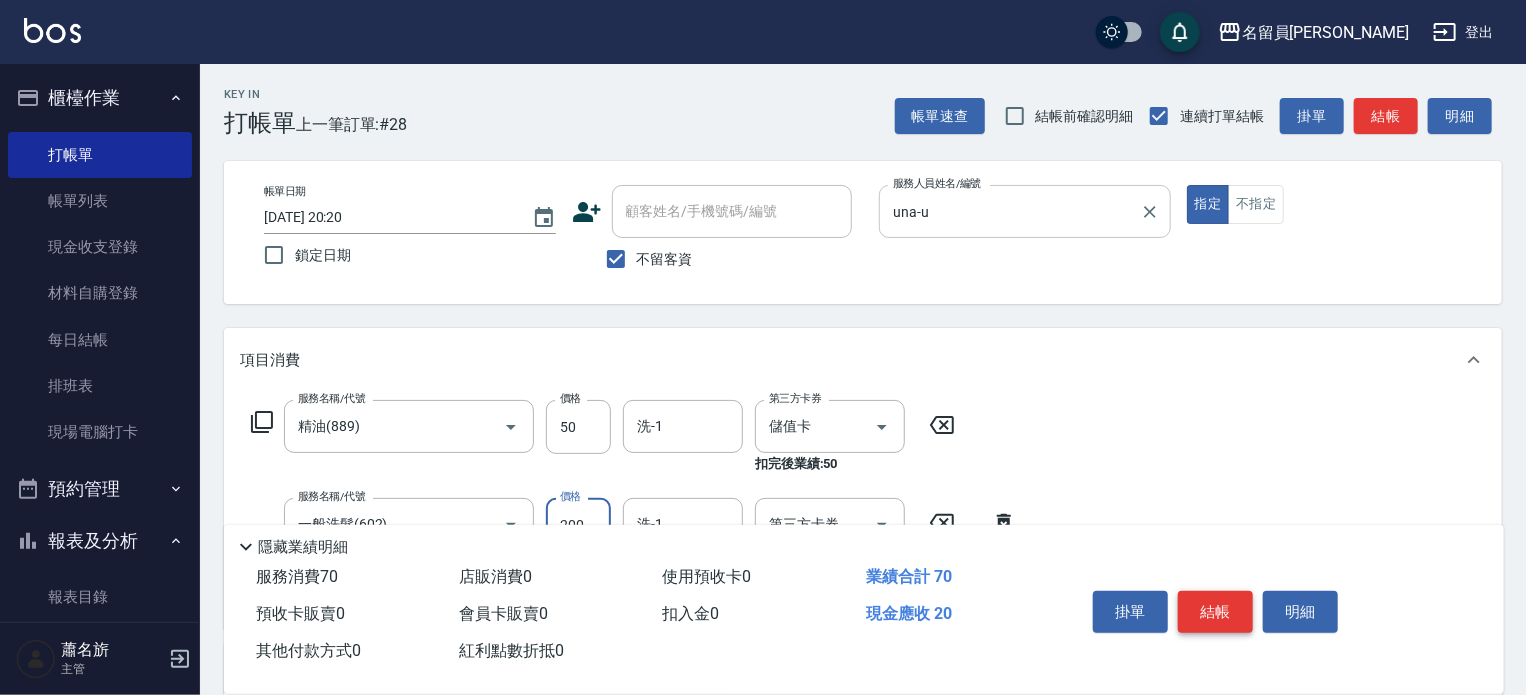 type on "200" 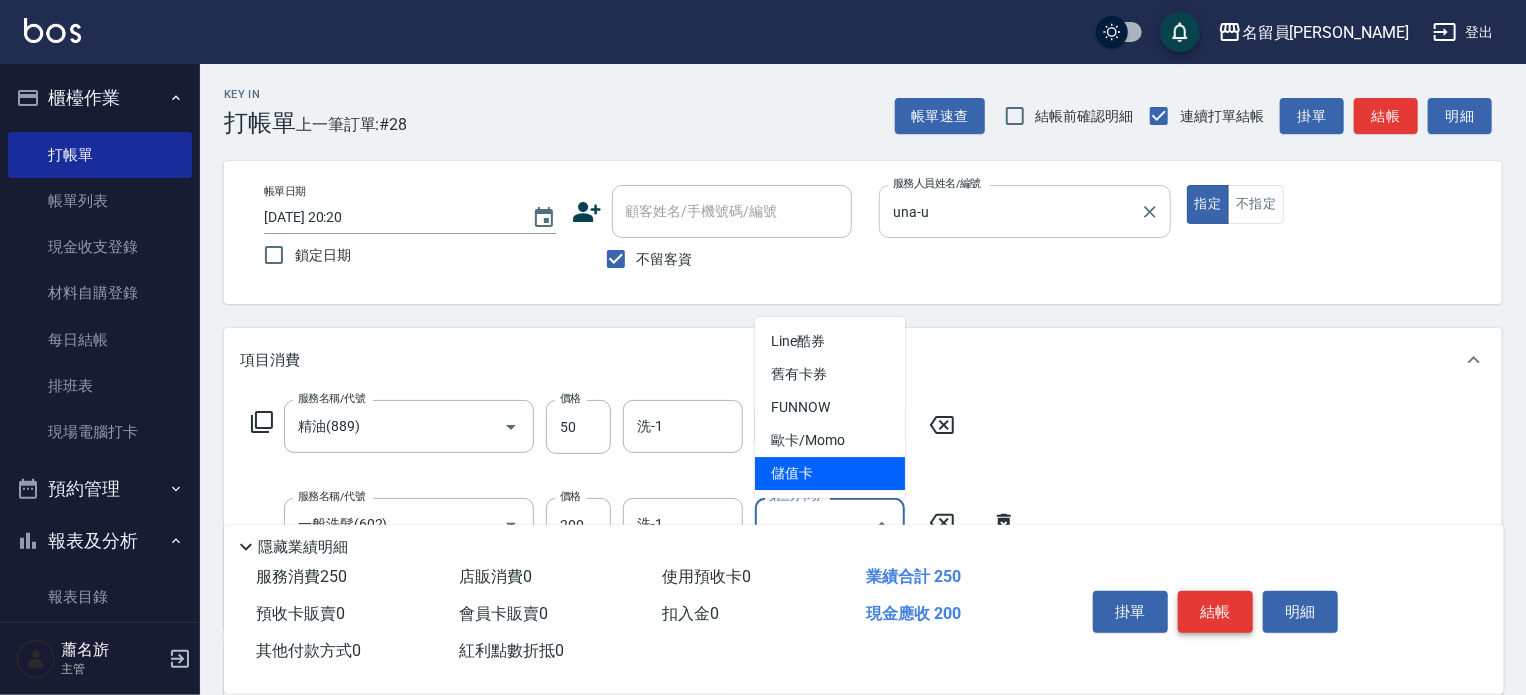 type on "儲值卡" 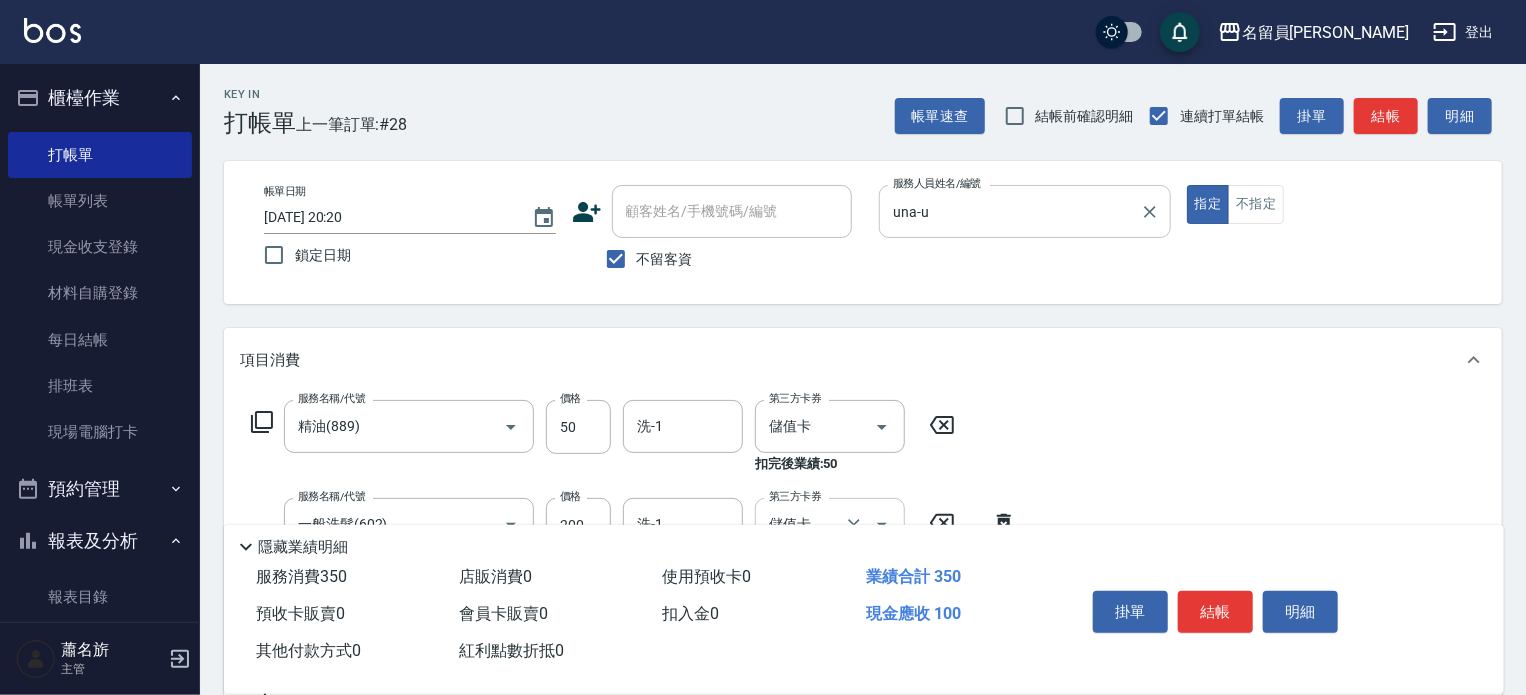 scroll, scrollTop: 100, scrollLeft: 0, axis: vertical 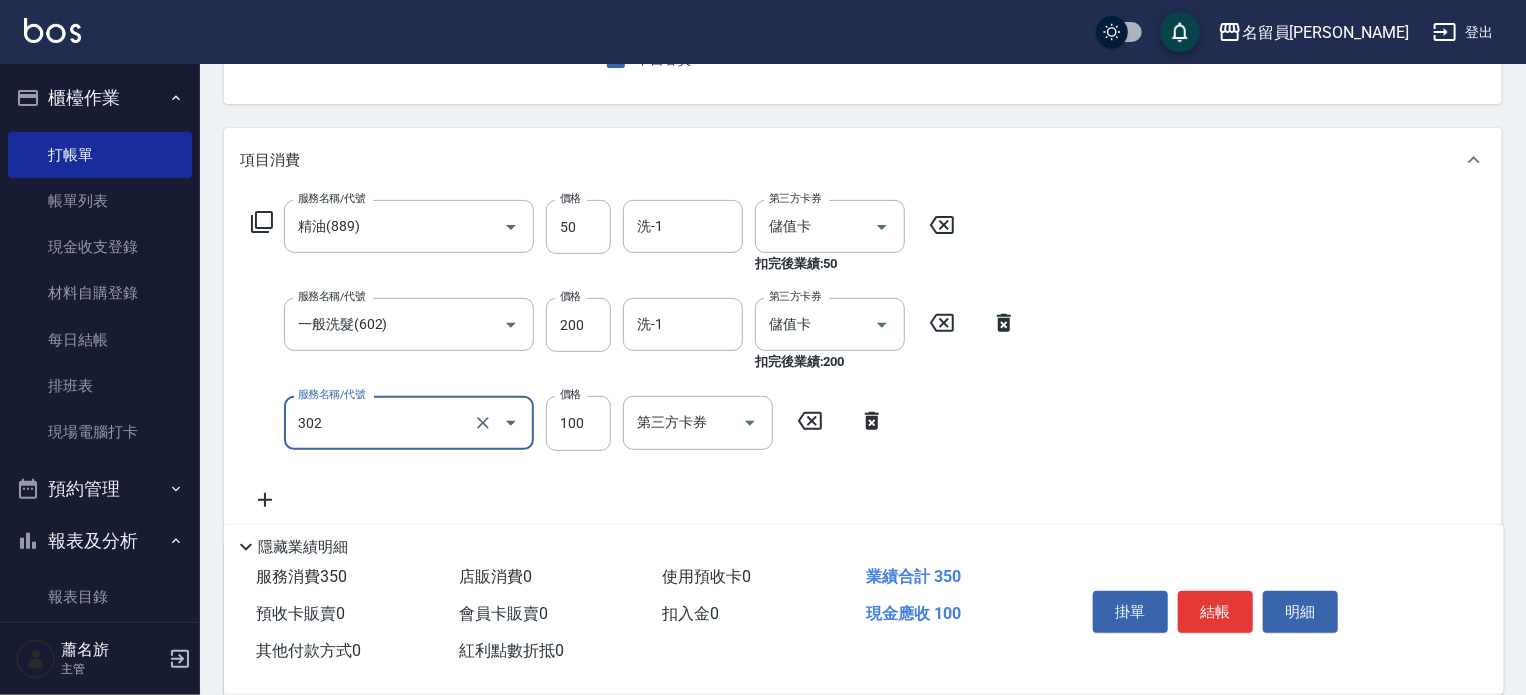 type on "剪髮(302)" 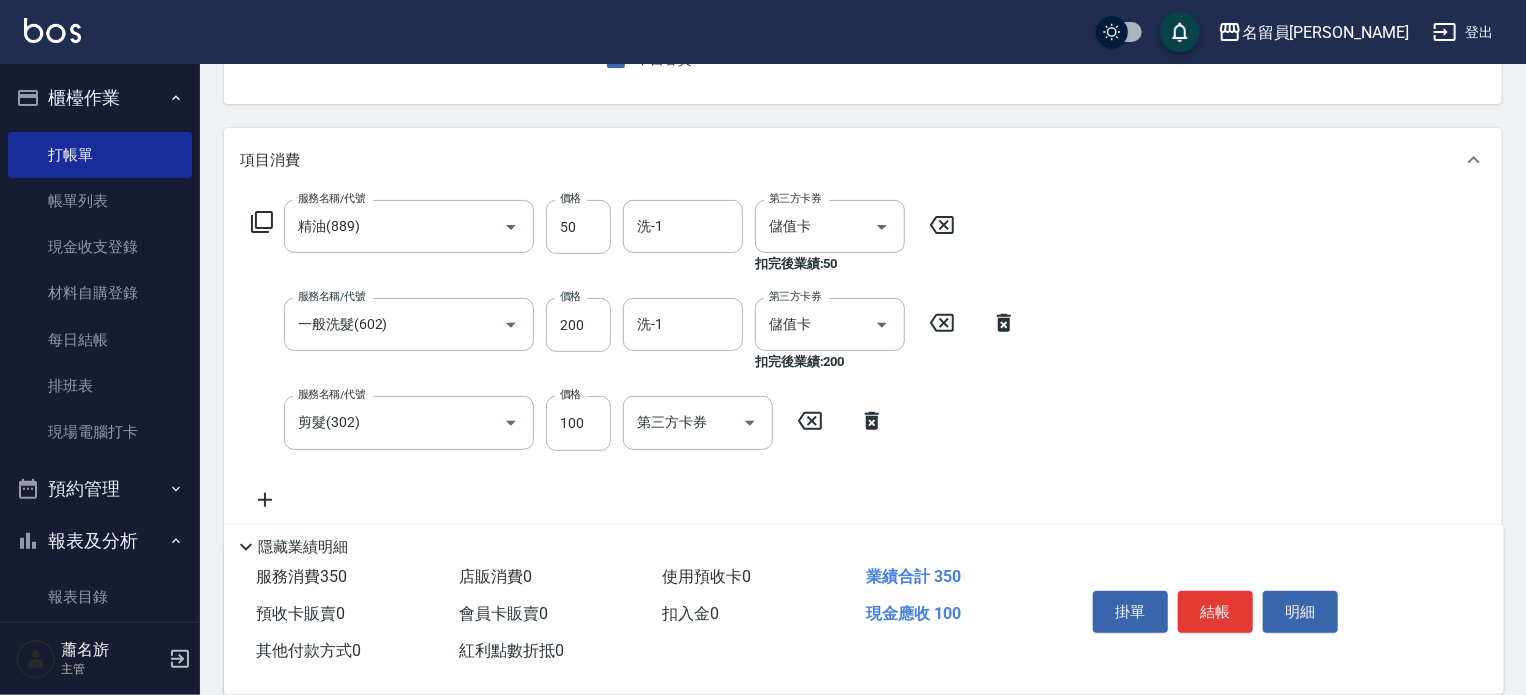 click 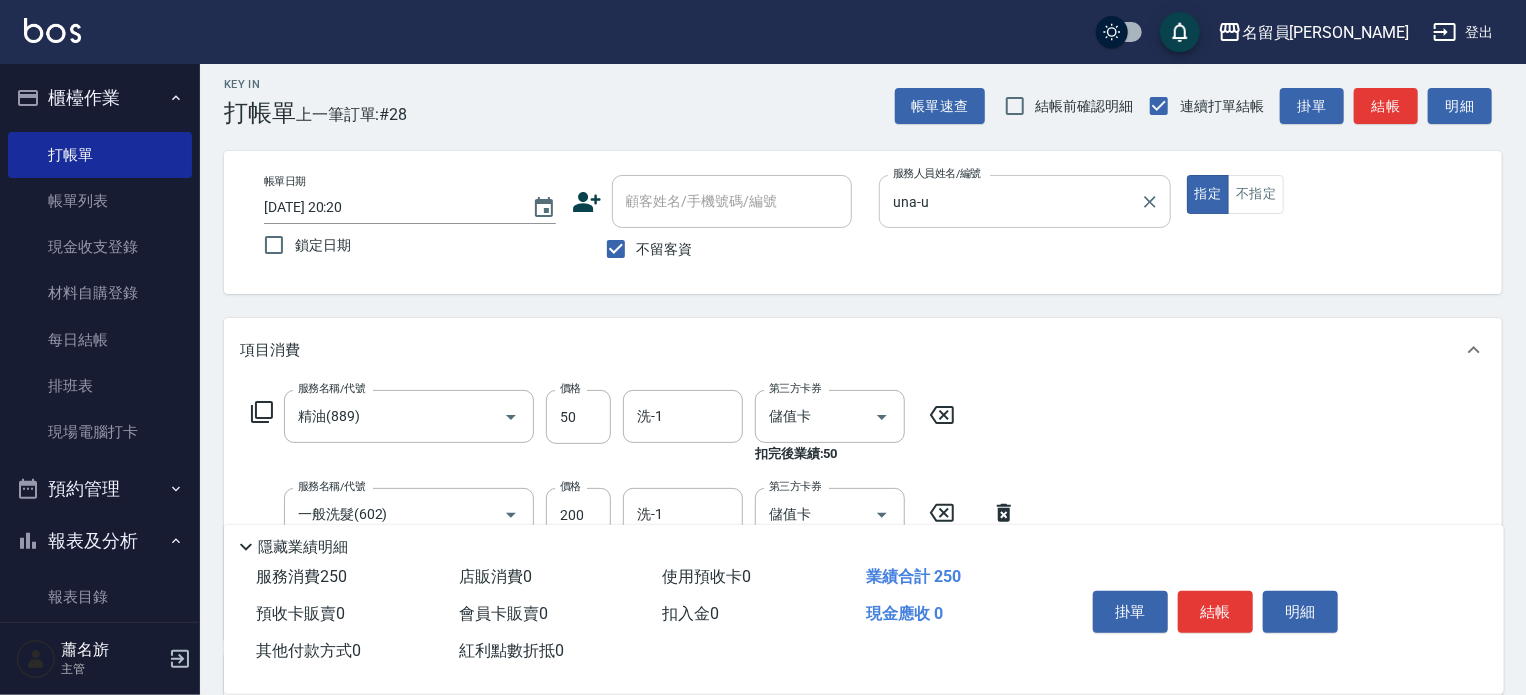 scroll, scrollTop: 0, scrollLeft: 0, axis: both 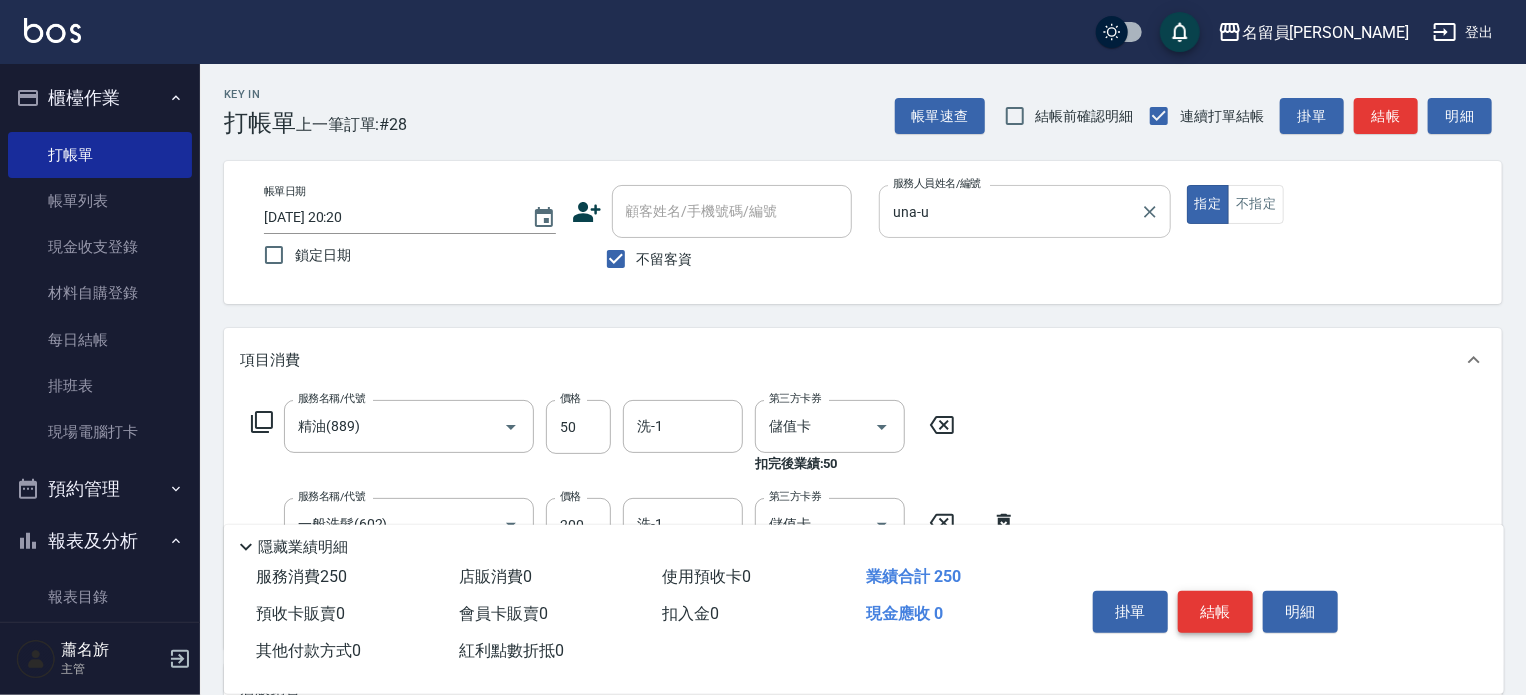 click on "結帳" at bounding box center (1215, 612) 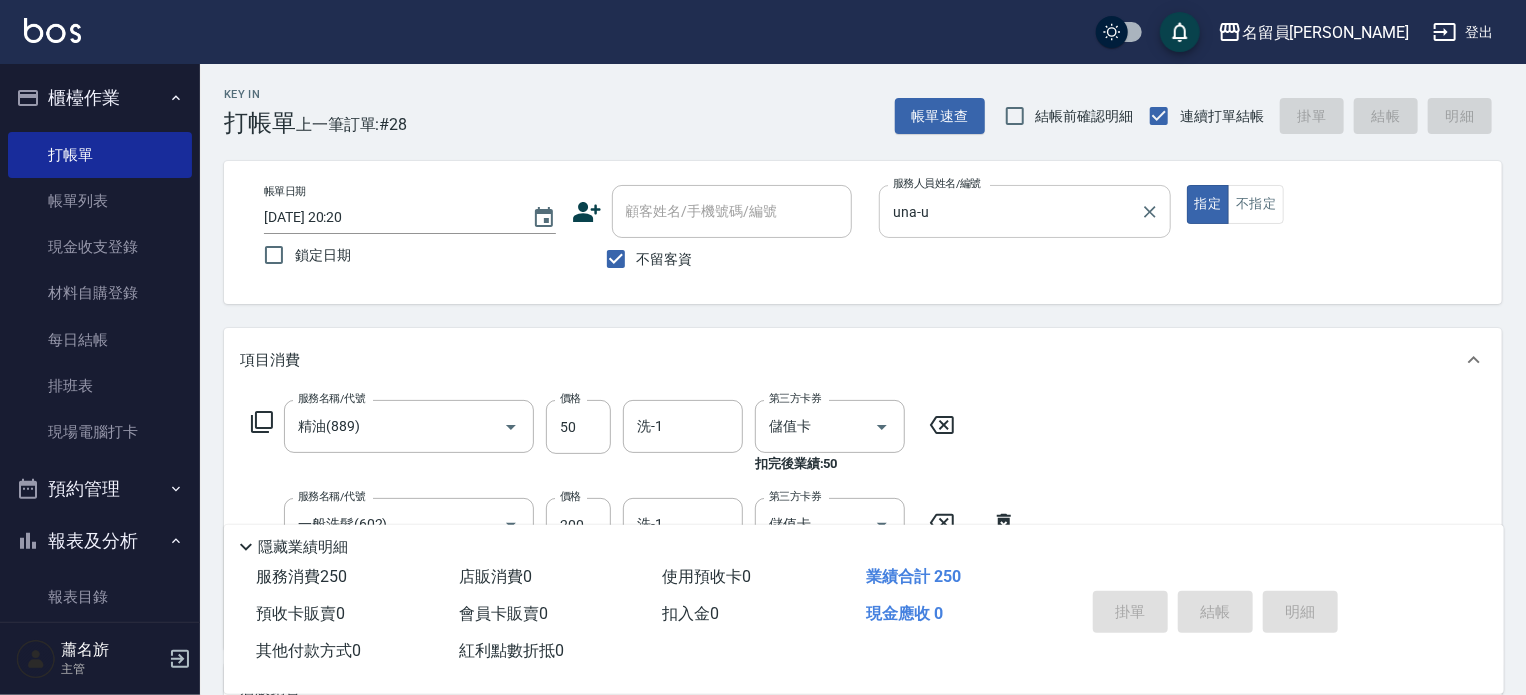 type 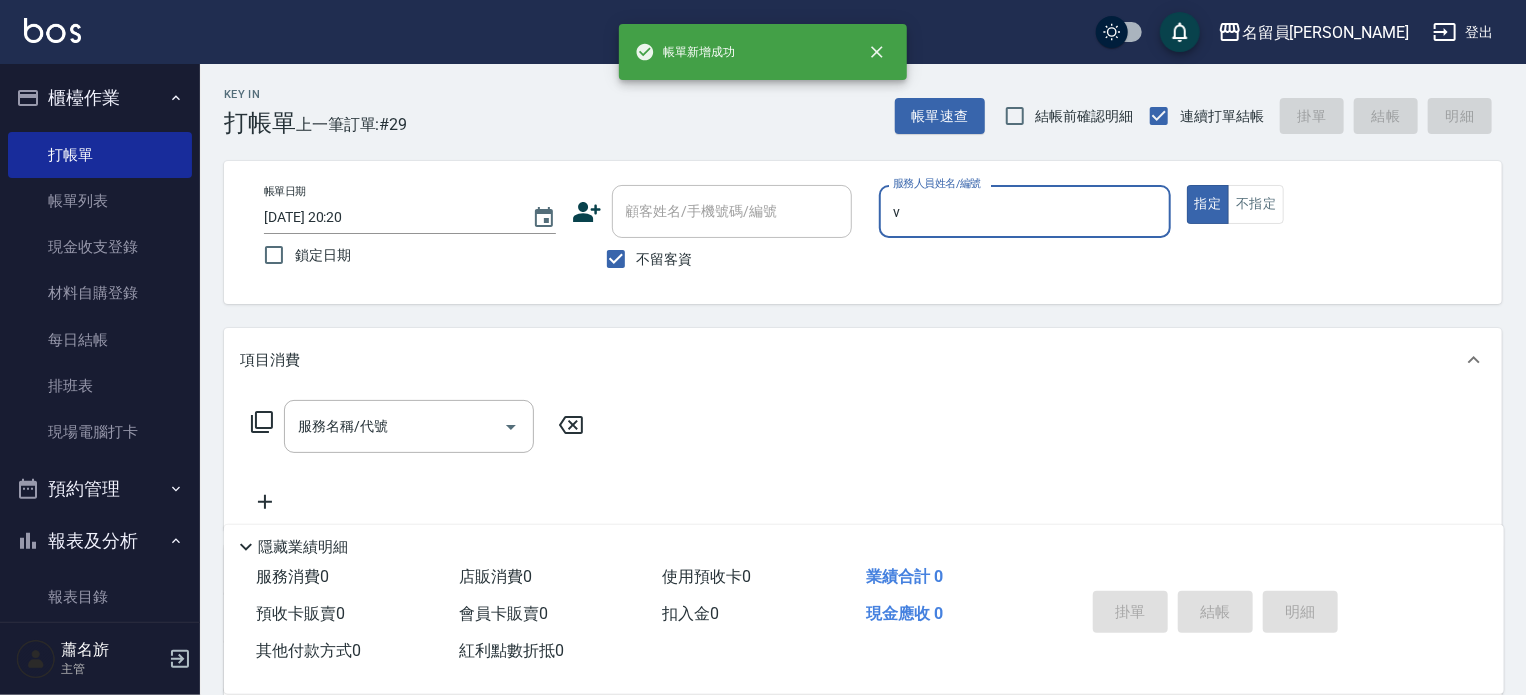 type on "[PERSON_NAME][PERSON_NAME]-V" 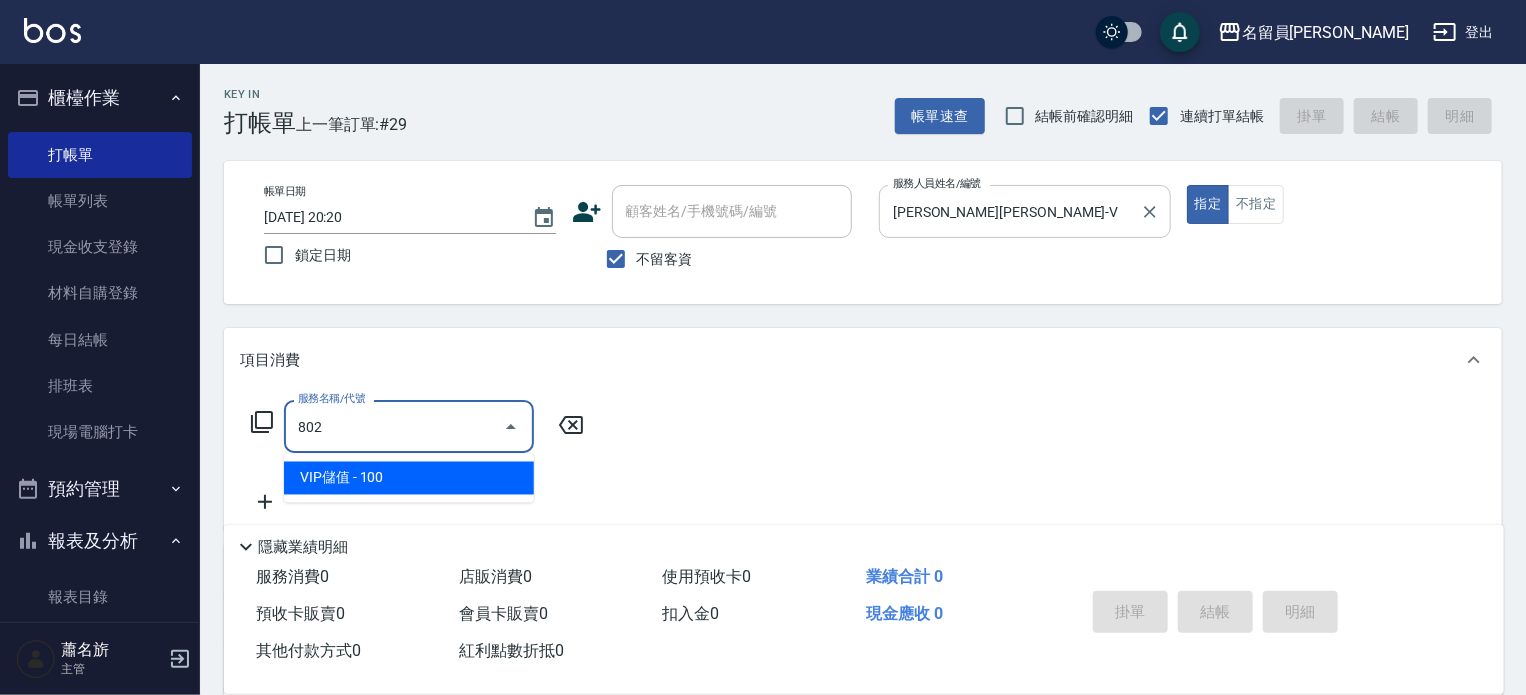 type on "VIP儲值(802)" 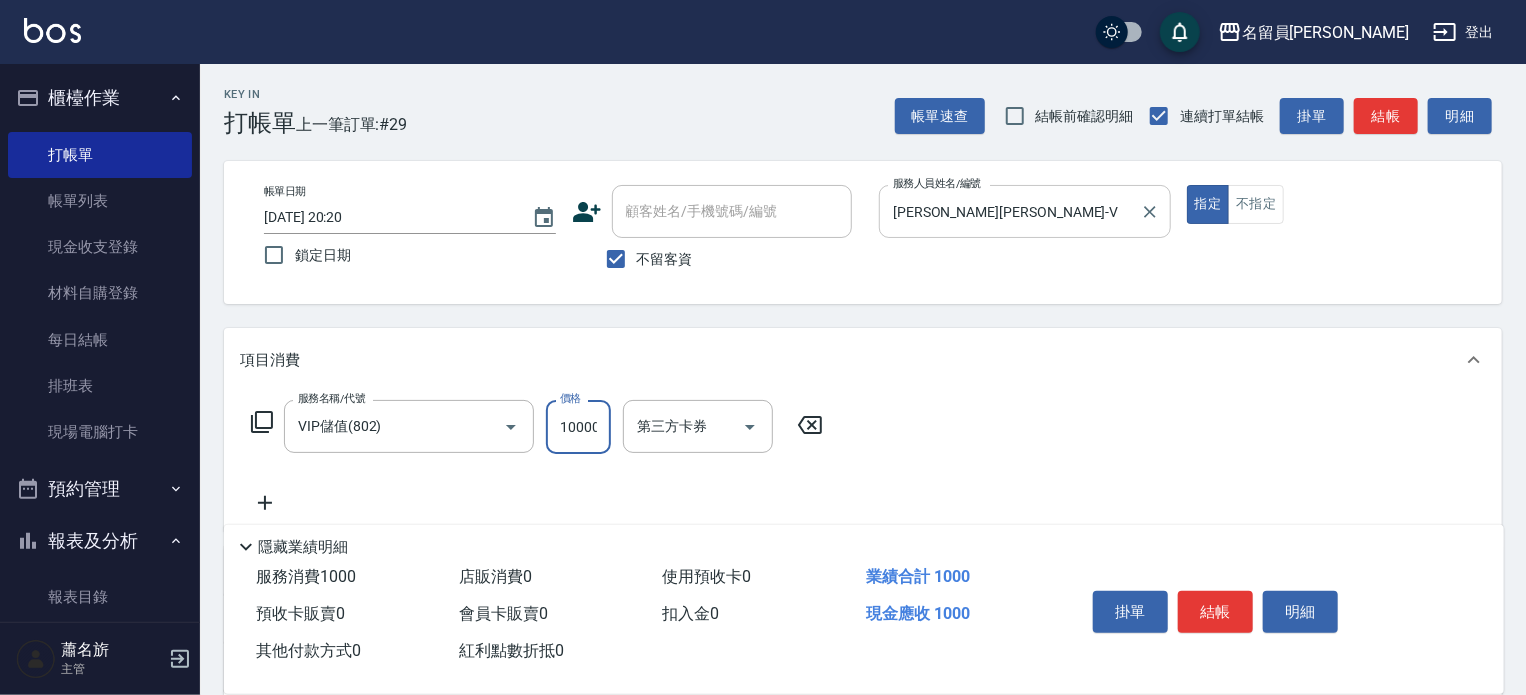 scroll, scrollTop: 0, scrollLeft: 2, axis: horizontal 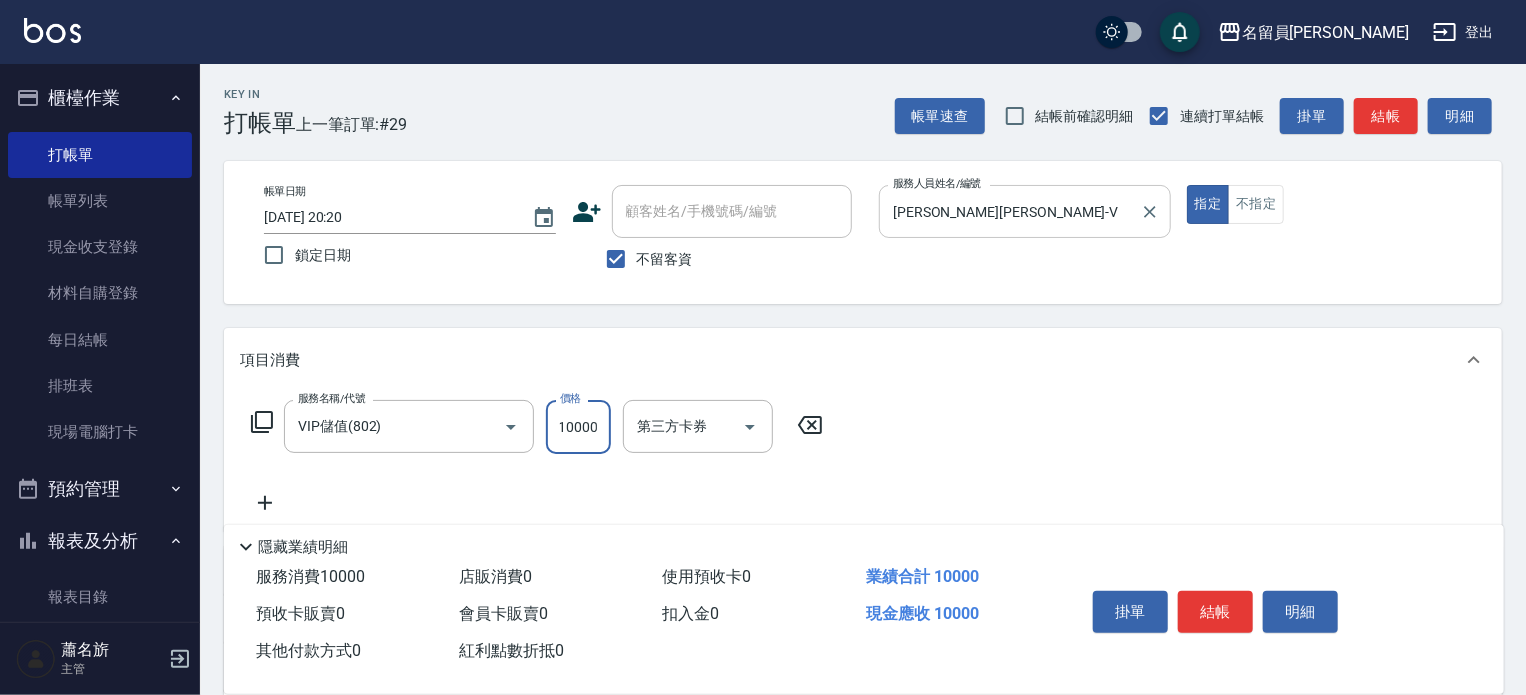 type on "10000" 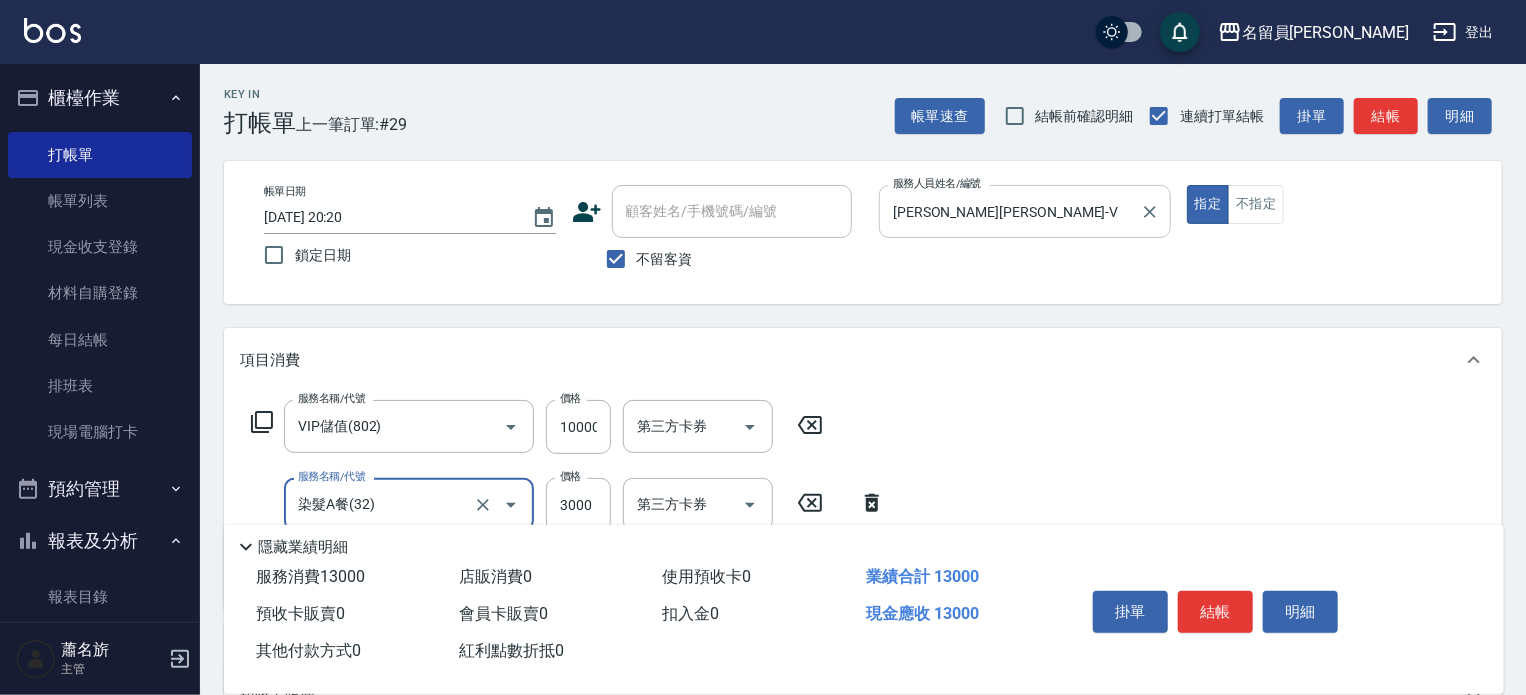 type on "染髮A餐(32)" 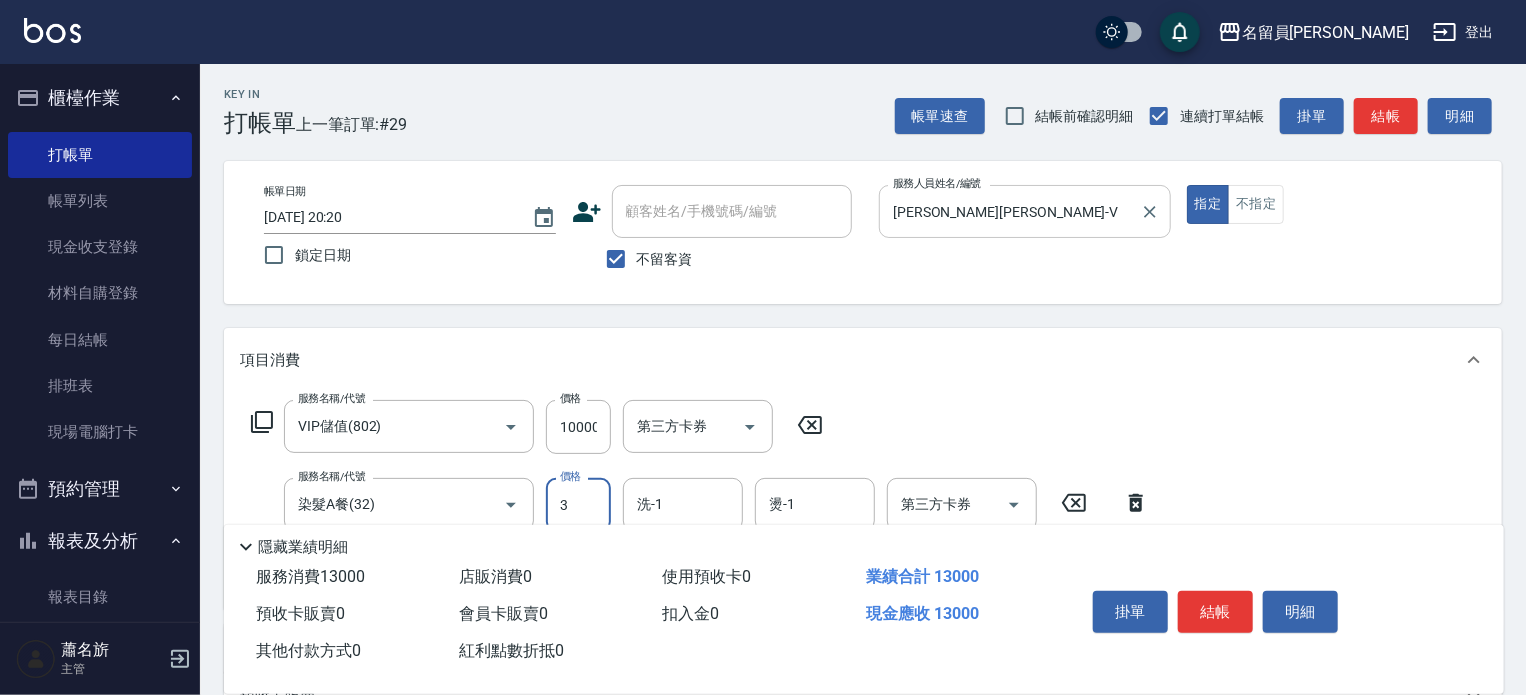 scroll, scrollTop: 0, scrollLeft: 0, axis: both 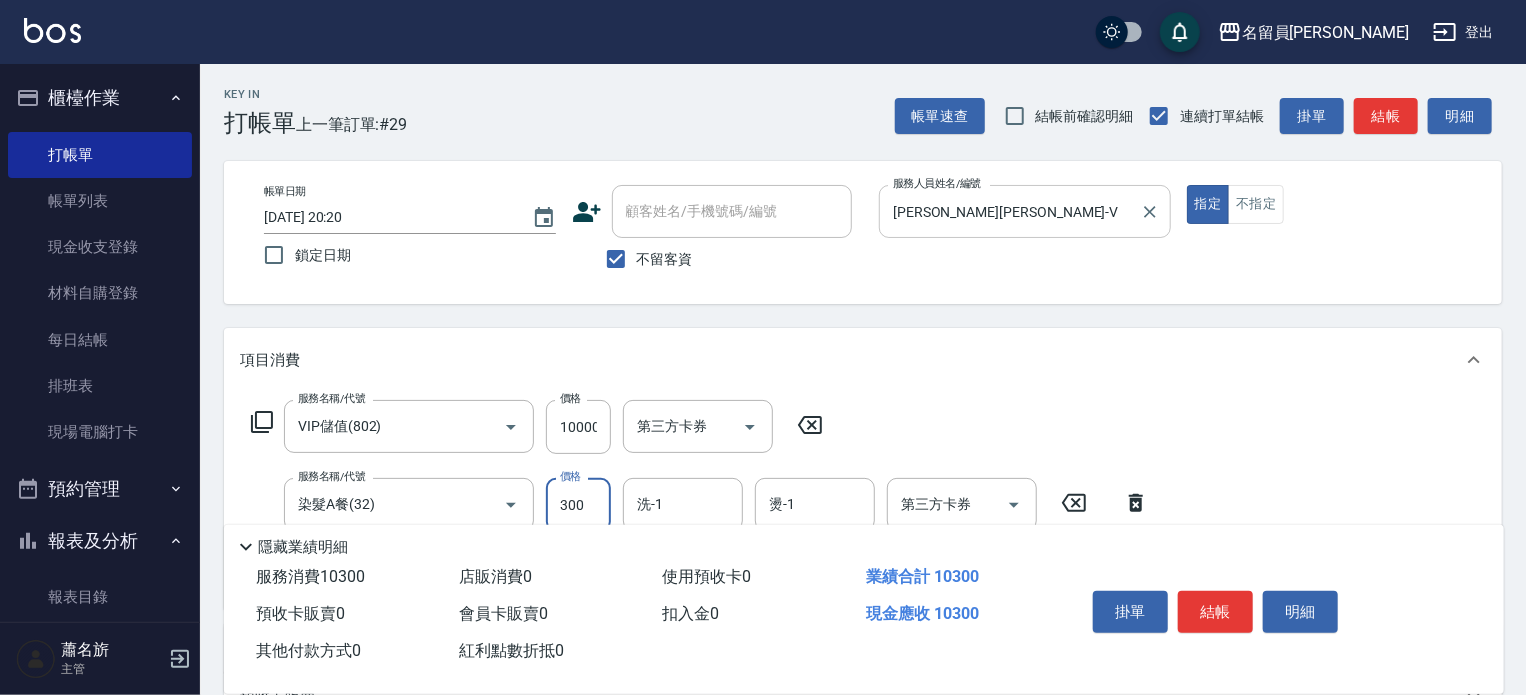 type on "3000" 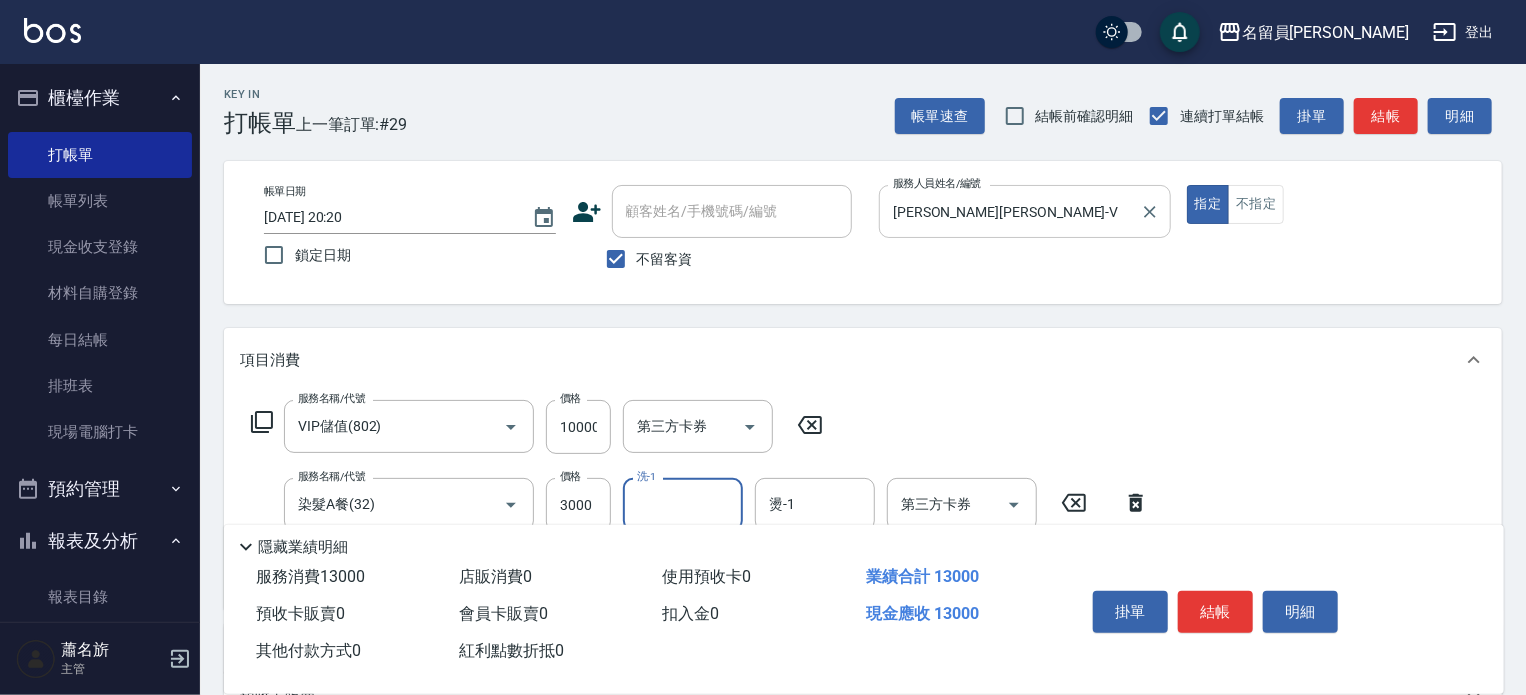 type on "4" 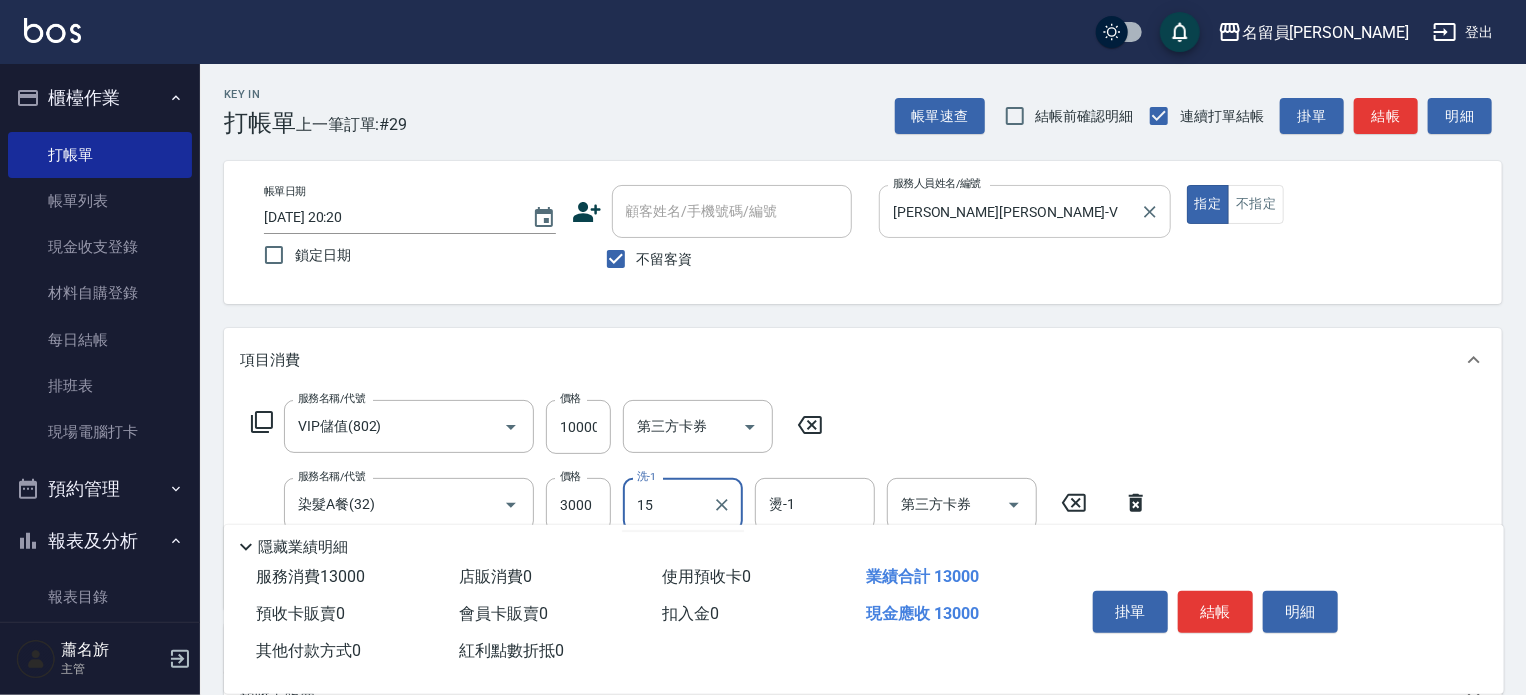type on "[PERSON_NAME]-15" 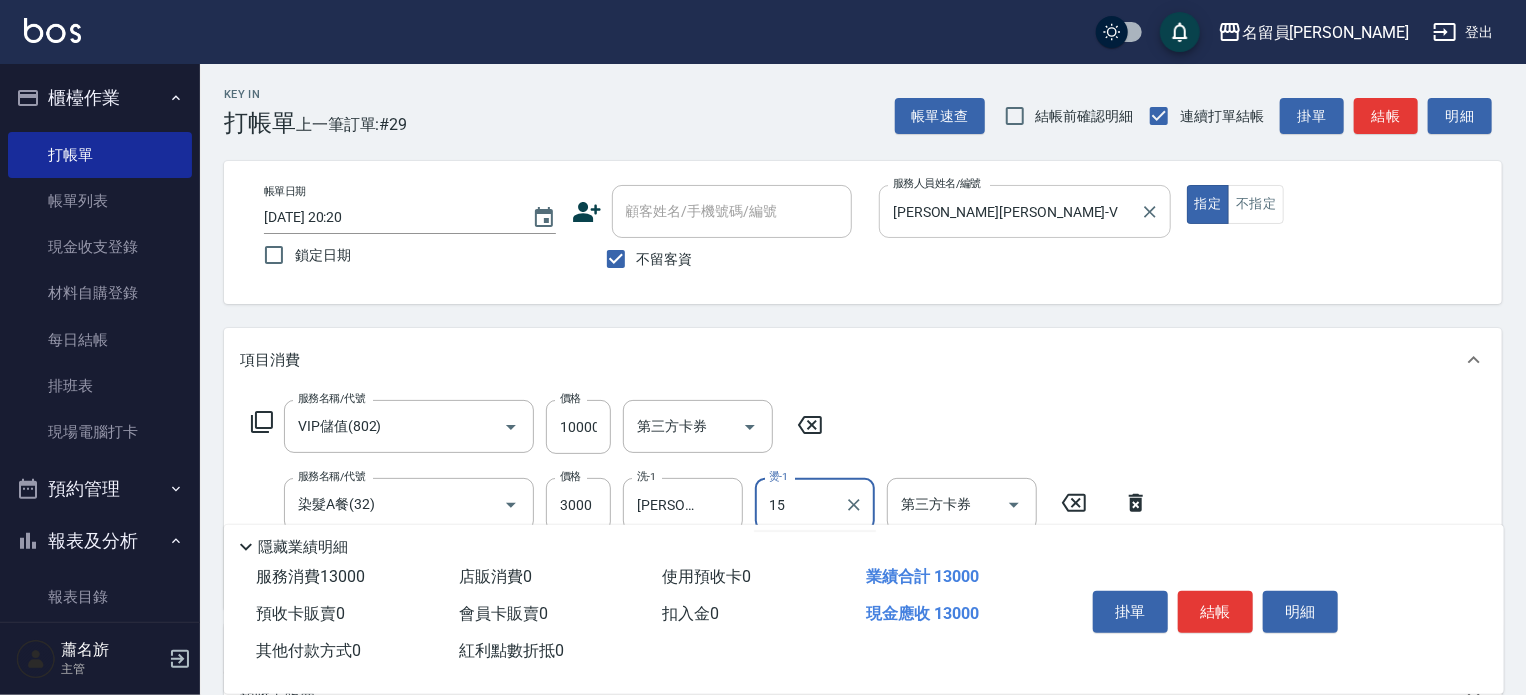 type on "[PERSON_NAME]-15" 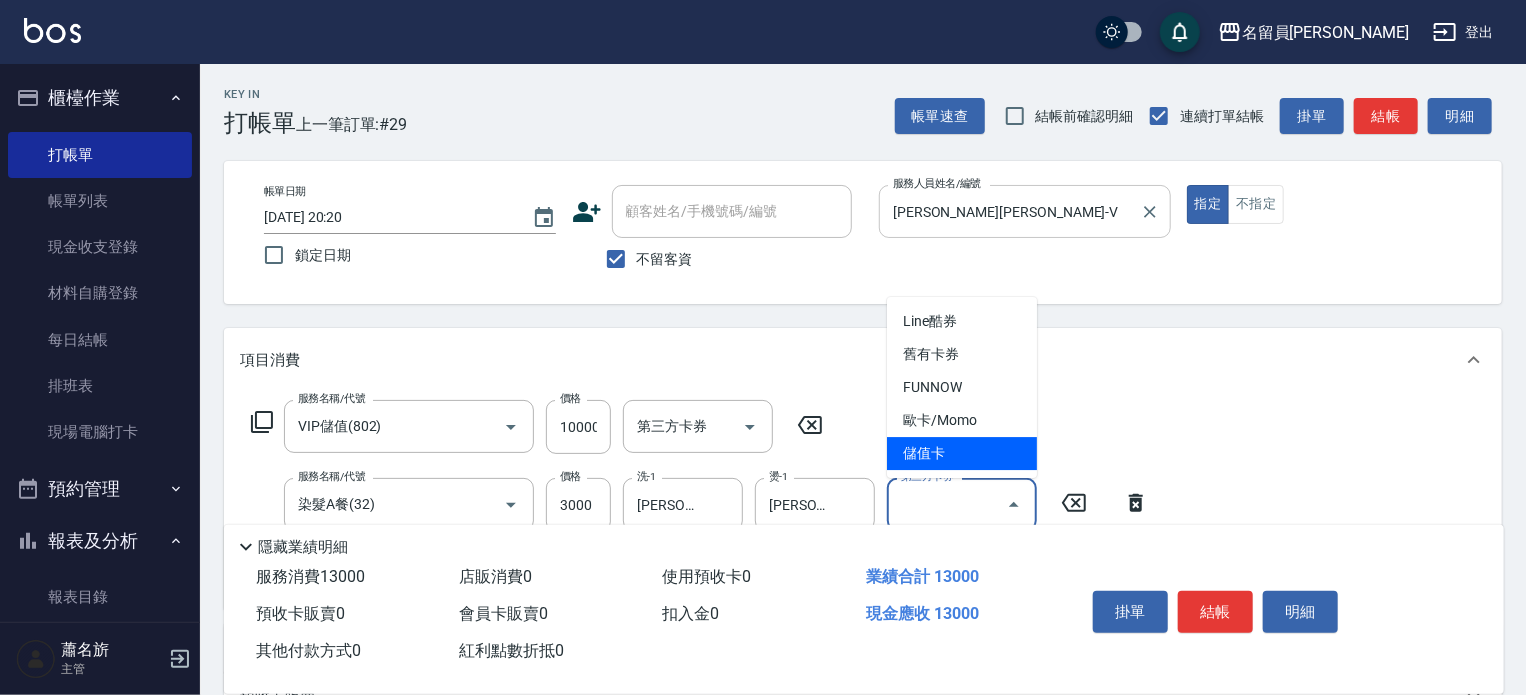 type on "儲值卡" 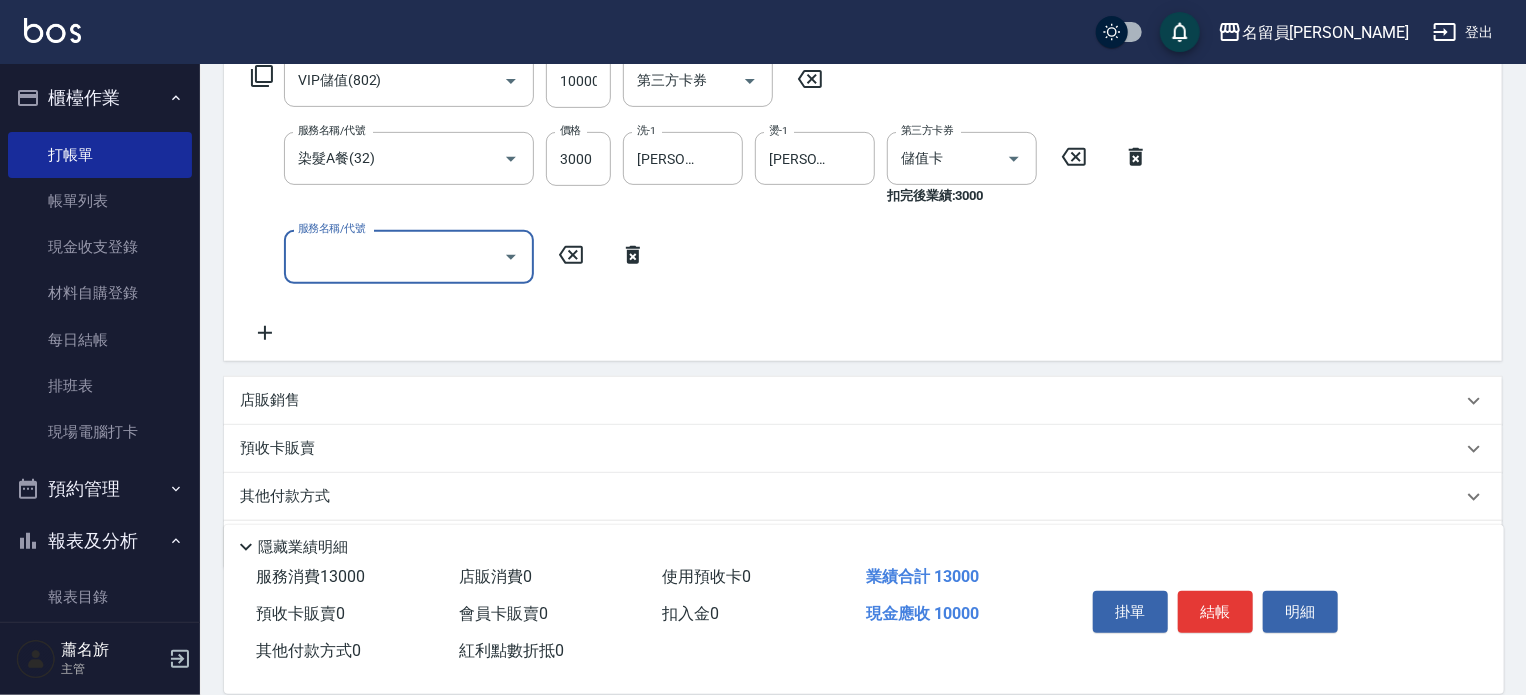 scroll, scrollTop: 400, scrollLeft: 0, axis: vertical 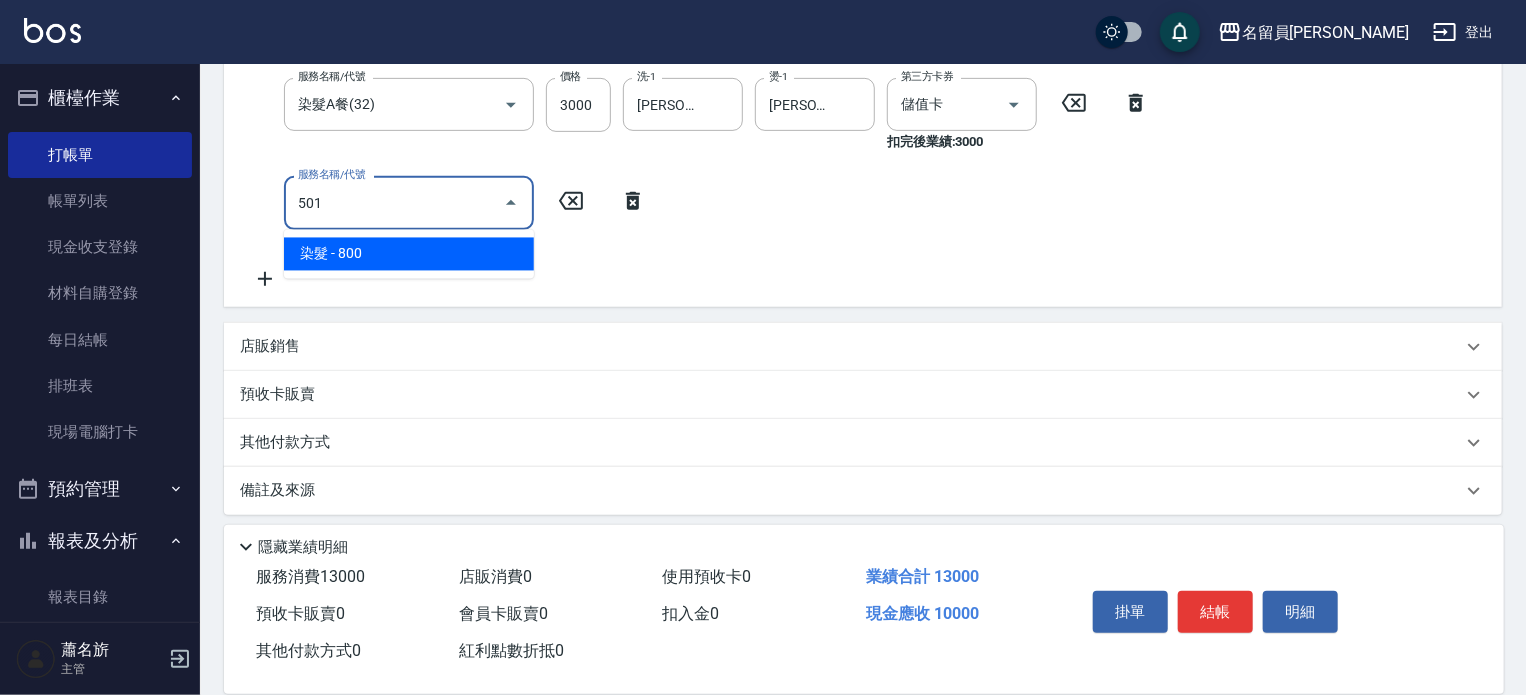 type on "染髮(501)" 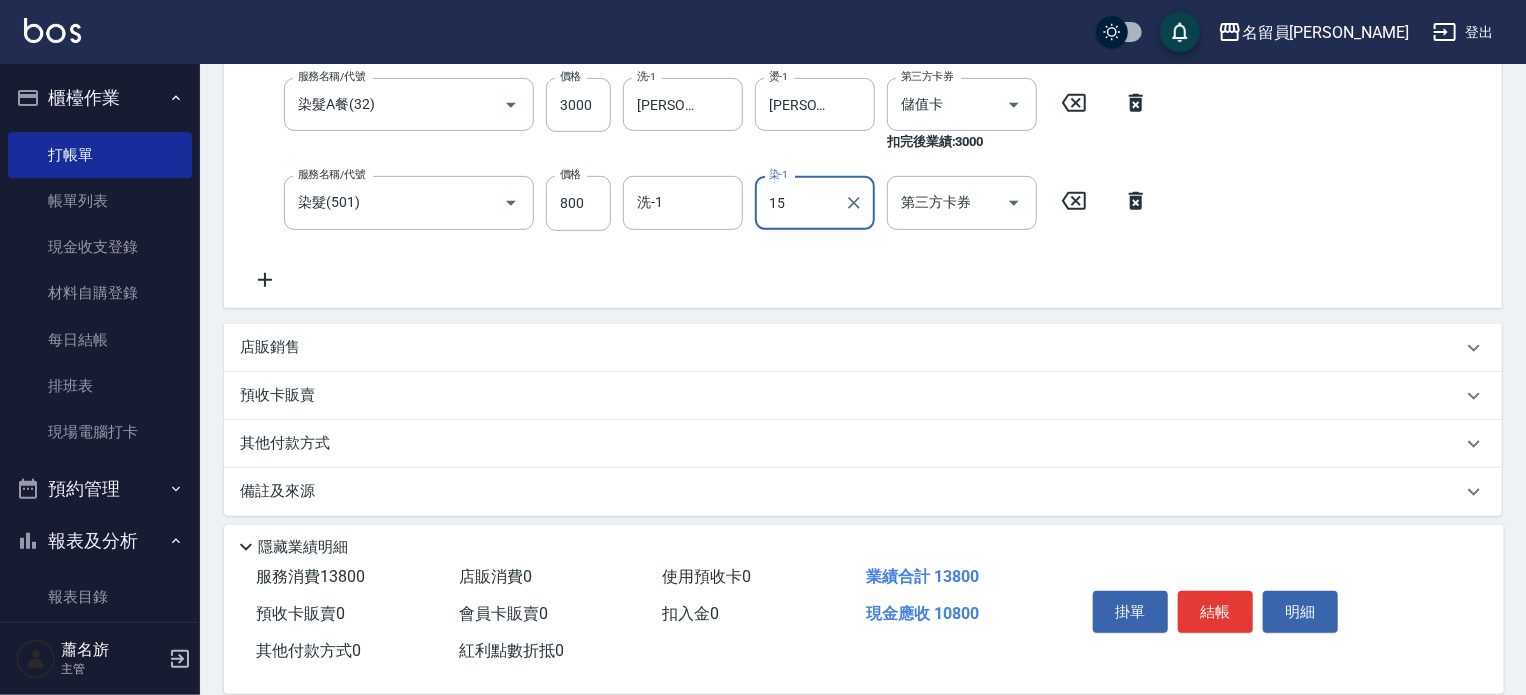 type on "[PERSON_NAME]-15" 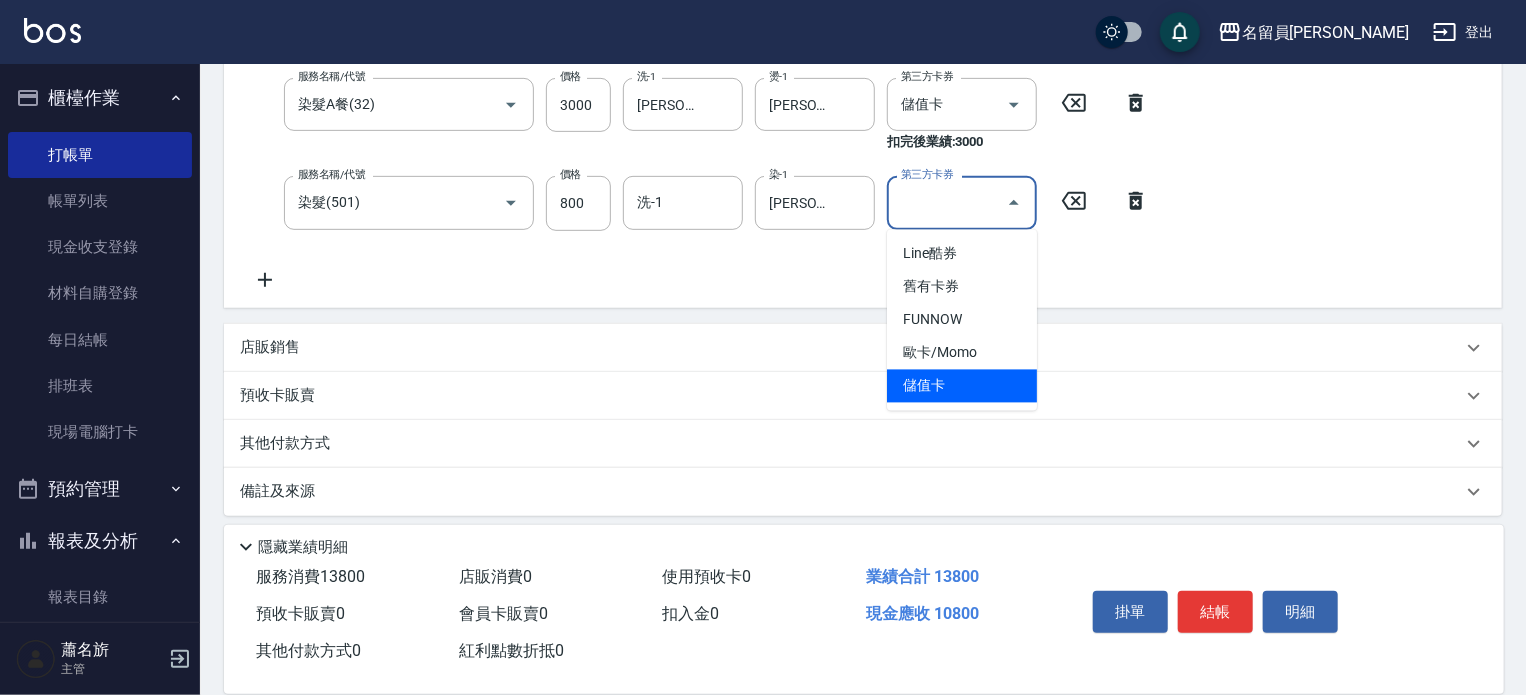 type on "儲值卡" 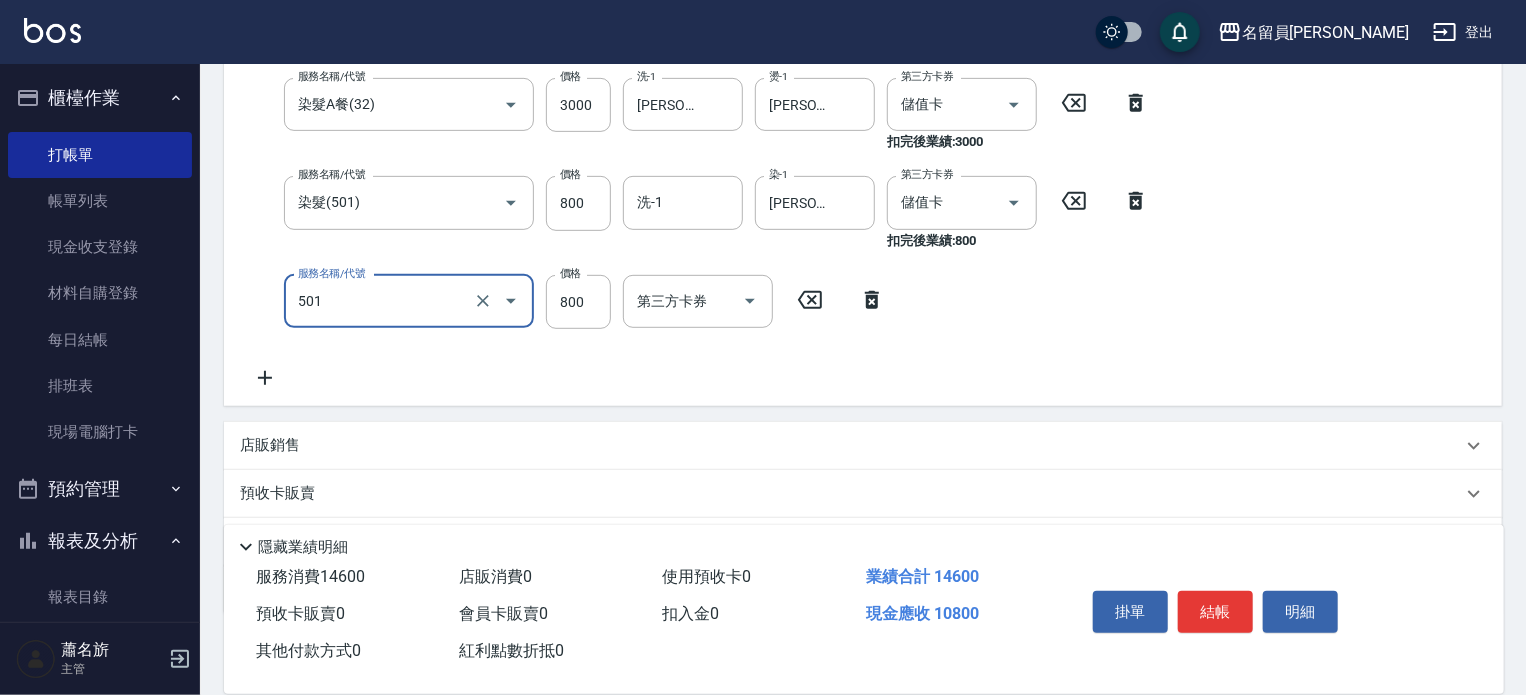 type on "染髮(501)" 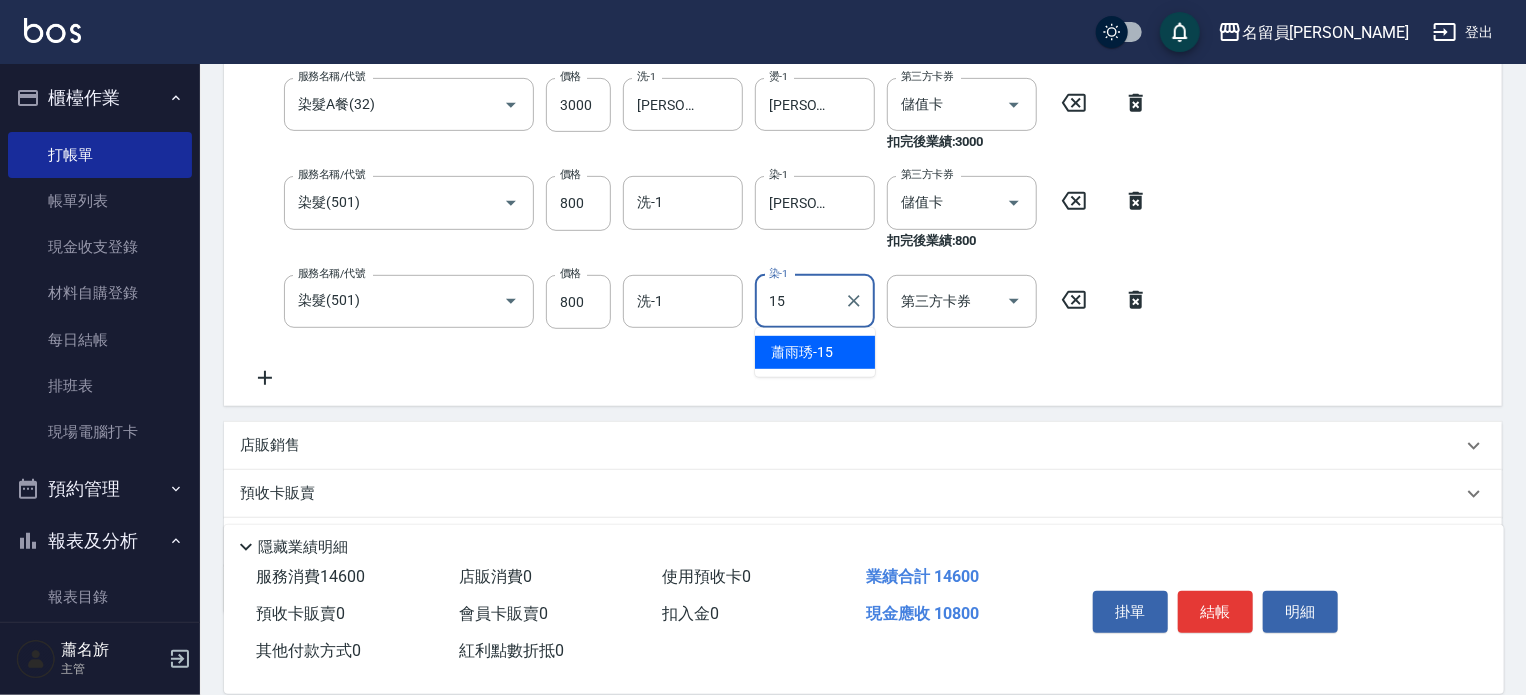 type on "[PERSON_NAME]-15" 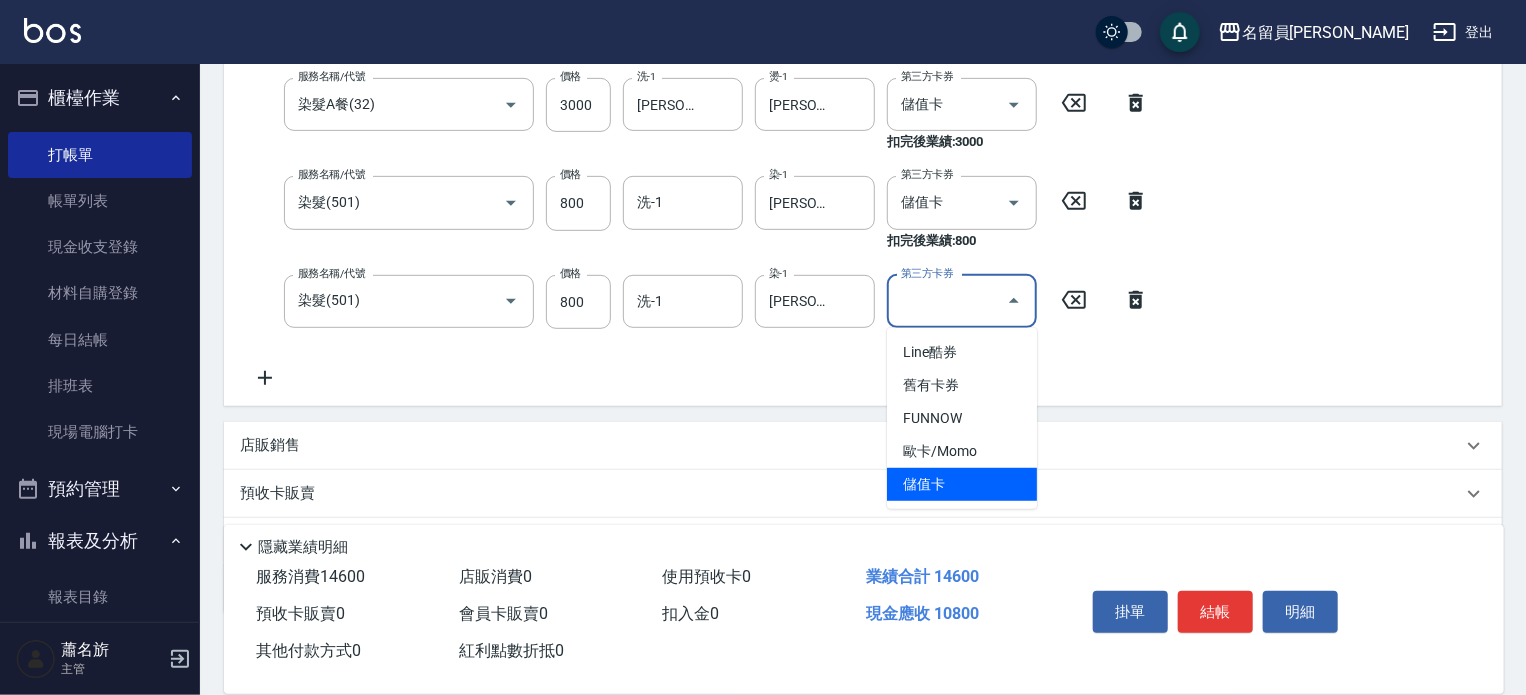 type on "儲值卡" 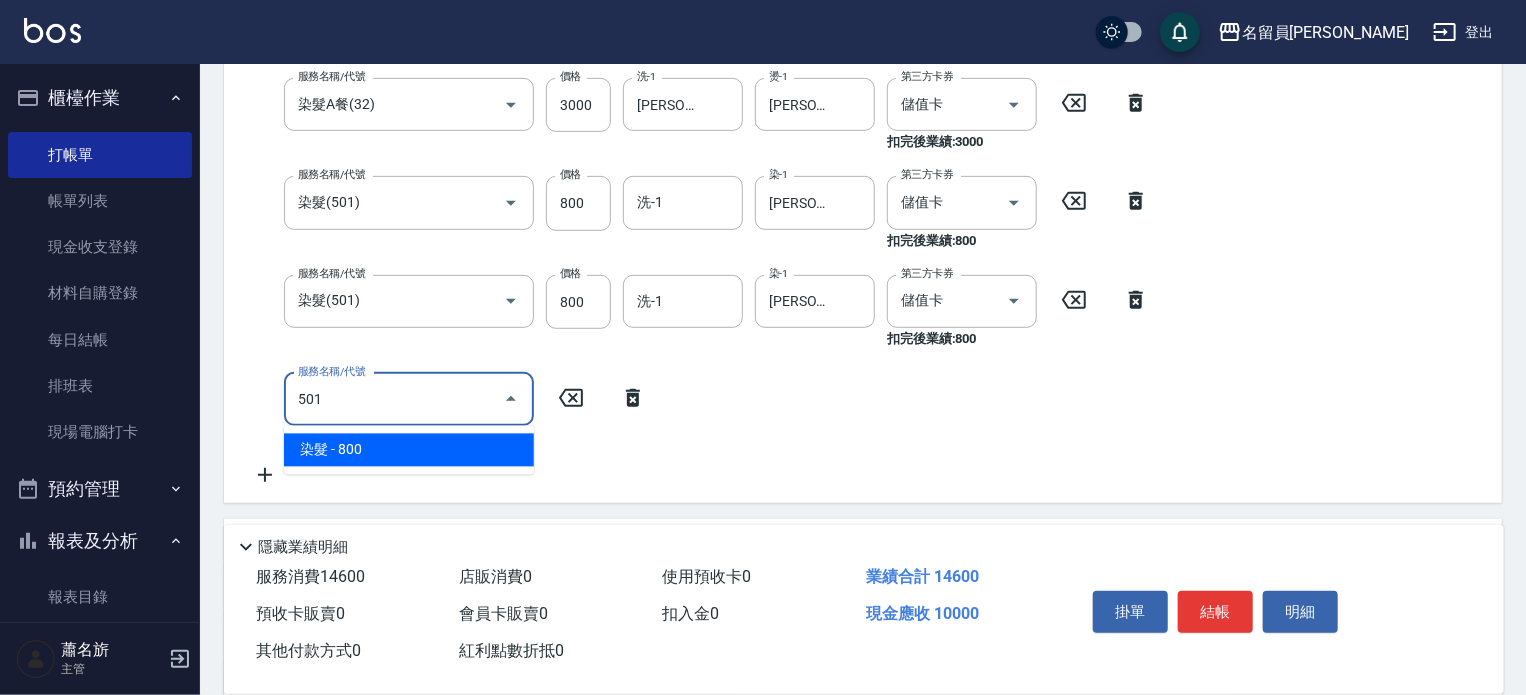 type on "染髮(501)" 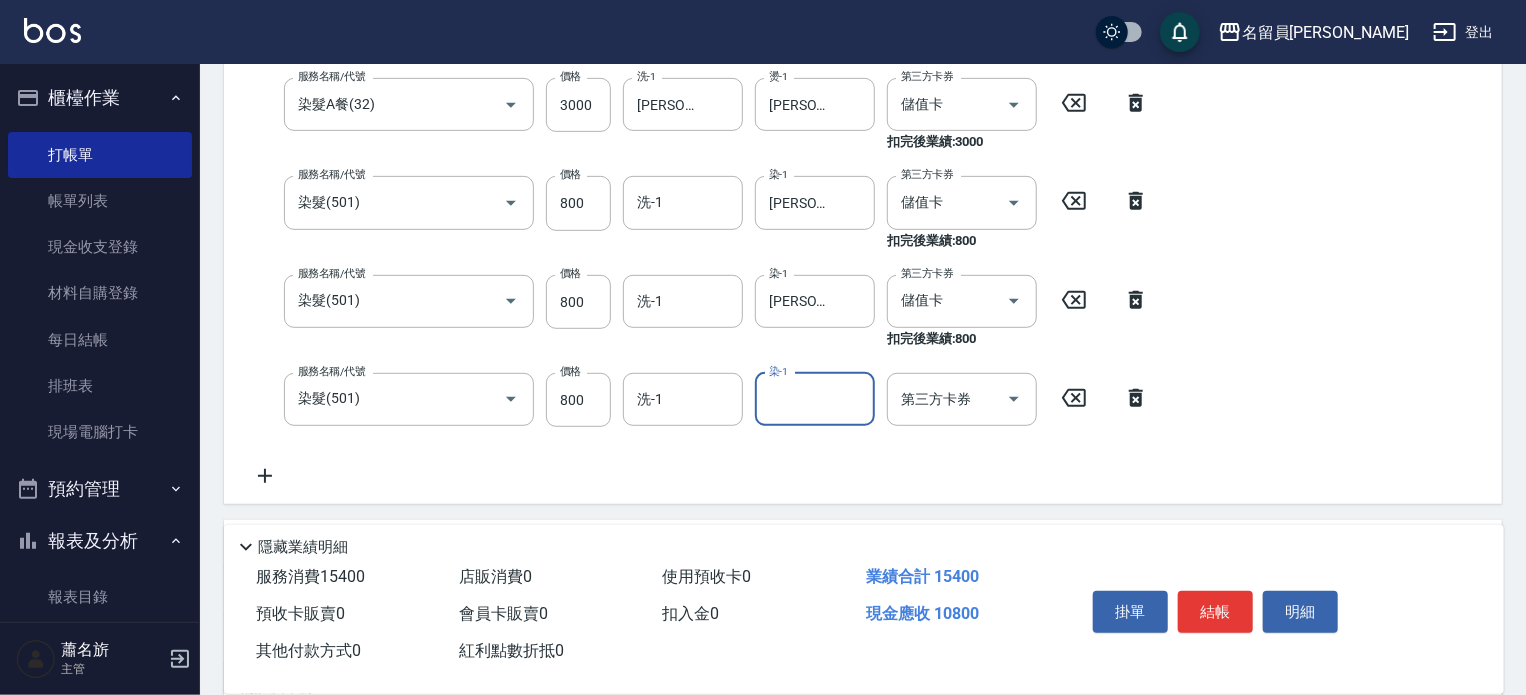 type on "5" 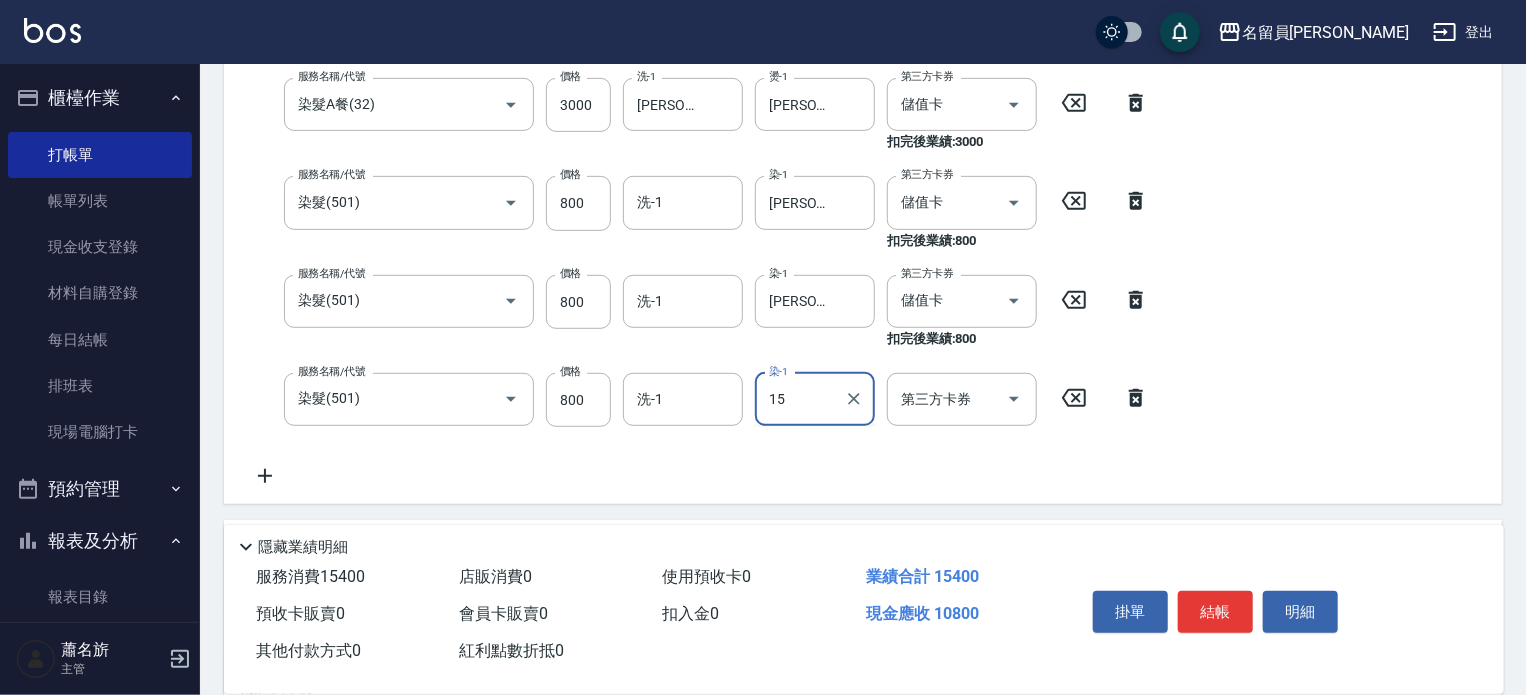 type on "[PERSON_NAME]-15" 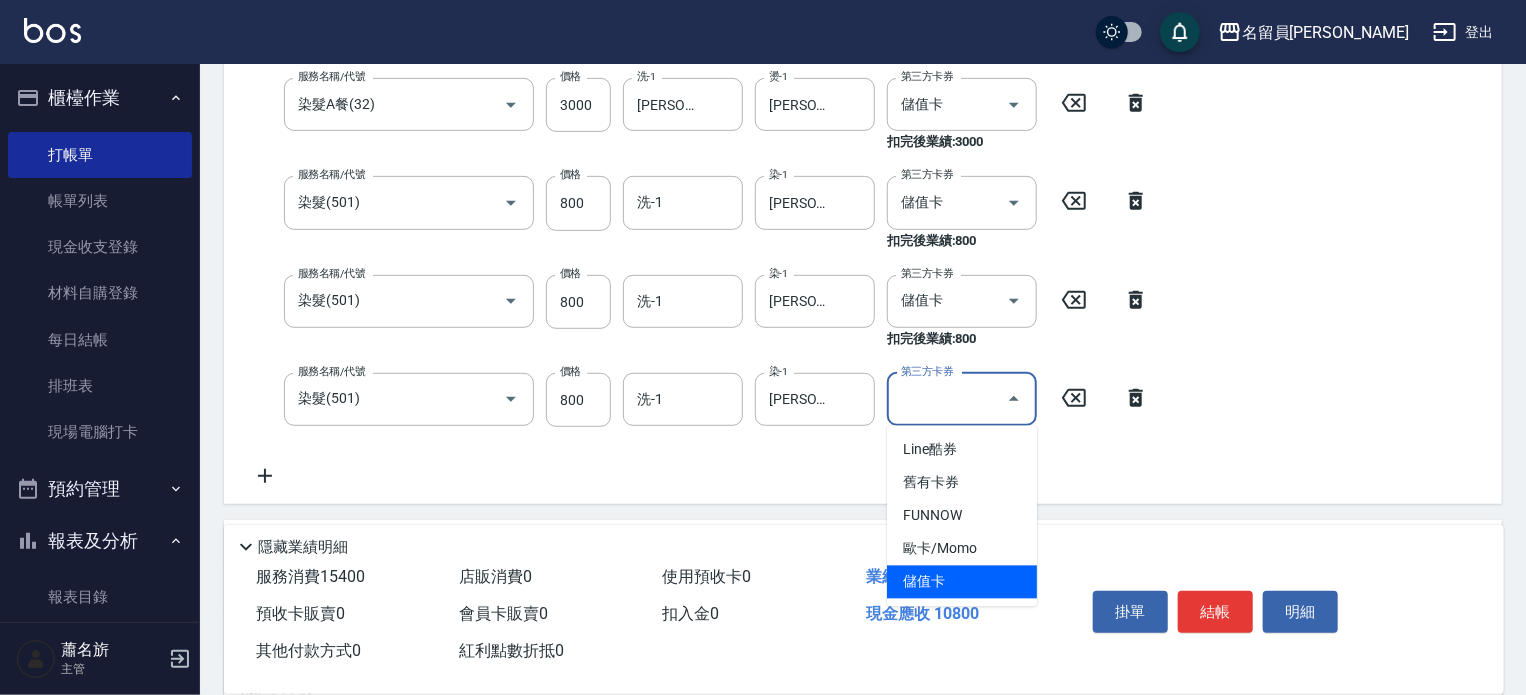 type on "儲值卡" 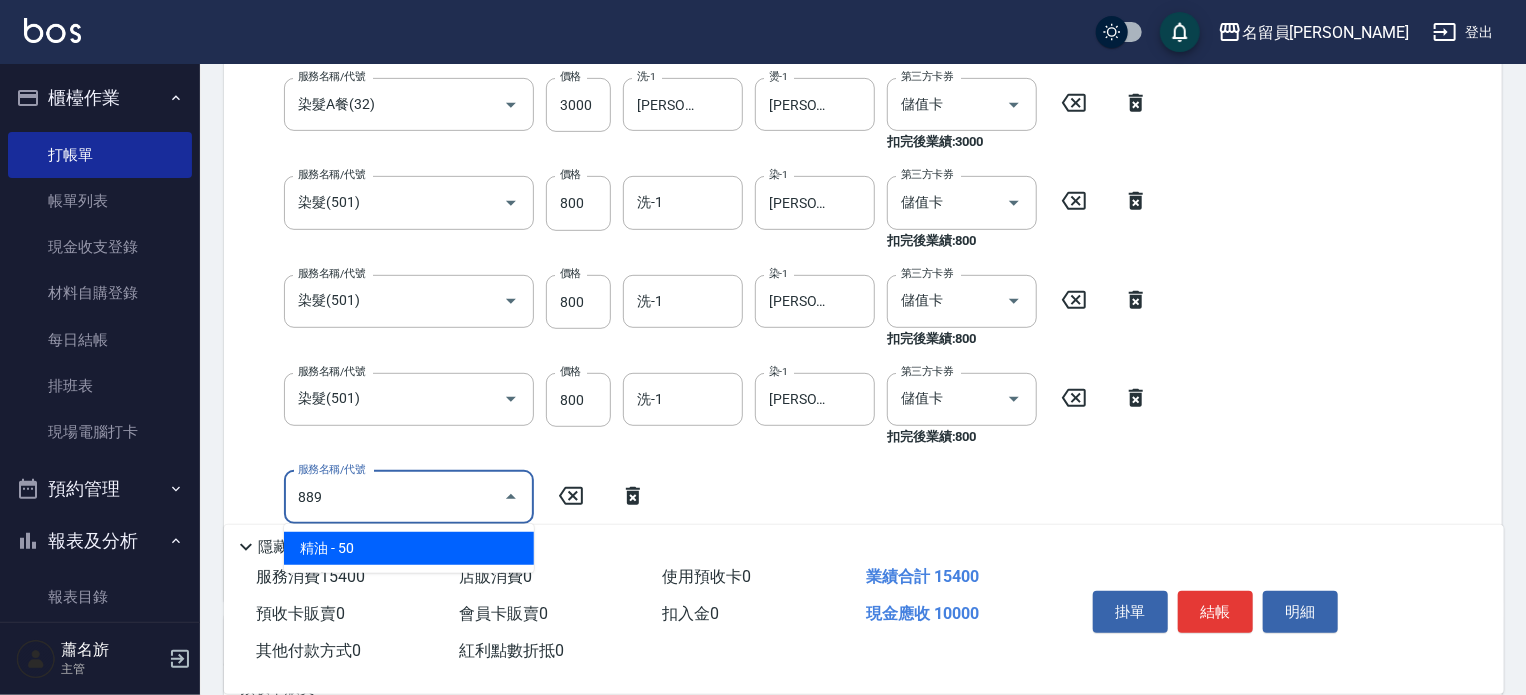 type on "精油(889)" 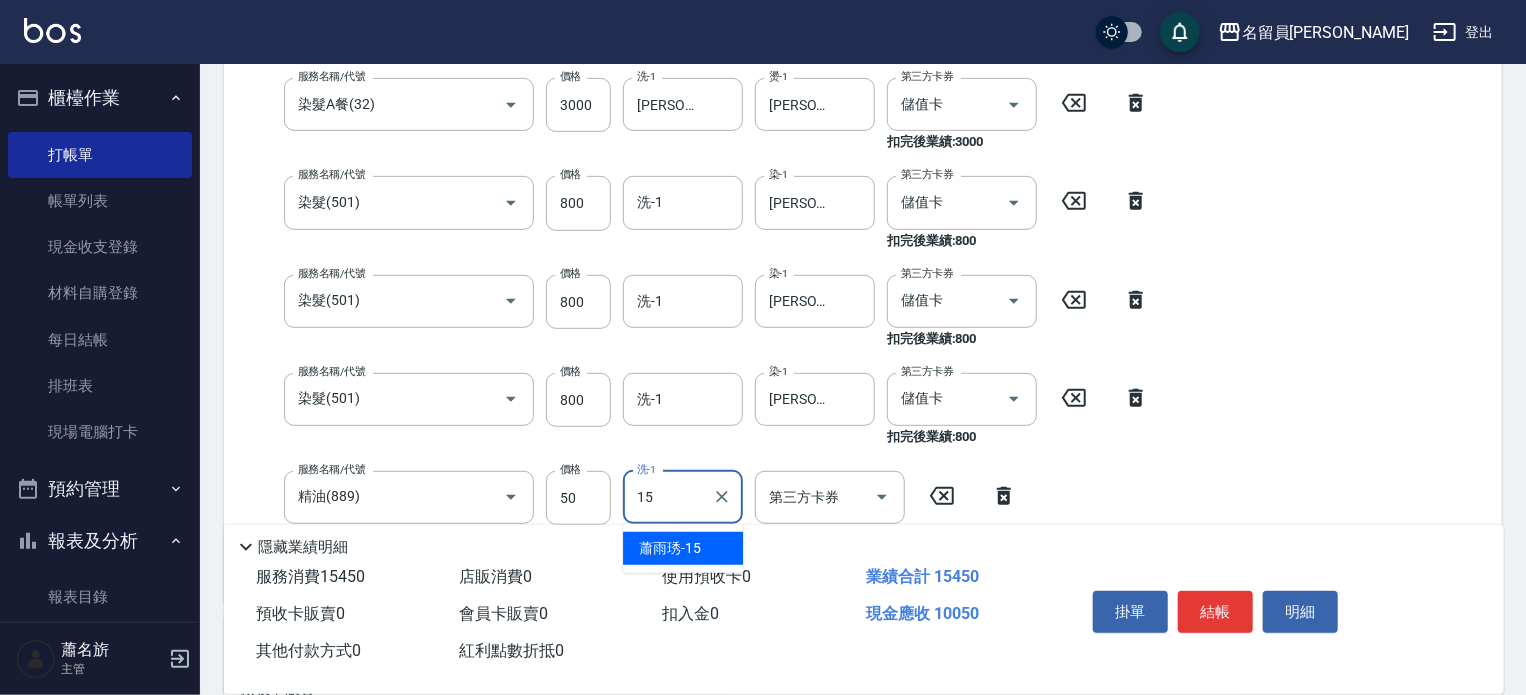 type on "[PERSON_NAME]-15" 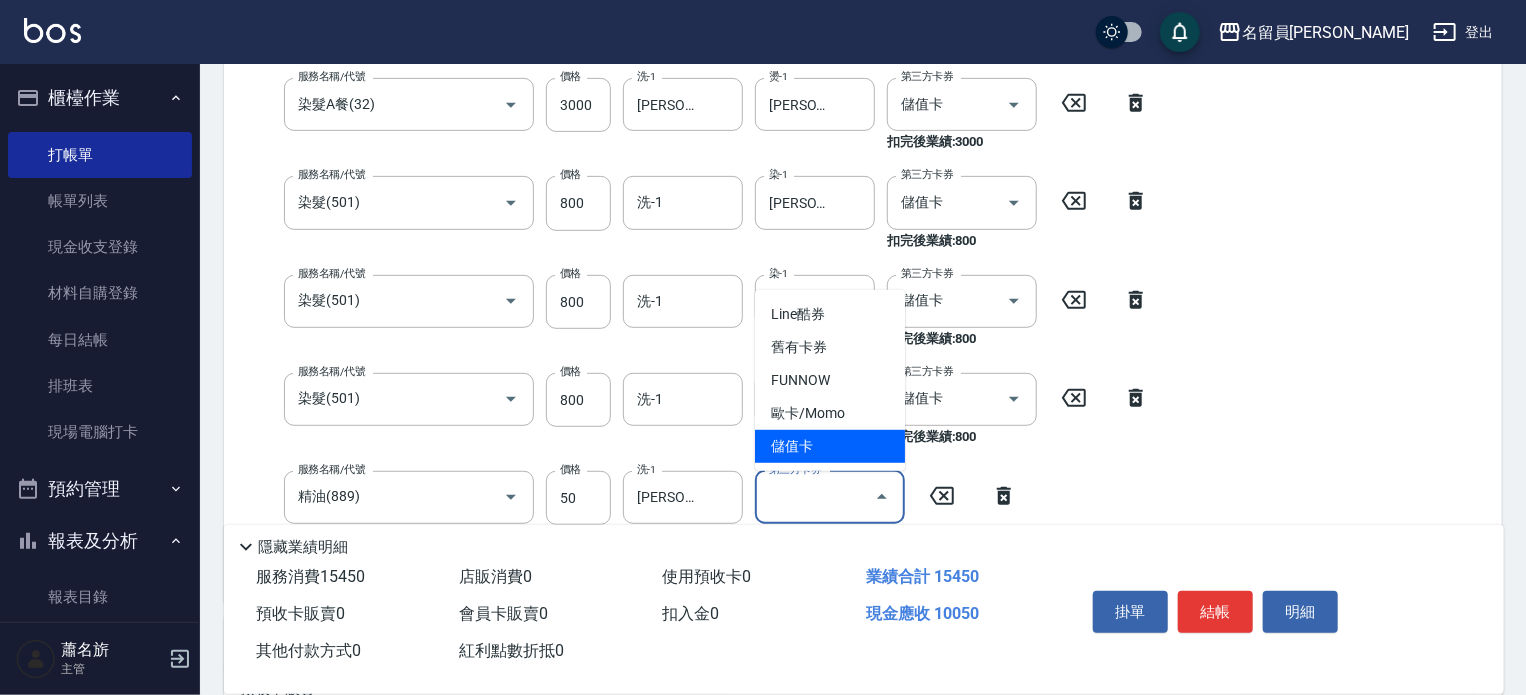 type on "儲值卡" 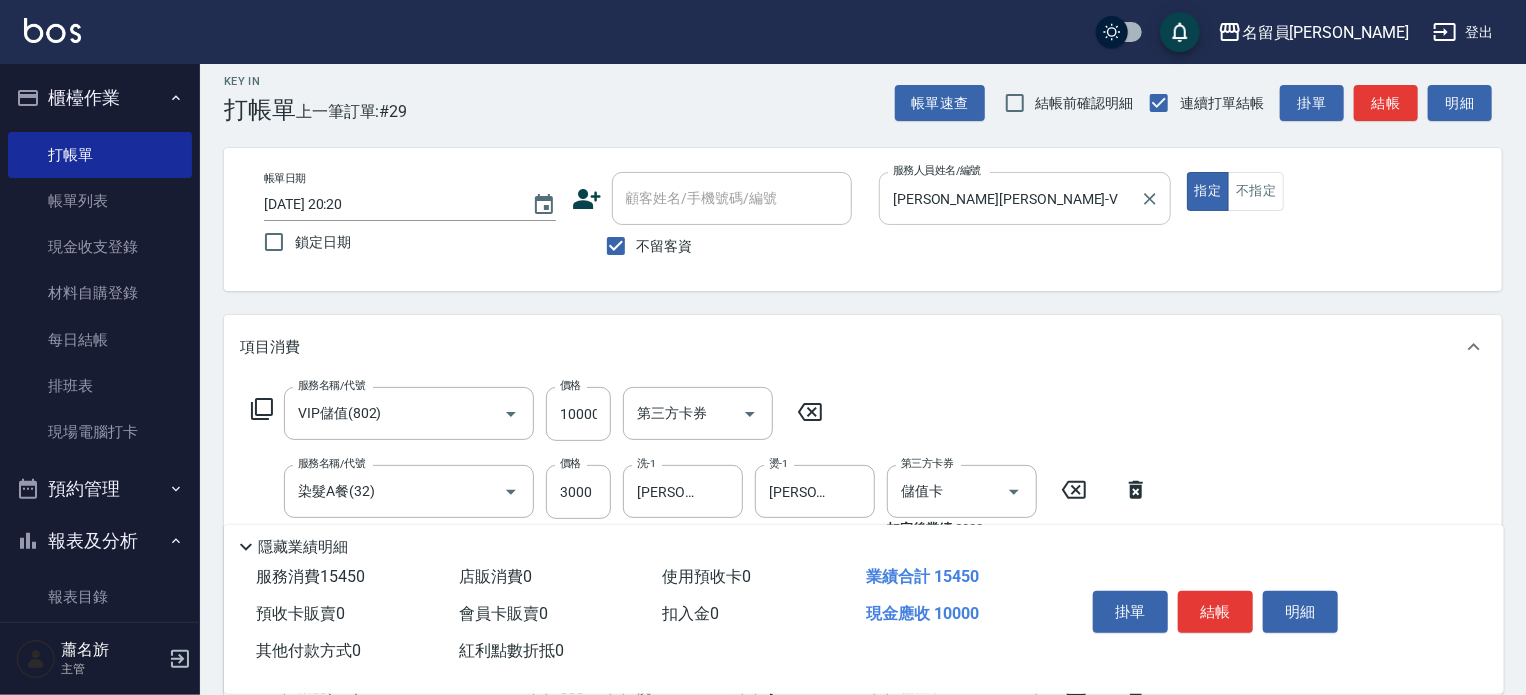 scroll, scrollTop: 0, scrollLeft: 0, axis: both 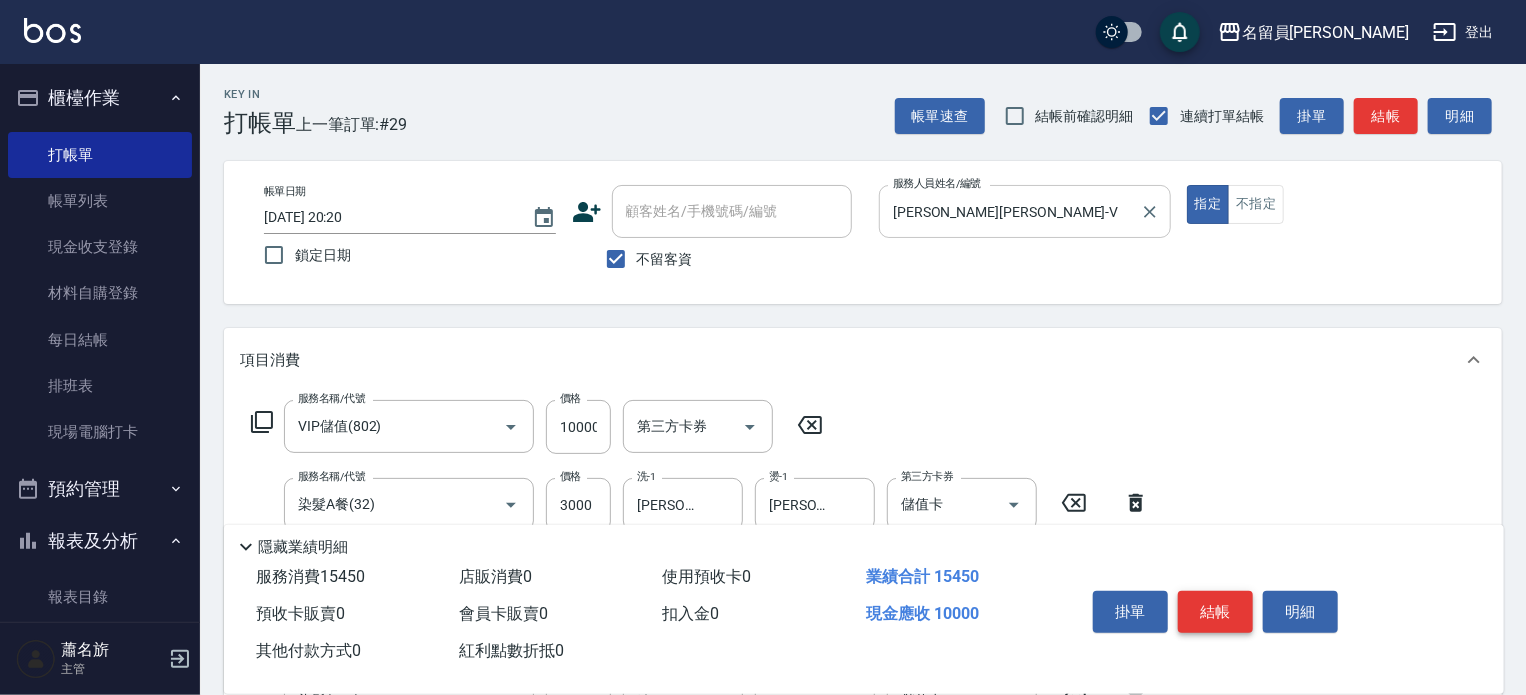 click on "結帳" at bounding box center (1215, 612) 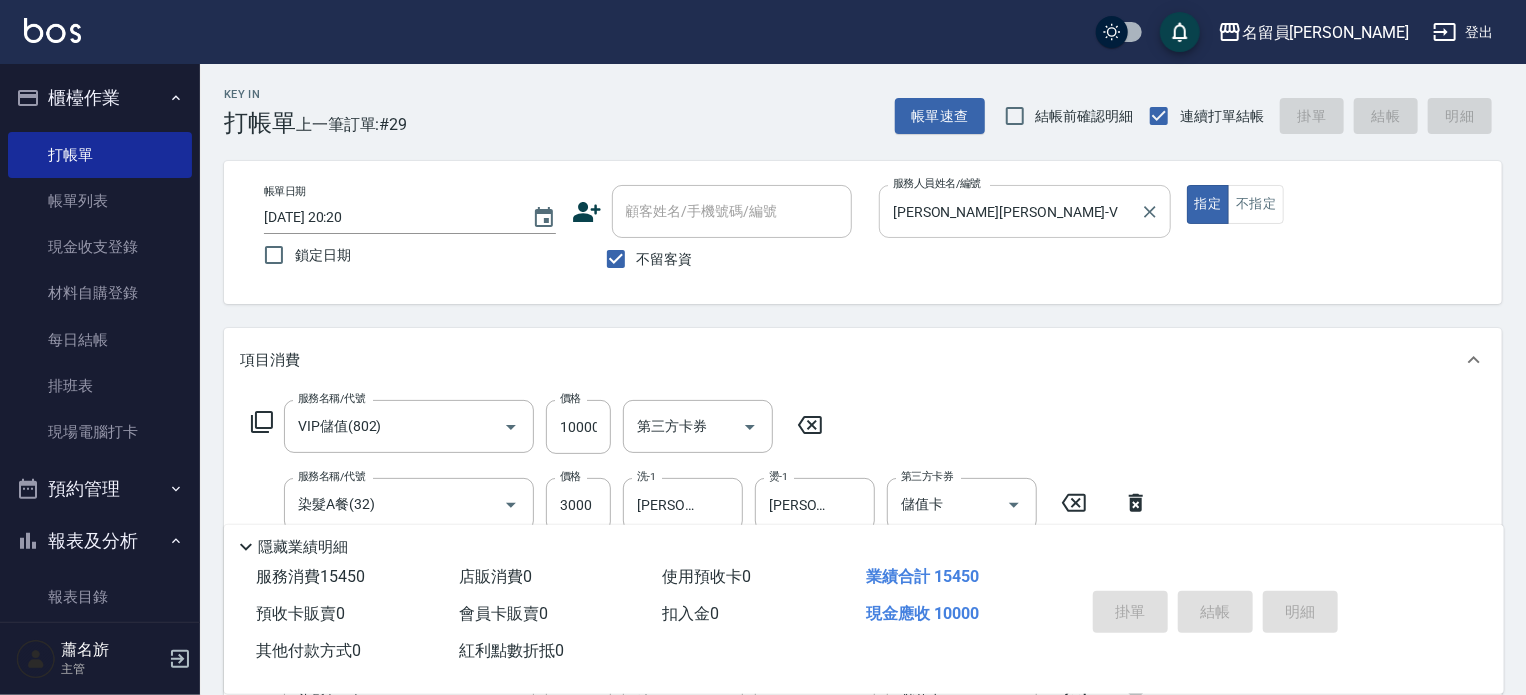 type on "[DATE] 20:21" 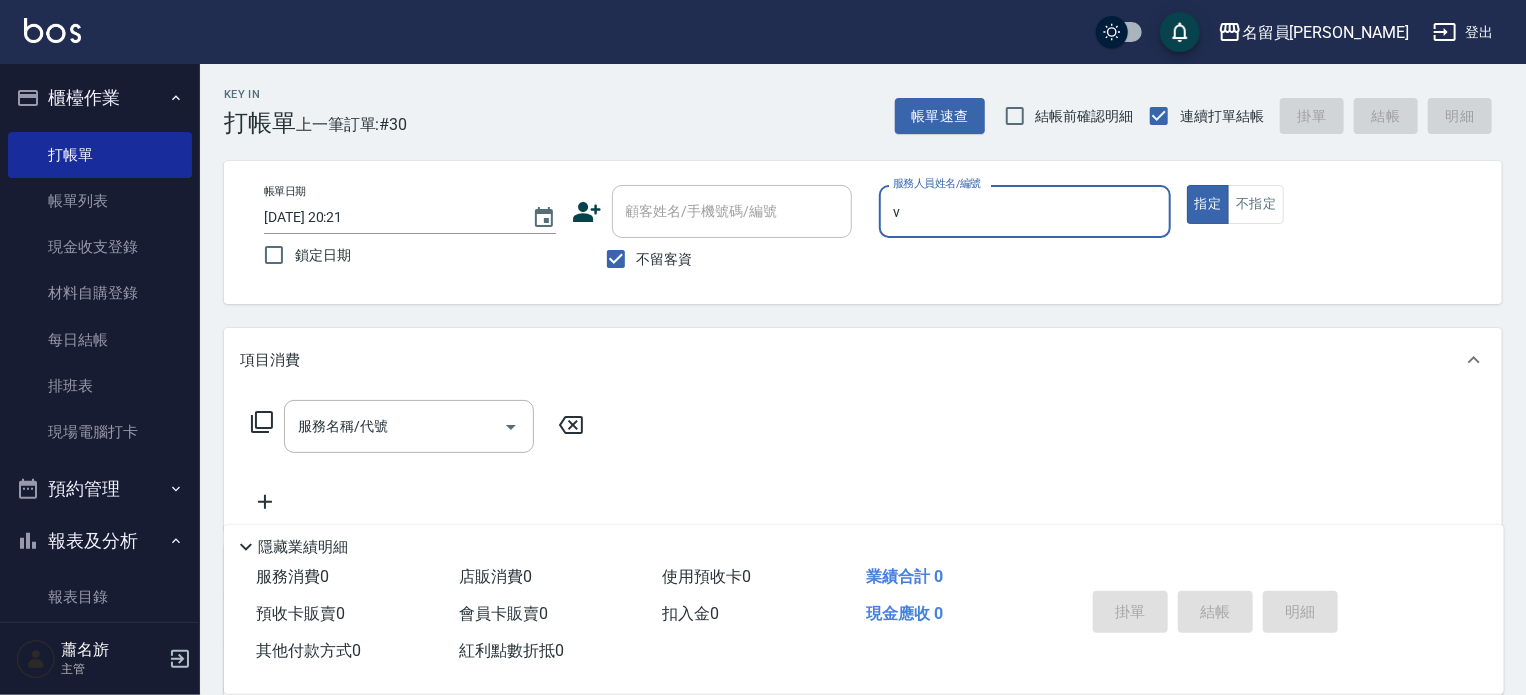 type on "[PERSON_NAME][PERSON_NAME]-V" 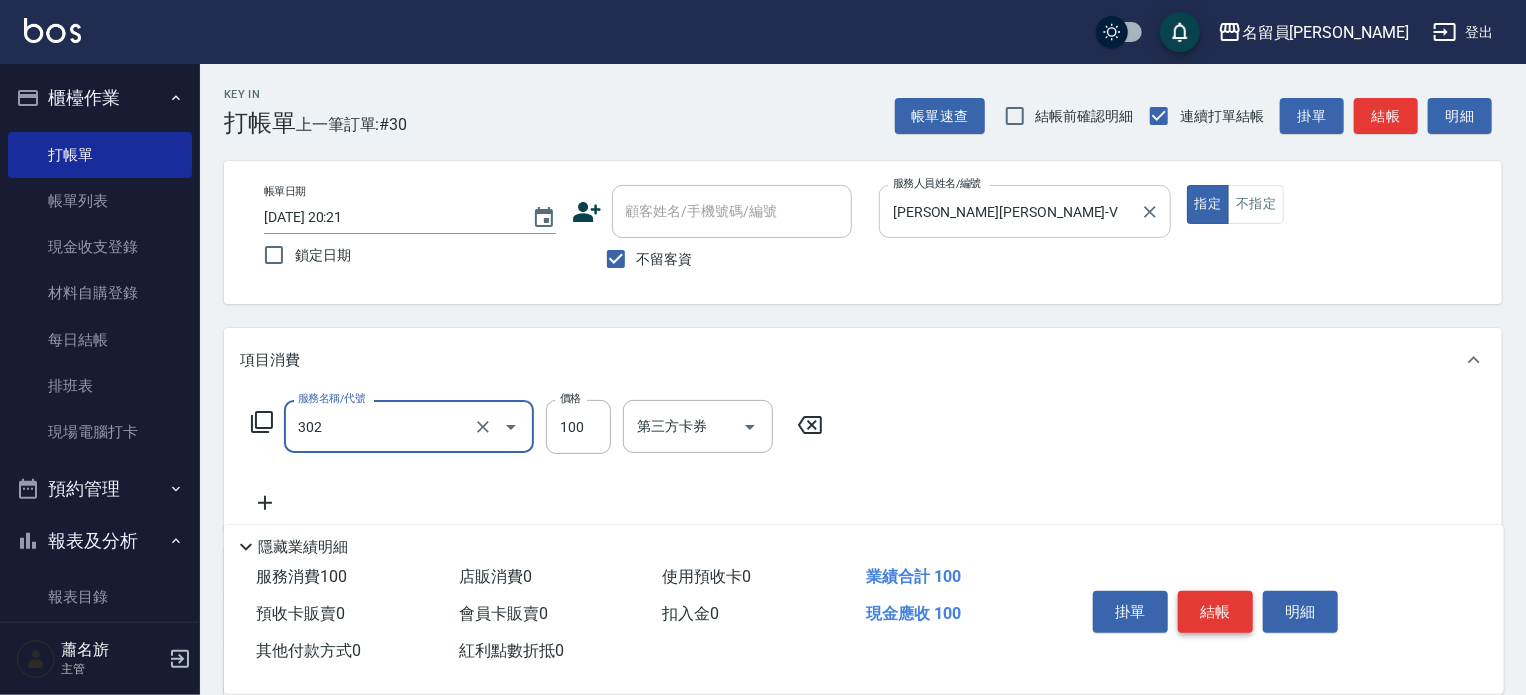 type on "剪髮(302)" 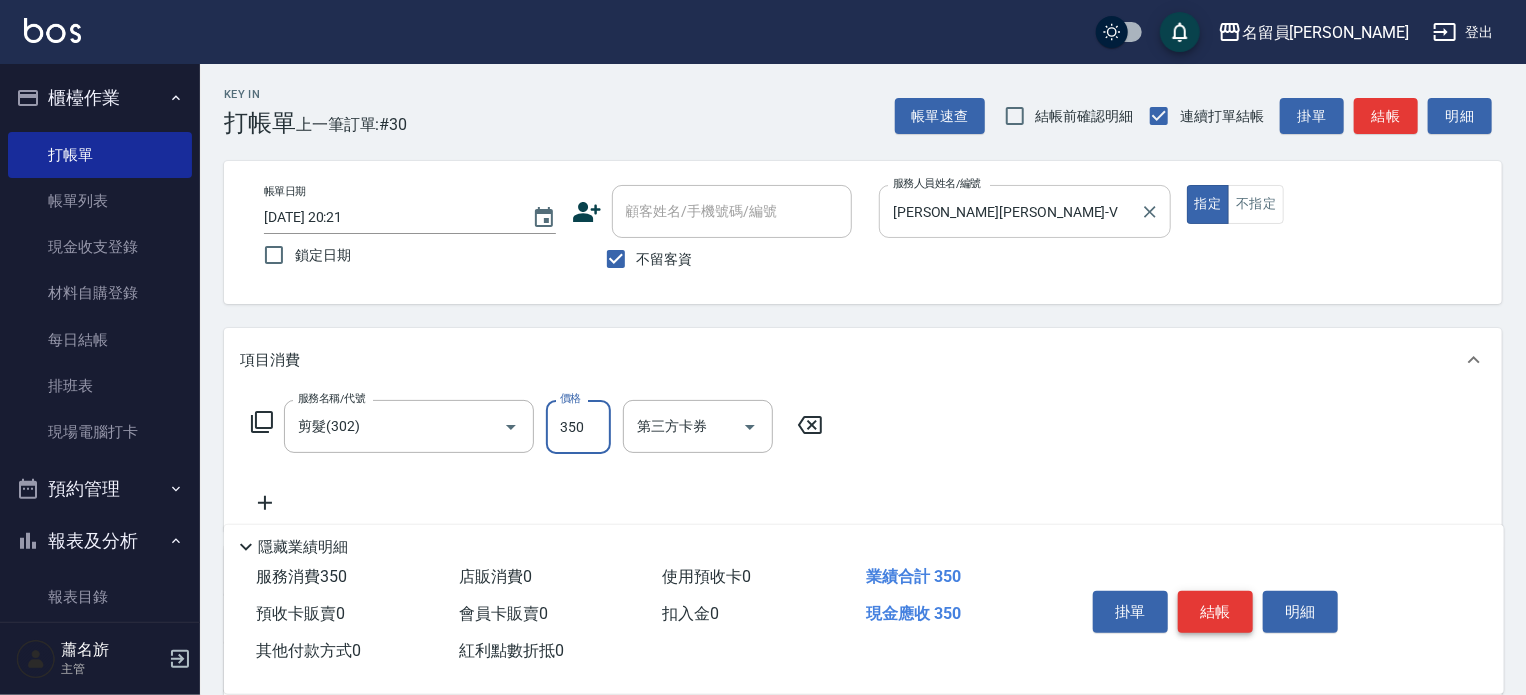 type on "350" 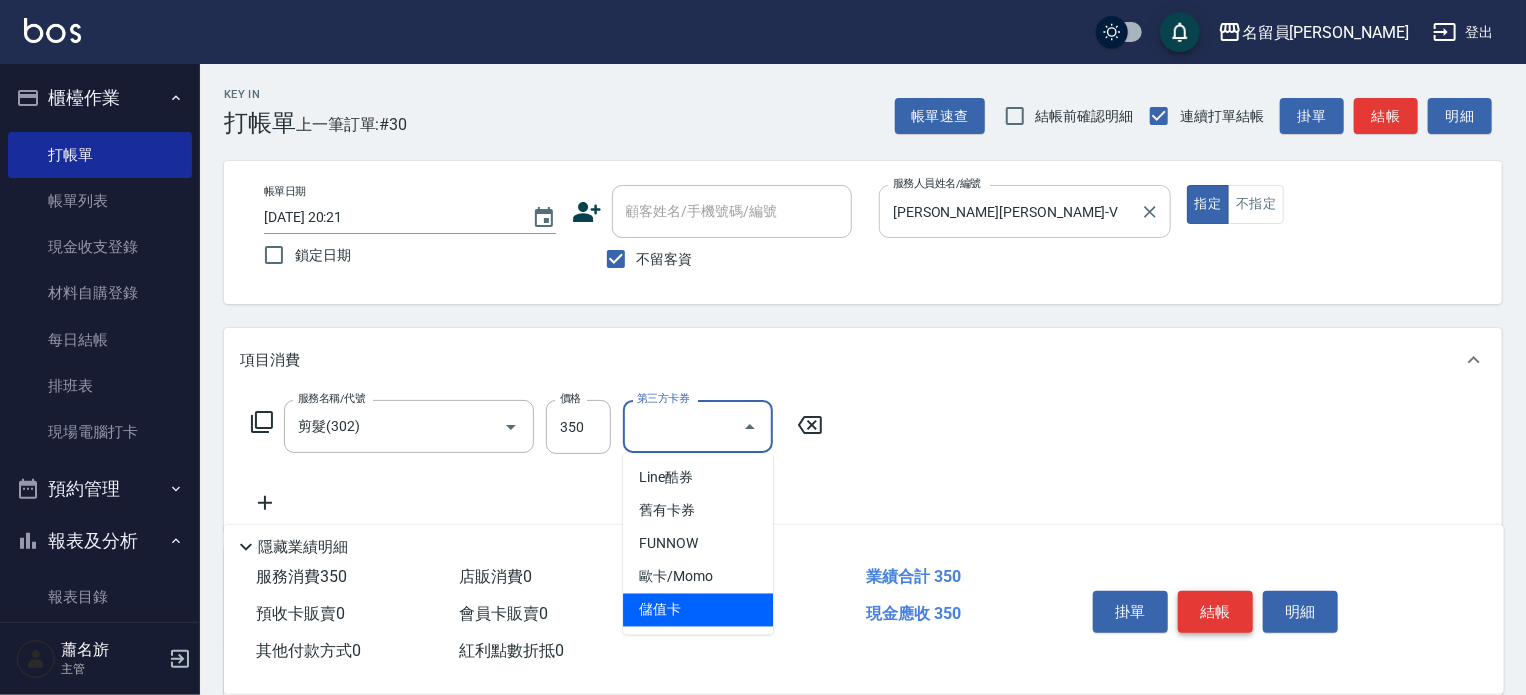 type on "儲值卡" 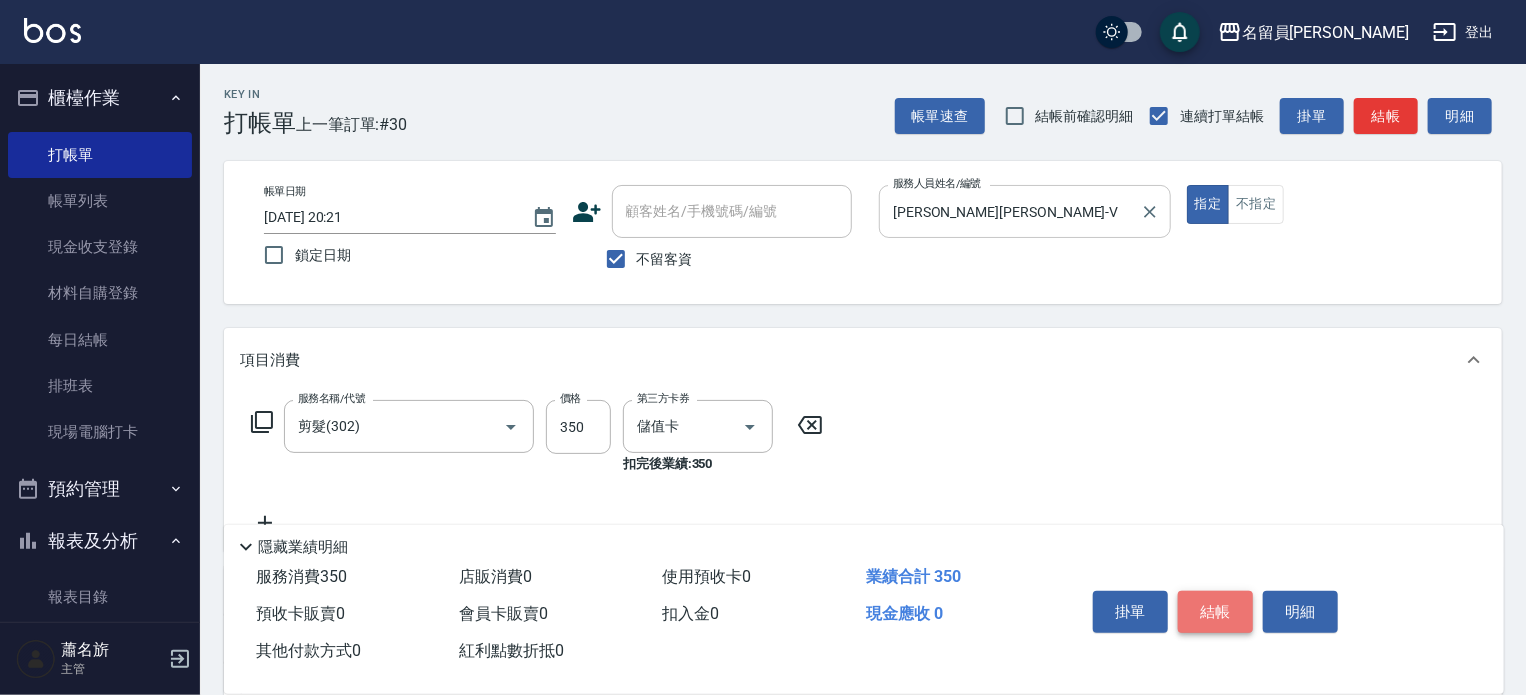 click on "結帳" at bounding box center (1215, 612) 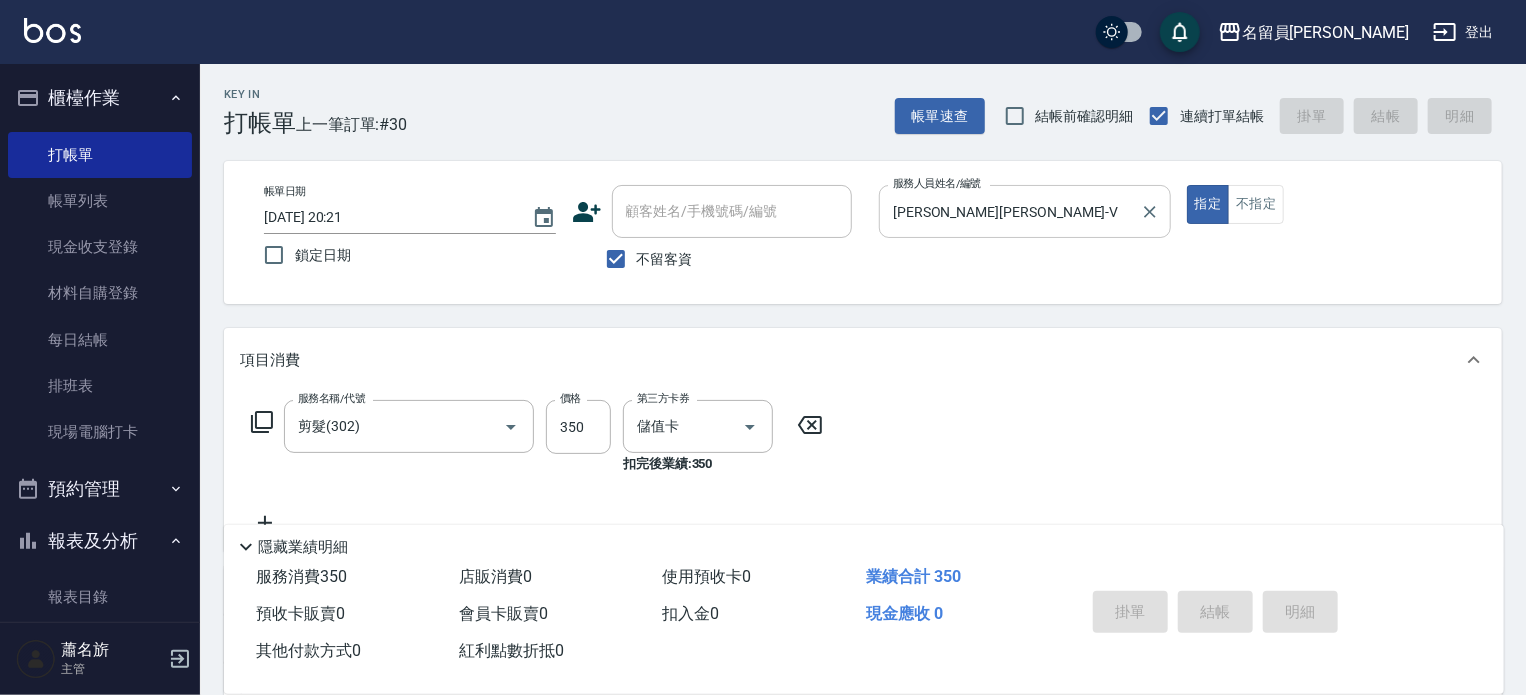type on "[DATE] 20:22" 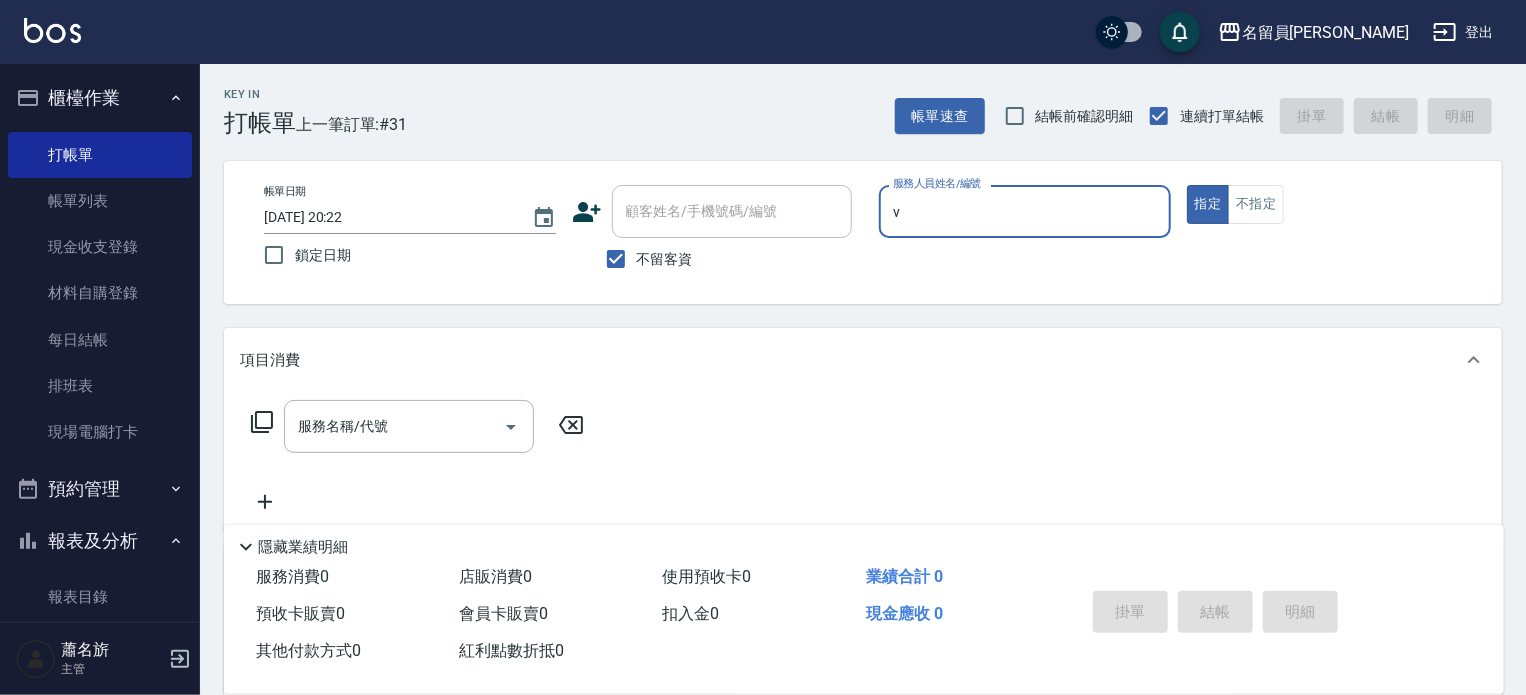 type on "[PERSON_NAME][PERSON_NAME]-V" 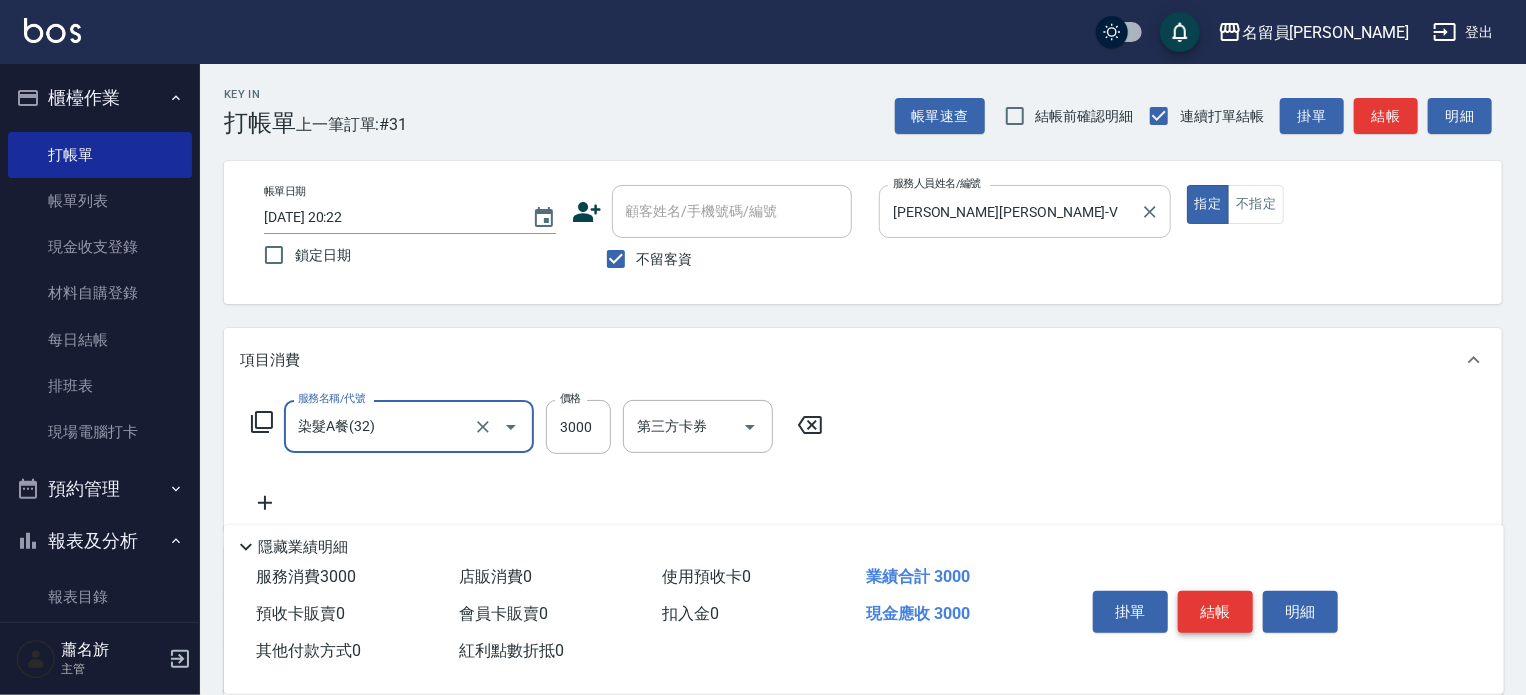 type on "染髮A餐(32)" 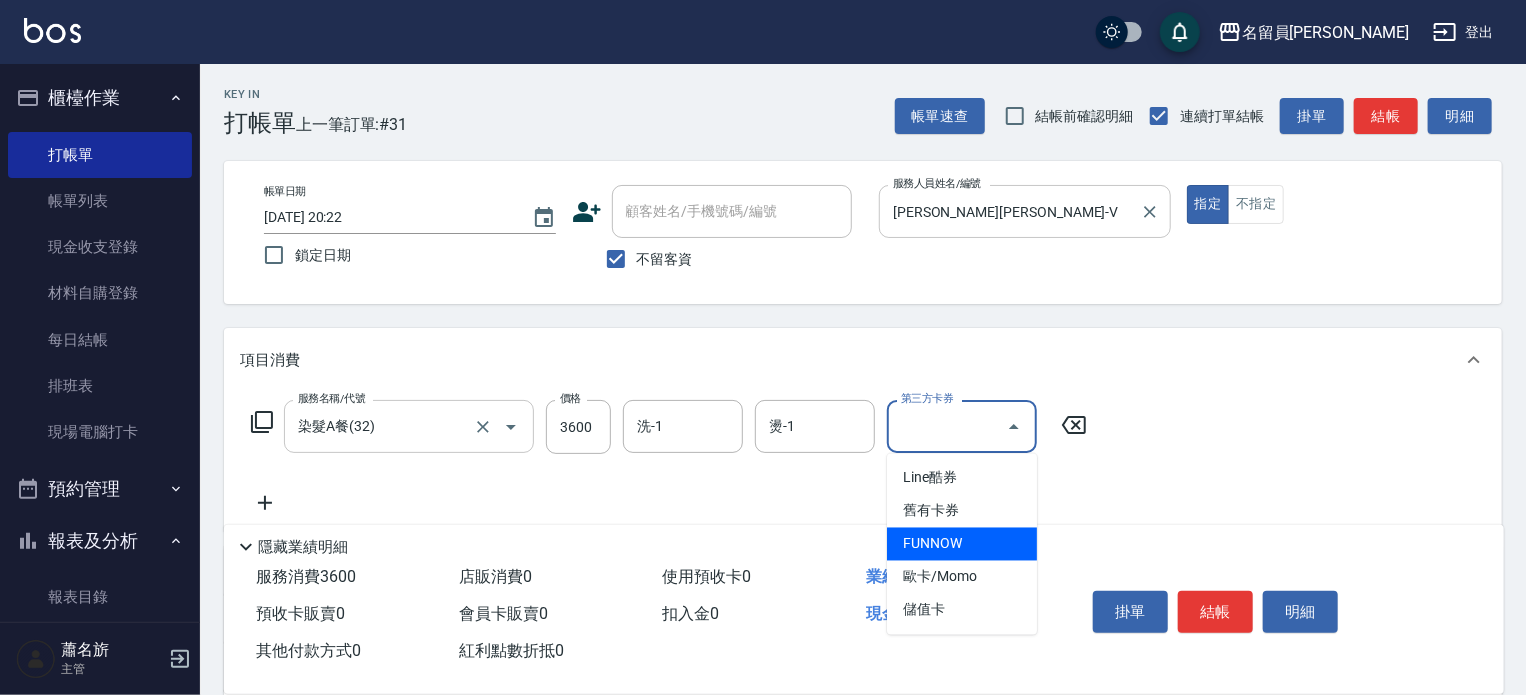 click on "染髮A餐(32) 服務名稱/代號" at bounding box center [409, 426] 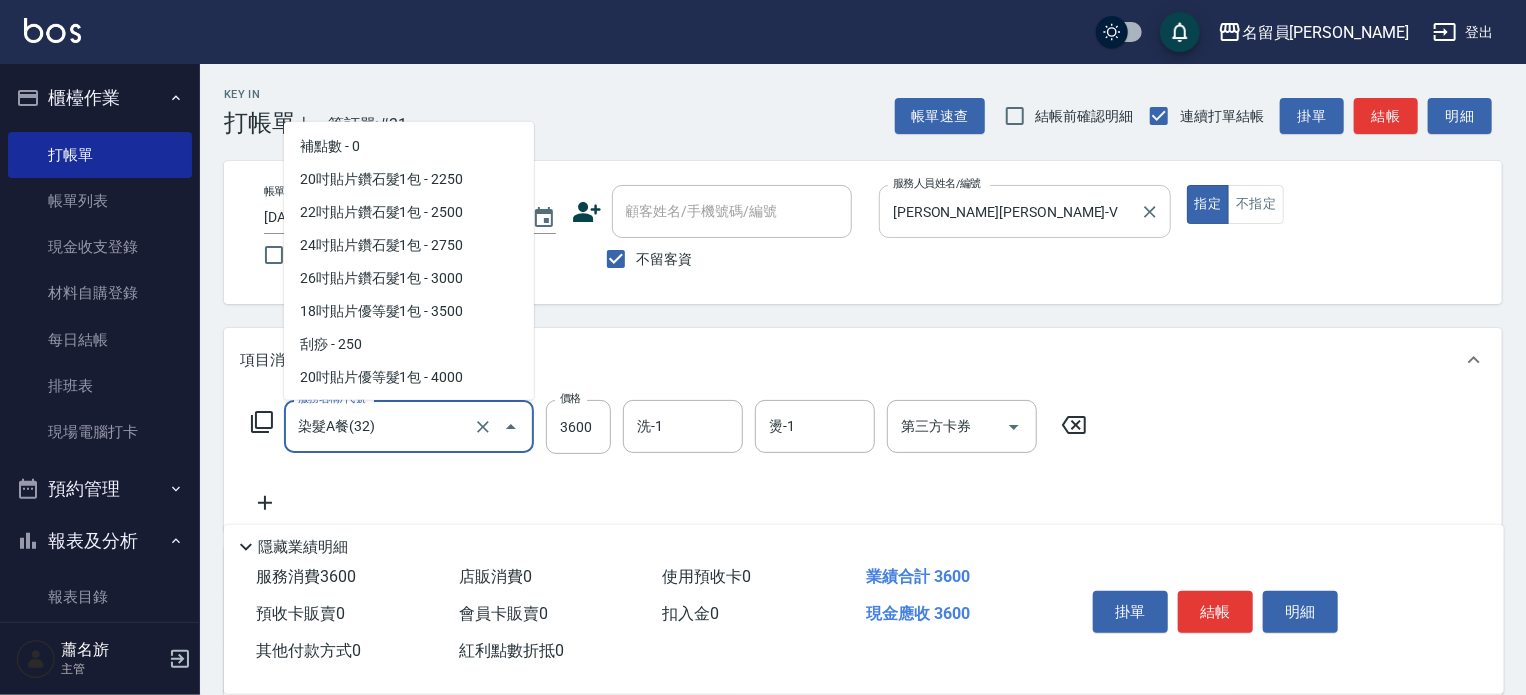scroll, scrollTop: 1544, scrollLeft: 0, axis: vertical 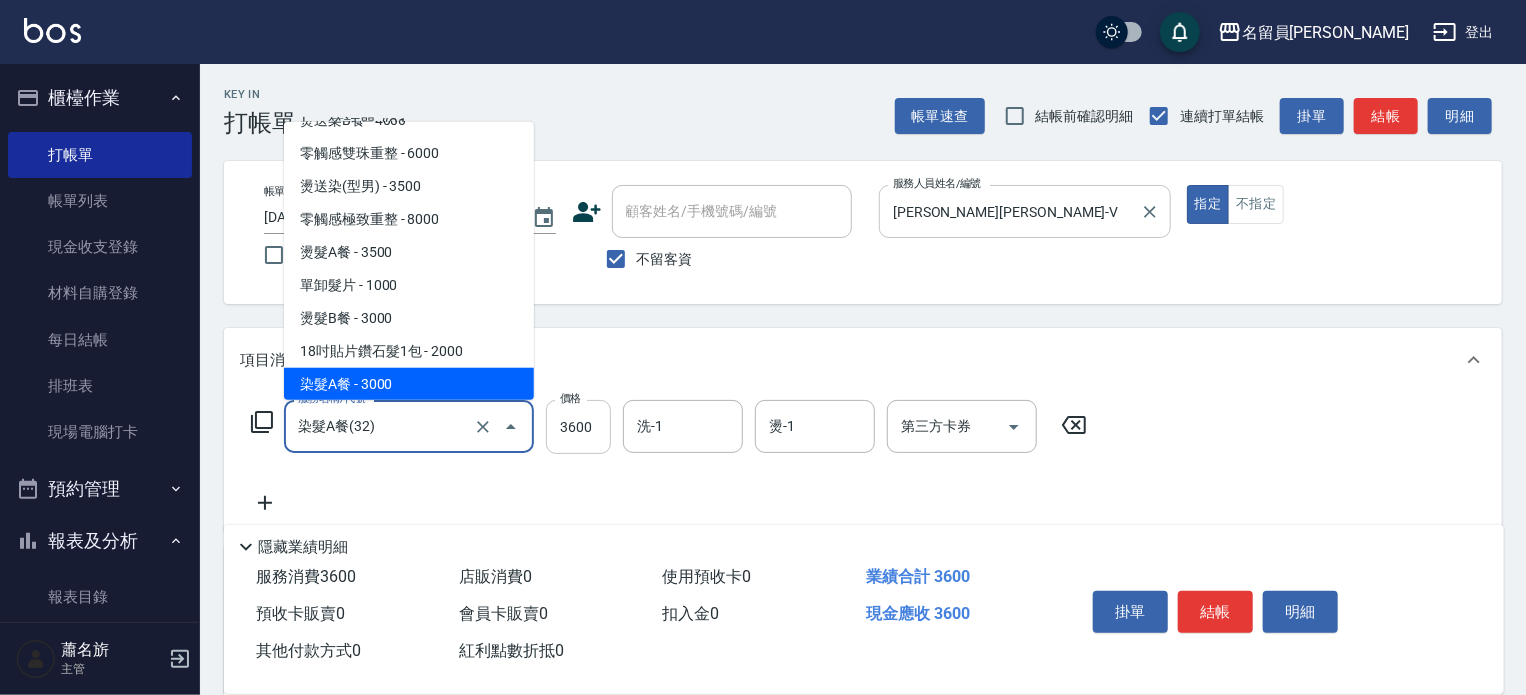 click on "3600" at bounding box center [578, 427] 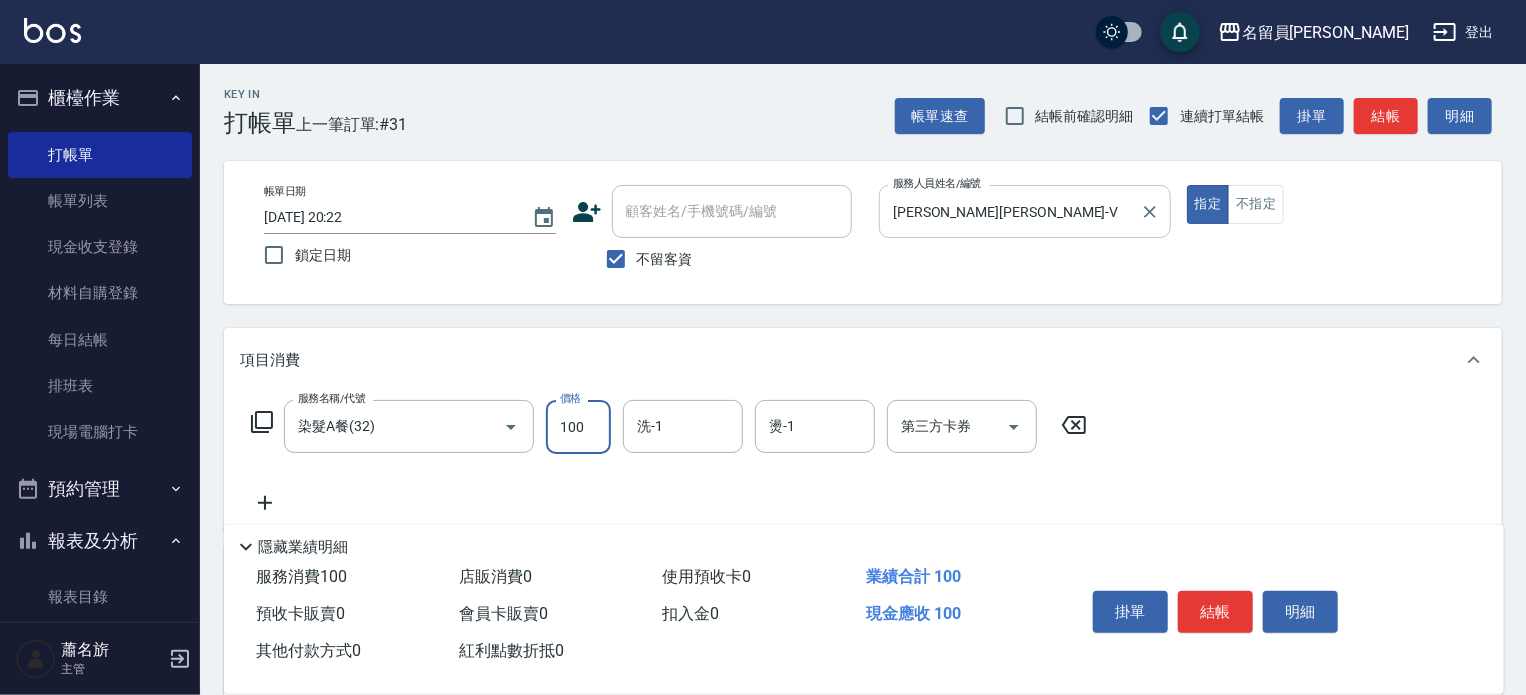 type on "100" 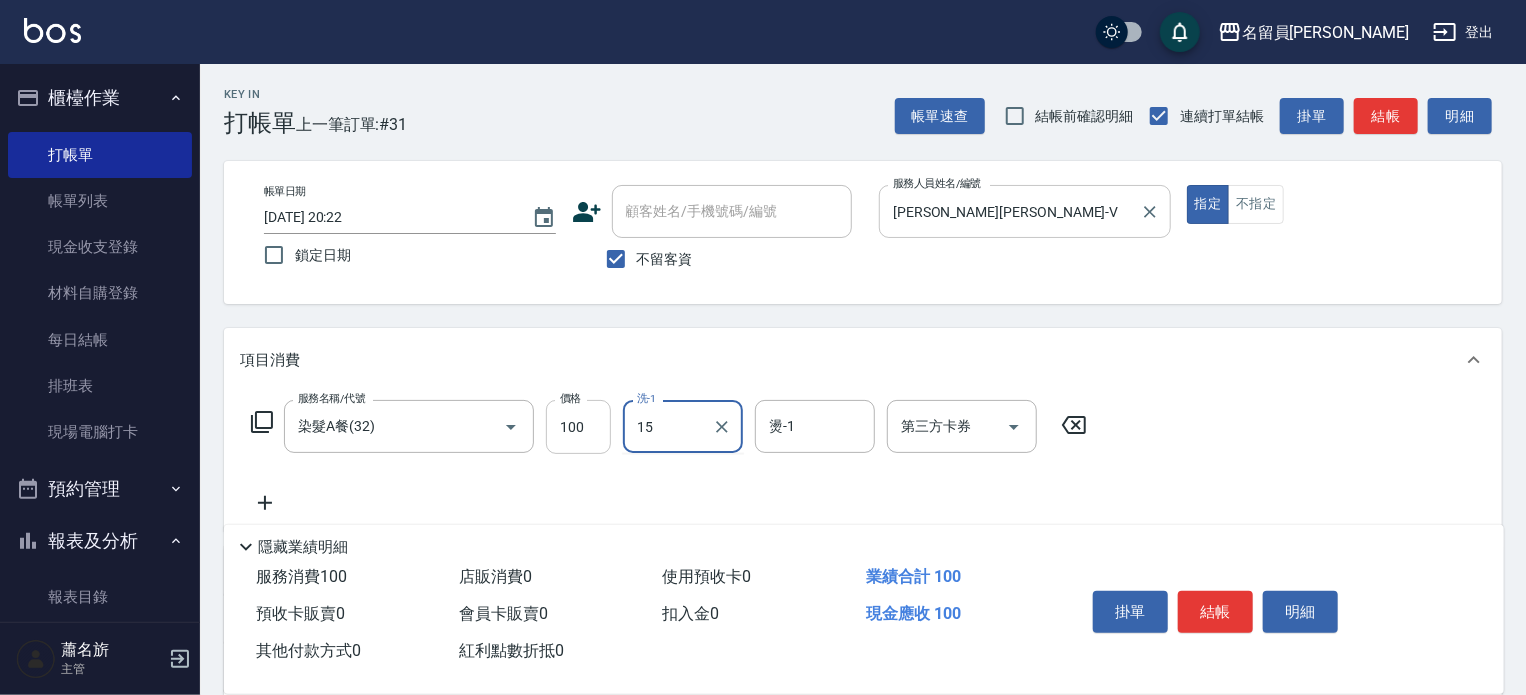type on "[PERSON_NAME]-15" 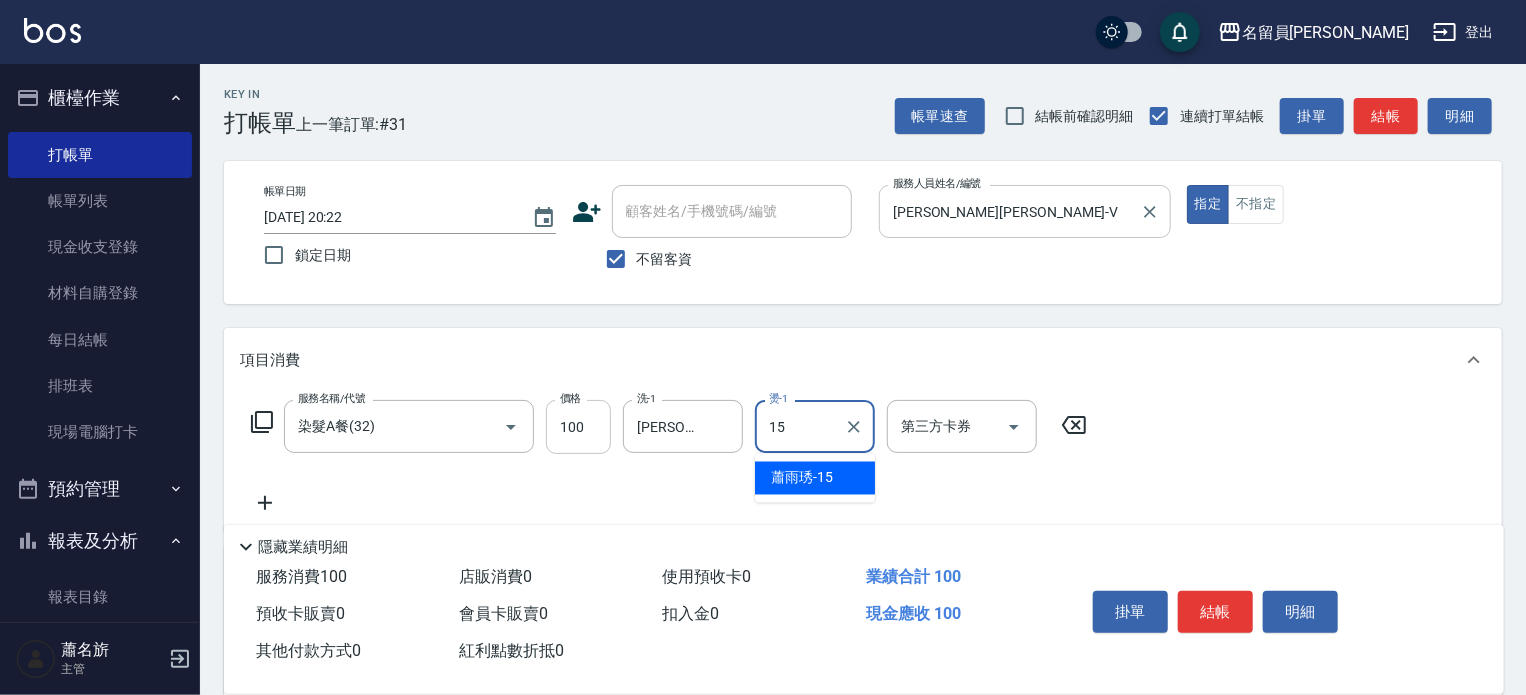 type on "[PERSON_NAME]-15" 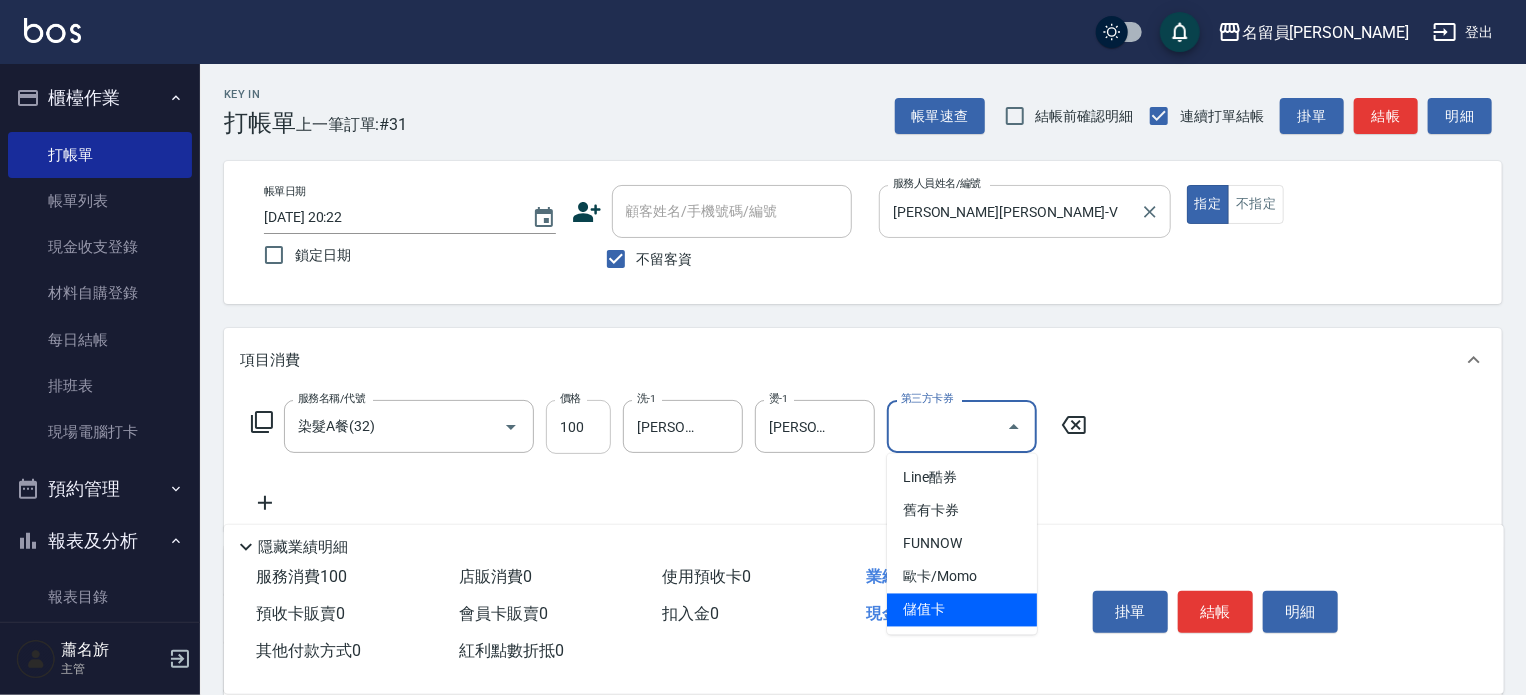 type on "儲值卡" 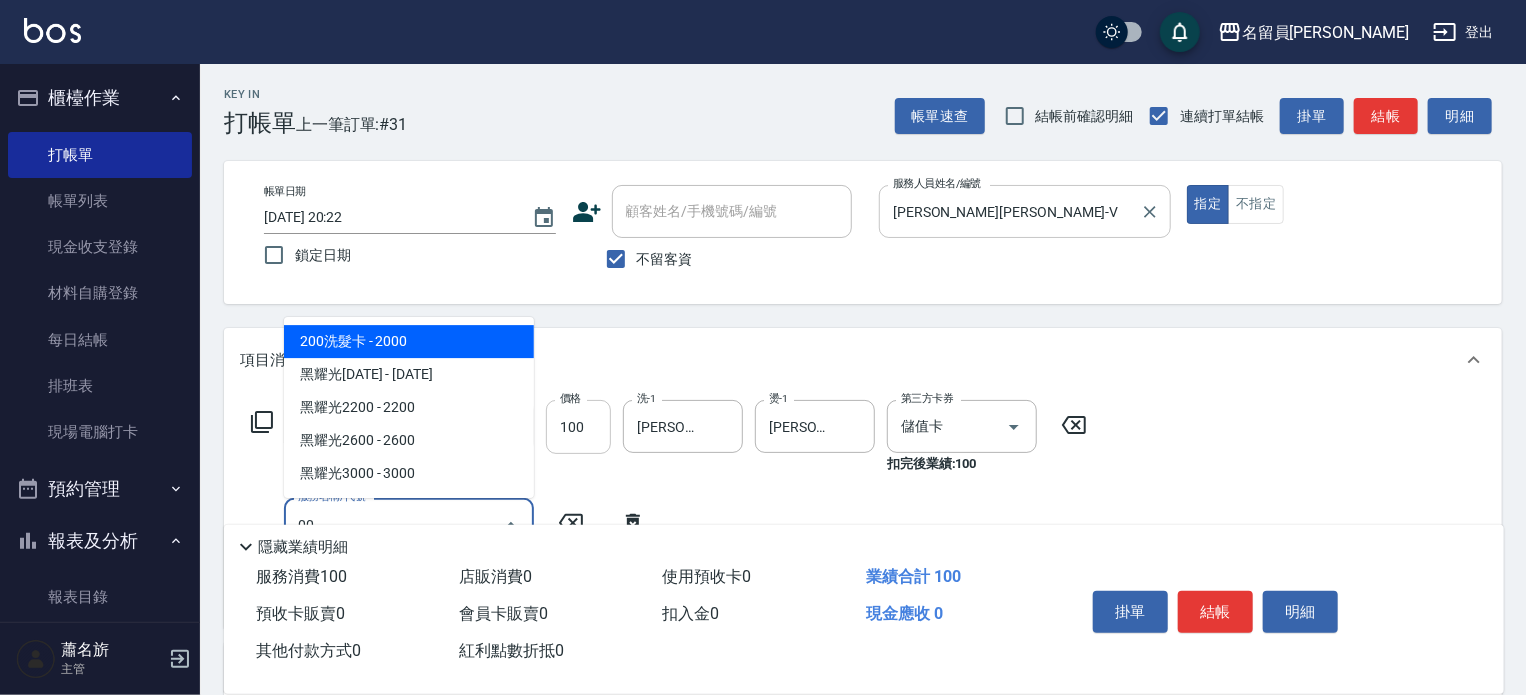 type on "0" 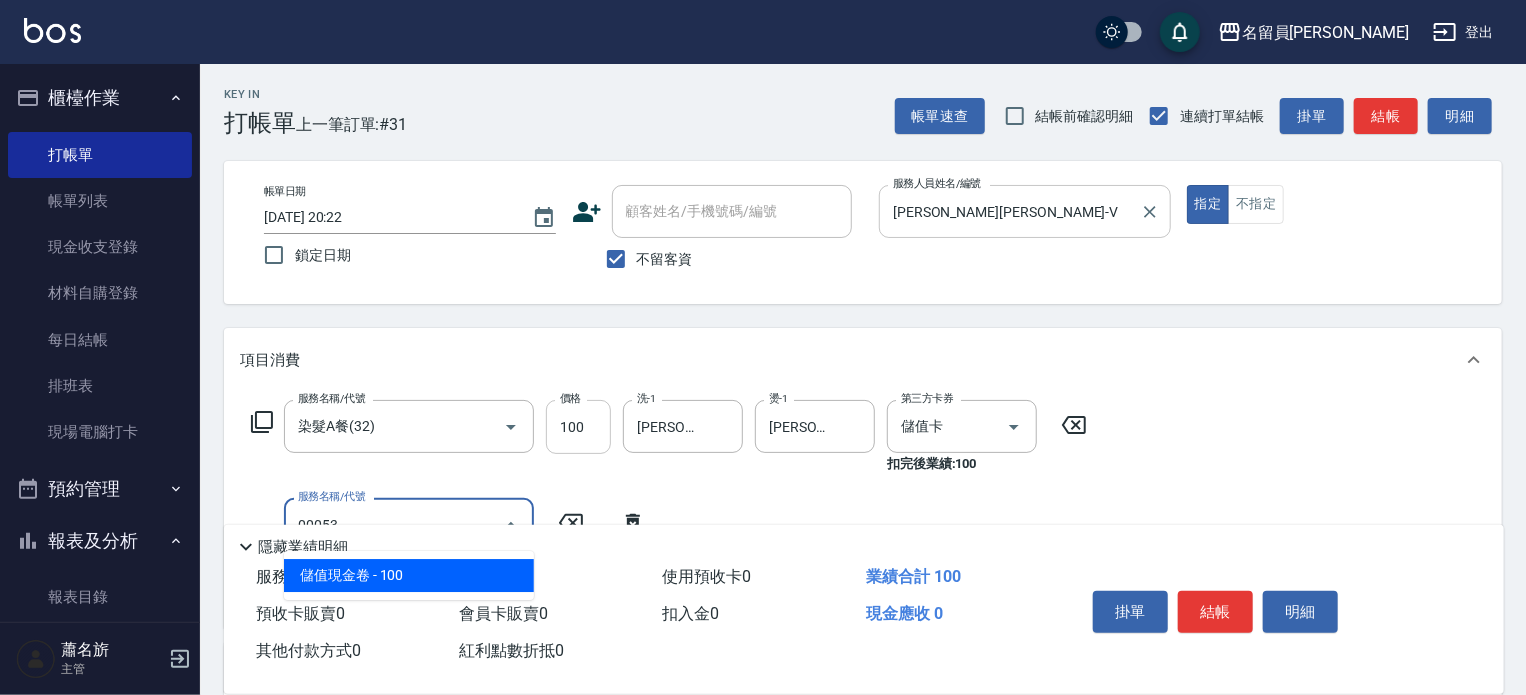type on "儲值現金卷(00053)" 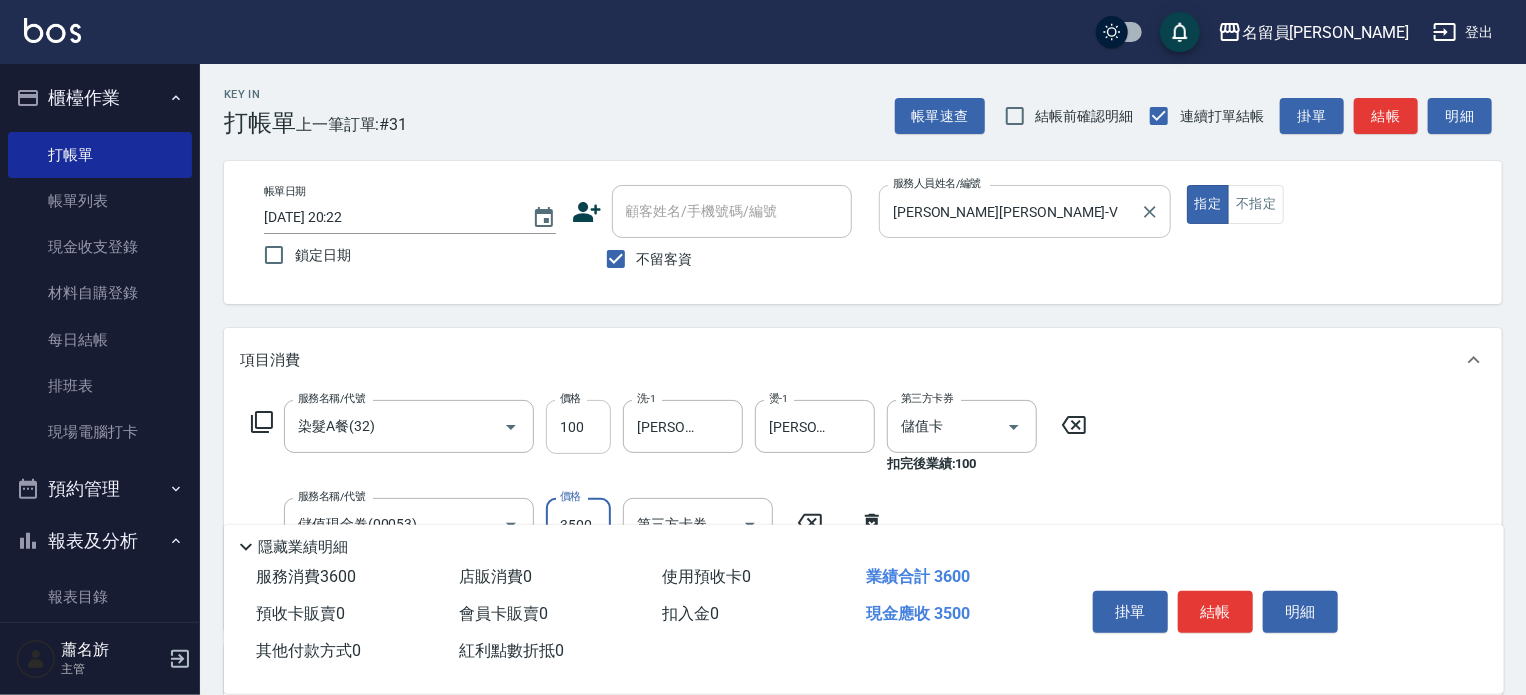 type on "3500" 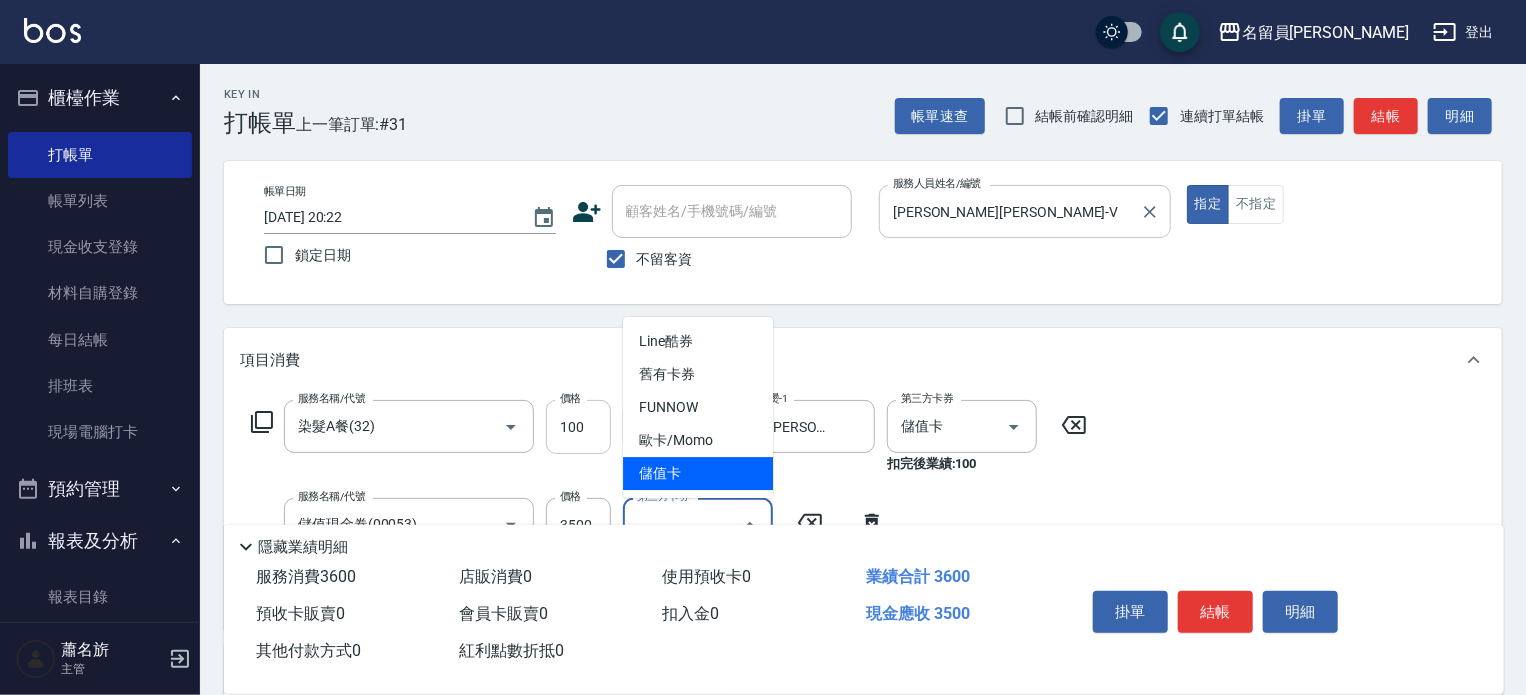 type on "儲值卡" 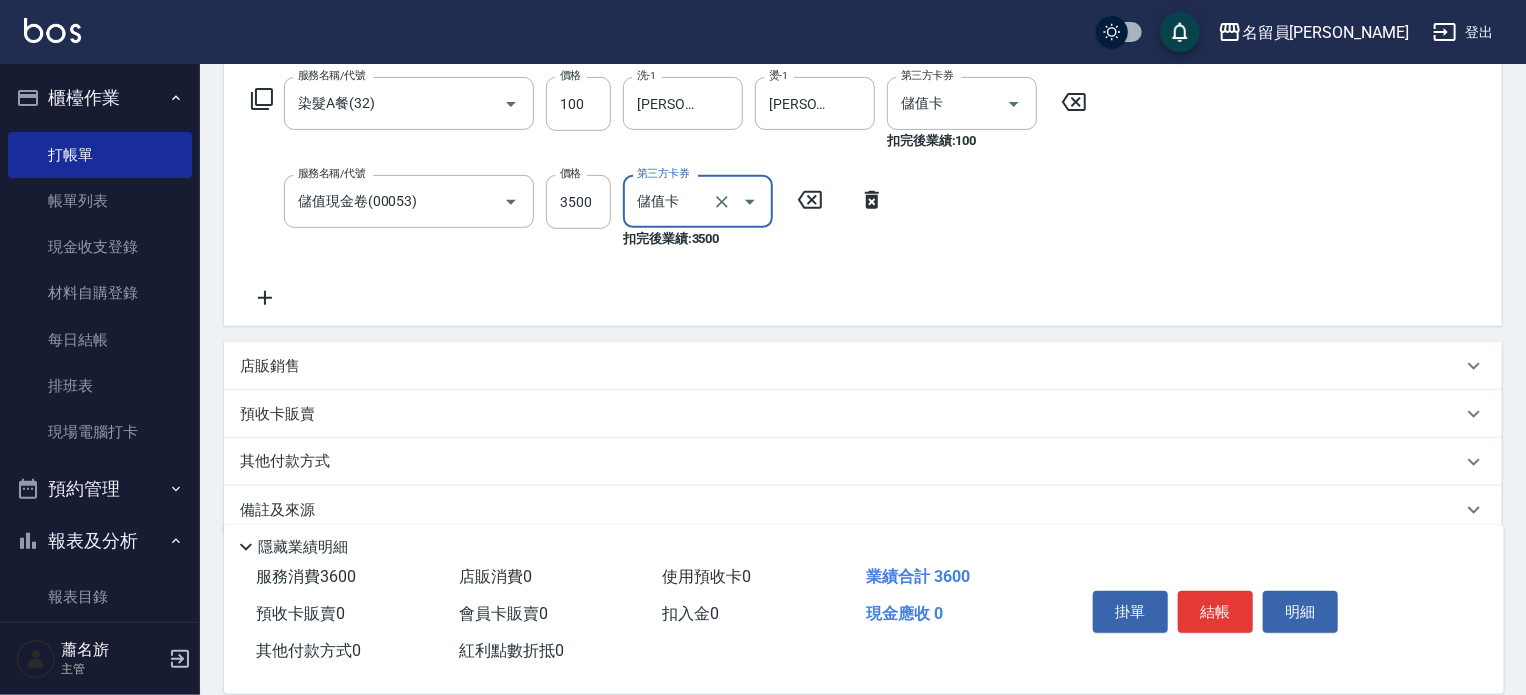 scroll, scrollTop: 352, scrollLeft: 0, axis: vertical 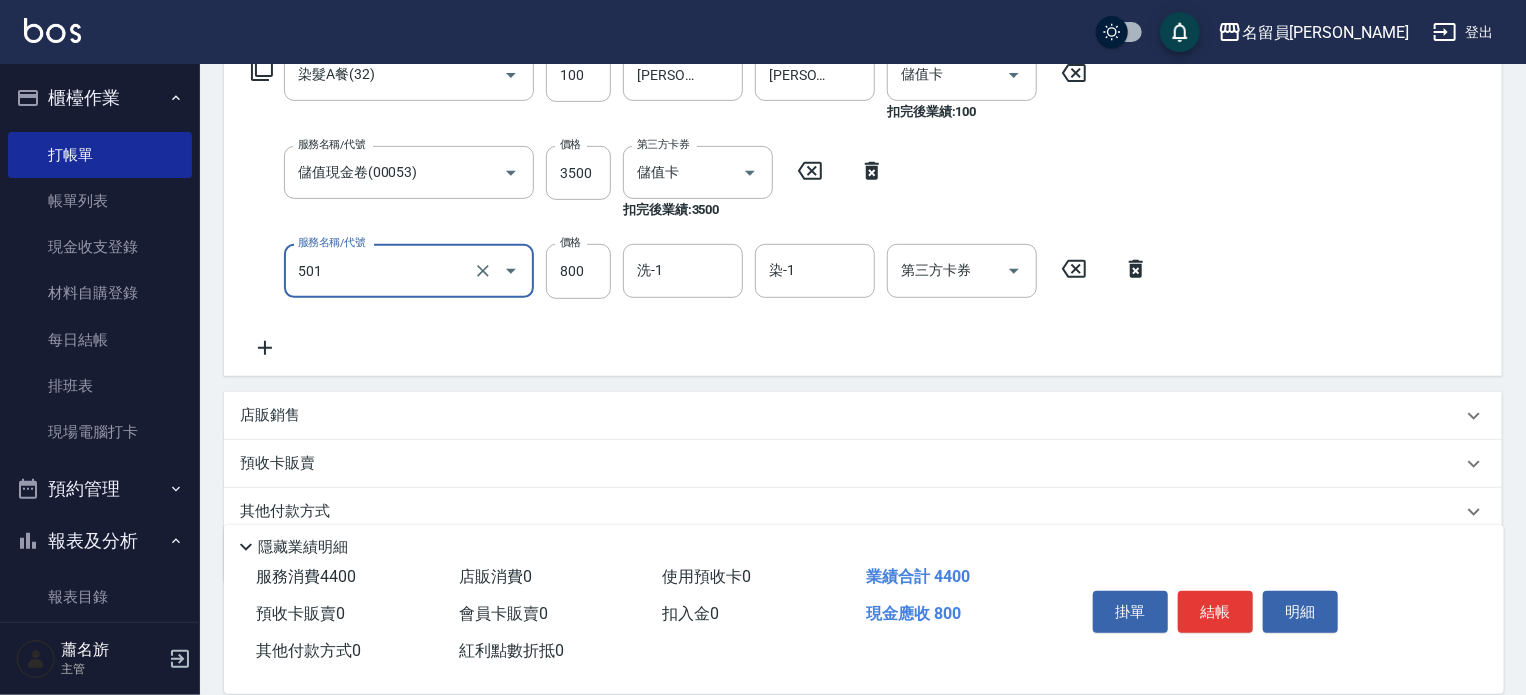 type on "染髮(501)" 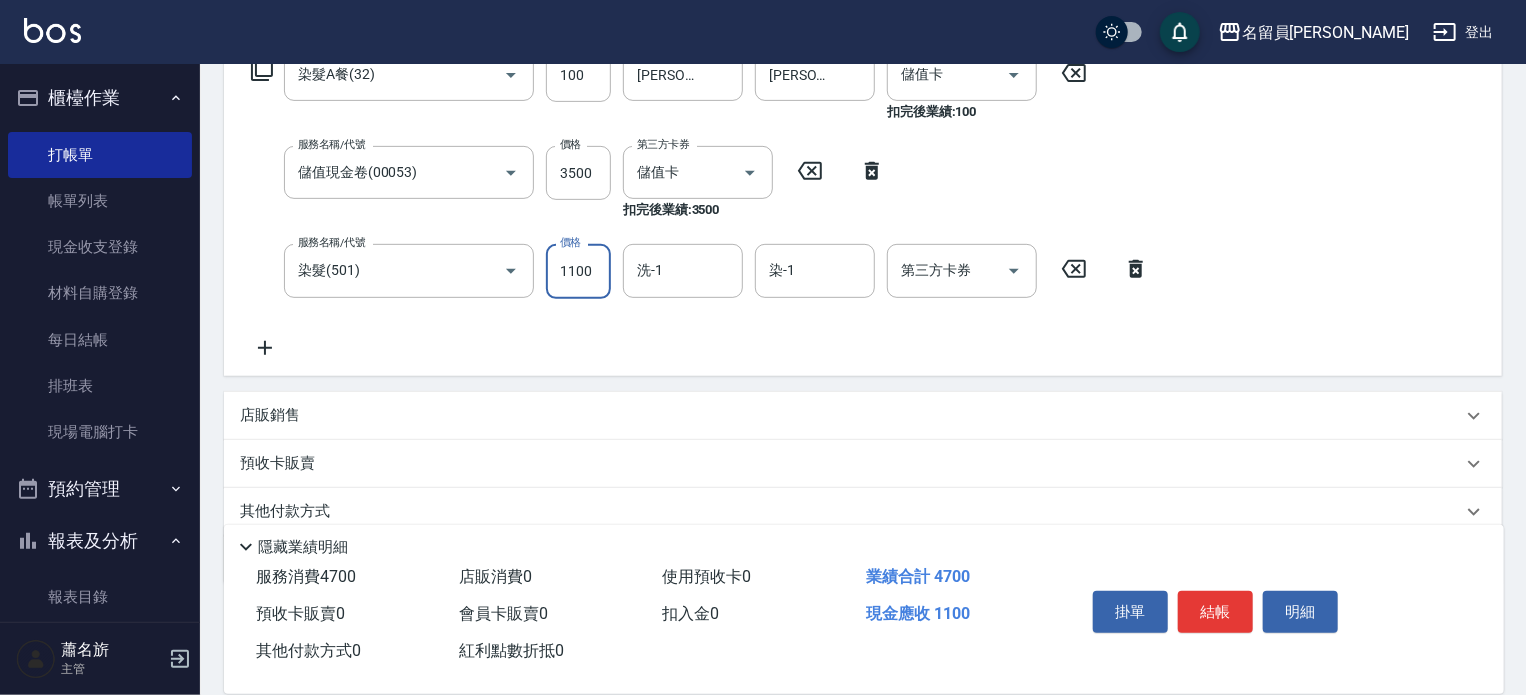 type on "1100" 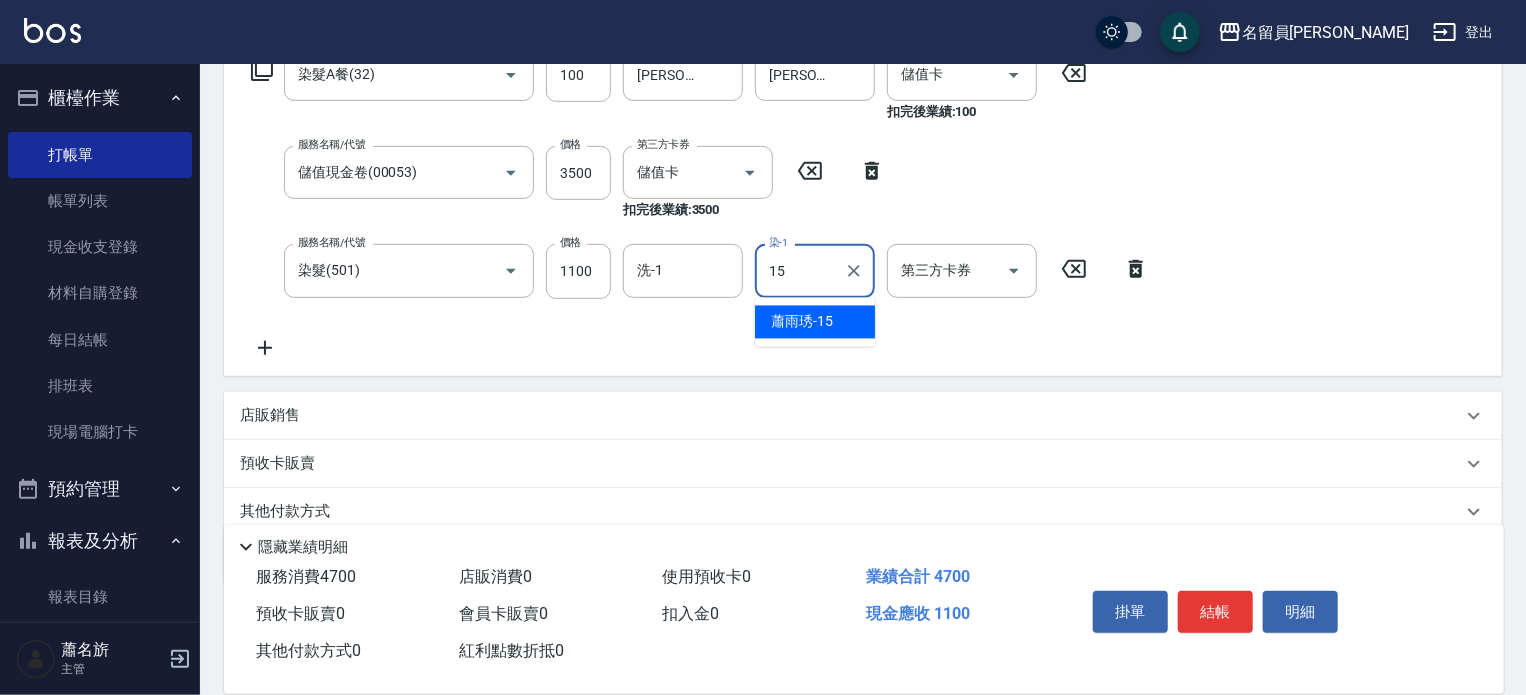 type on "[PERSON_NAME]-15" 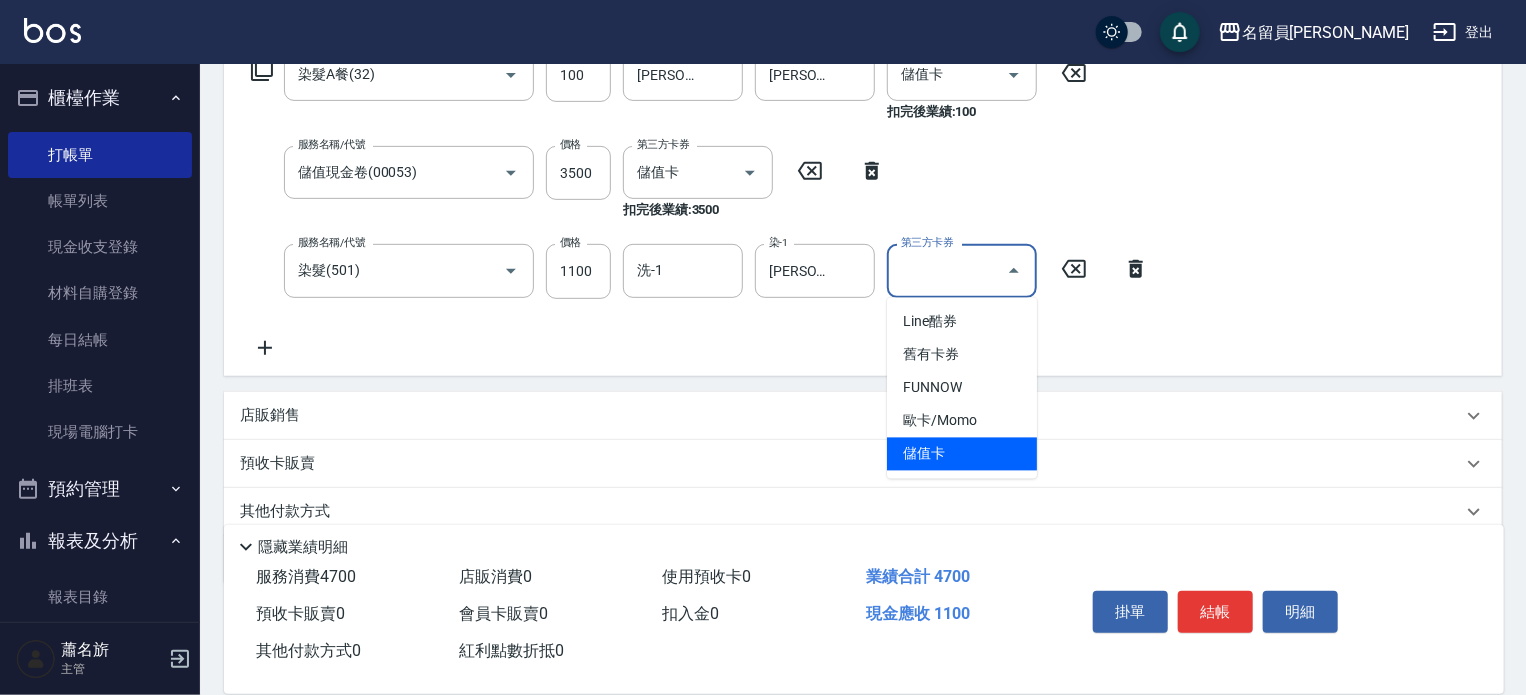 type on "儲值卡" 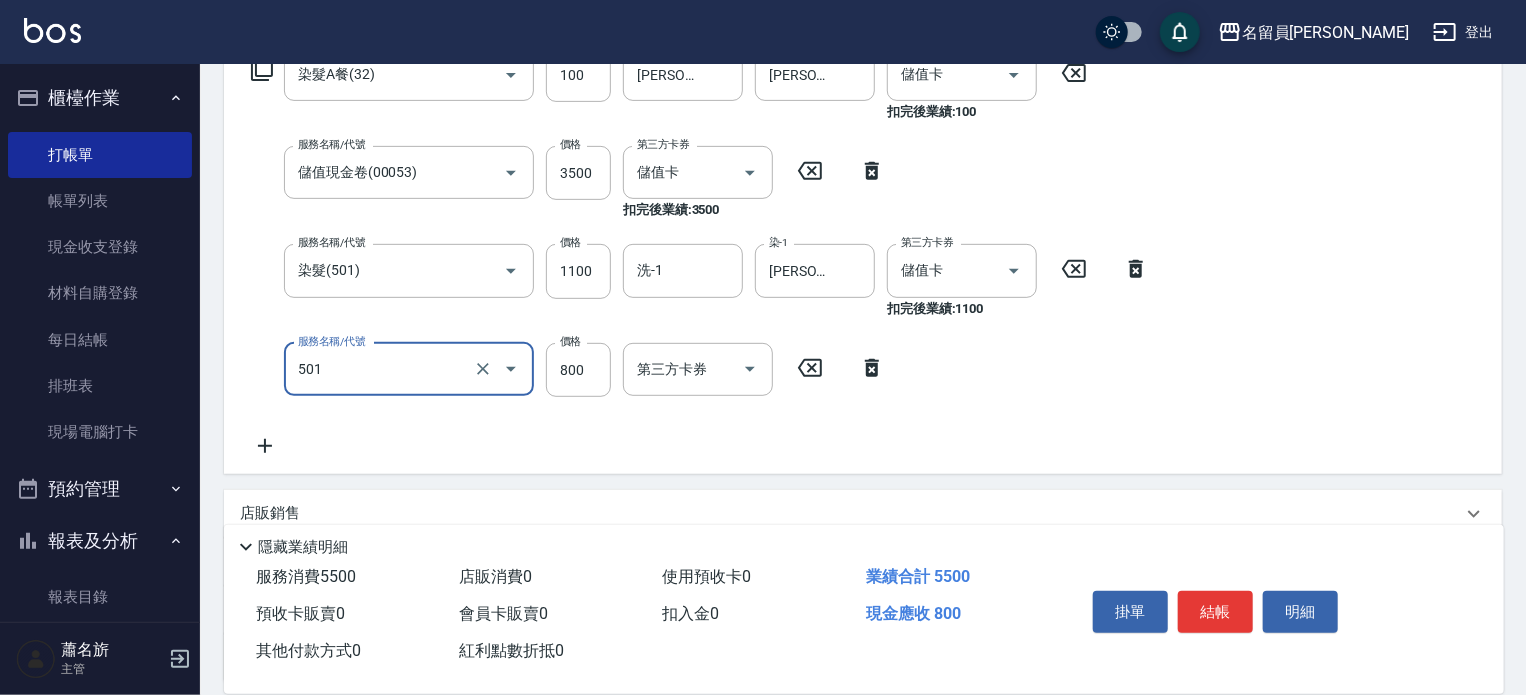type on "染髮(501)" 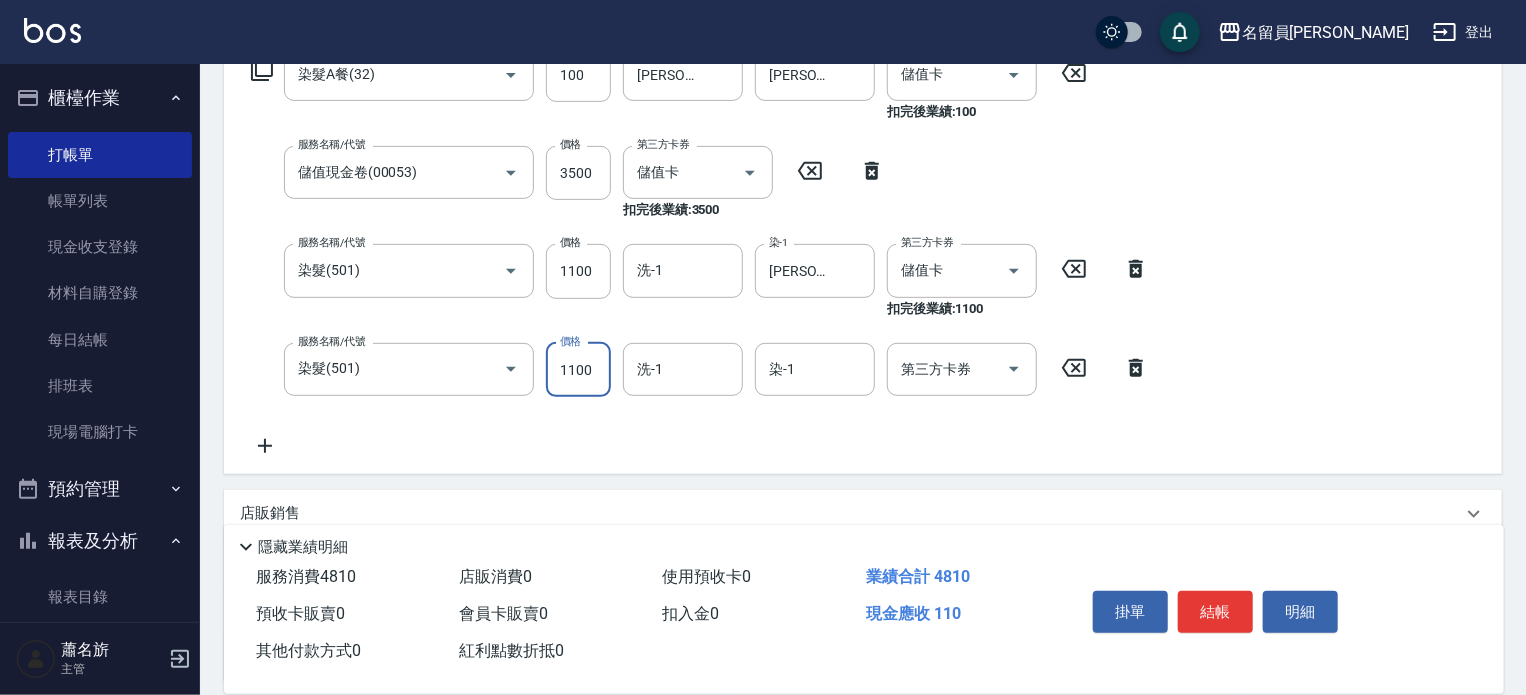 type on "1100" 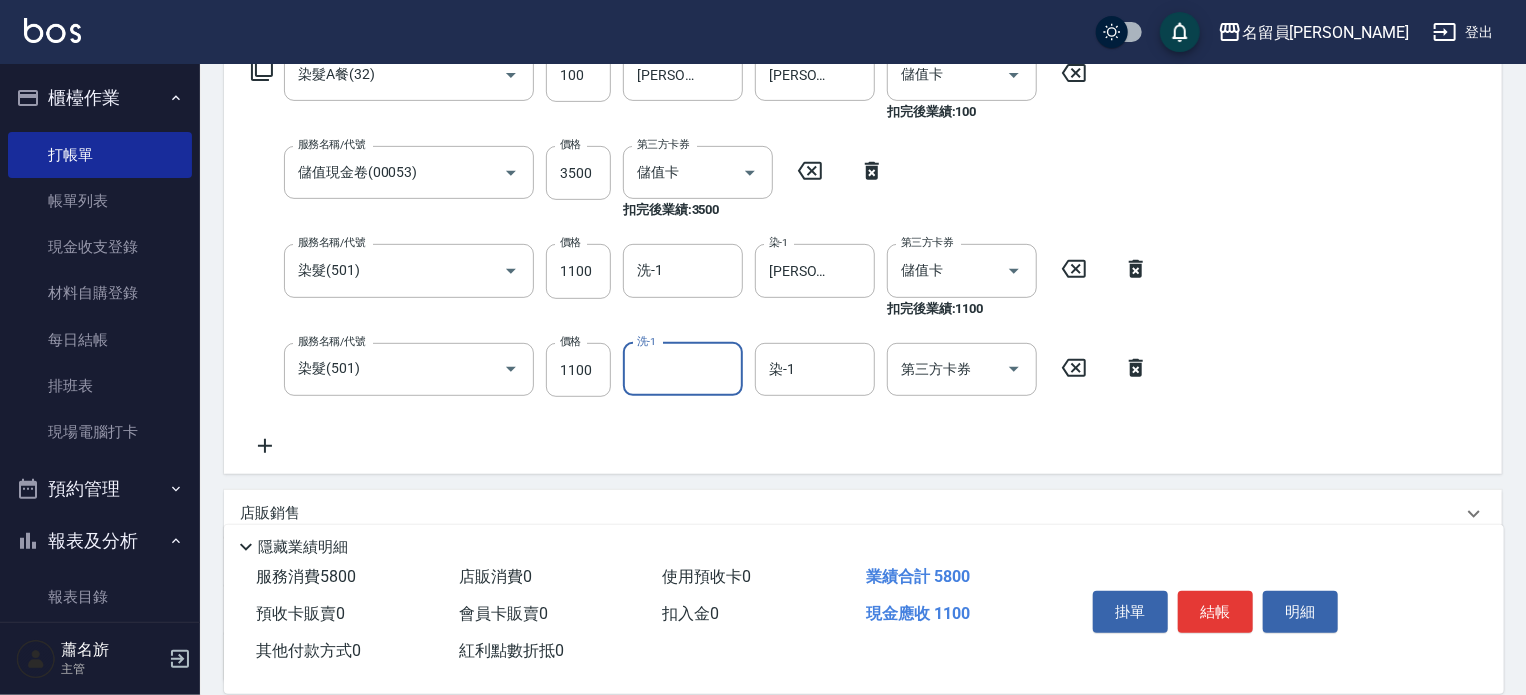 type on "1" 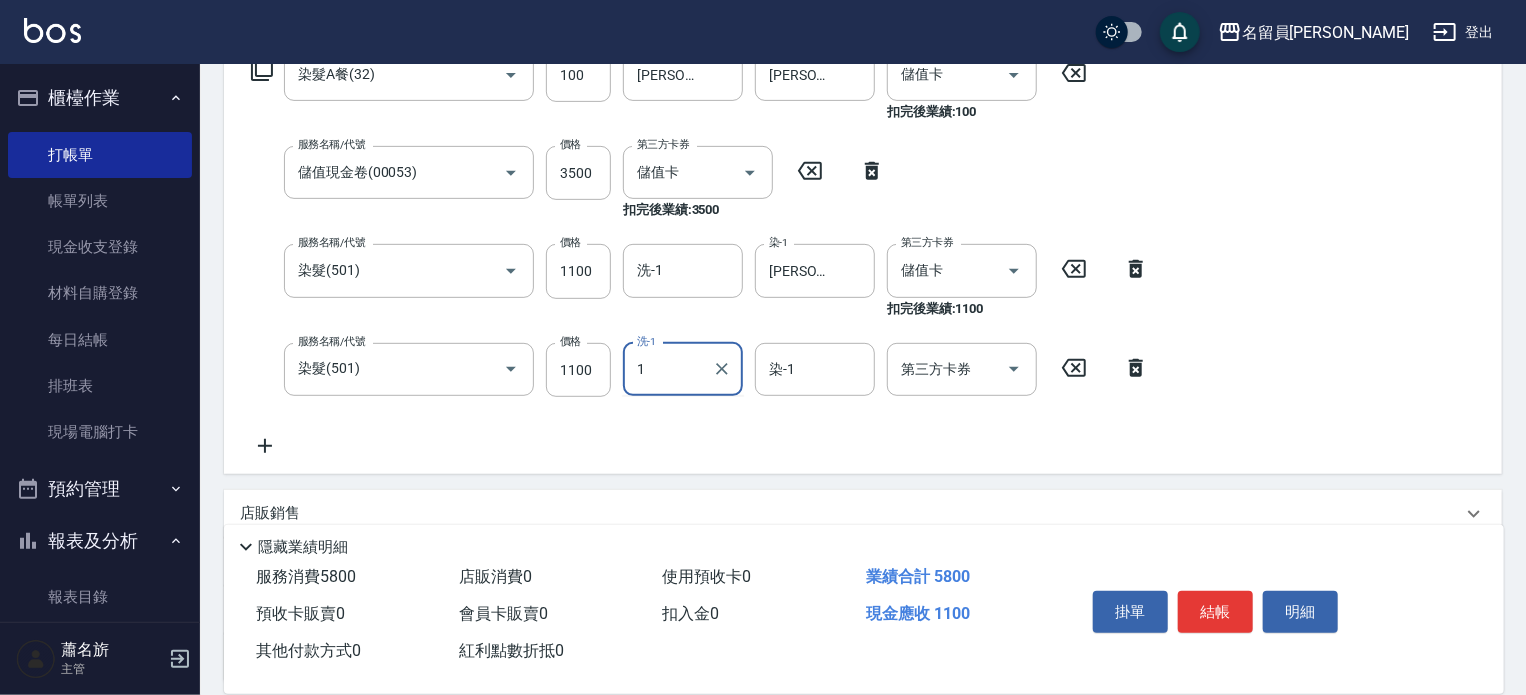 type 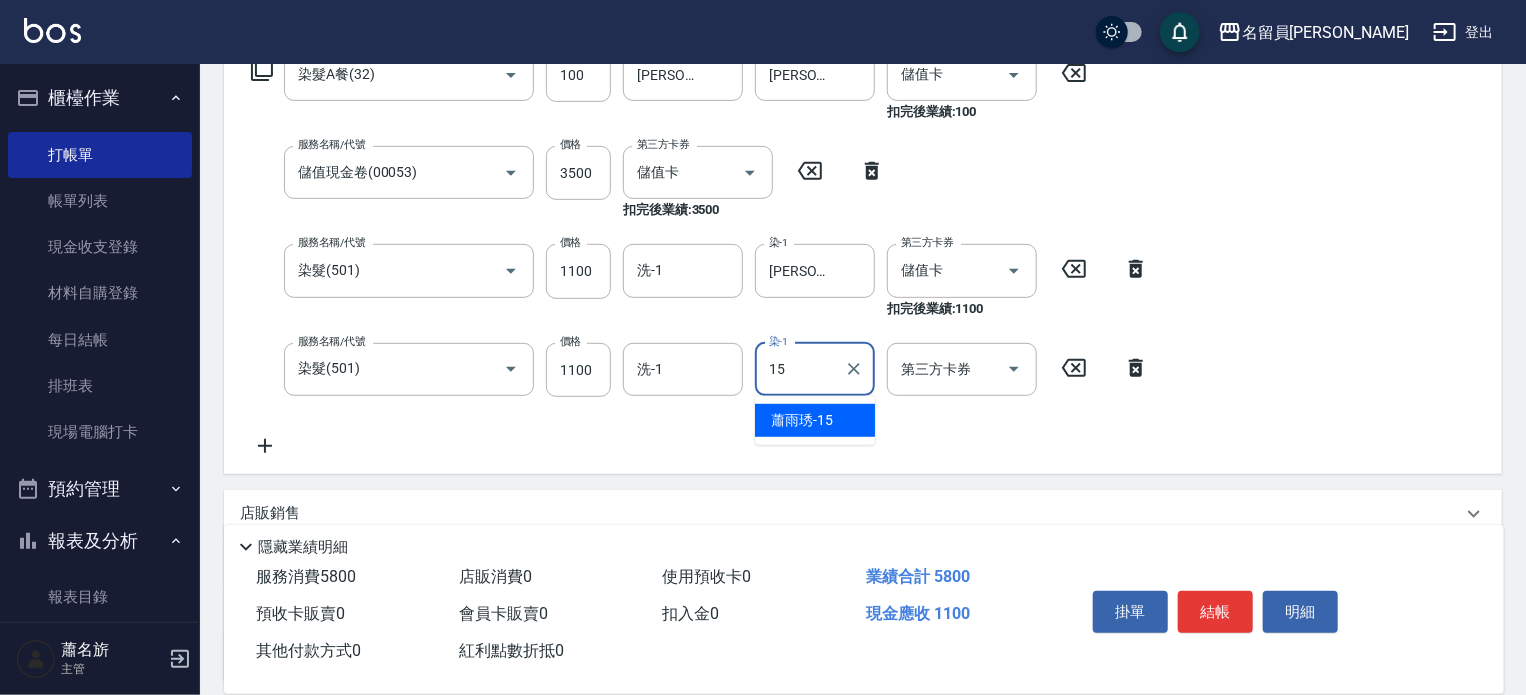 type on "[PERSON_NAME]-15" 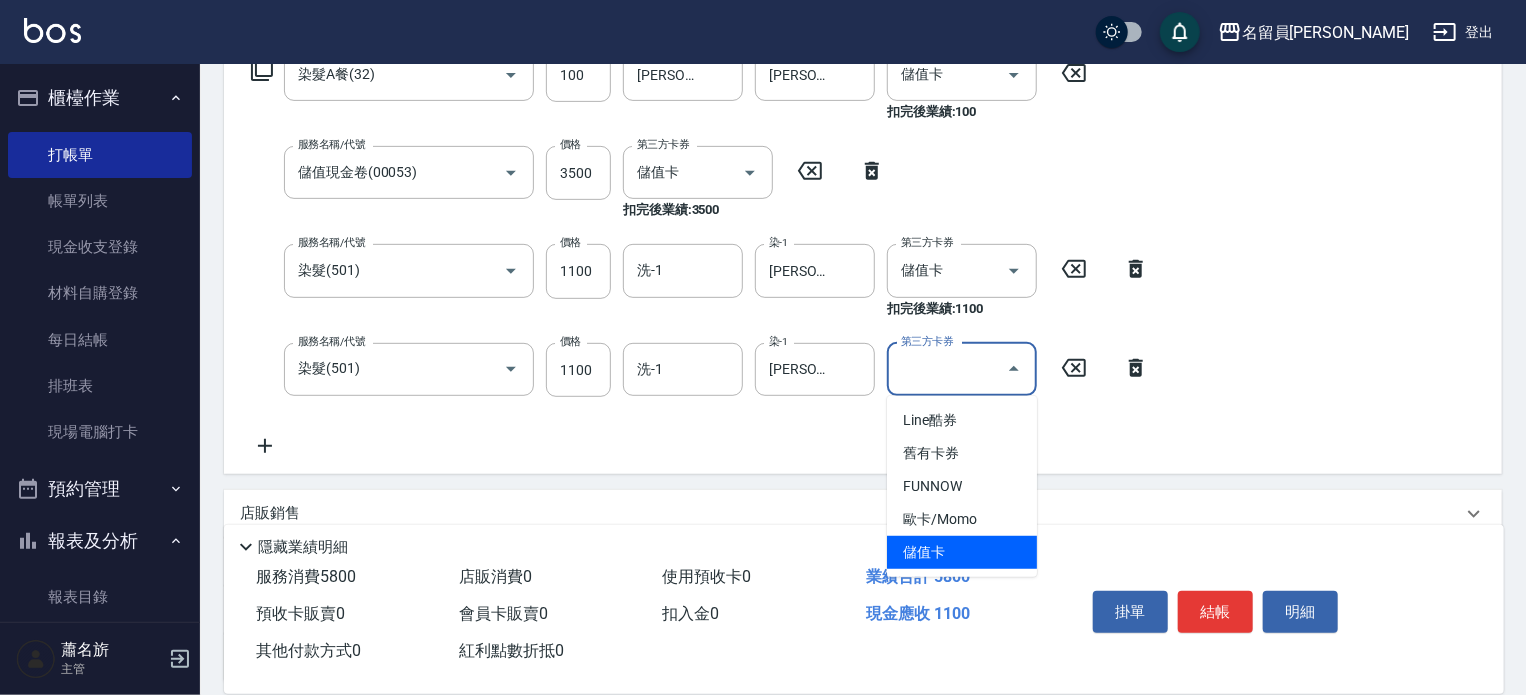 type on "儲值卡" 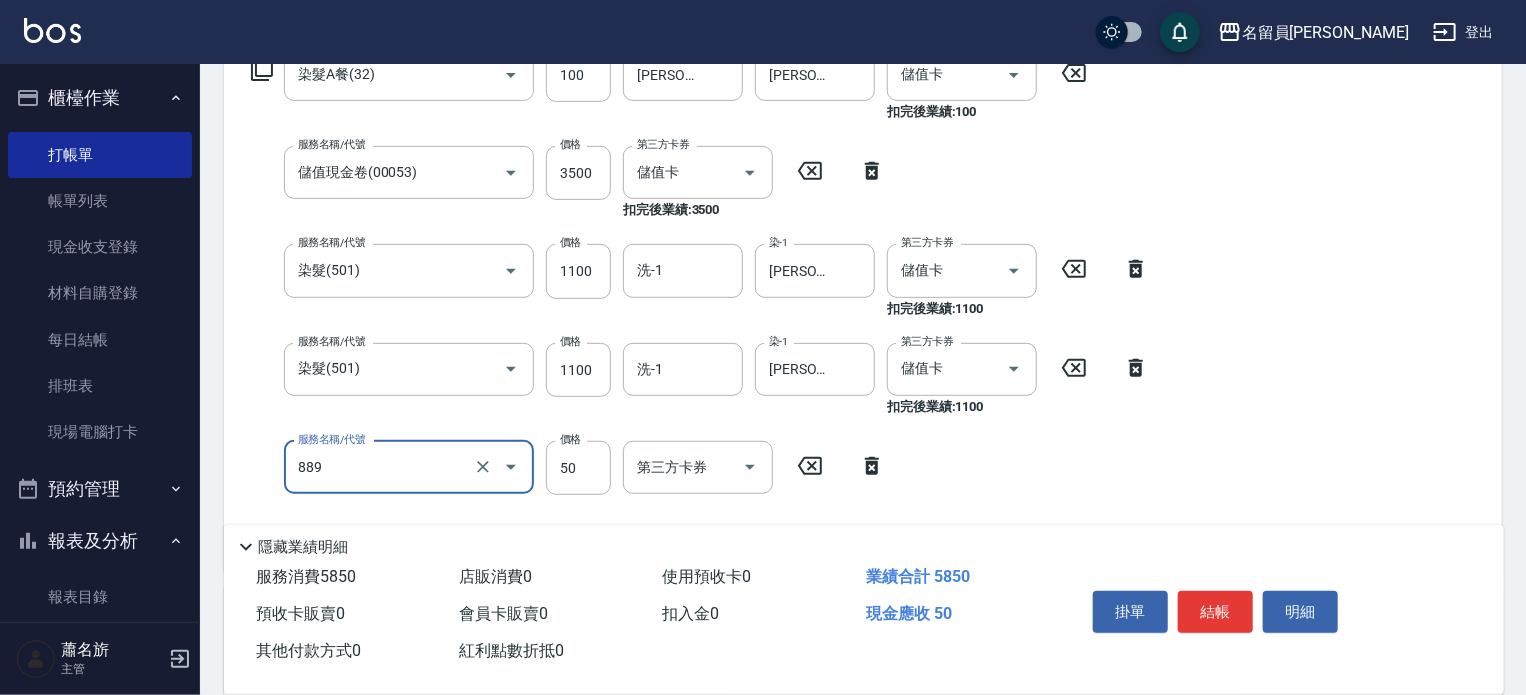 type on "精油(889)" 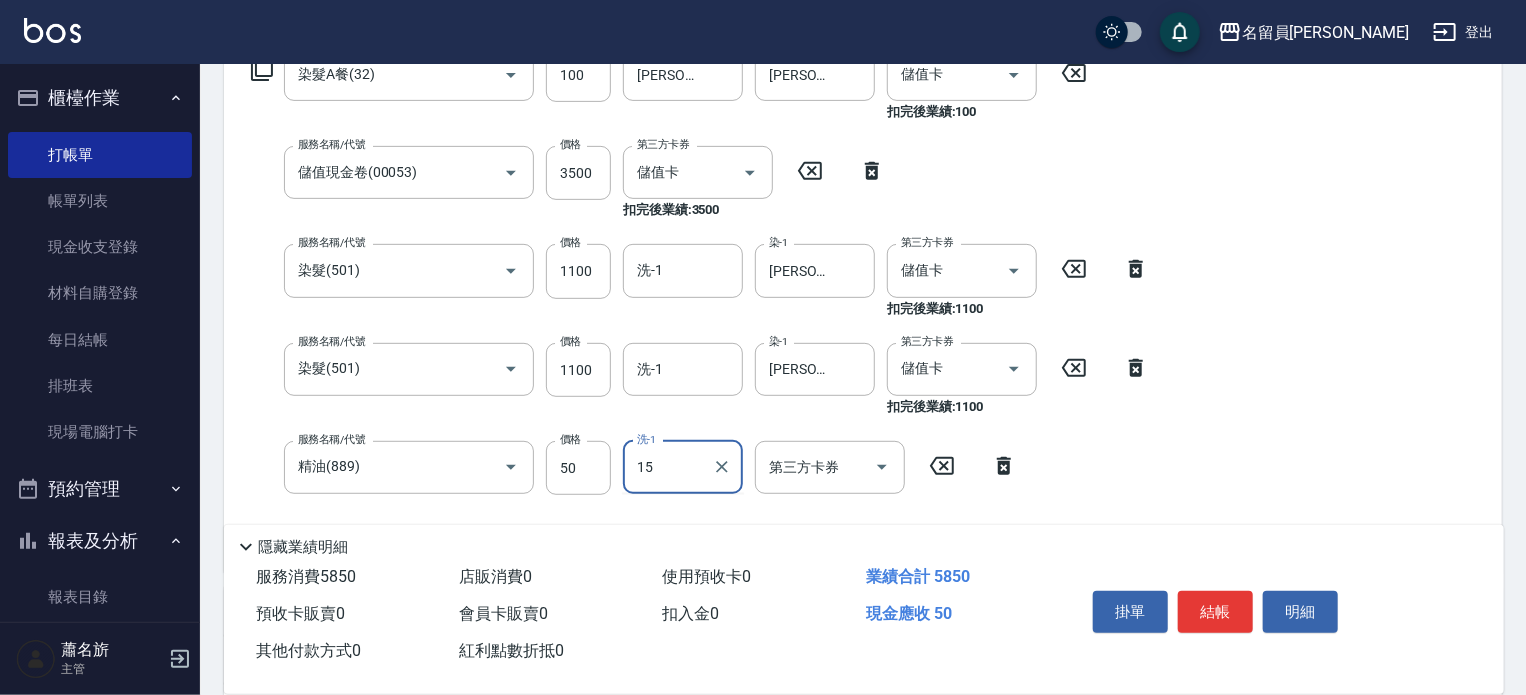 type on "[PERSON_NAME]-15" 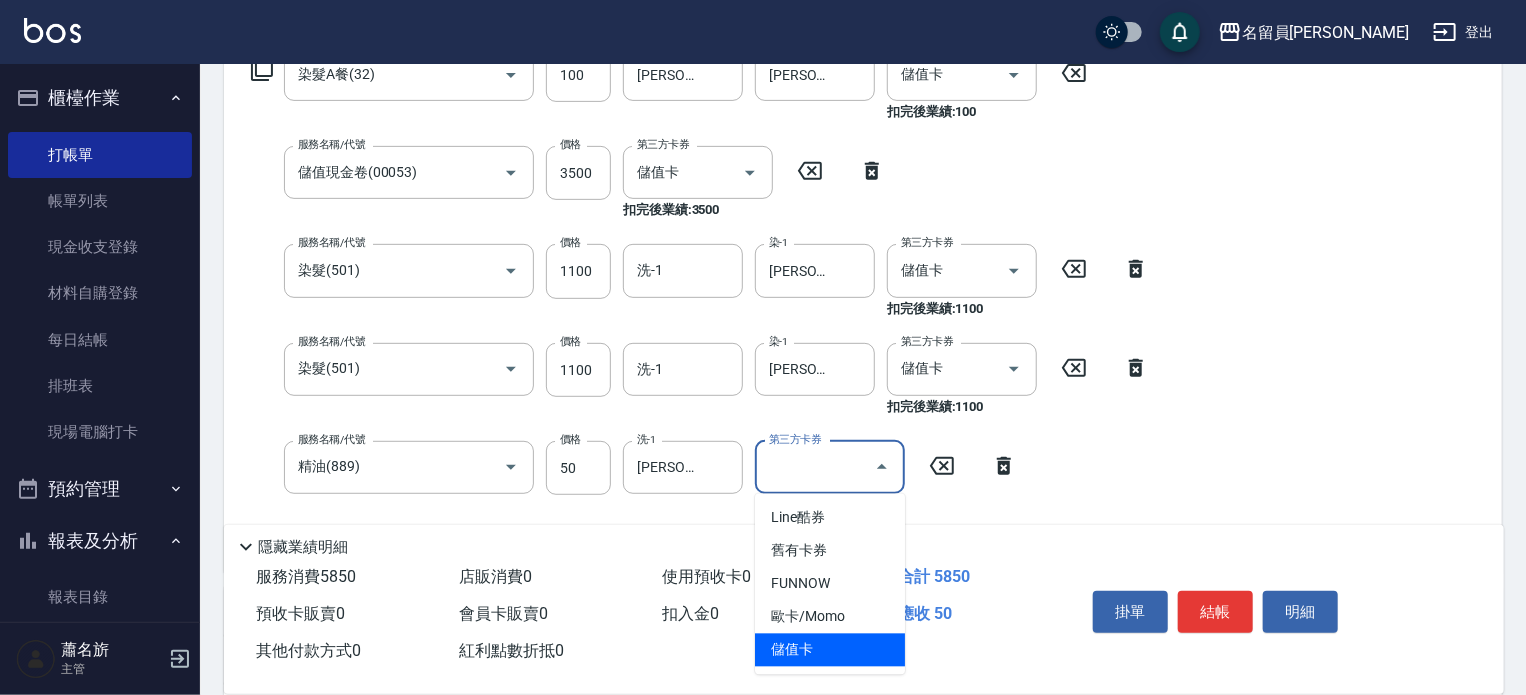 type on "儲值卡" 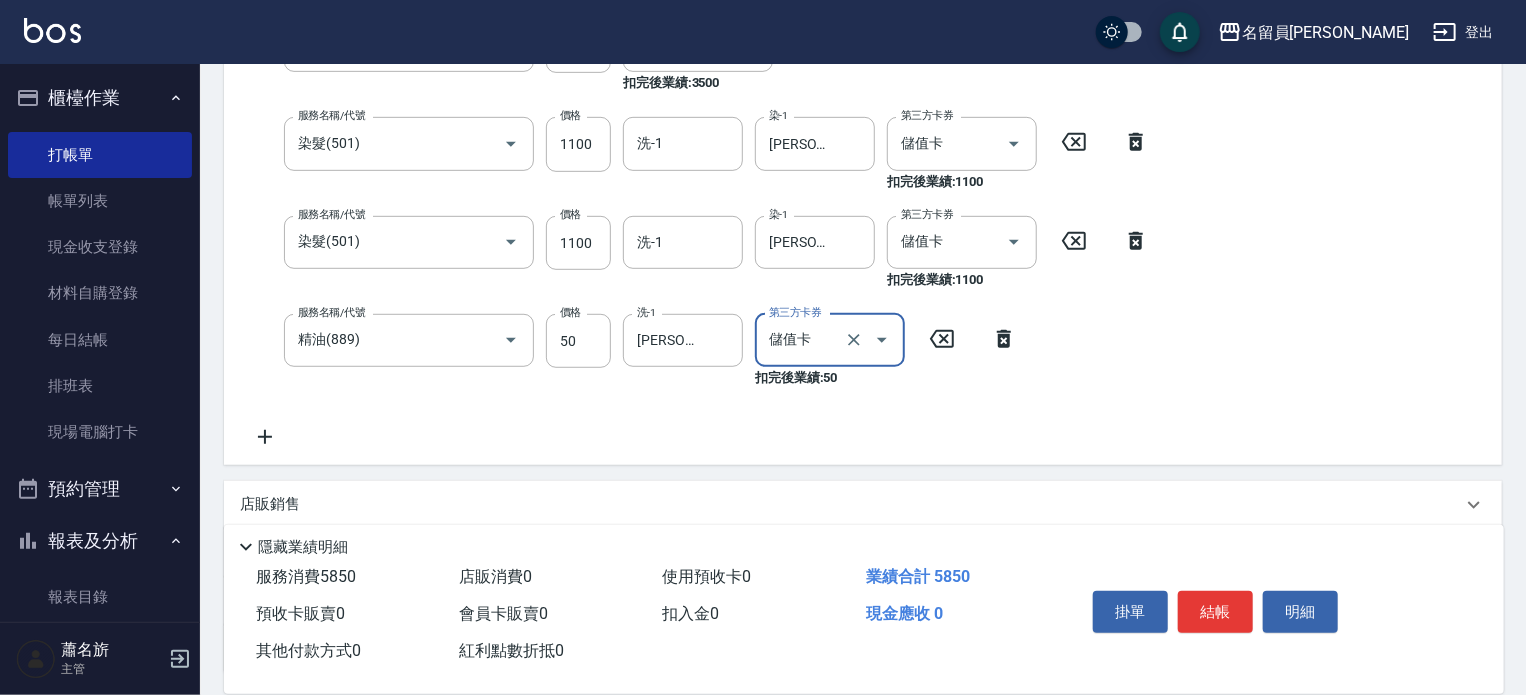 scroll, scrollTop: 552, scrollLeft: 0, axis: vertical 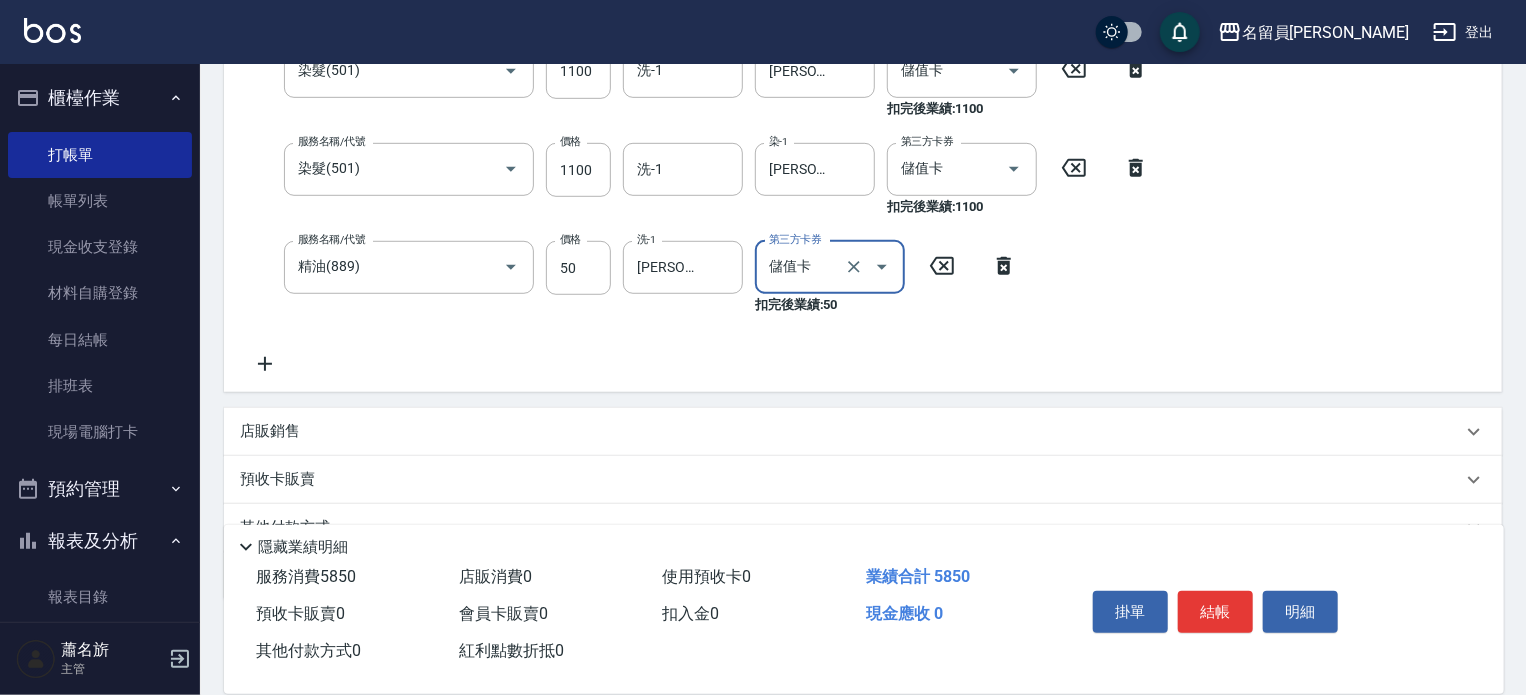 click on "店販銷售" at bounding box center [863, 432] 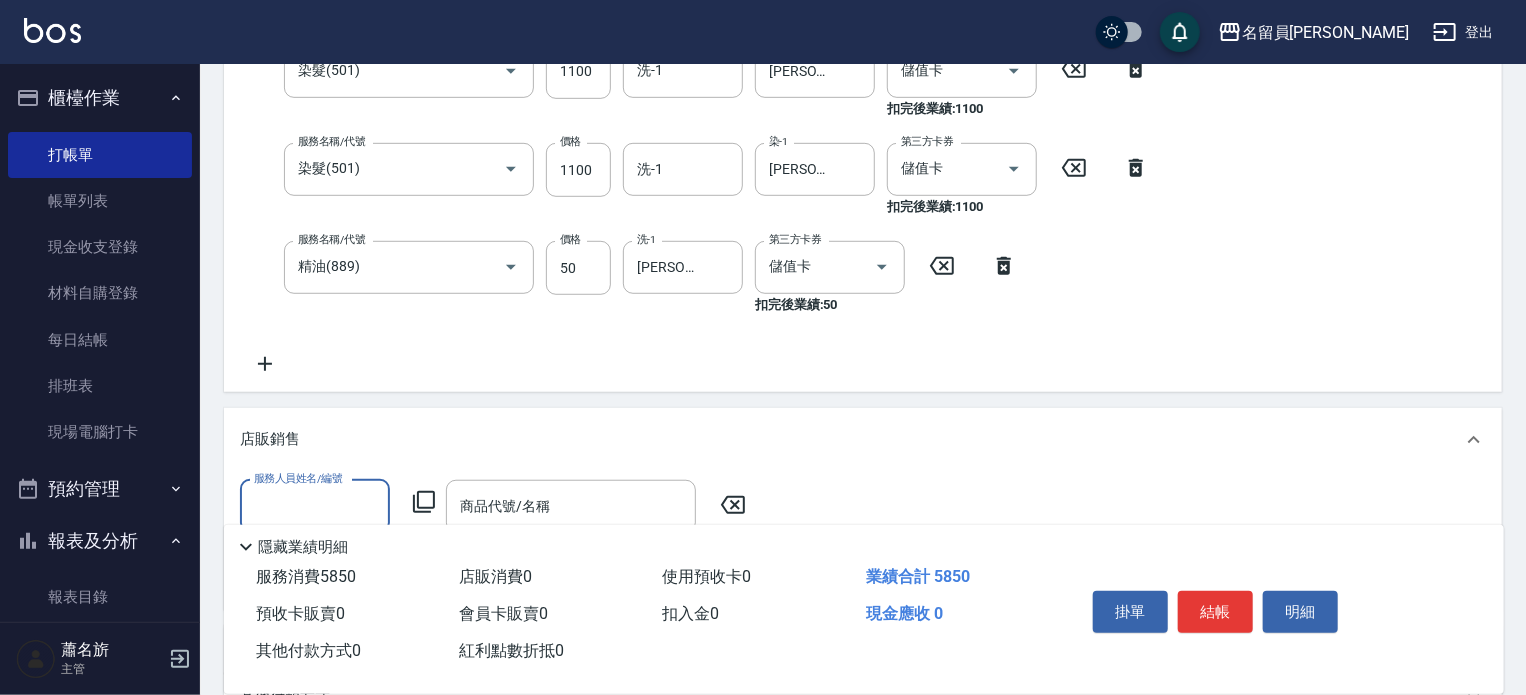 scroll, scrollTop: 0, scrollLeft: 0, axis: both 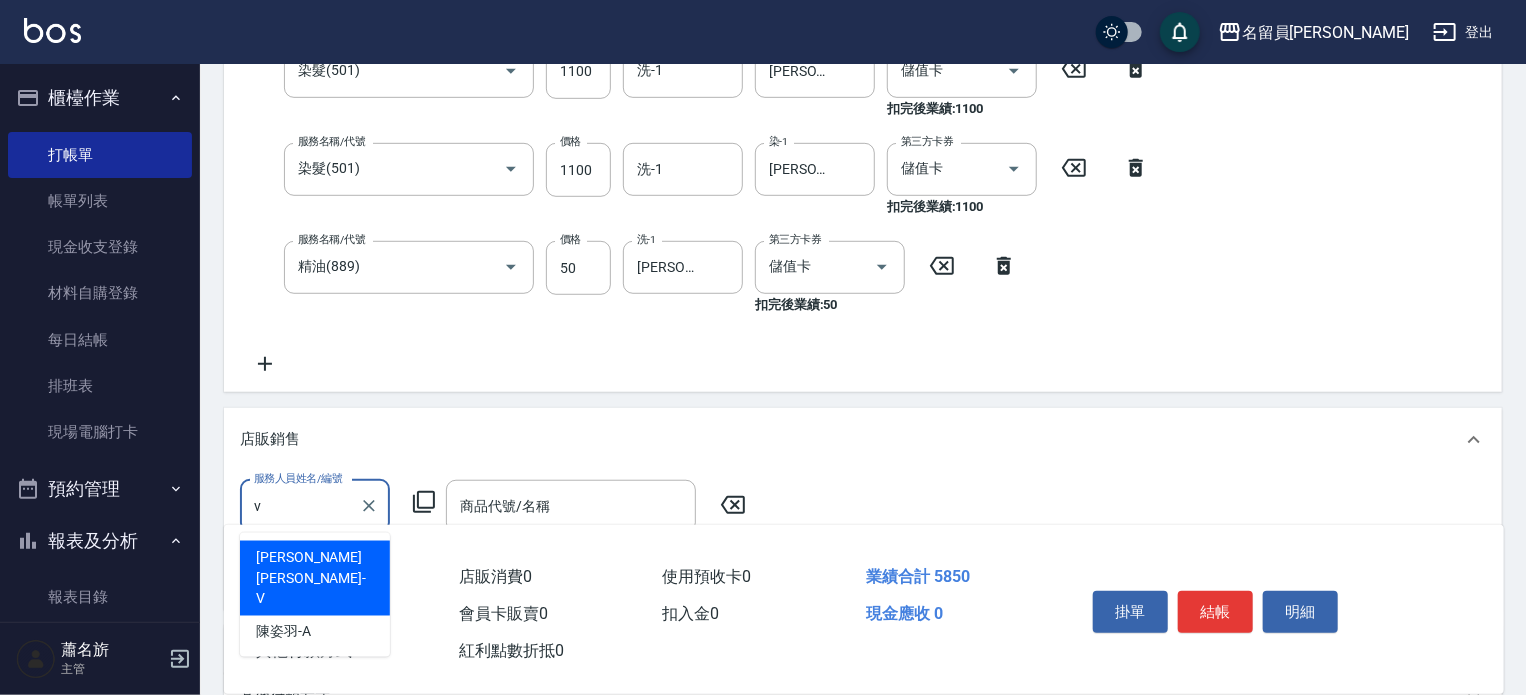 type on "[PERSON_NAME][PERSON_NAME]-V" 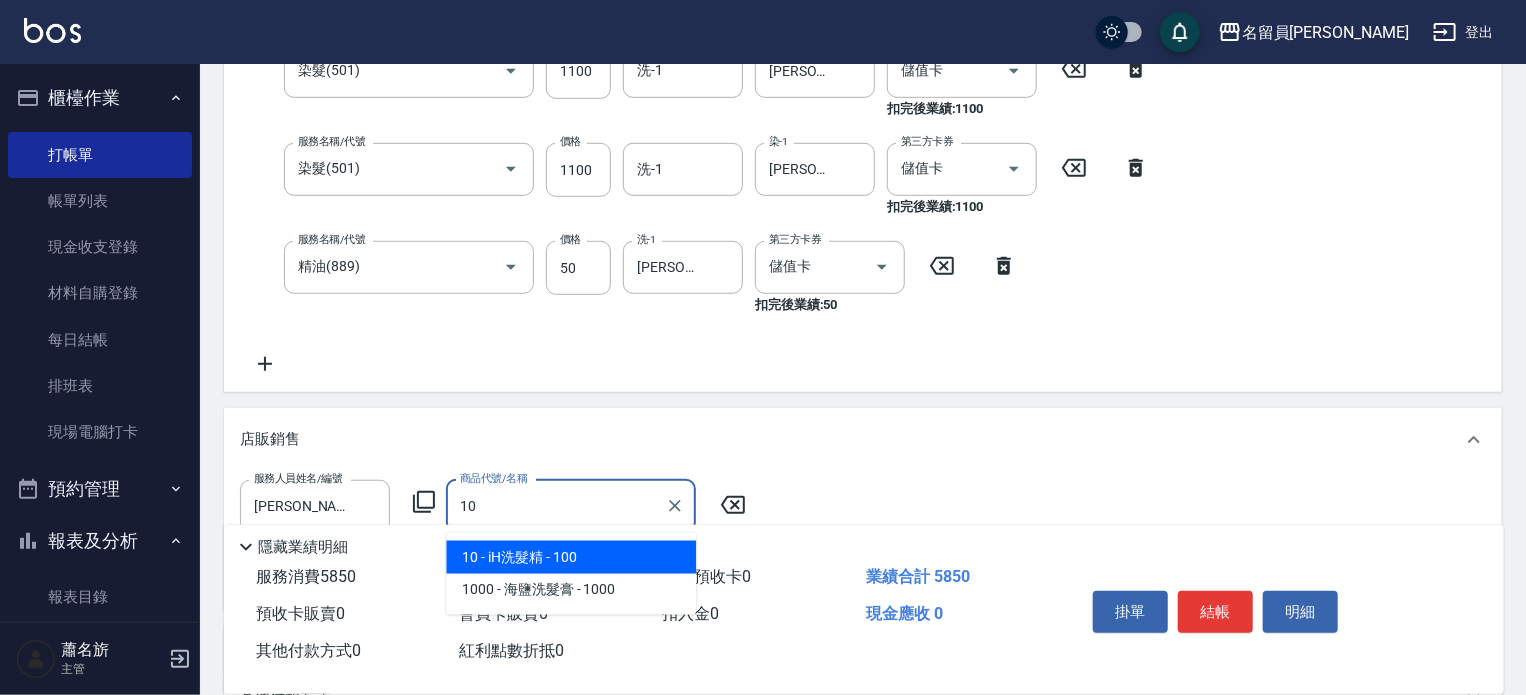 type on "iH洗髮精" 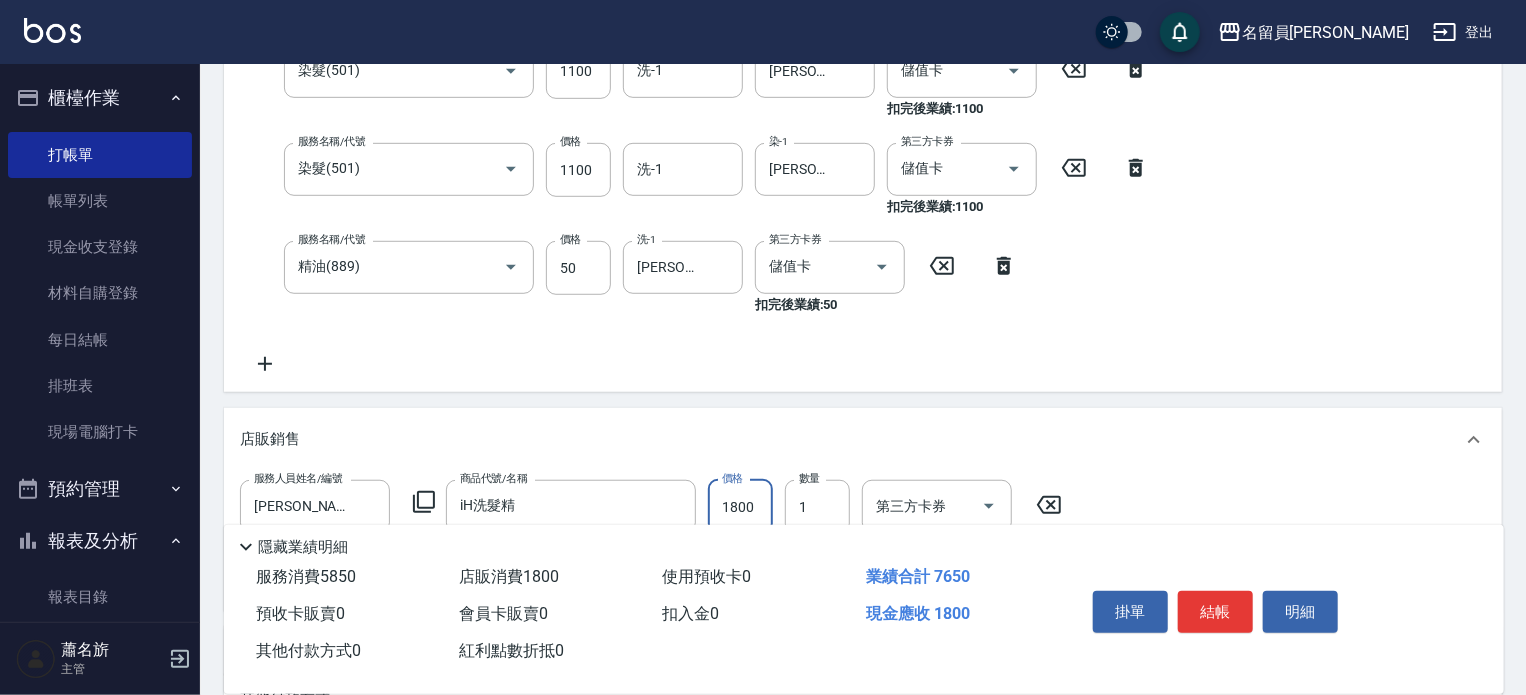 type on "1800" 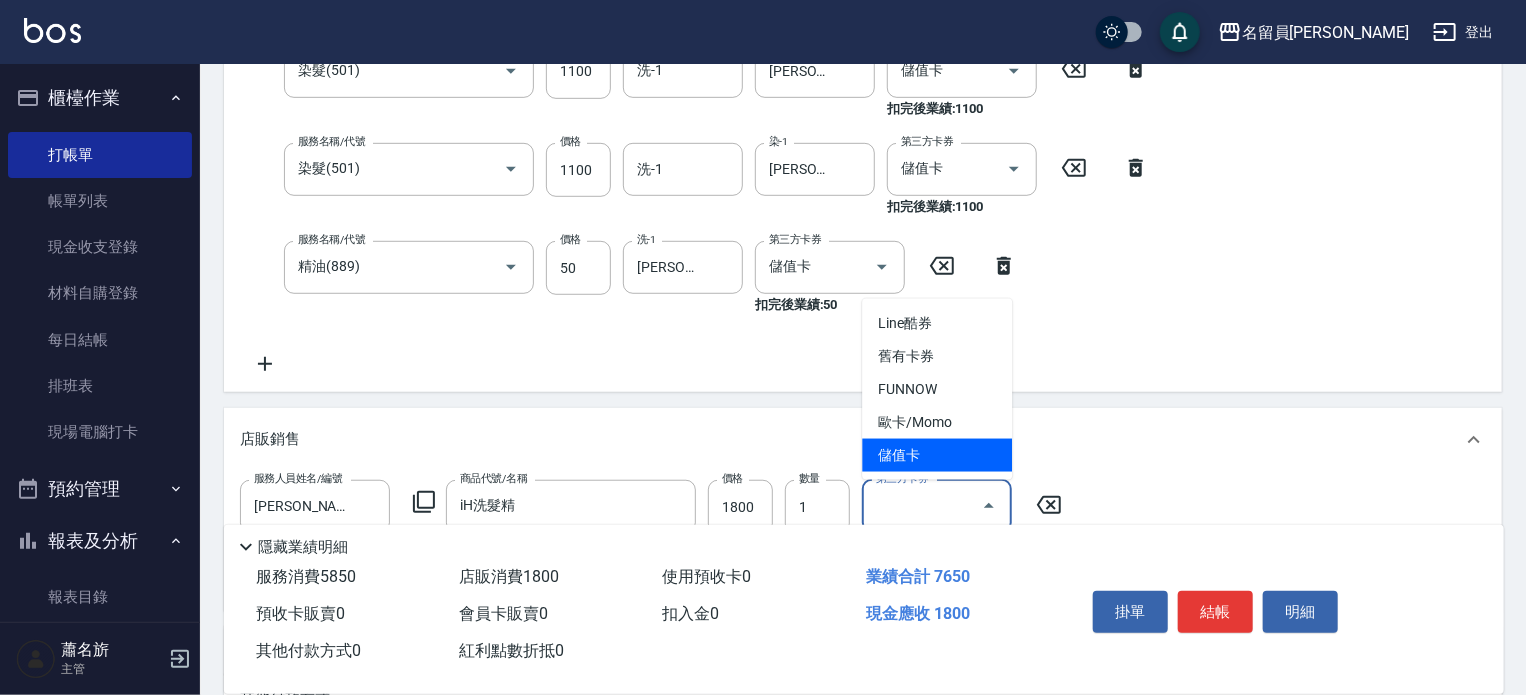 type on "儲值卡" 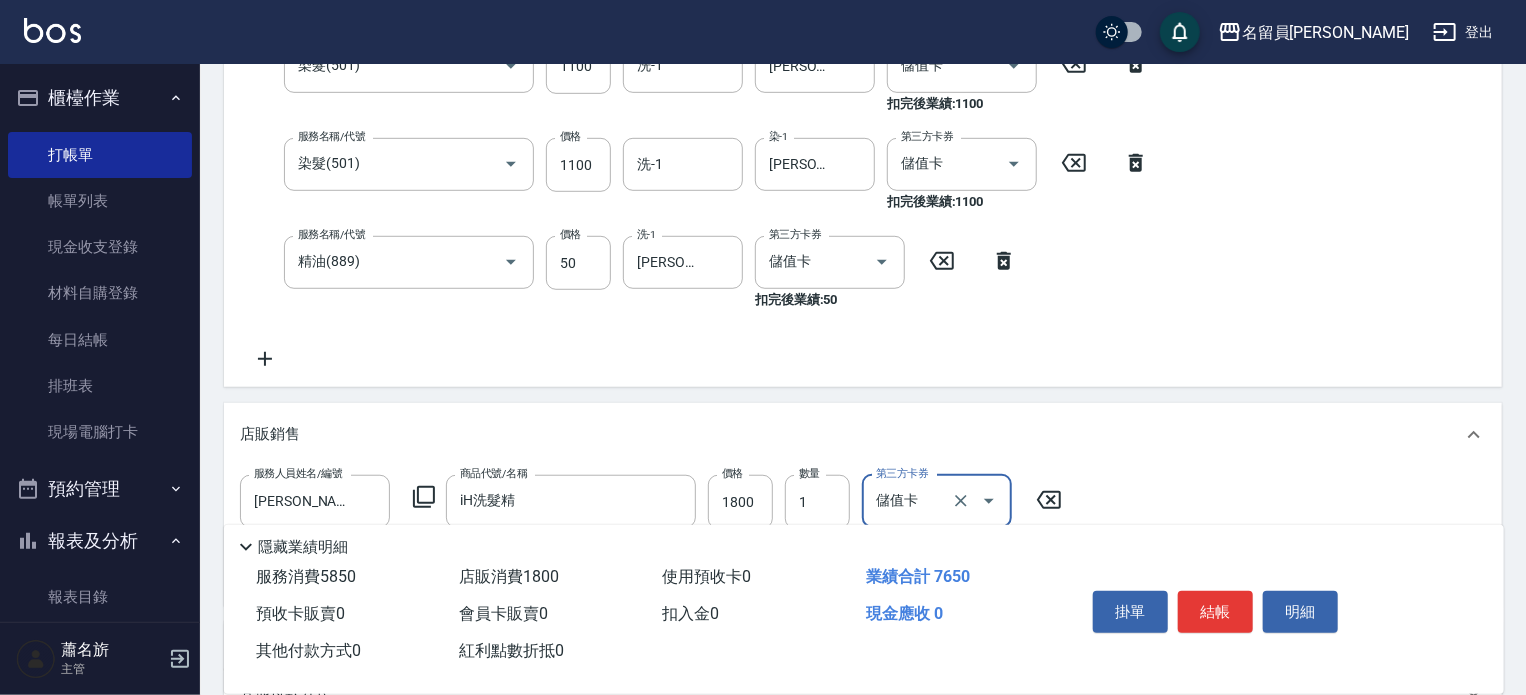 scroll, scrollTop: 652, scrollLeft: 0, axis: vertical 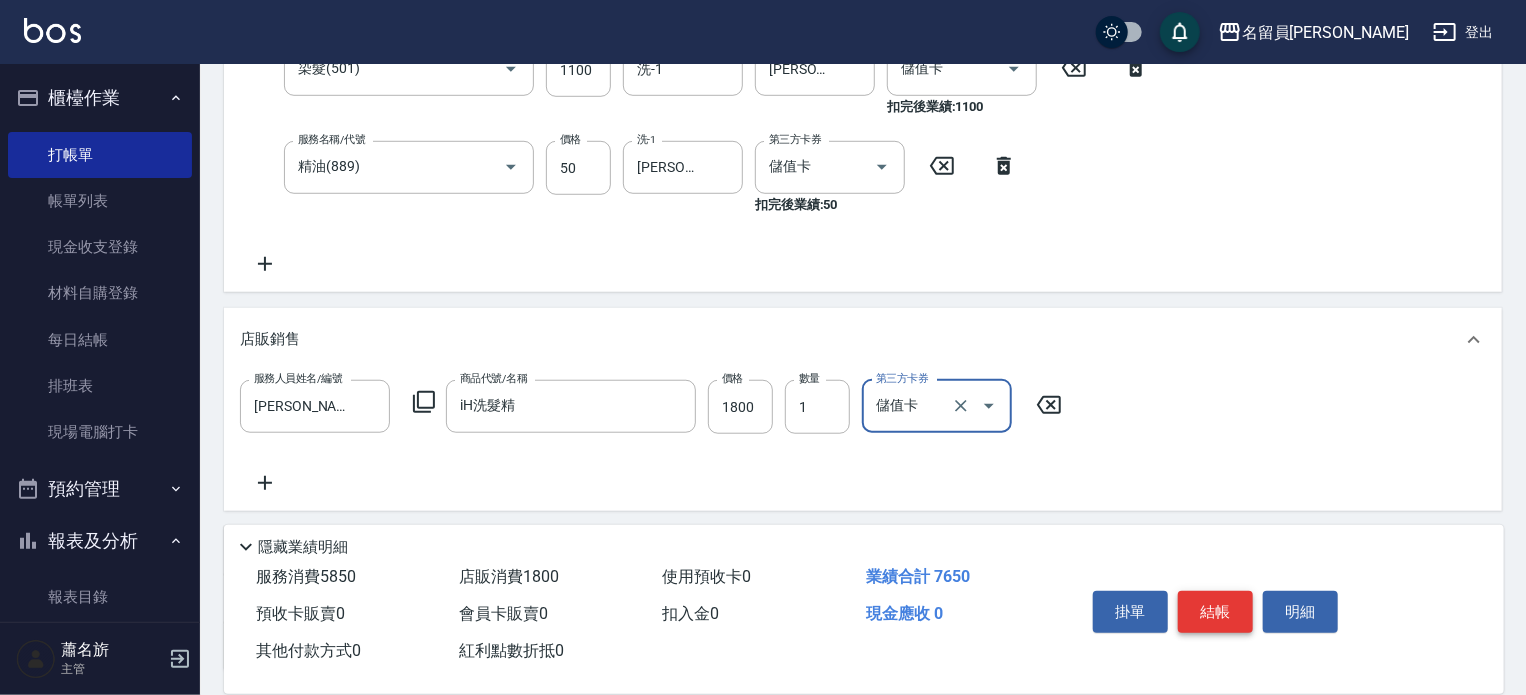 click on "結帳" at bounding box center (1215, 612) 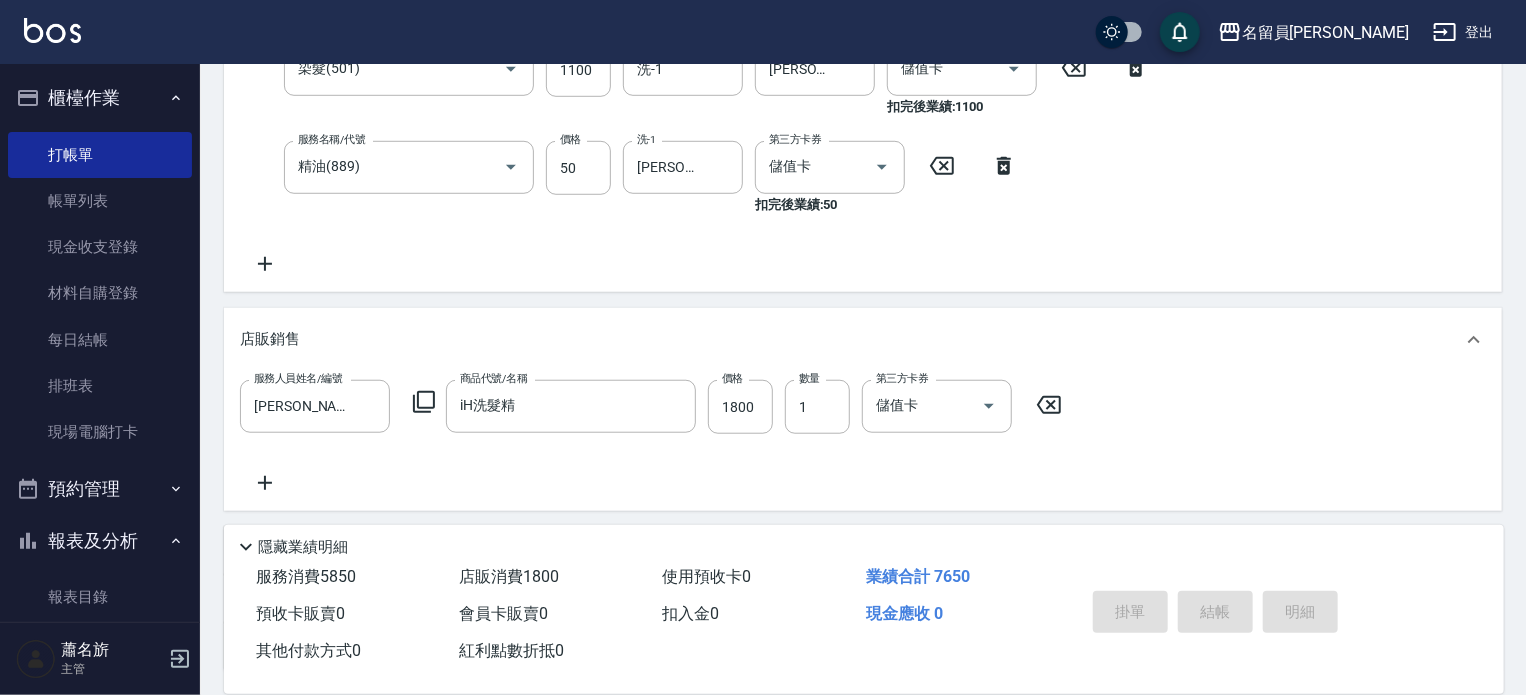 type 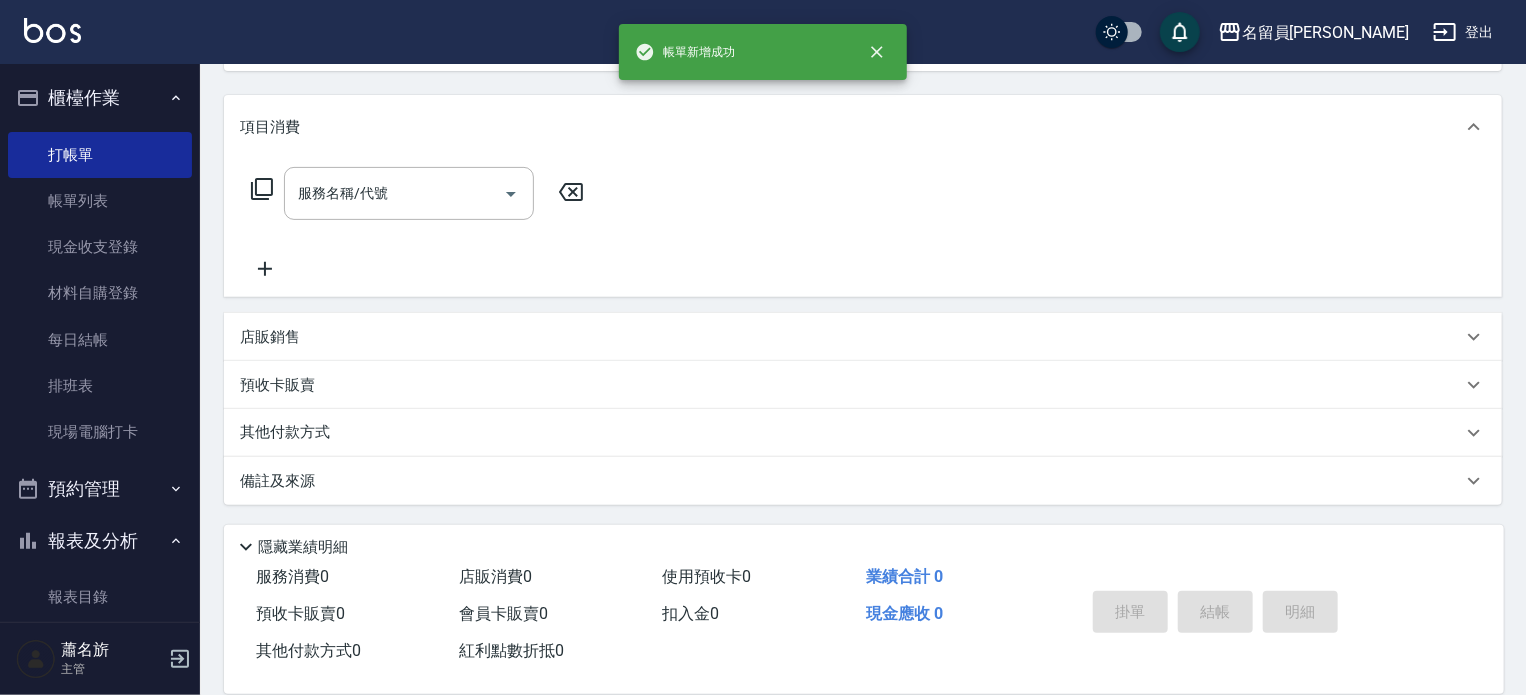scroll, scrollTop: 0, scrollLeft: 0, axis: both 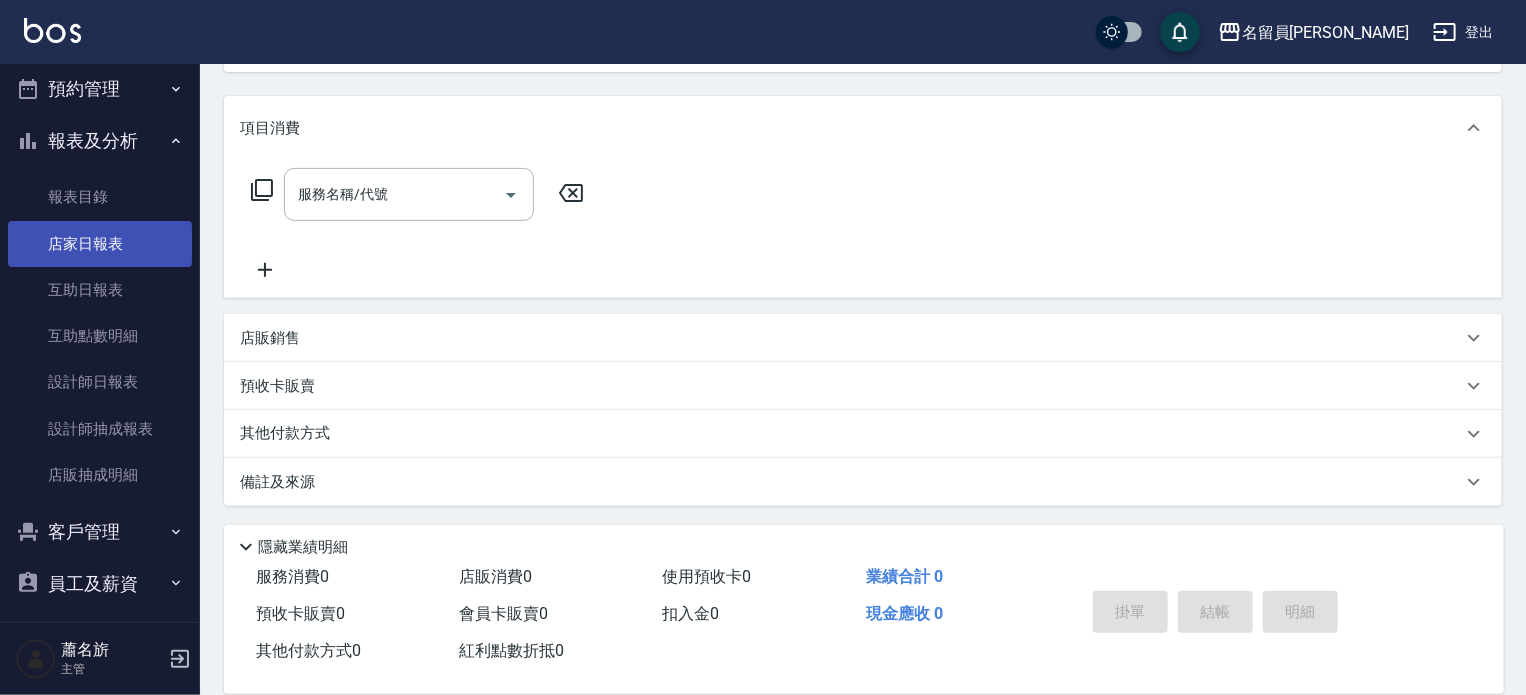 click on "店家日報表" at bounding box center (100, 244) 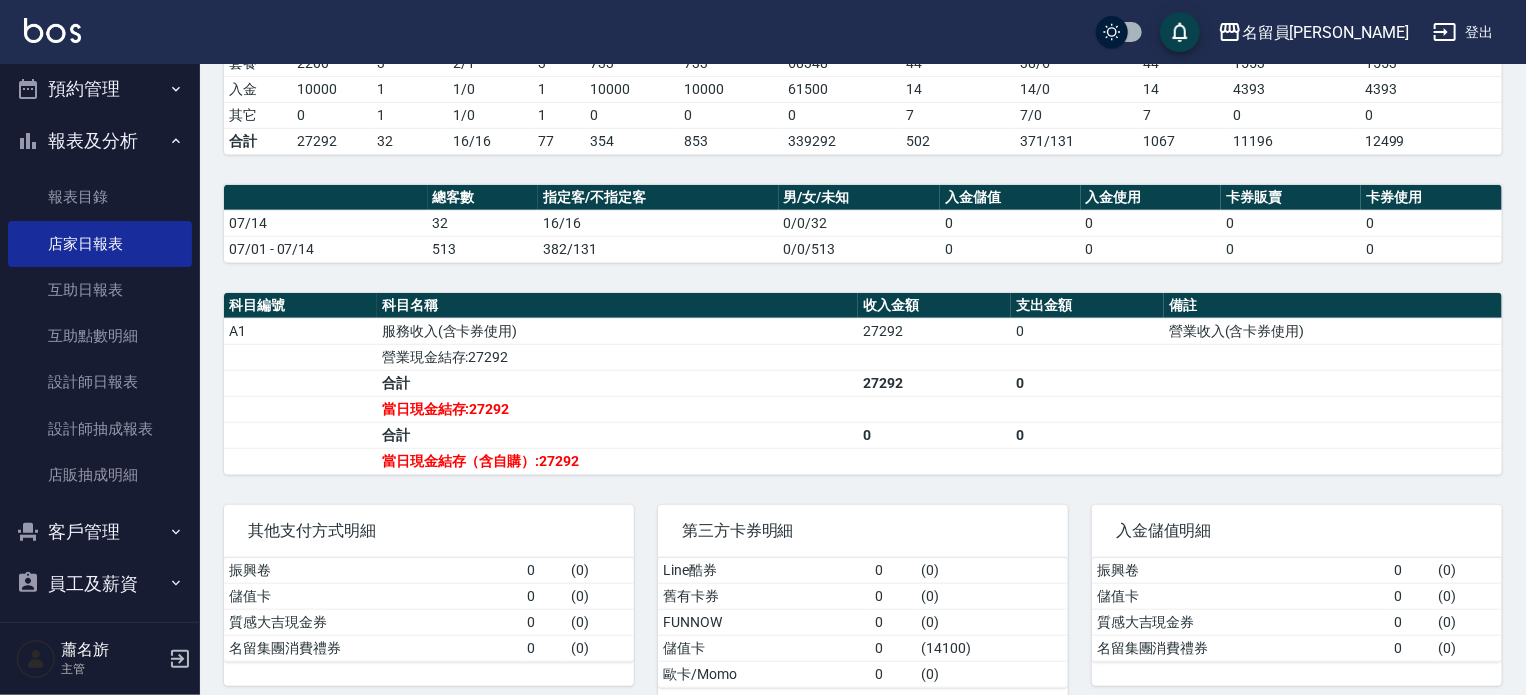 scroll, scrollTop: 542, scrollLeft: 0, axis: vertical 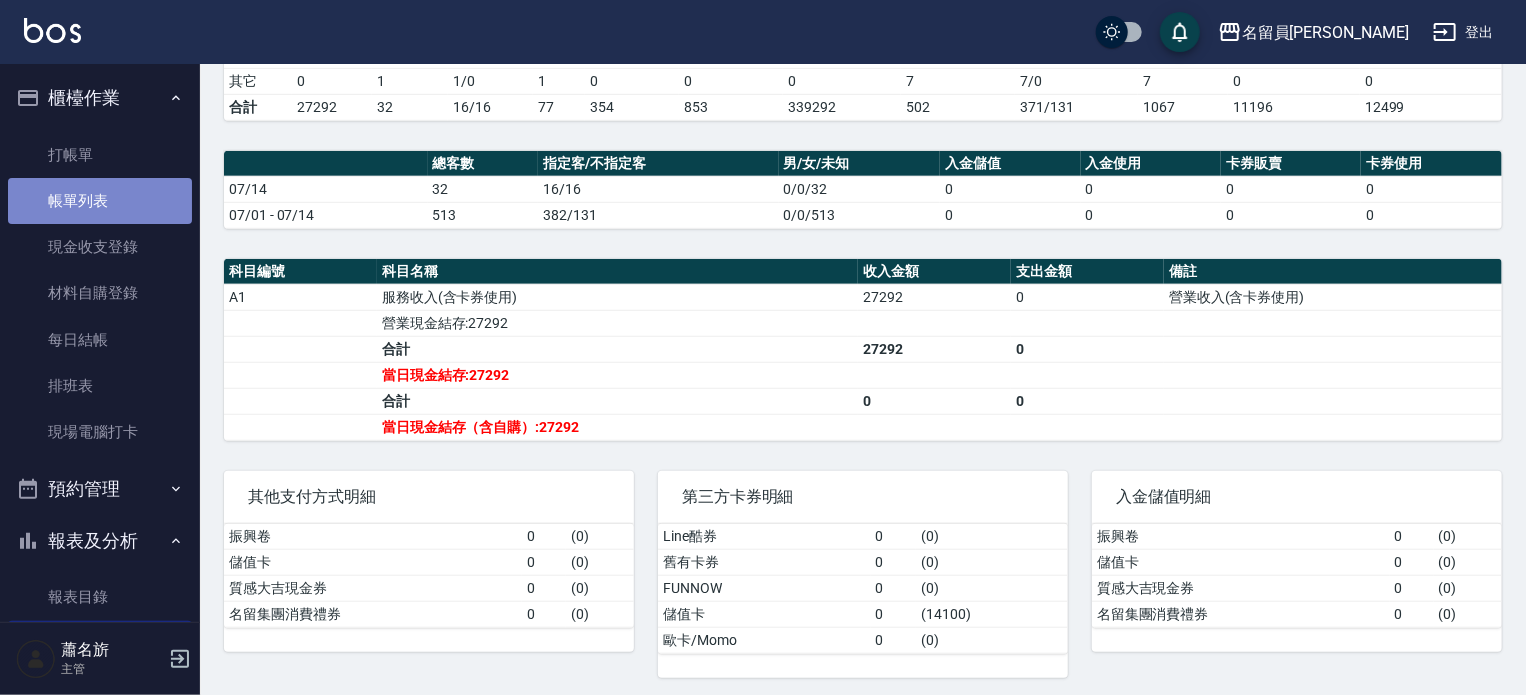 click on "帳單列表" at bounding box center [100, 201] 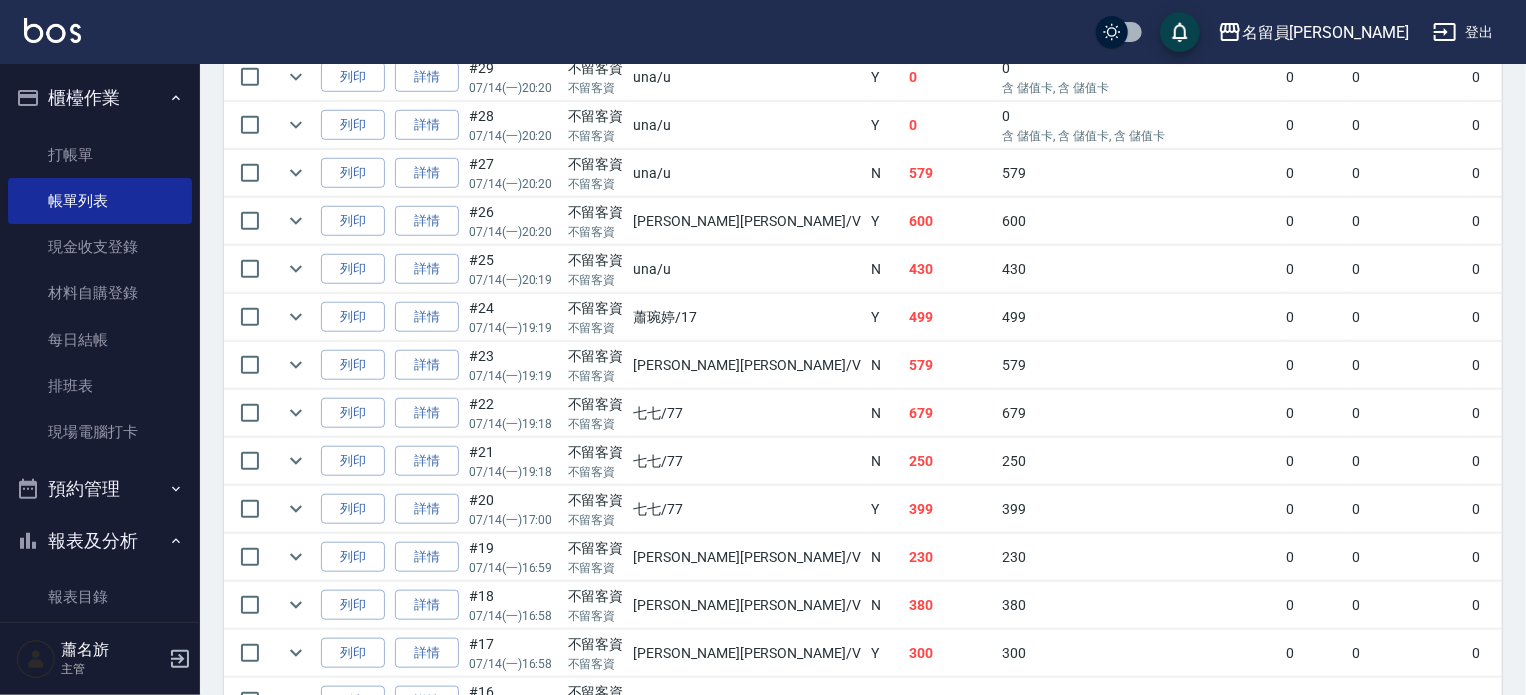 scroll, scrollTop: 686, scrollLeft: 0, axis: vertical 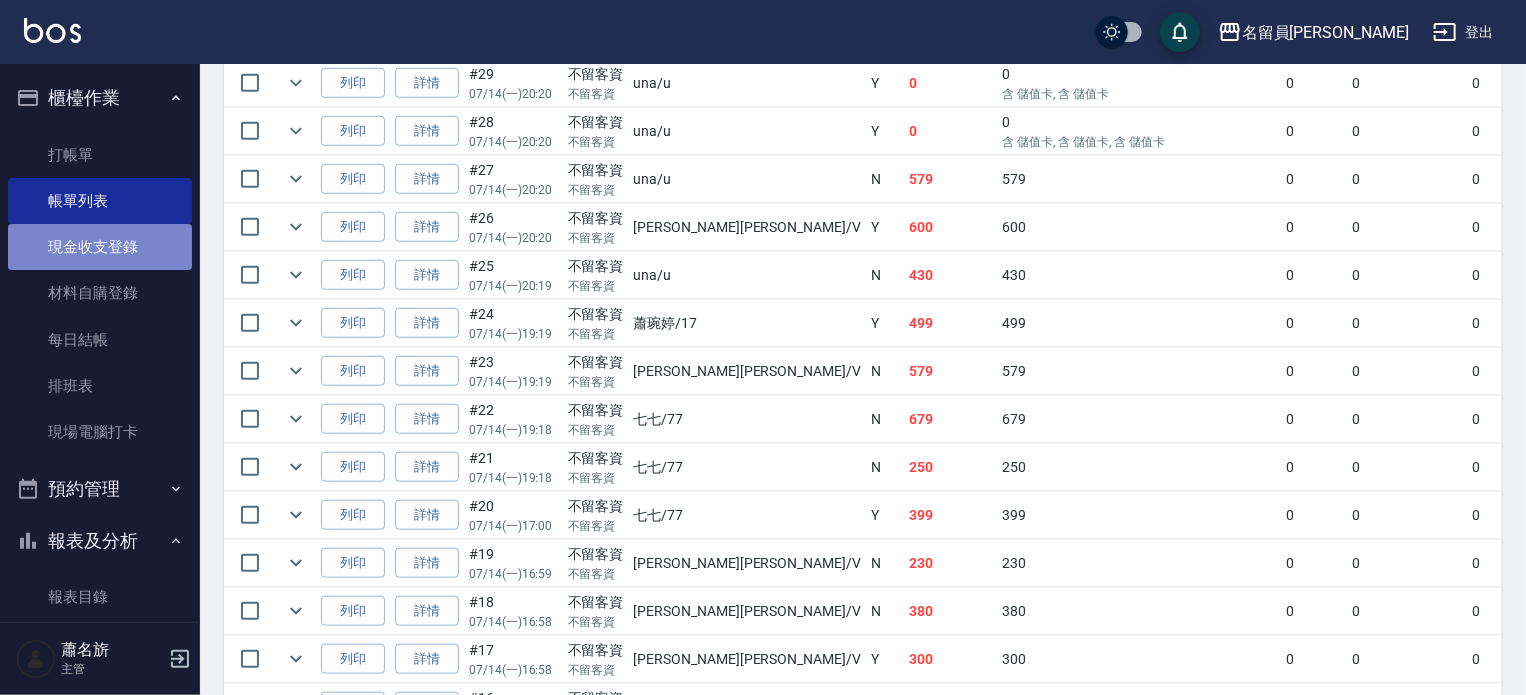 click on "現金收支登錄" at bounding box center (100, 247) 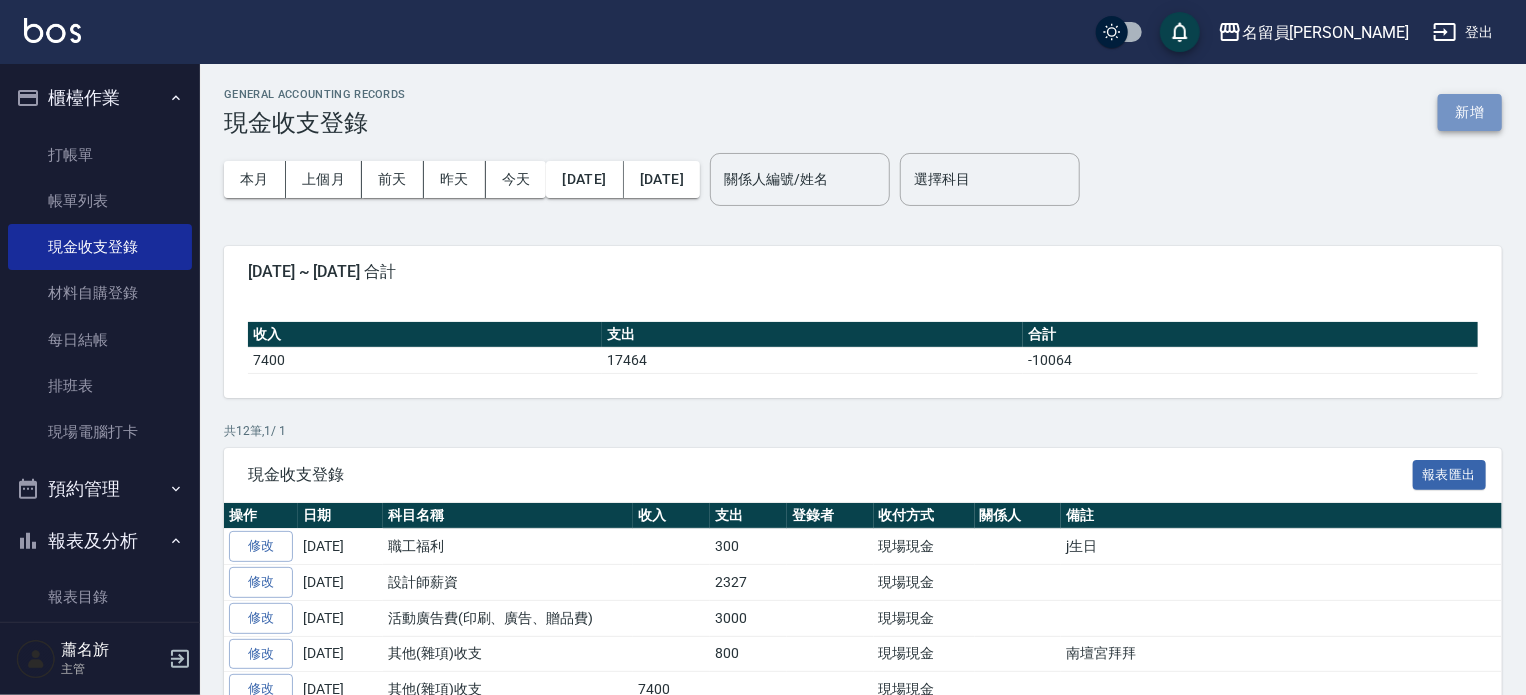 click on "新增" at bounding box center [1470, 112] 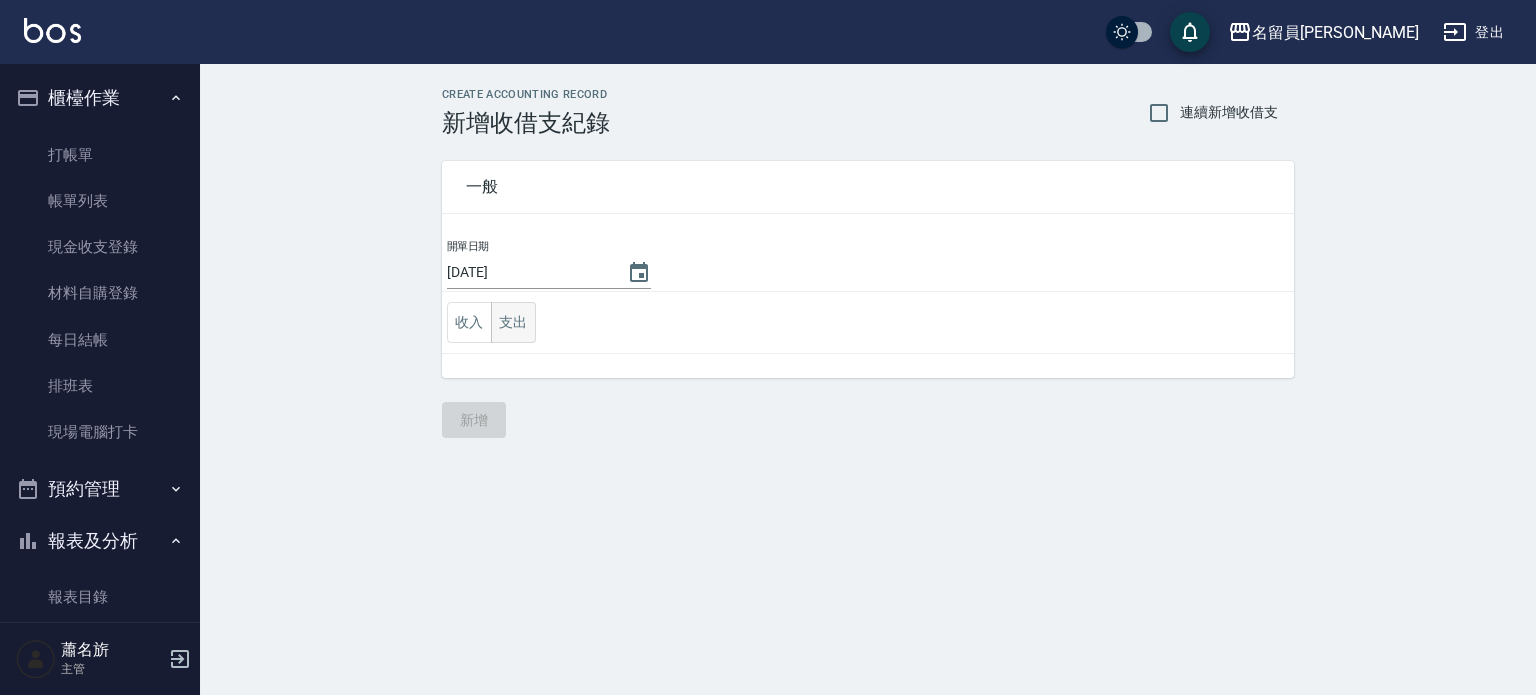 click on "支出" at bounding box center (513, 322) 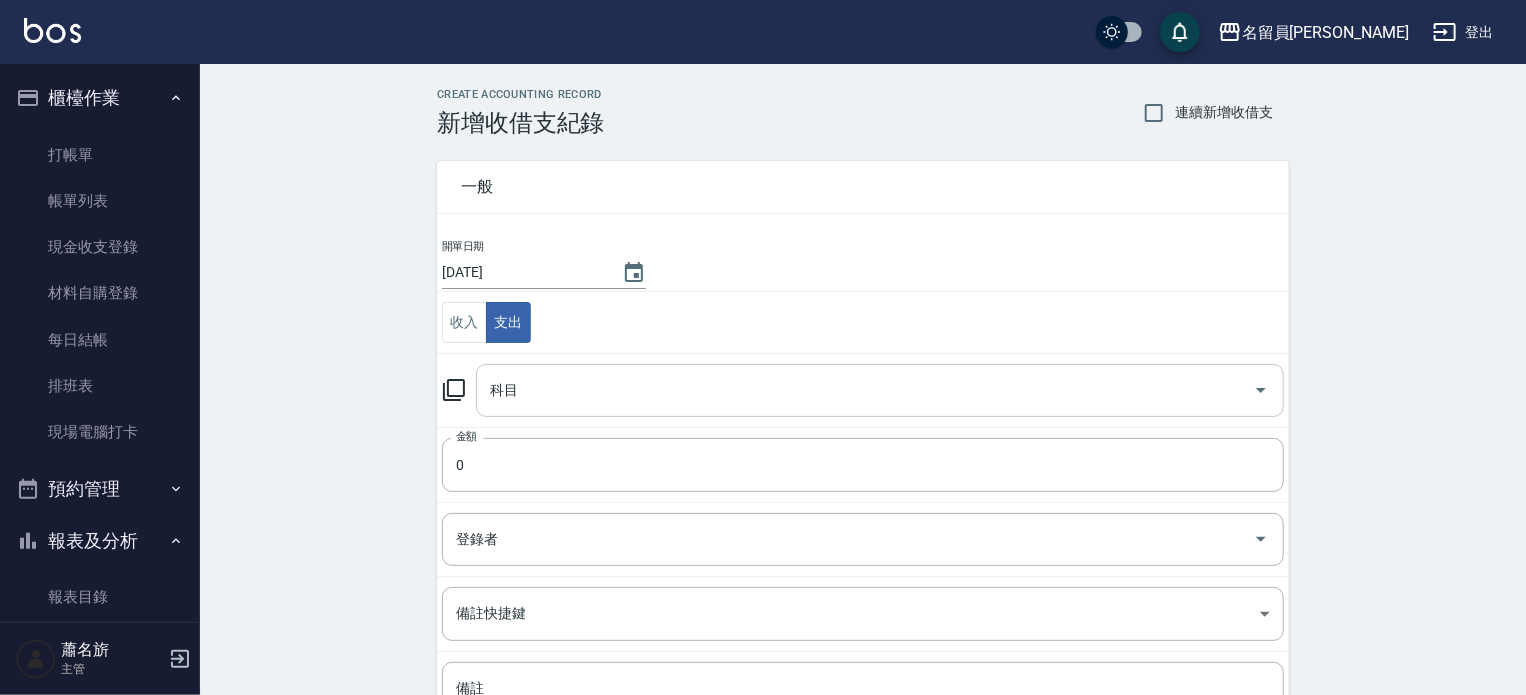 click on "科目" at bounding box center [880, 390] 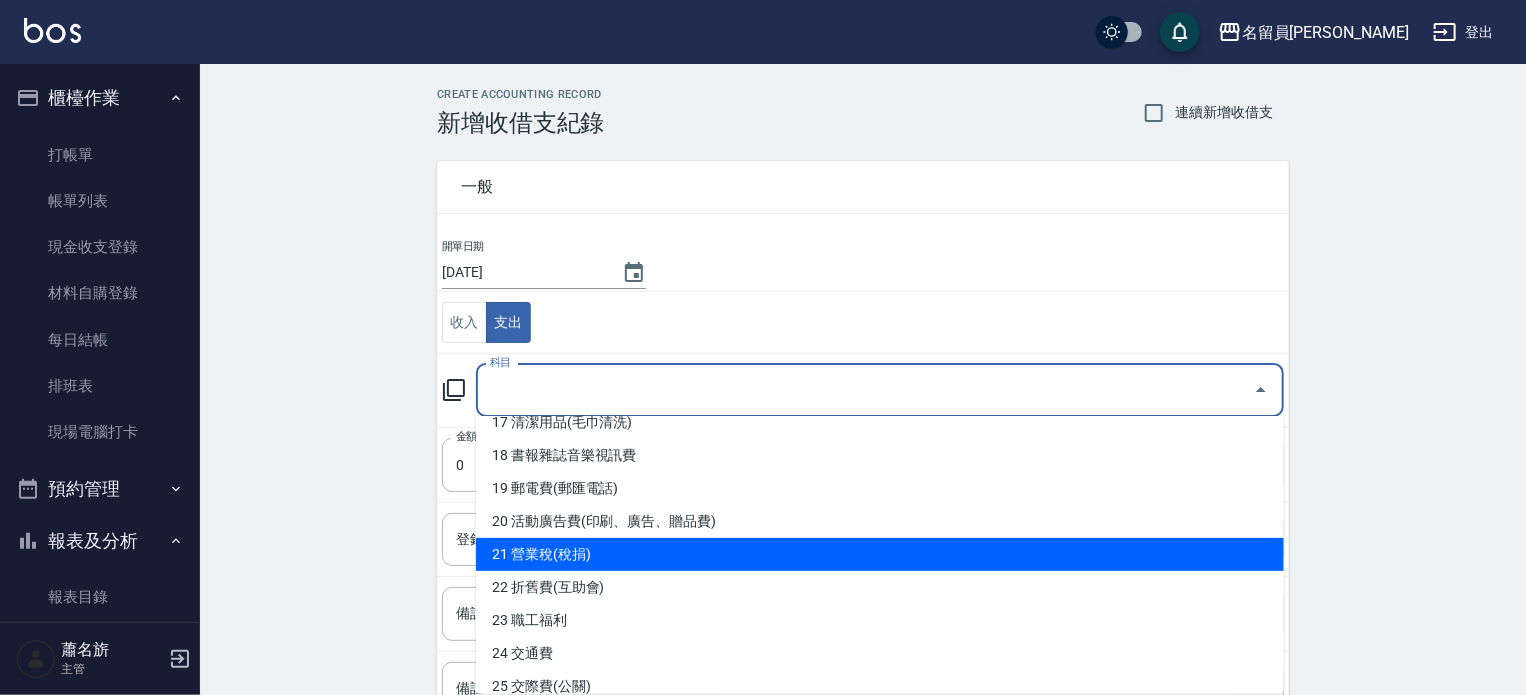 scroll, scrollTop: 700, scrollLeft: 0, axis: vertical 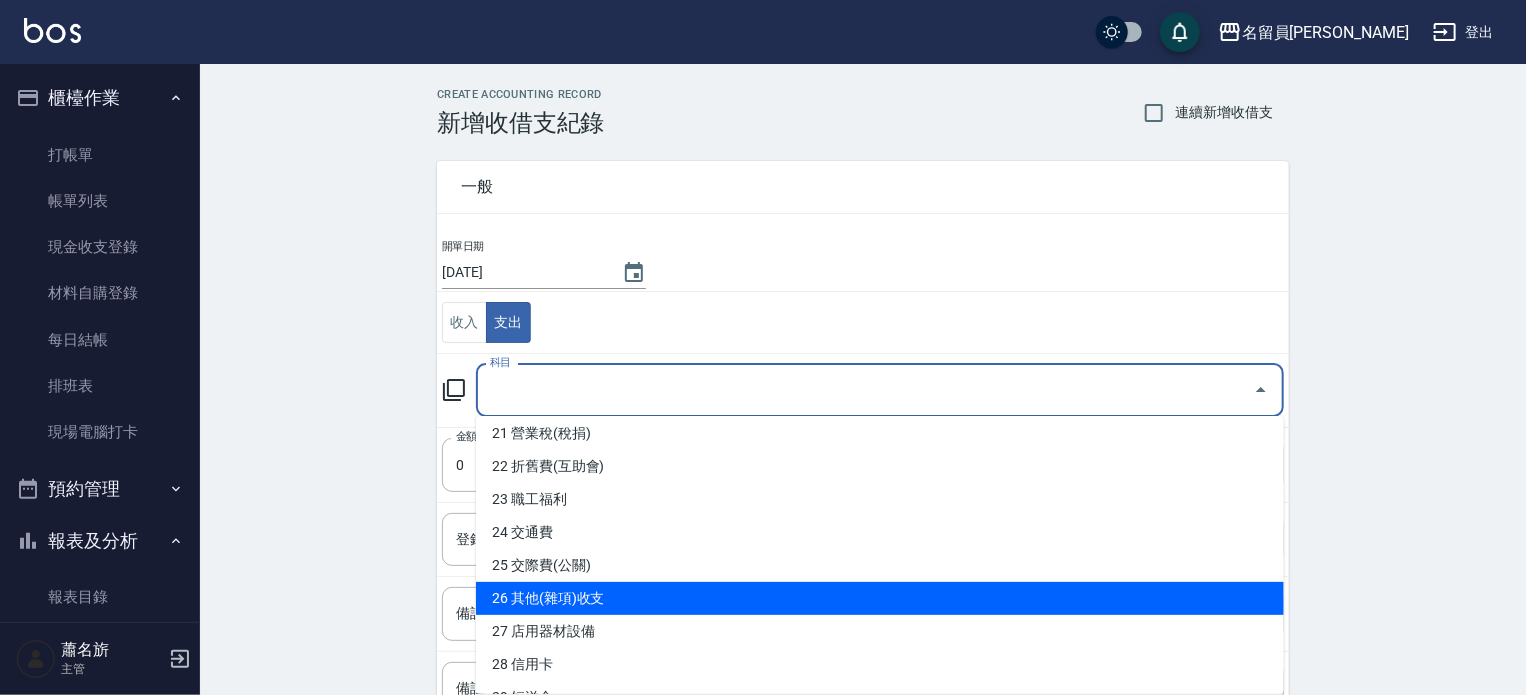 click on "26 其他(雜項)收支" at bounding box center [880, 598] 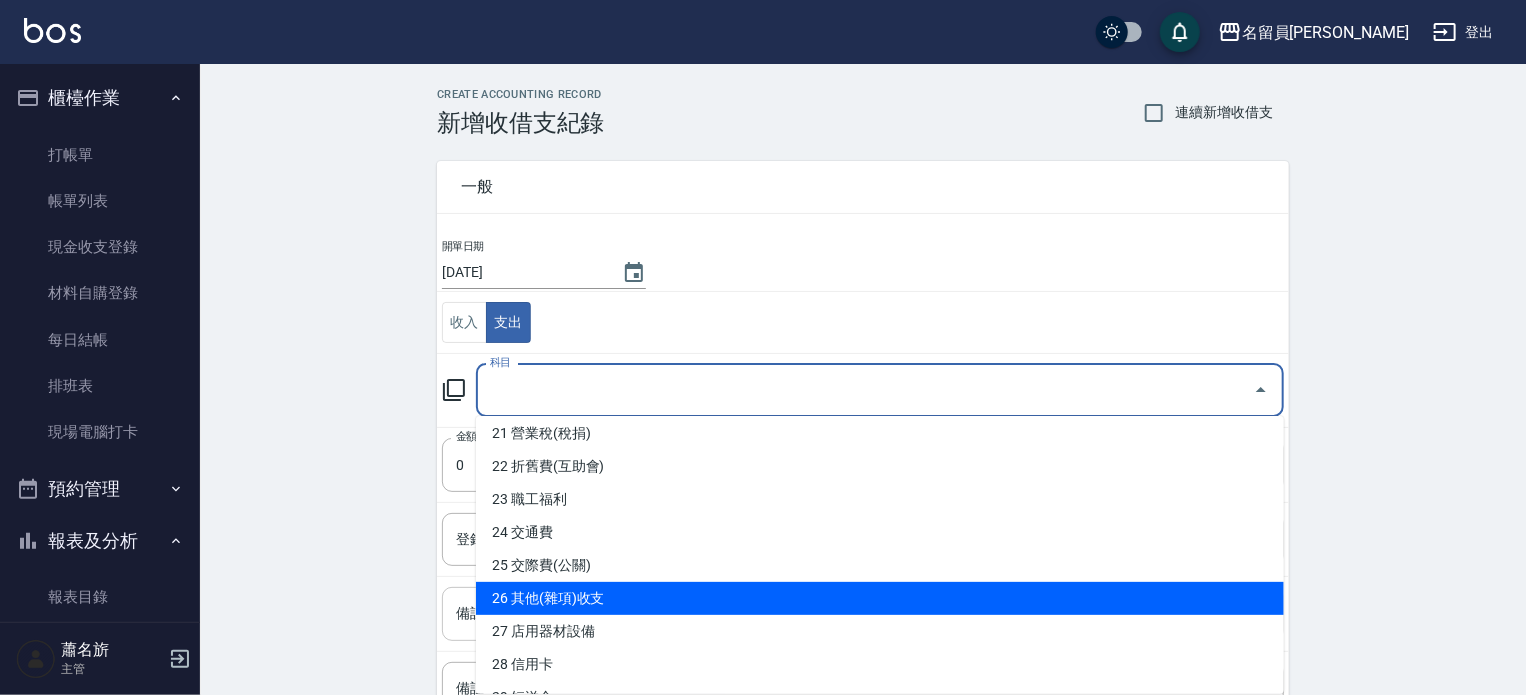 type on "26 其他(雜項)收支" 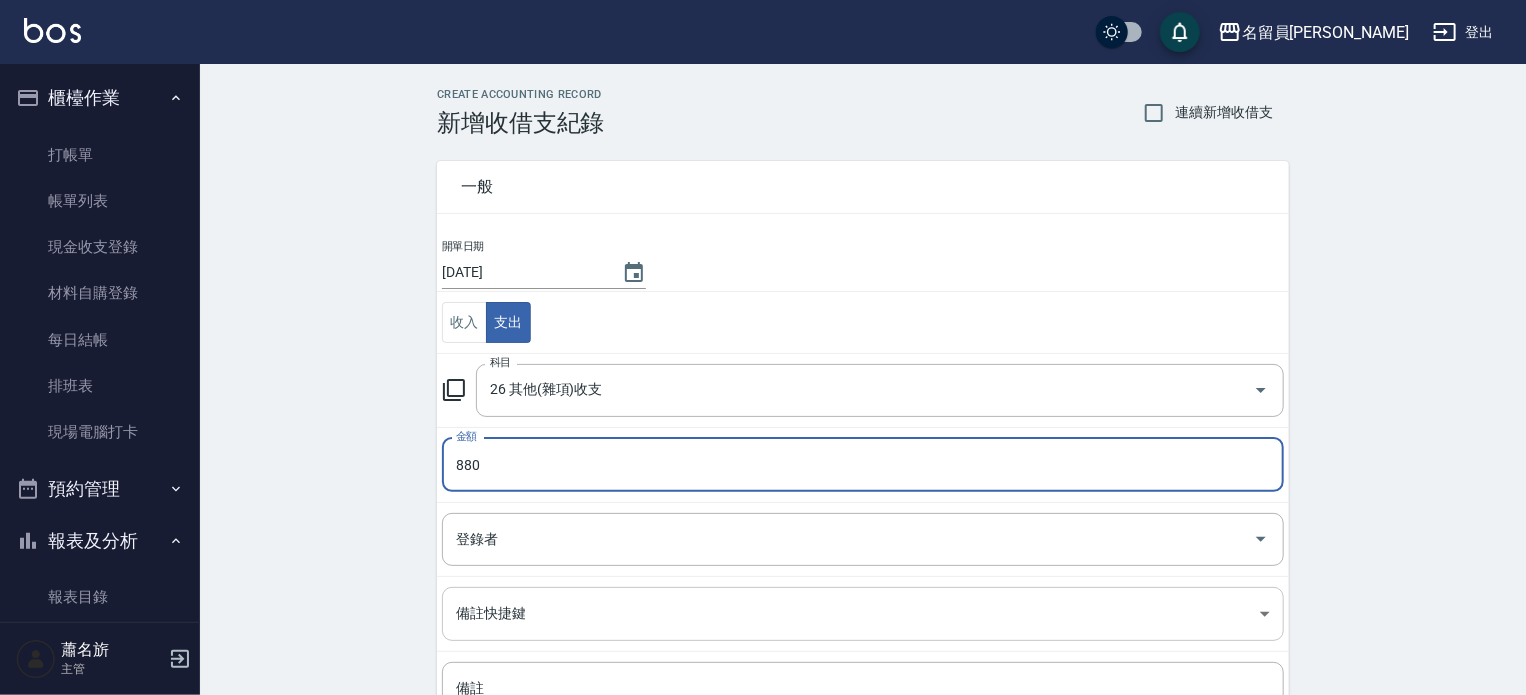 type on "880" 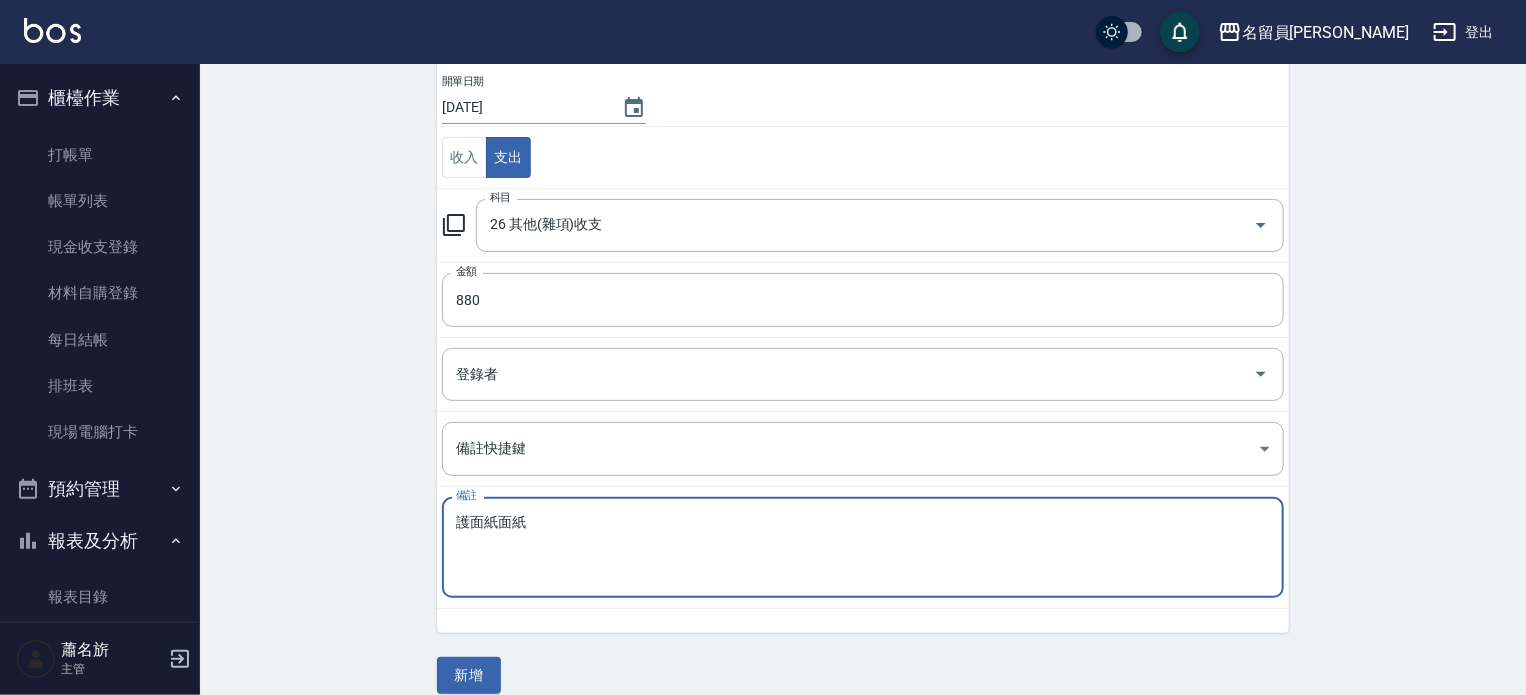 scroll, scrollTop: 185, scrollLeft: 0, axis: vertical 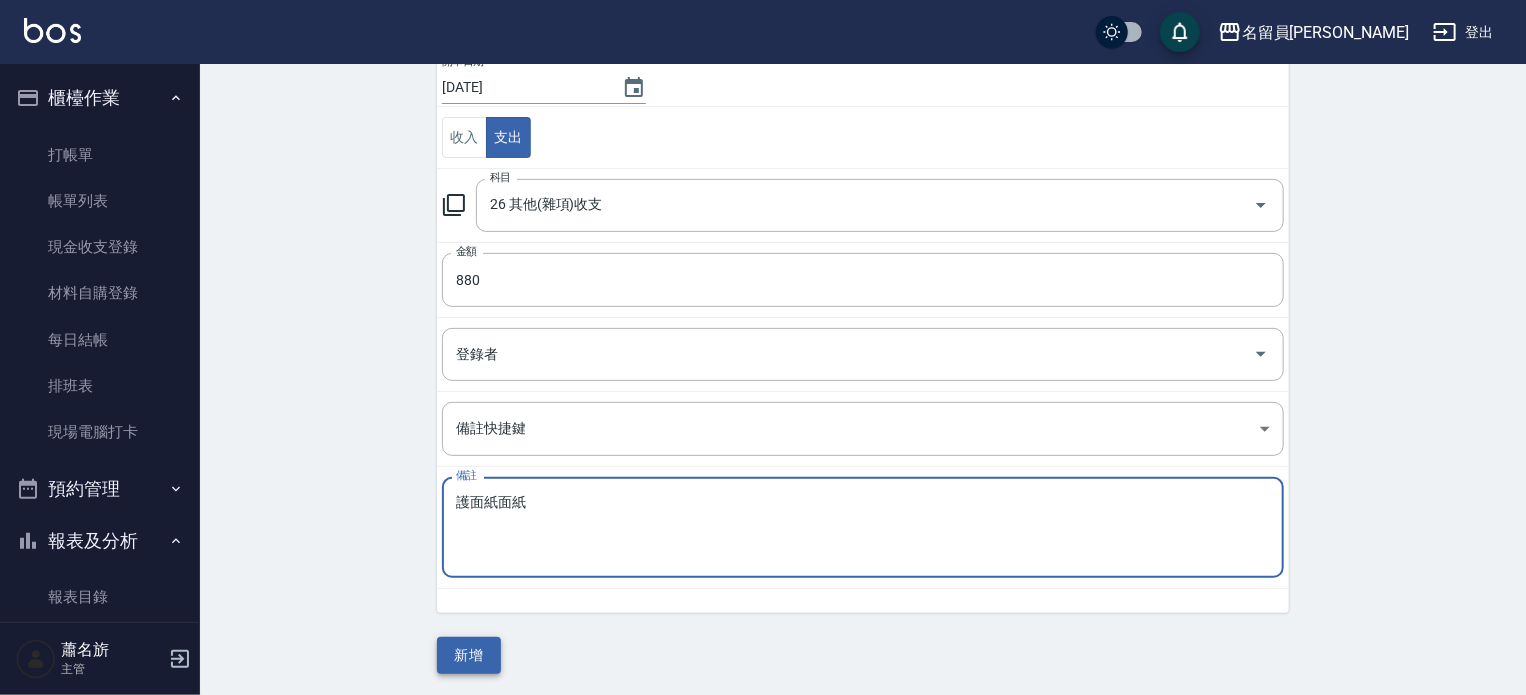 type on "護面紙面紙" 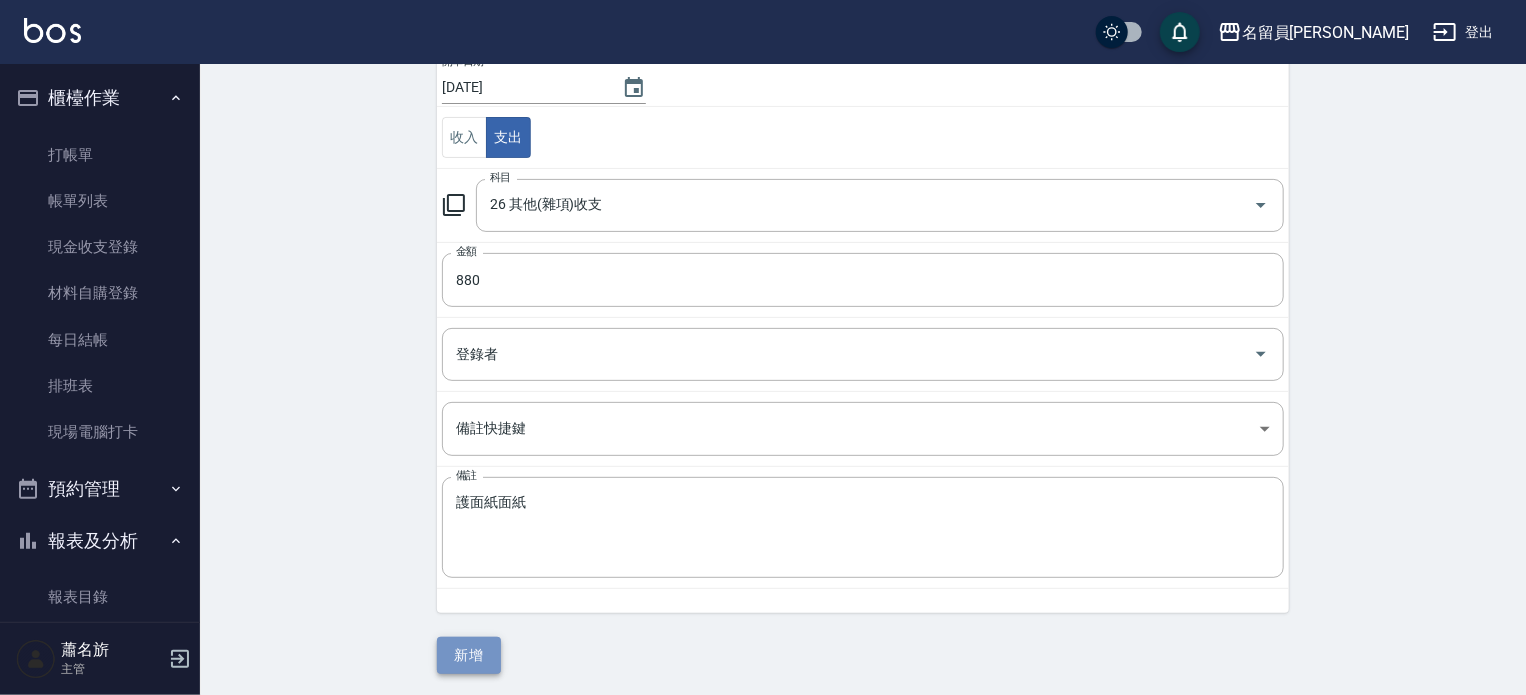 click on "新增" at bounding box center (469, 655) 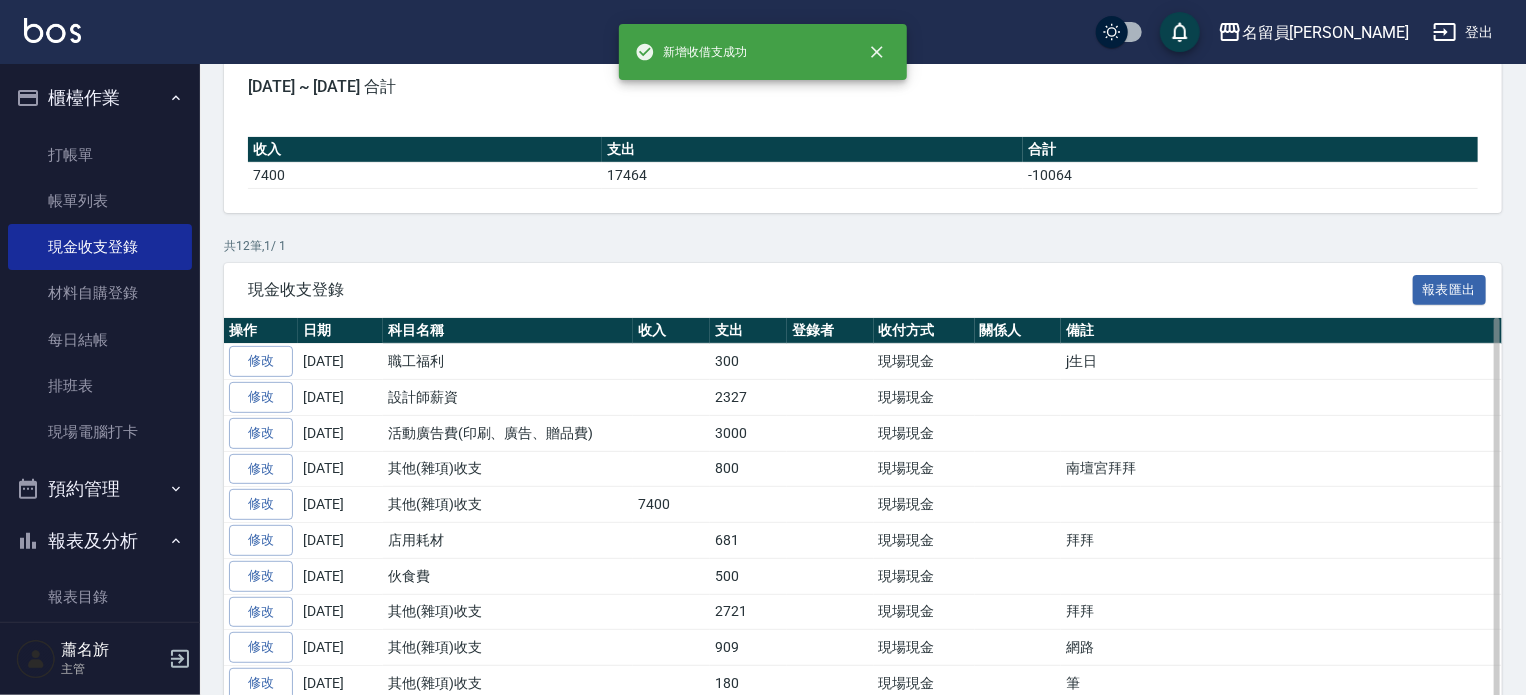 scroll, scrollTop: 0, scrollLeft: 0, axis: both 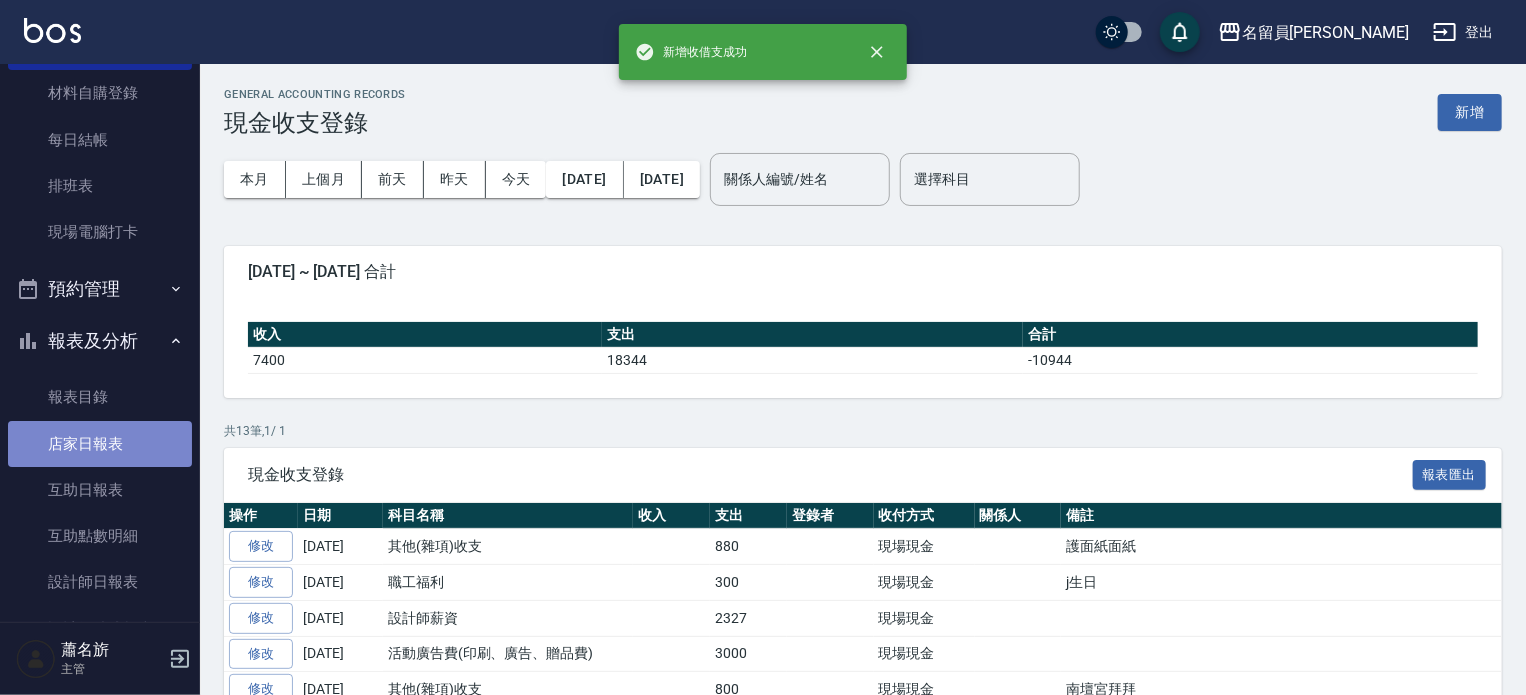 click on "店家日報表" at bounding box center [100, 444] 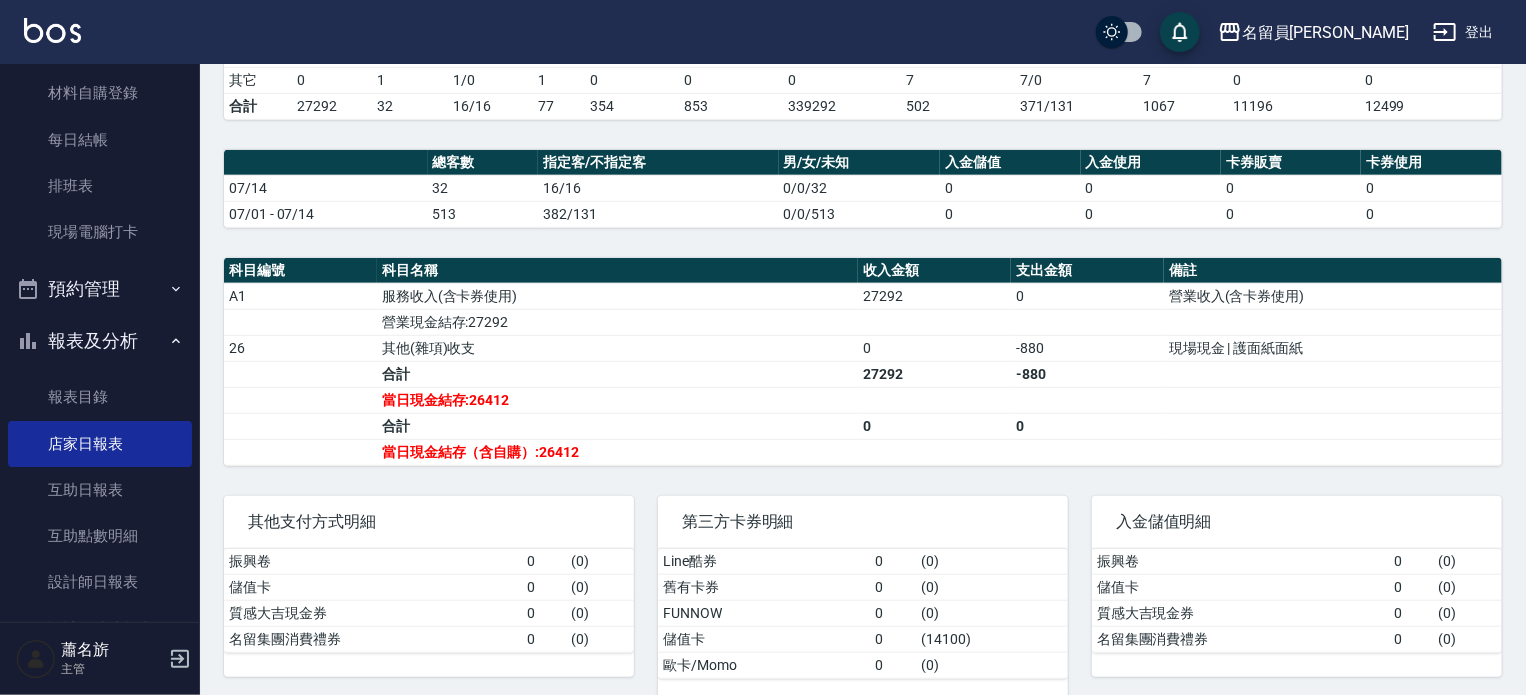scroll, scrollTop: 568, scrollLeft: 0, axis: vertical 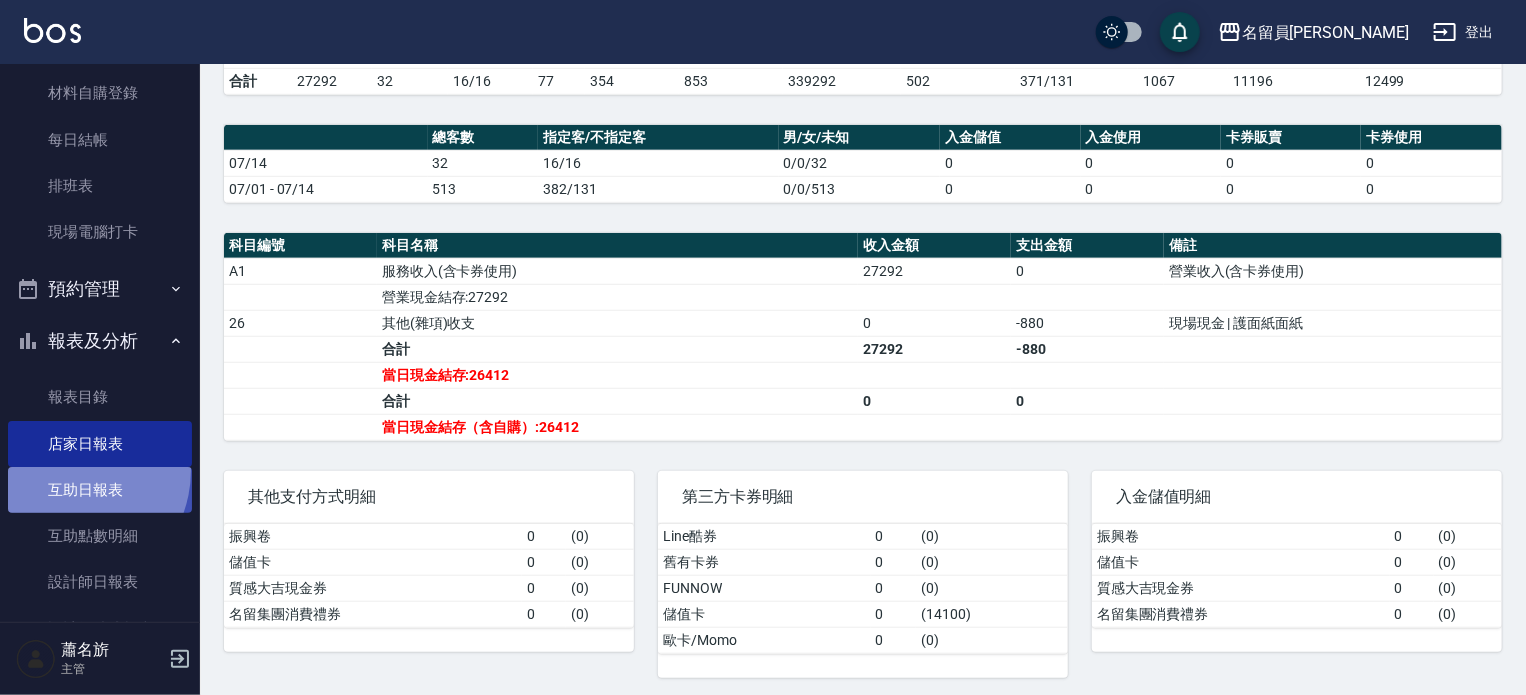 click on "互助日報表" at bounding box center (100, 490) 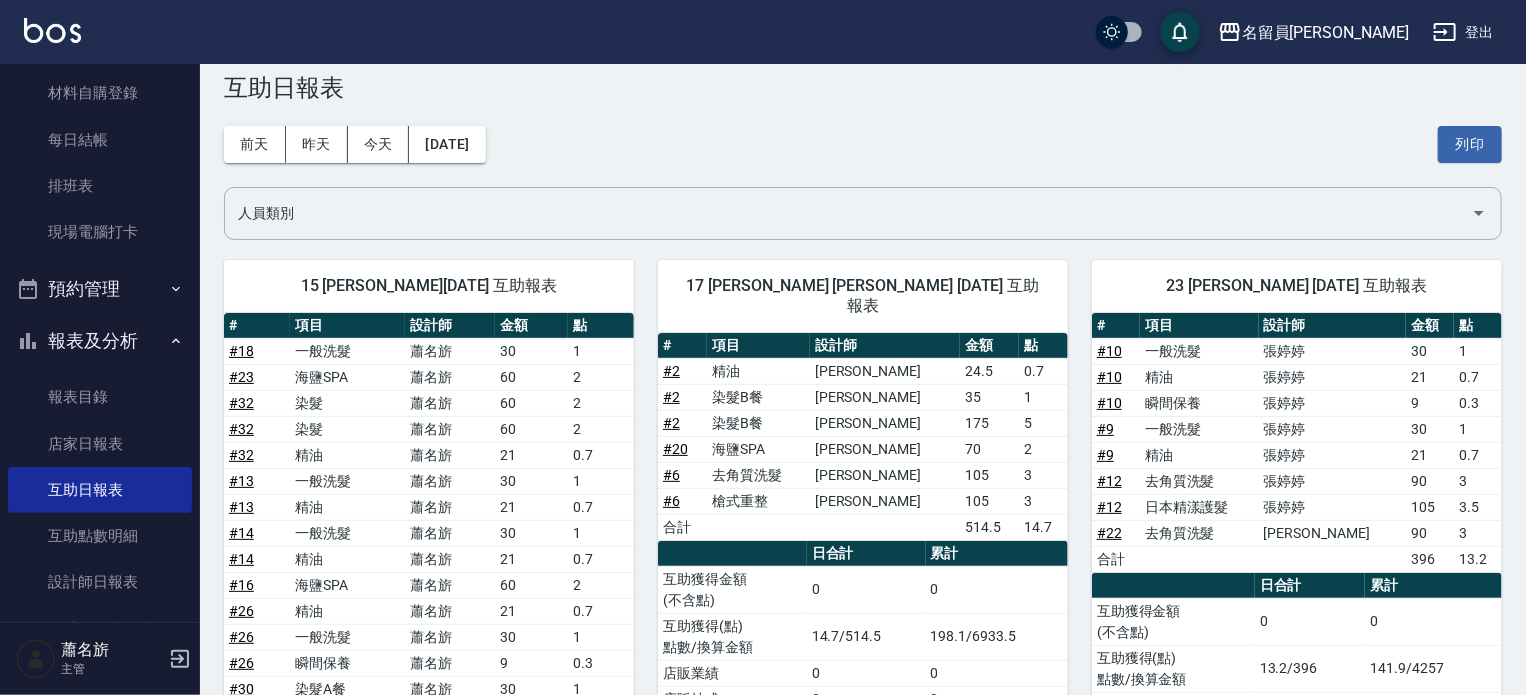 scroll, scrollTop: 0, scrollLeft: 0, axis: both 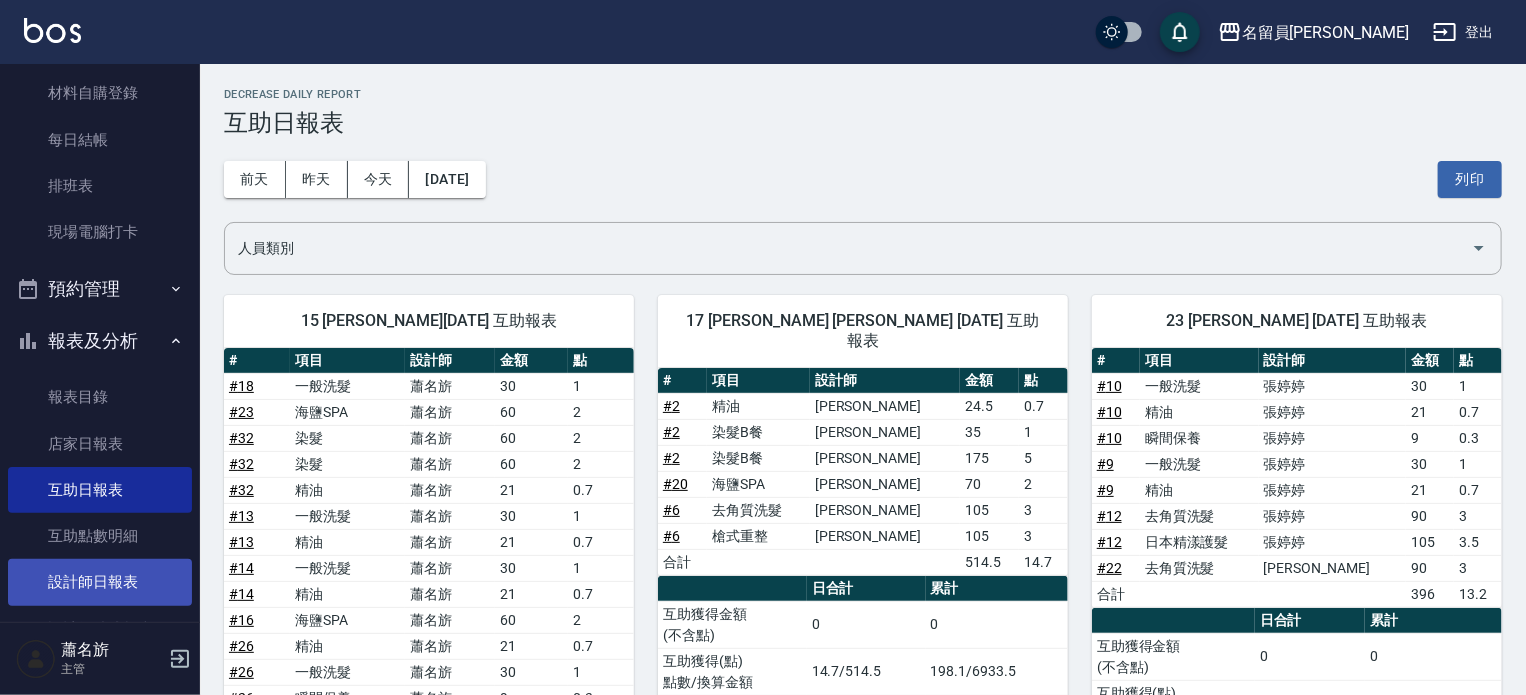 click on "設計師日報表" at bounding box center (100, 582) 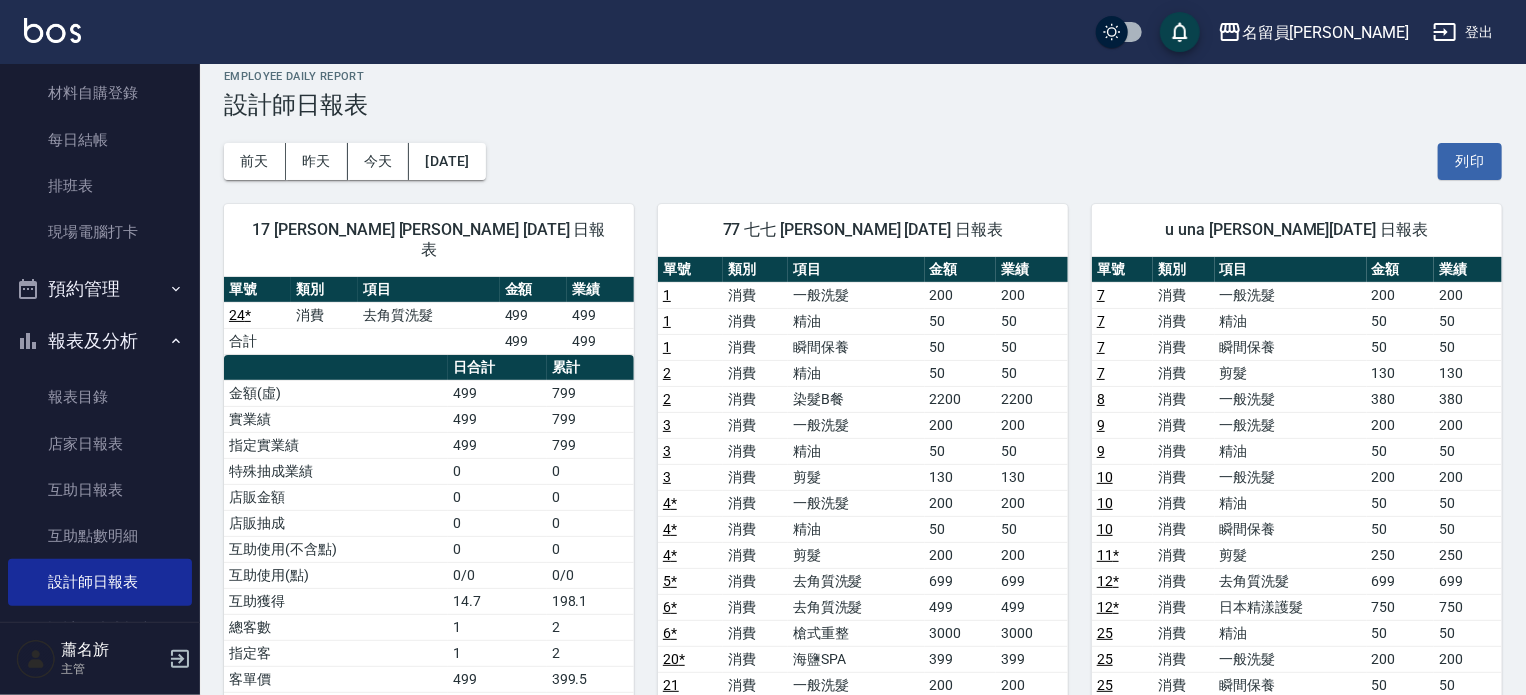 scroll, scrollTop: 0, scrollLeft: 0, axis: both 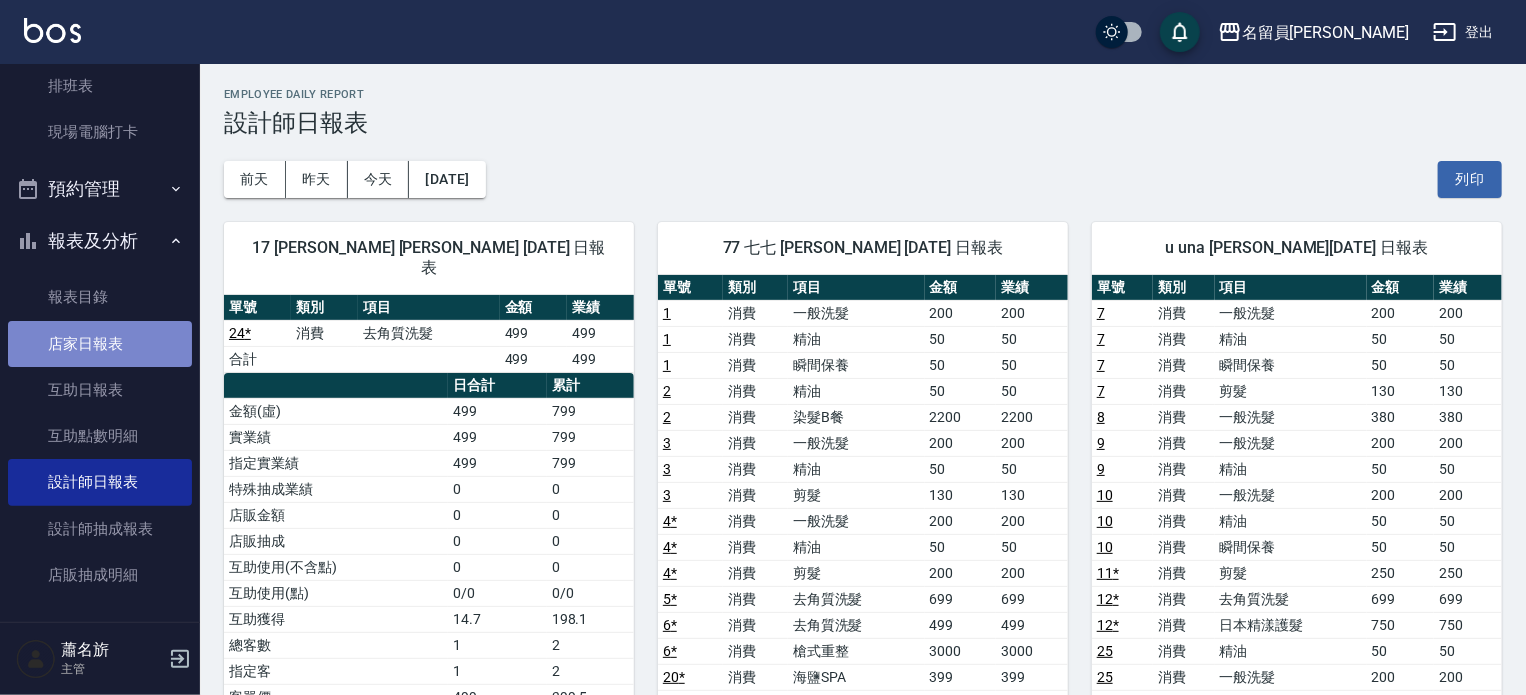 click on "店家日報表" at bounding box center (100, 344) 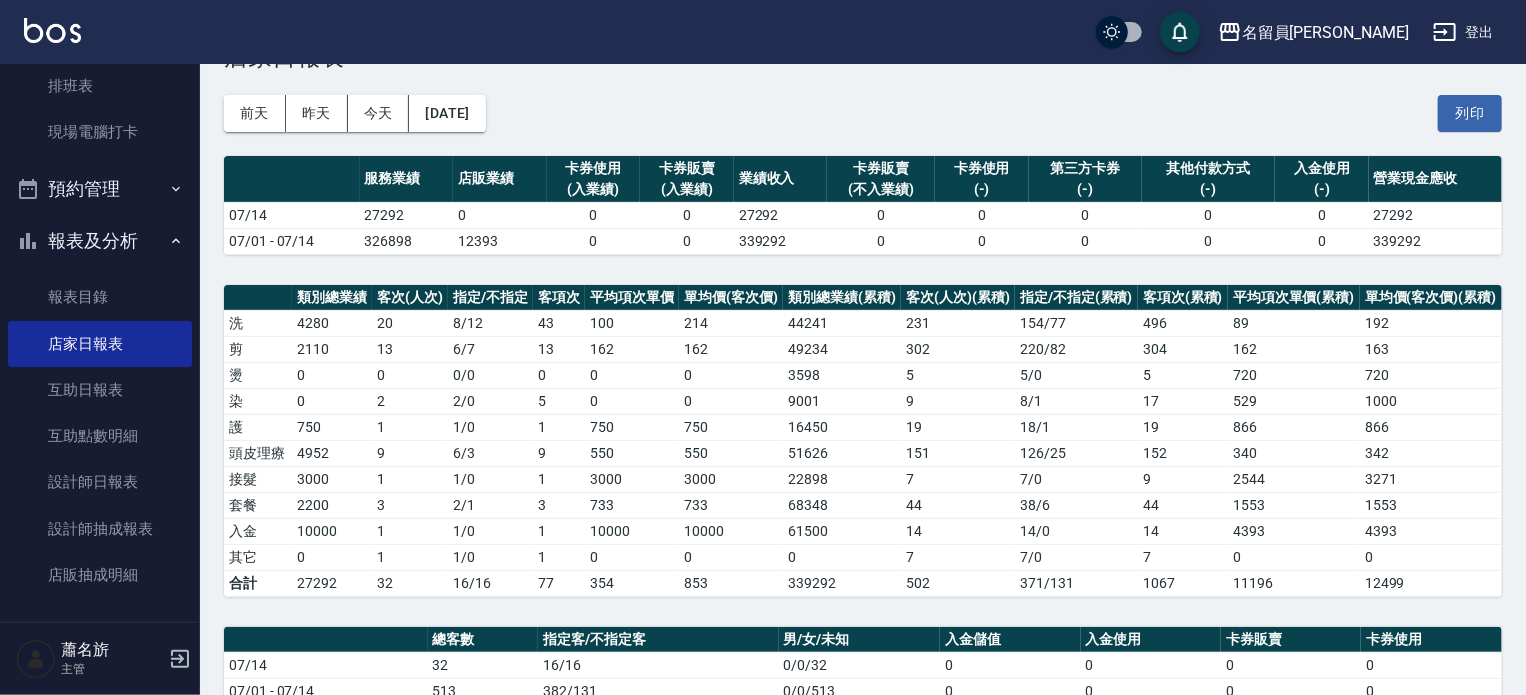scroll, scrollTop: 0, scrollLeft: 0, axis: both 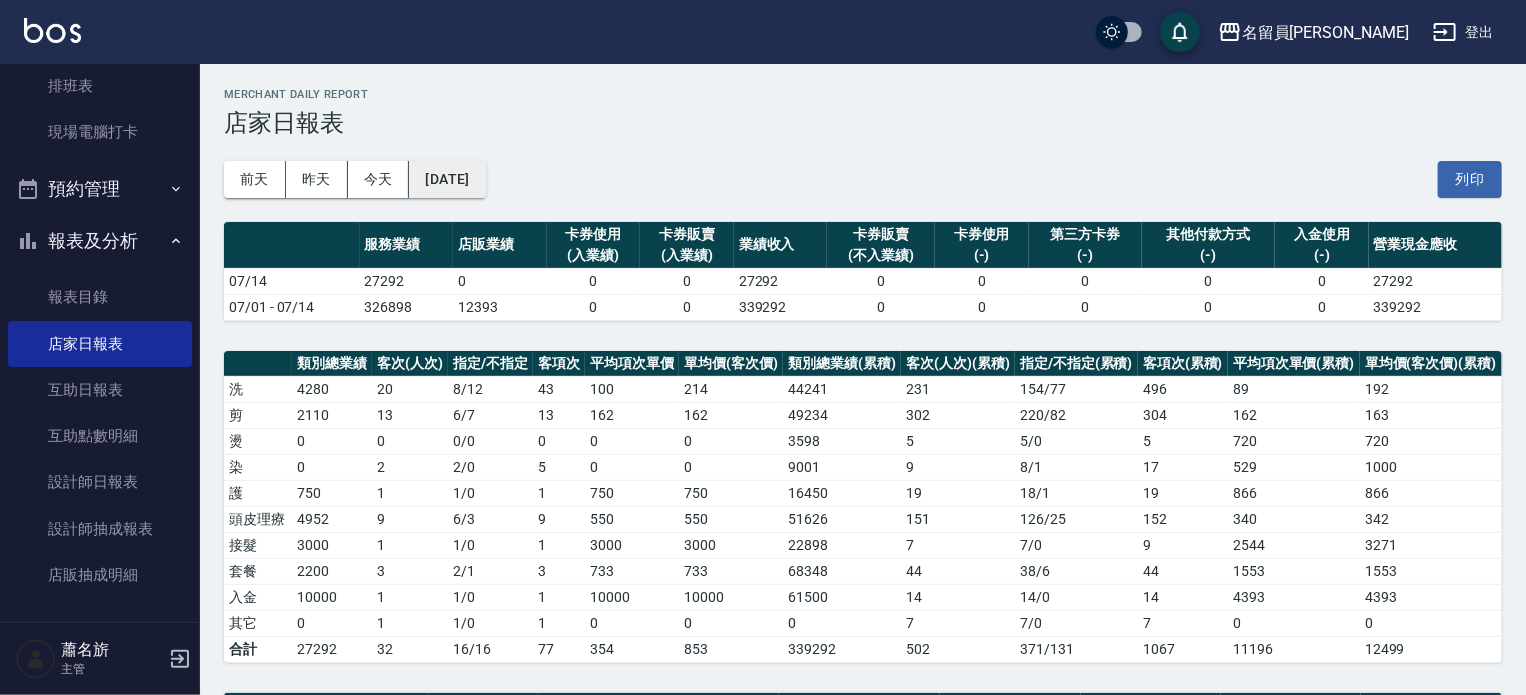 click on "[DATE]" at bounding box center [447, 179] 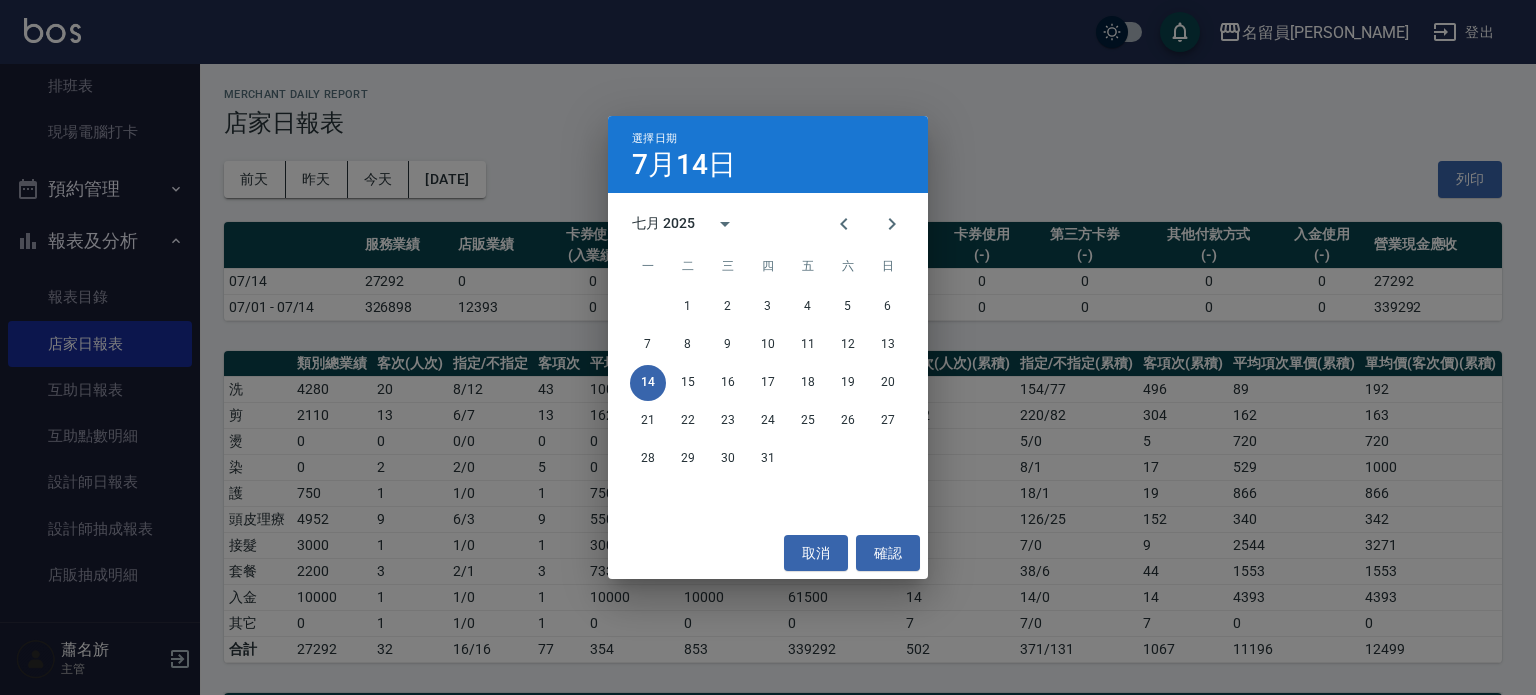 drag, startPoint x: 220, startPoint y: 201, endPoint x: 205, endPoint y: 187, distance: 20.518284 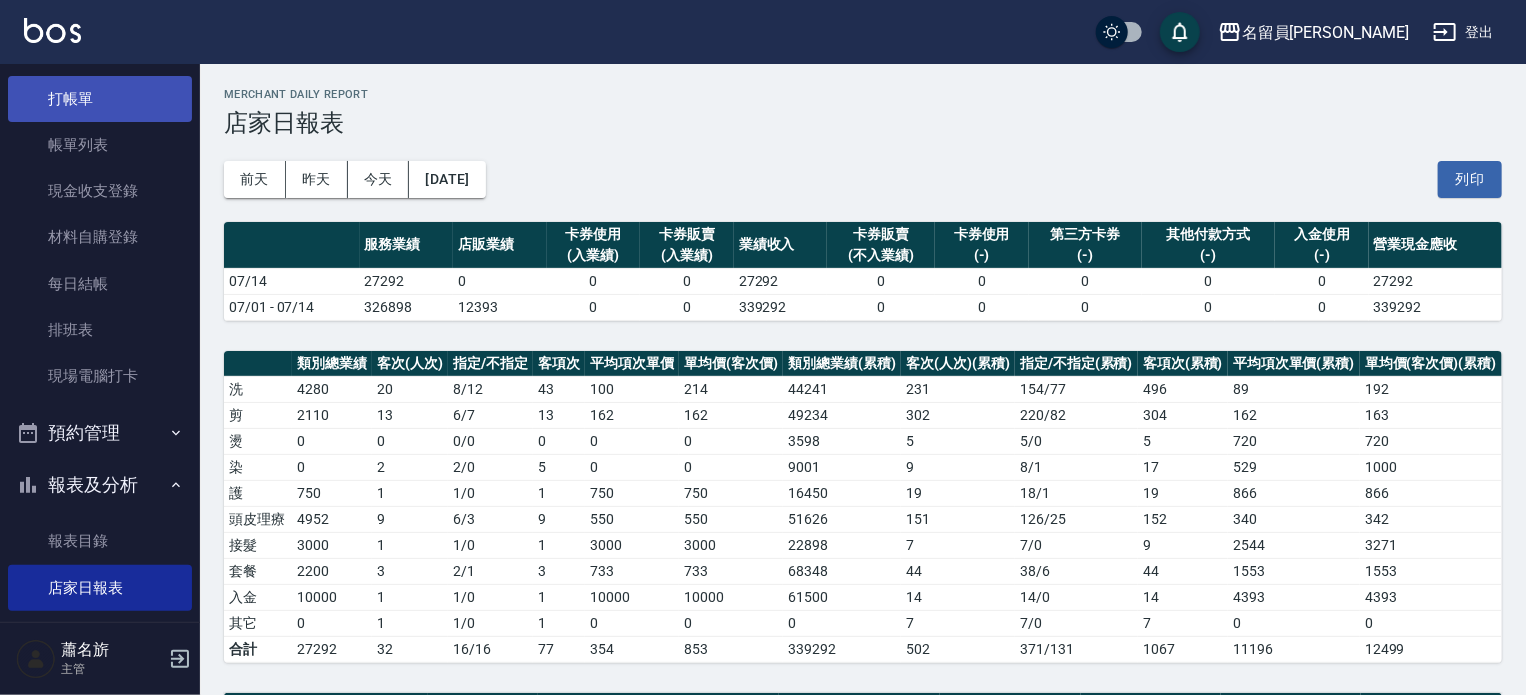 scroll, scrollTop: 0, scrollLeft: 0, axis: both 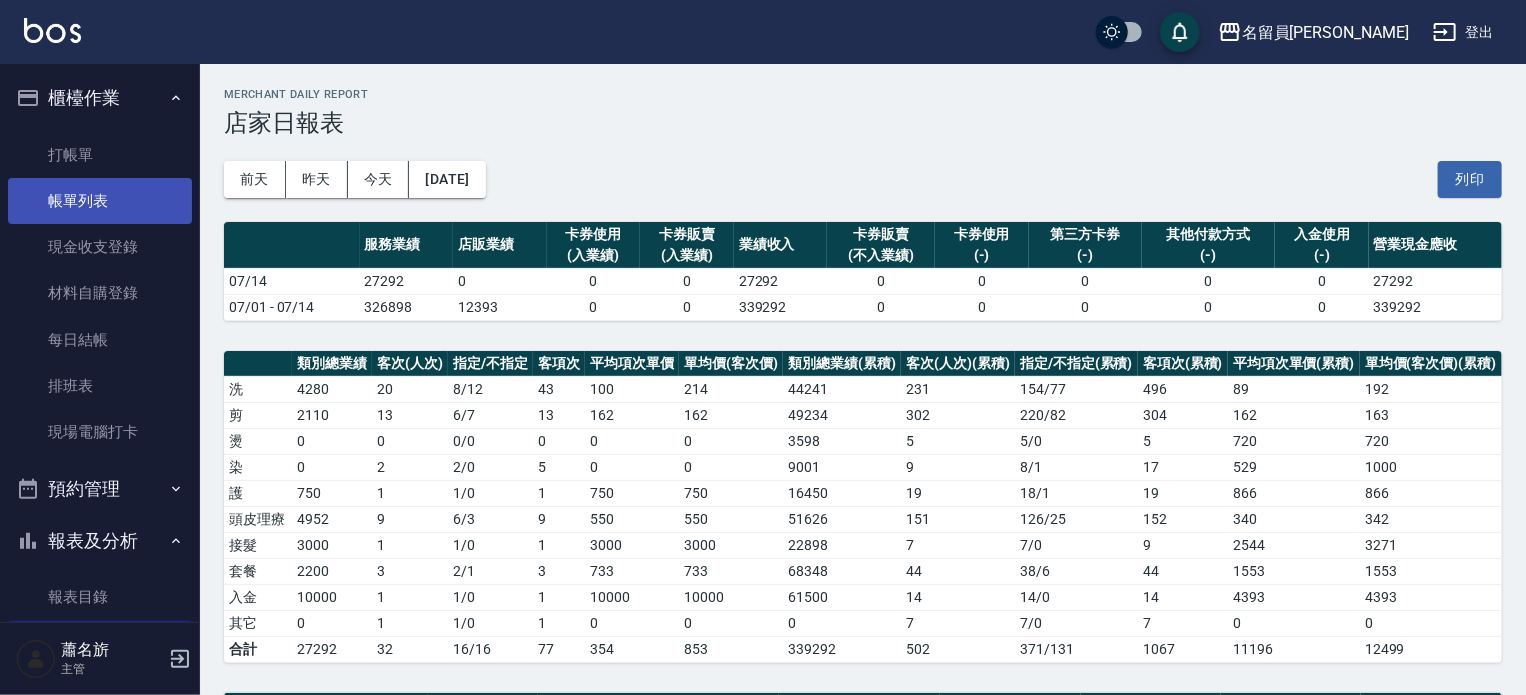 click on "帳單列表" at bounding box center [100, 201] 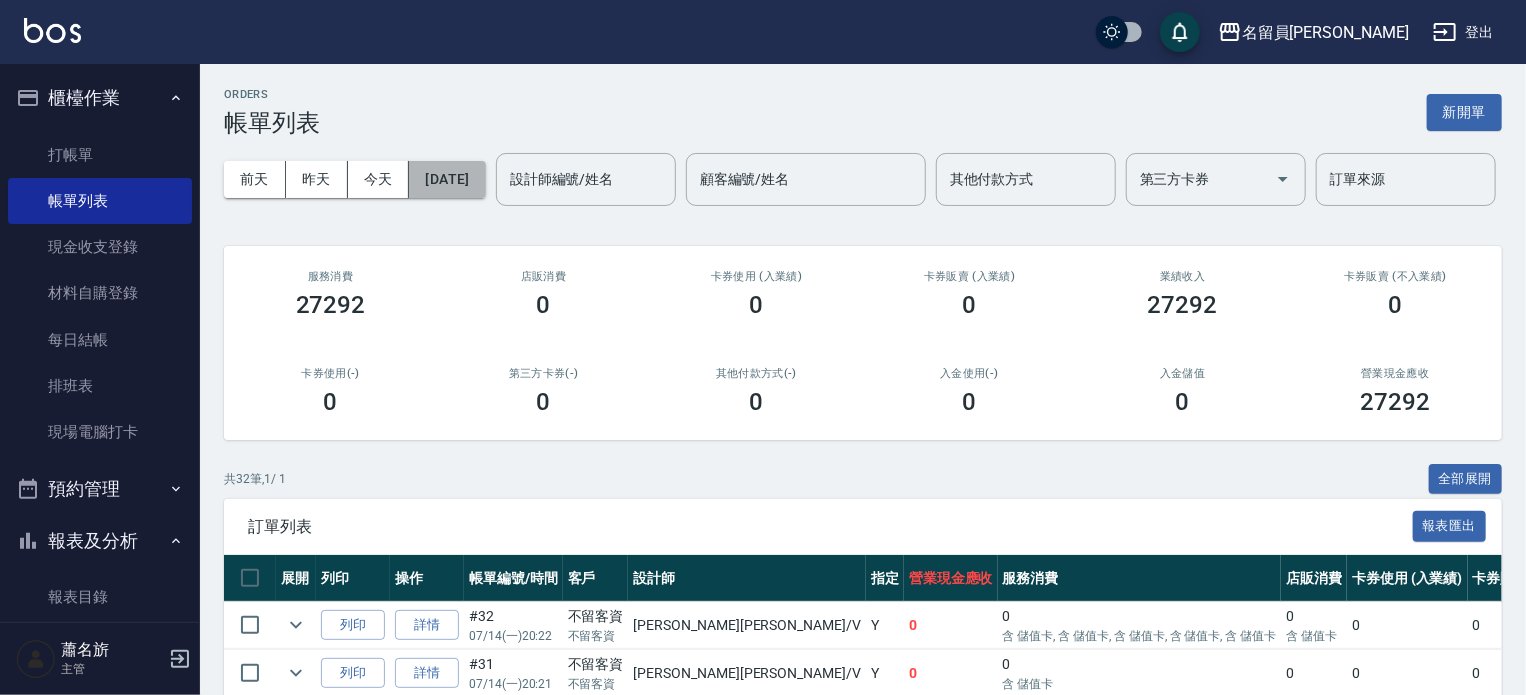 click on "[DATE]" at bounding box center [447, 179] 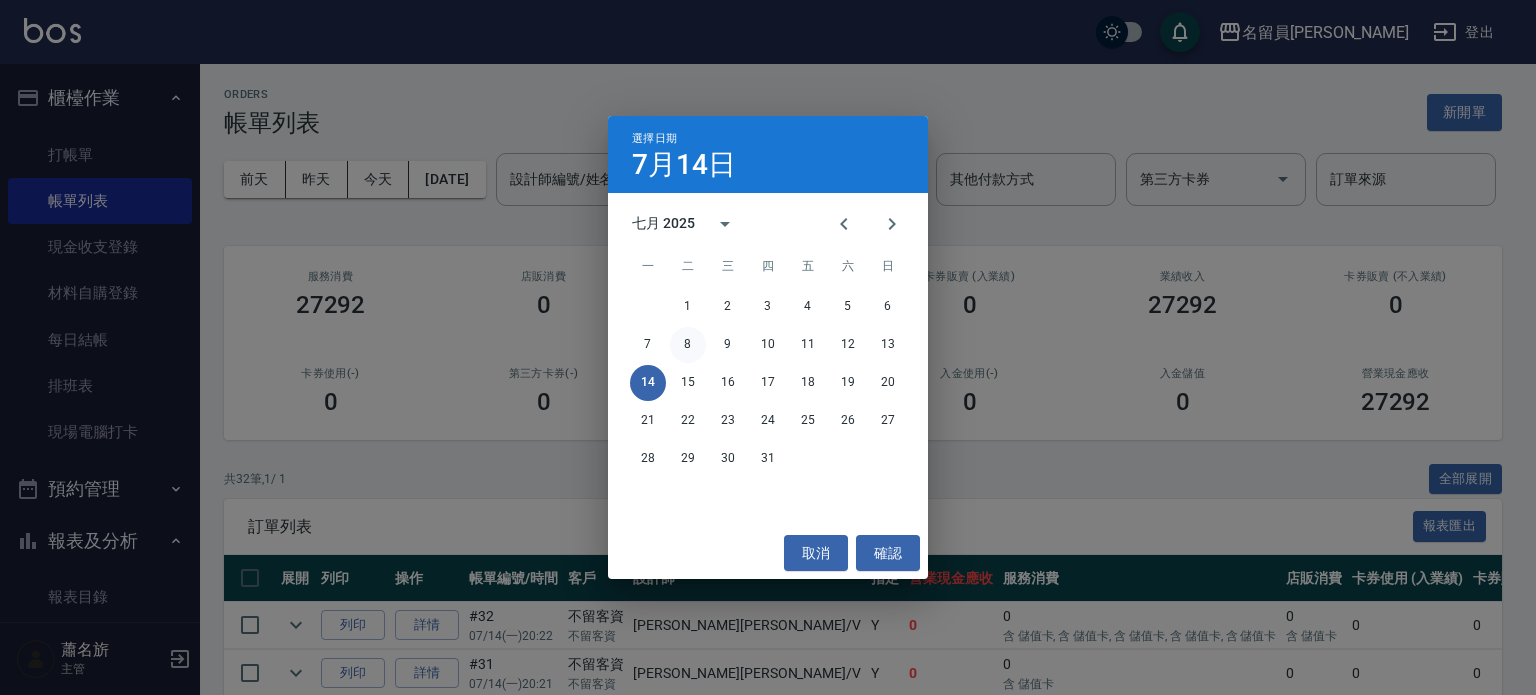 click on "8" at bounding box center [688, 345] 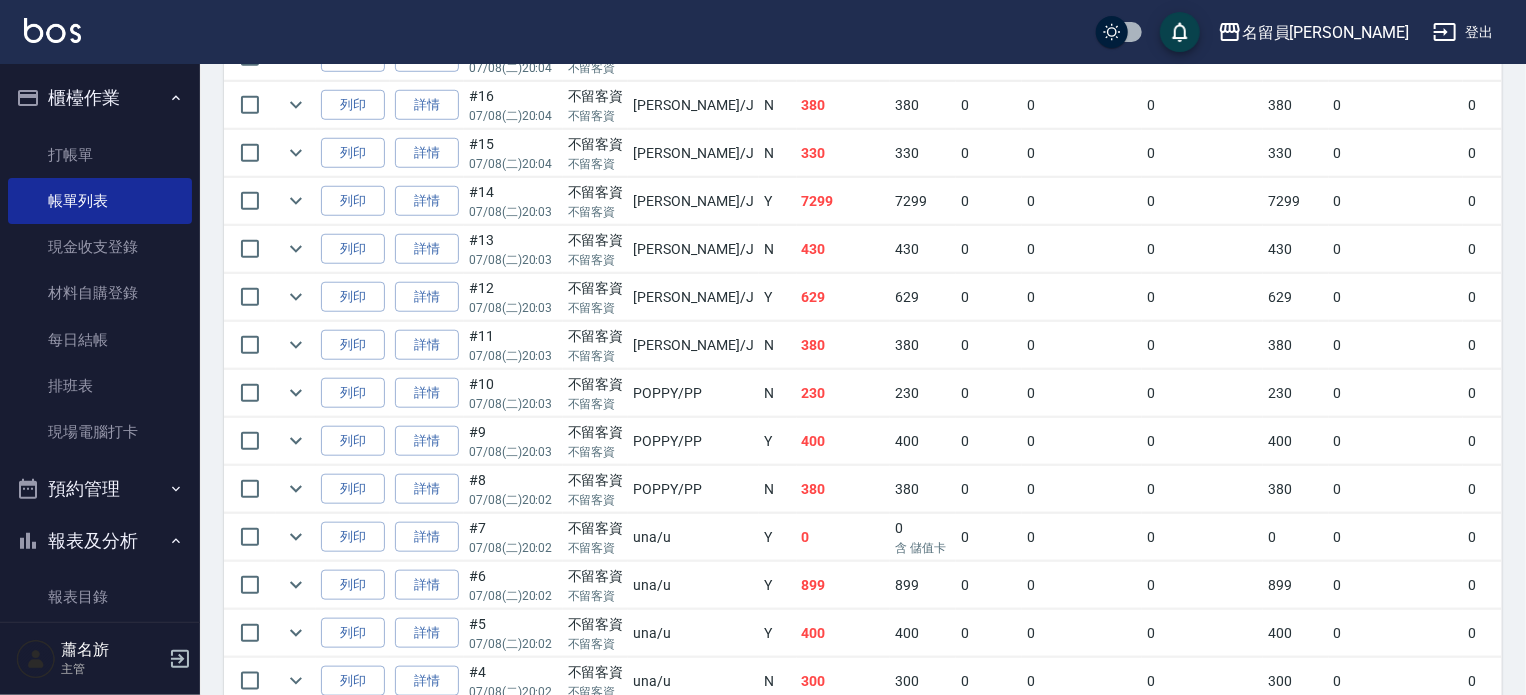 scroll, scrollTop: 400, scrollLeft: 0, axis: vertical 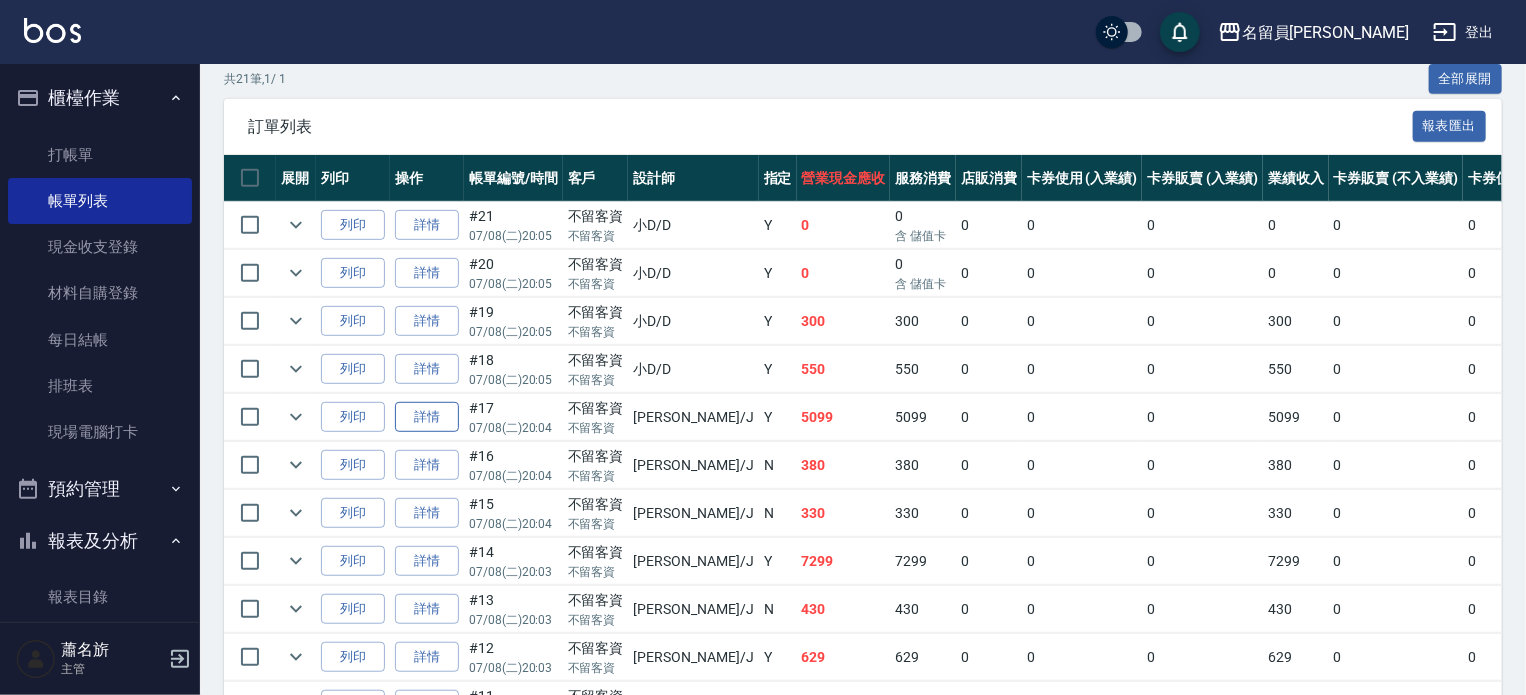 click on "詳情" at bounding box center (427, 417) 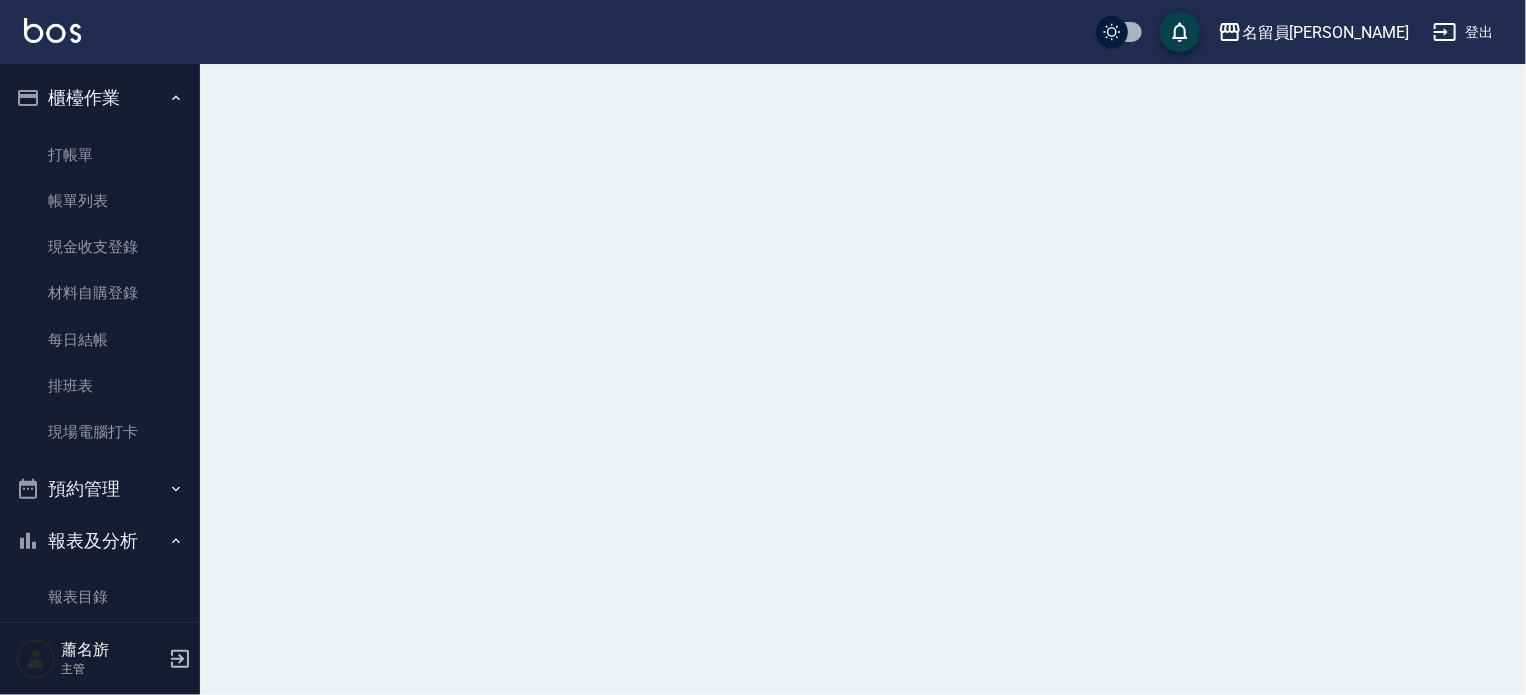 scroll, scrollTop: 0, scrollLeft: 0, axis: both 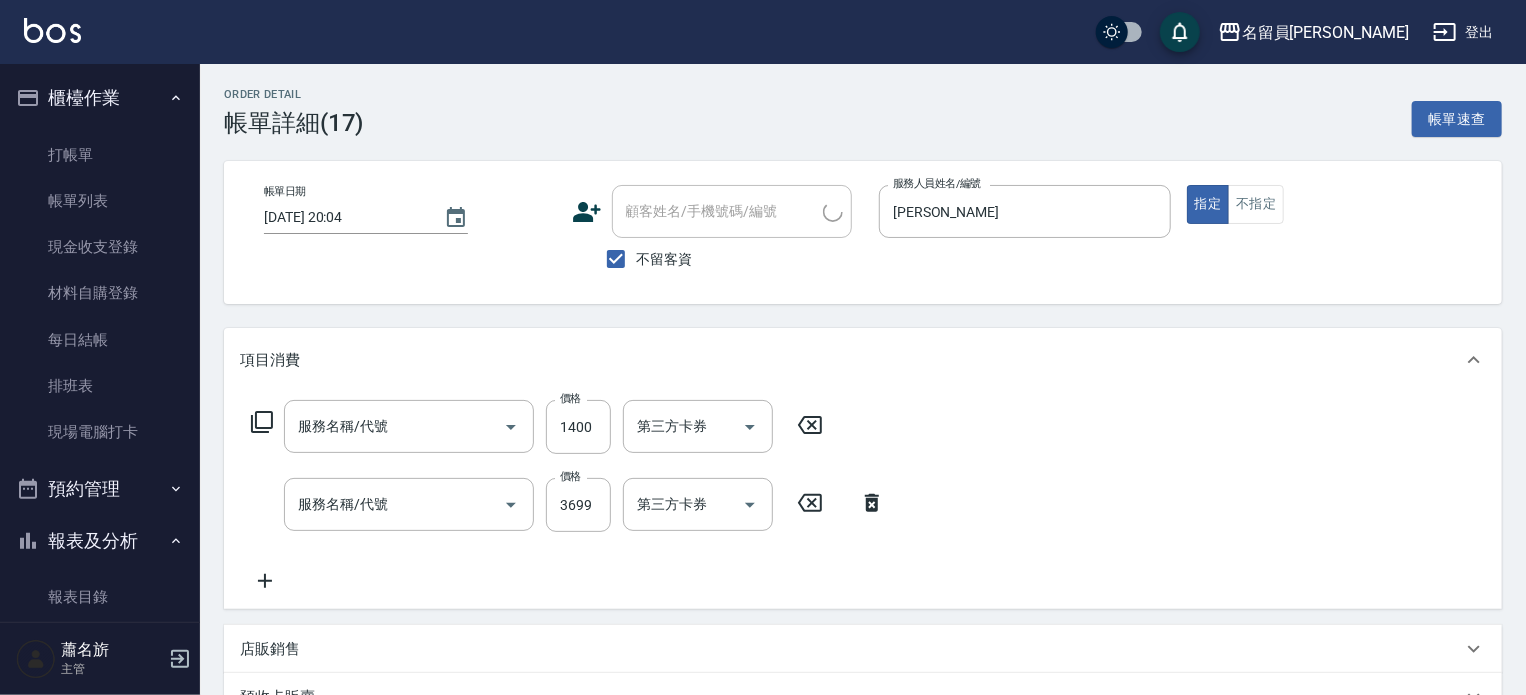type on "[DATE] 20:04" 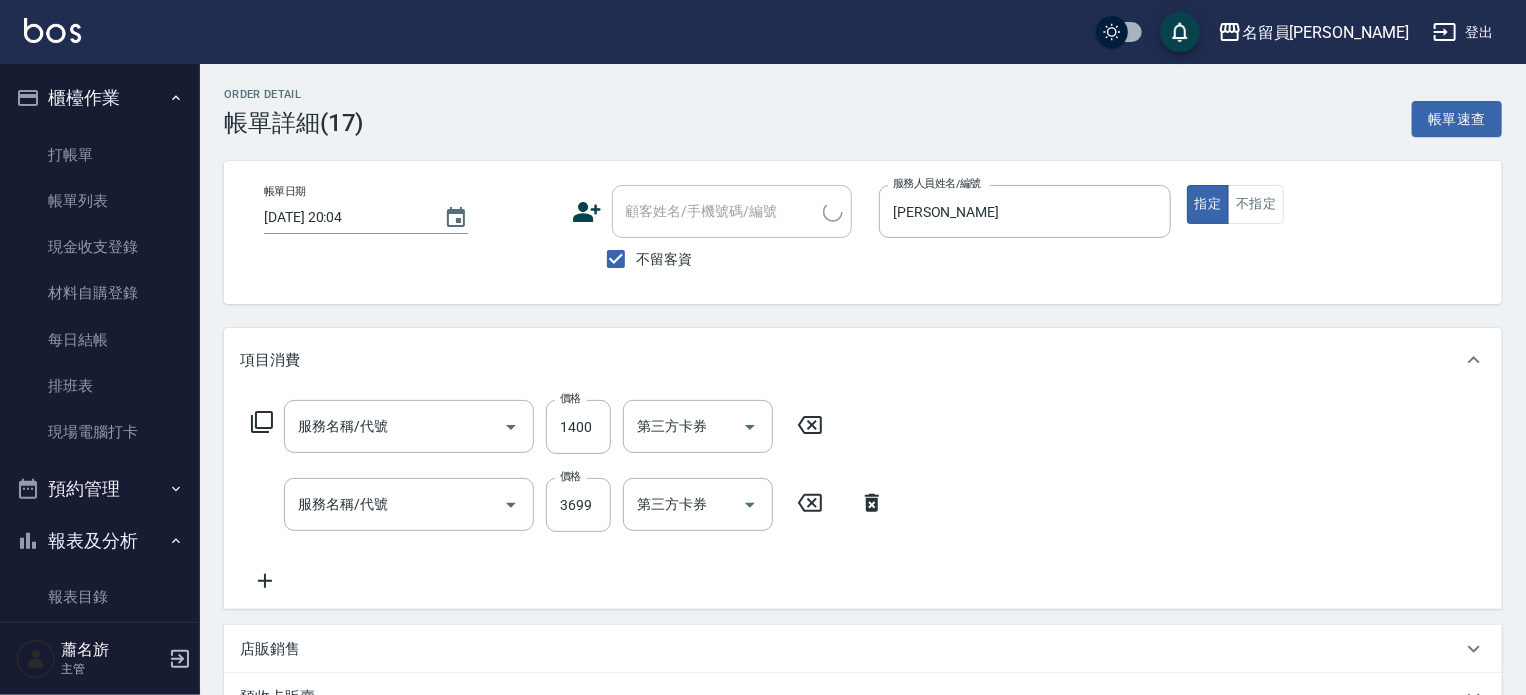 checkbox on "true" 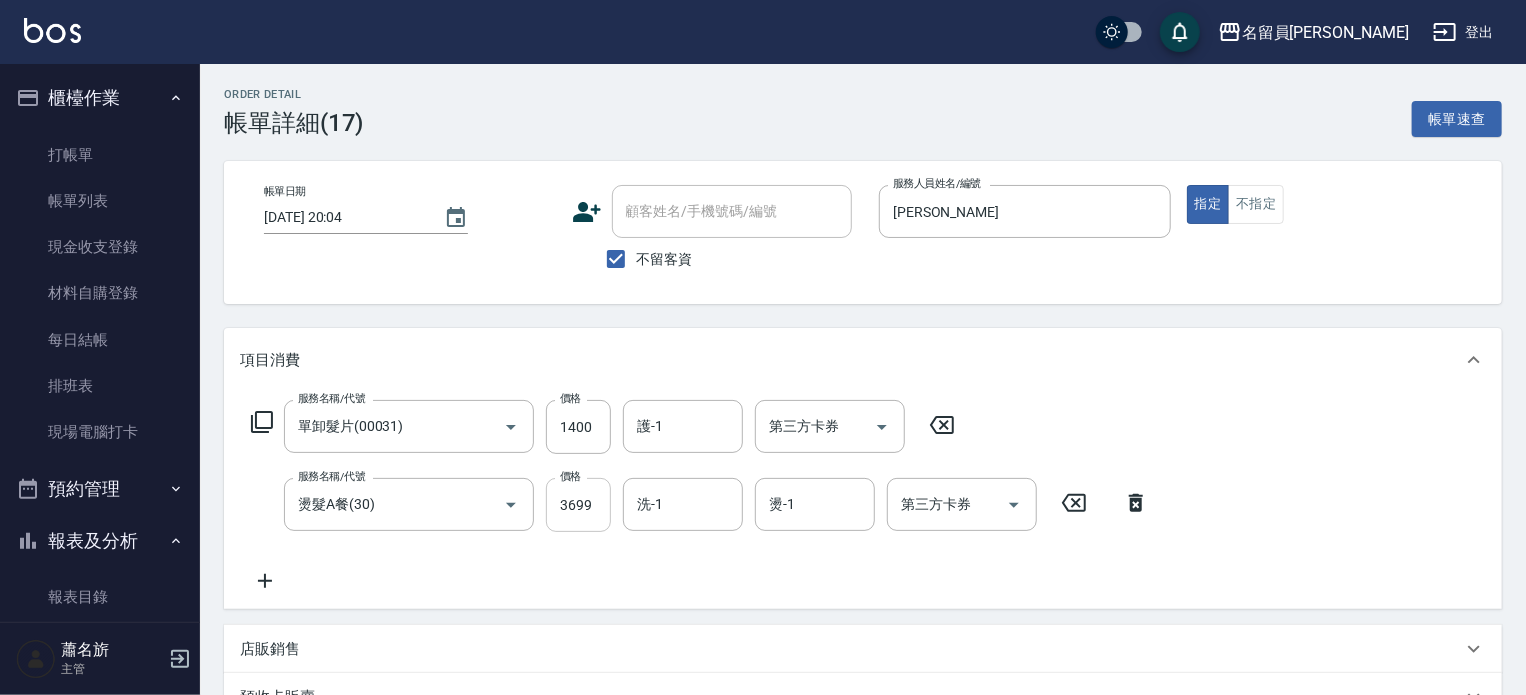 click on "3699" at bounding box center (578, 505) 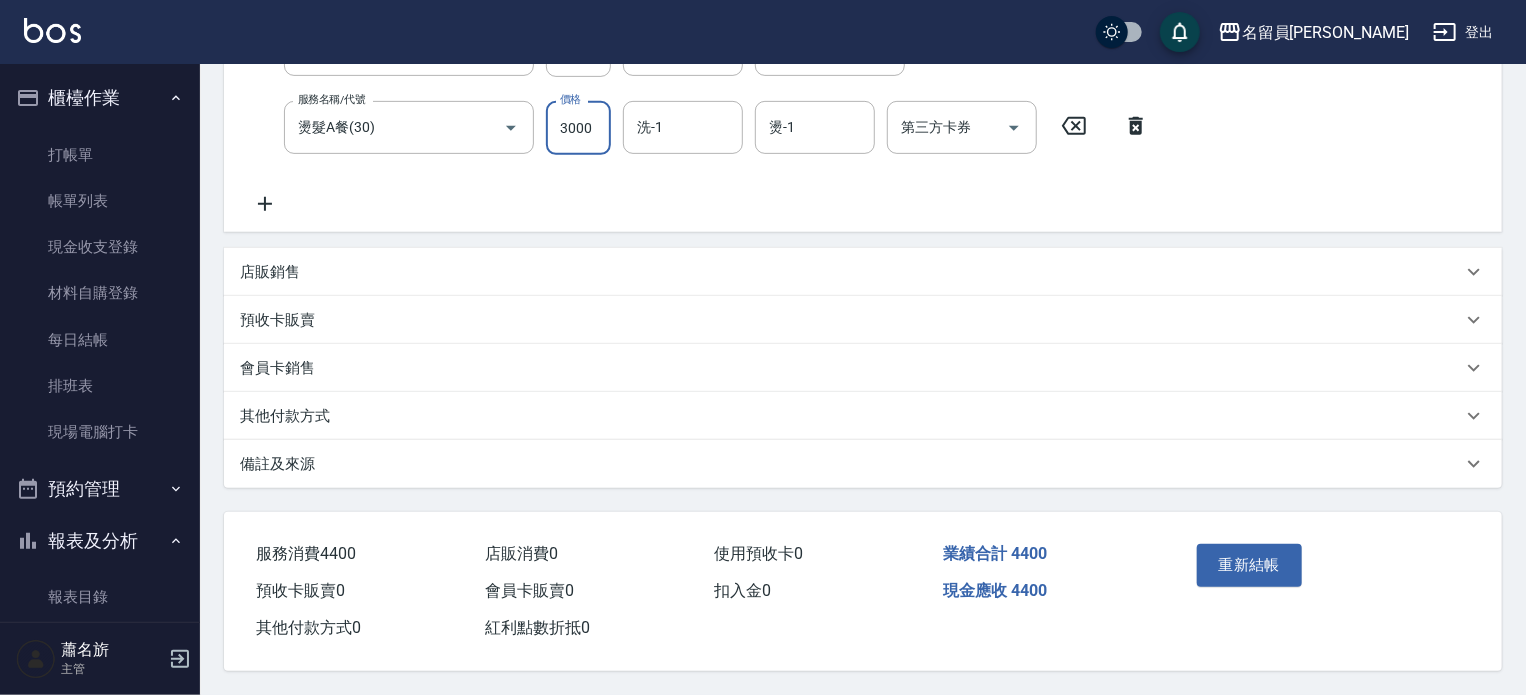 scroll, scrollTop: 284, scrollLeft: 0, axis: vertical 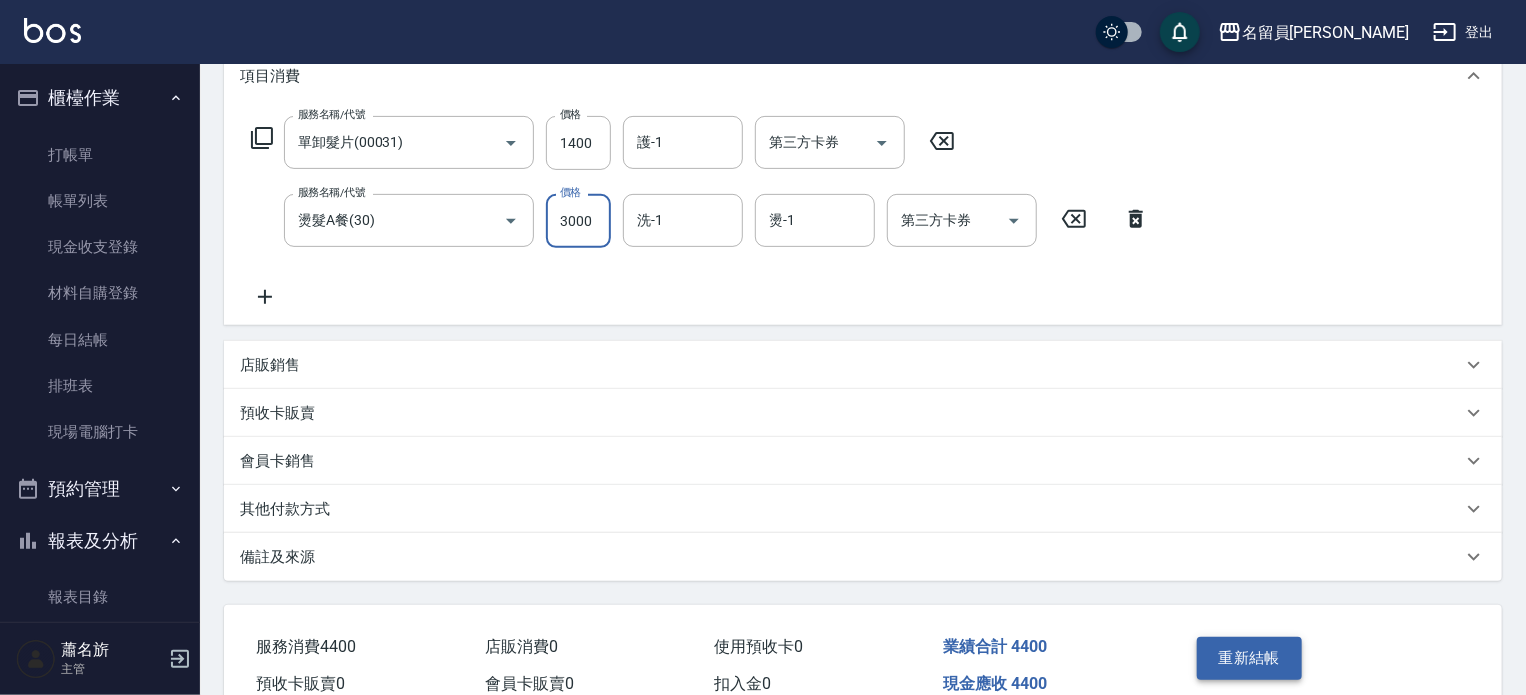 type on "3000" 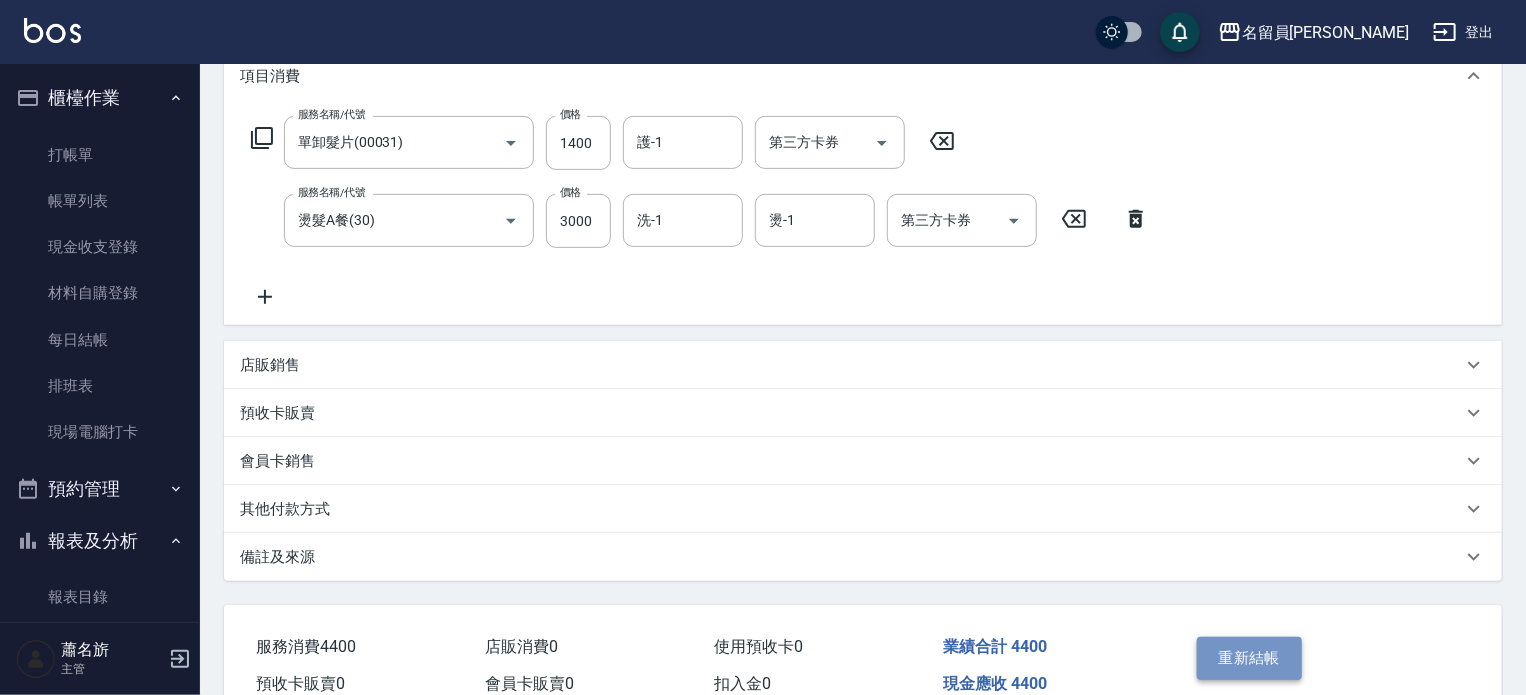 click on "重新結帳" at bounding box center [1250, 658] 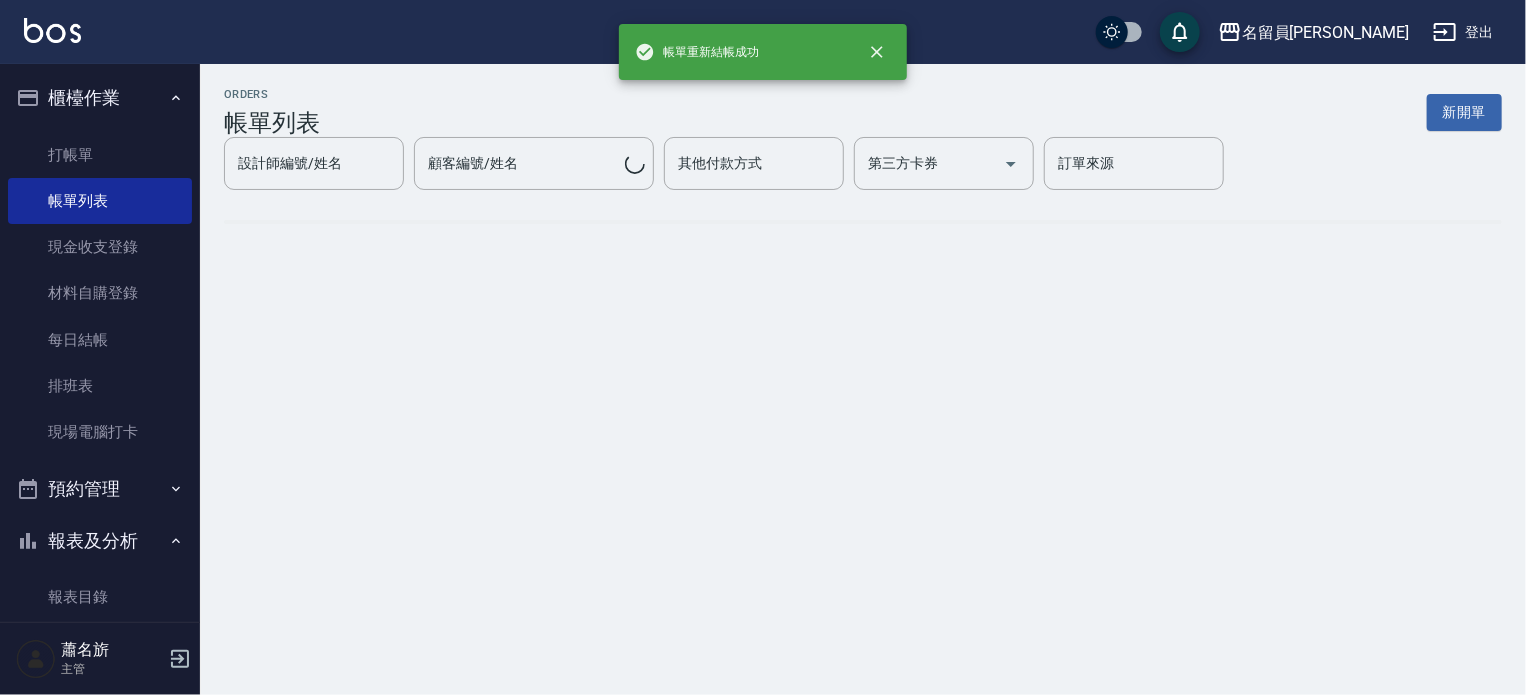 scroll, scrollTop: 0, scrollLeft: 0, axis: both 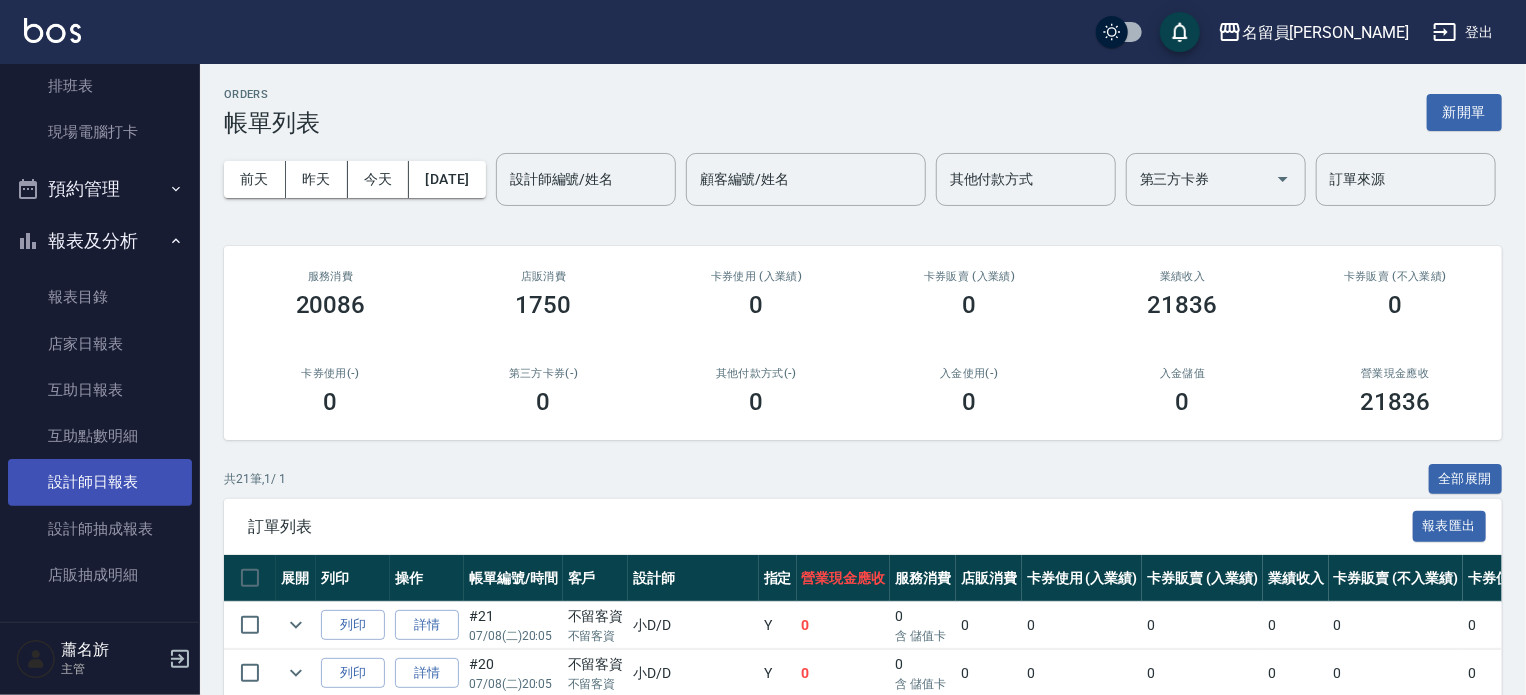 click on "設計師日報表" at bounding box center (100, 482) 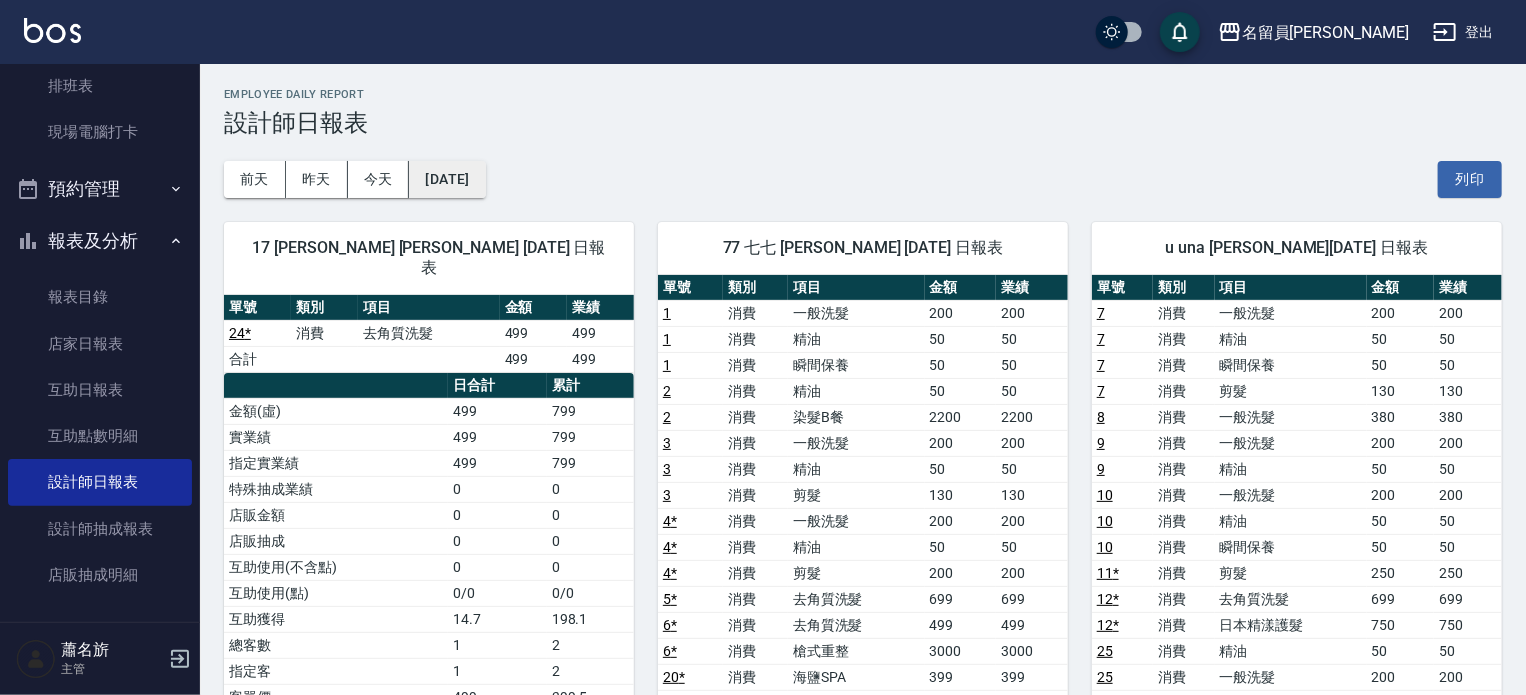 click on "[DATE]" at bounding box center [447, 179] 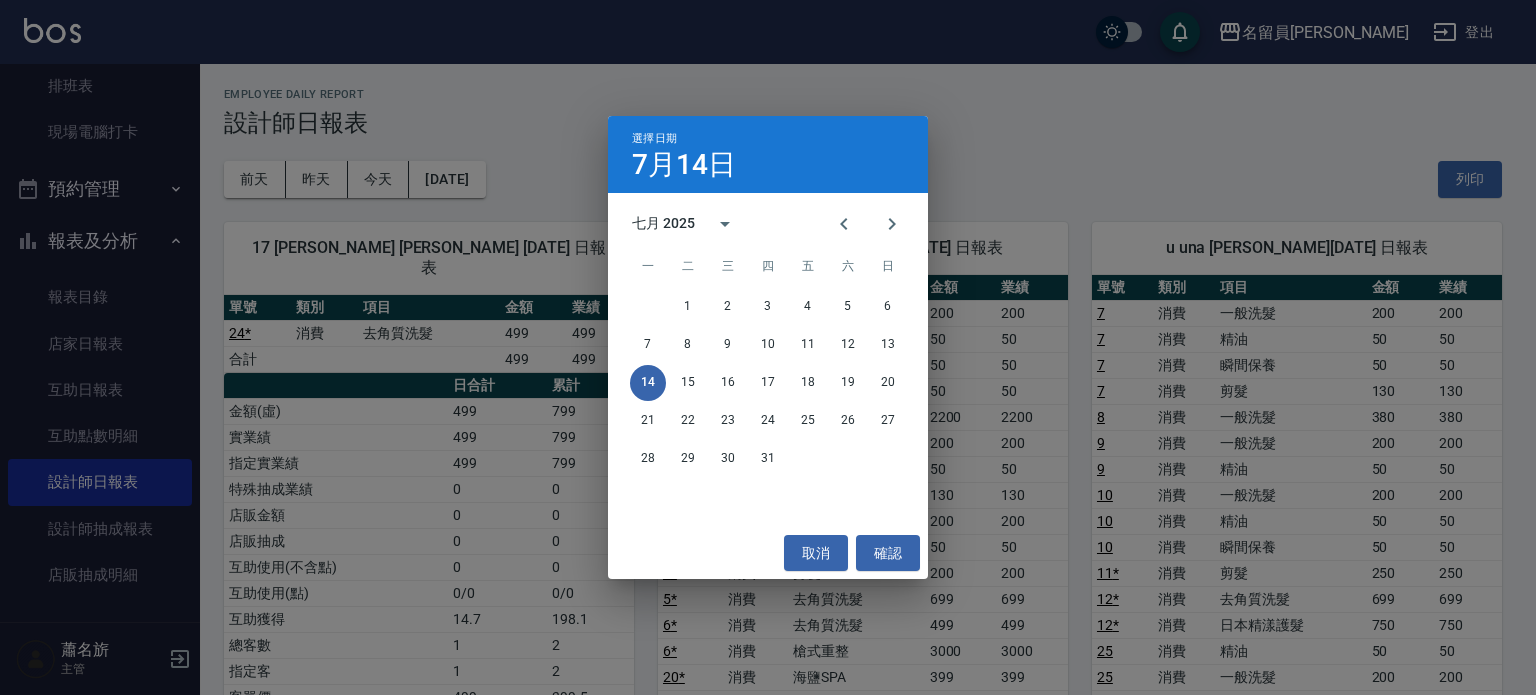 click on "選擇日期 [DATE] 七月 2025 一 二 三 四 五 六 日 1 2 3 4 5 6 7 8 9 10 11 12 13 14 15 16 17 18 19 20 21 22 23 24 25 26 27 28 29 30 31 取消 確認" at bounding box center (768, 347) 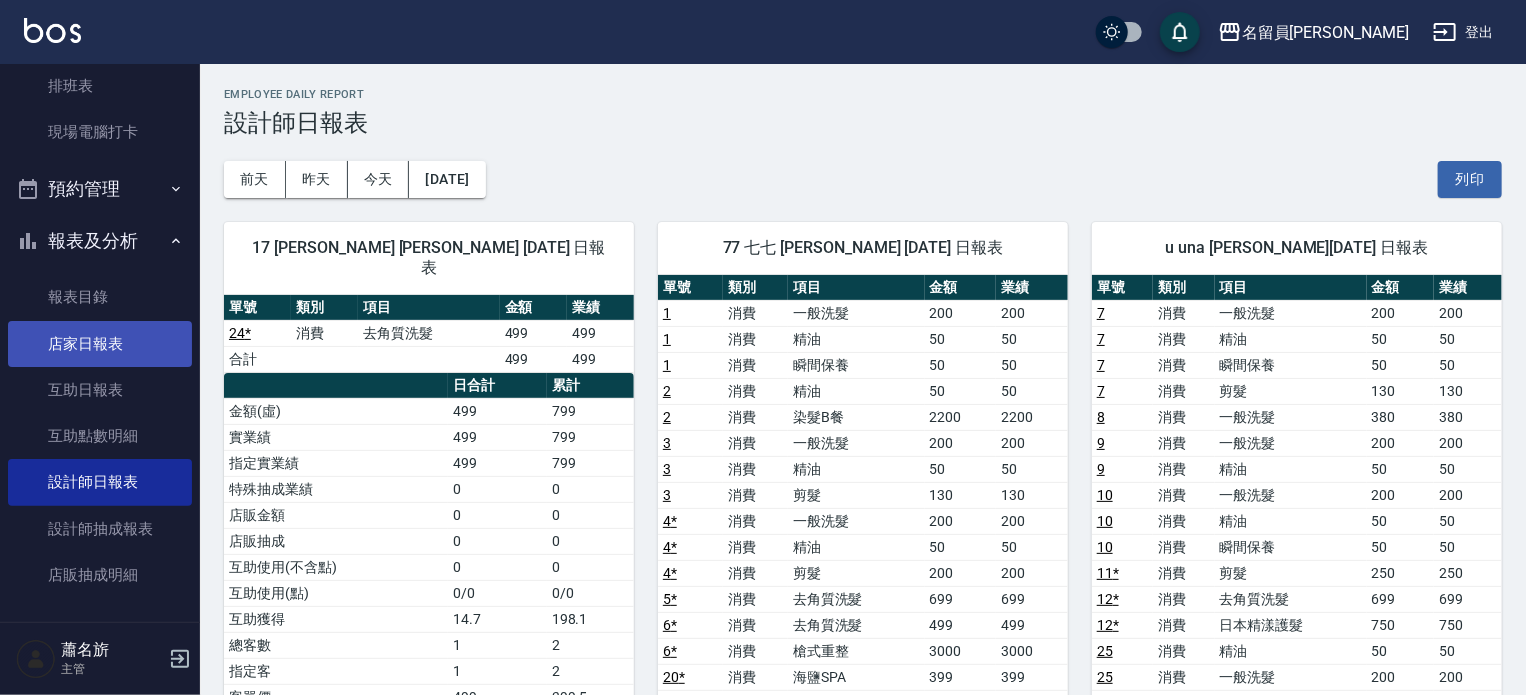 click on "店家日報表" at bounding box center [100, 344] 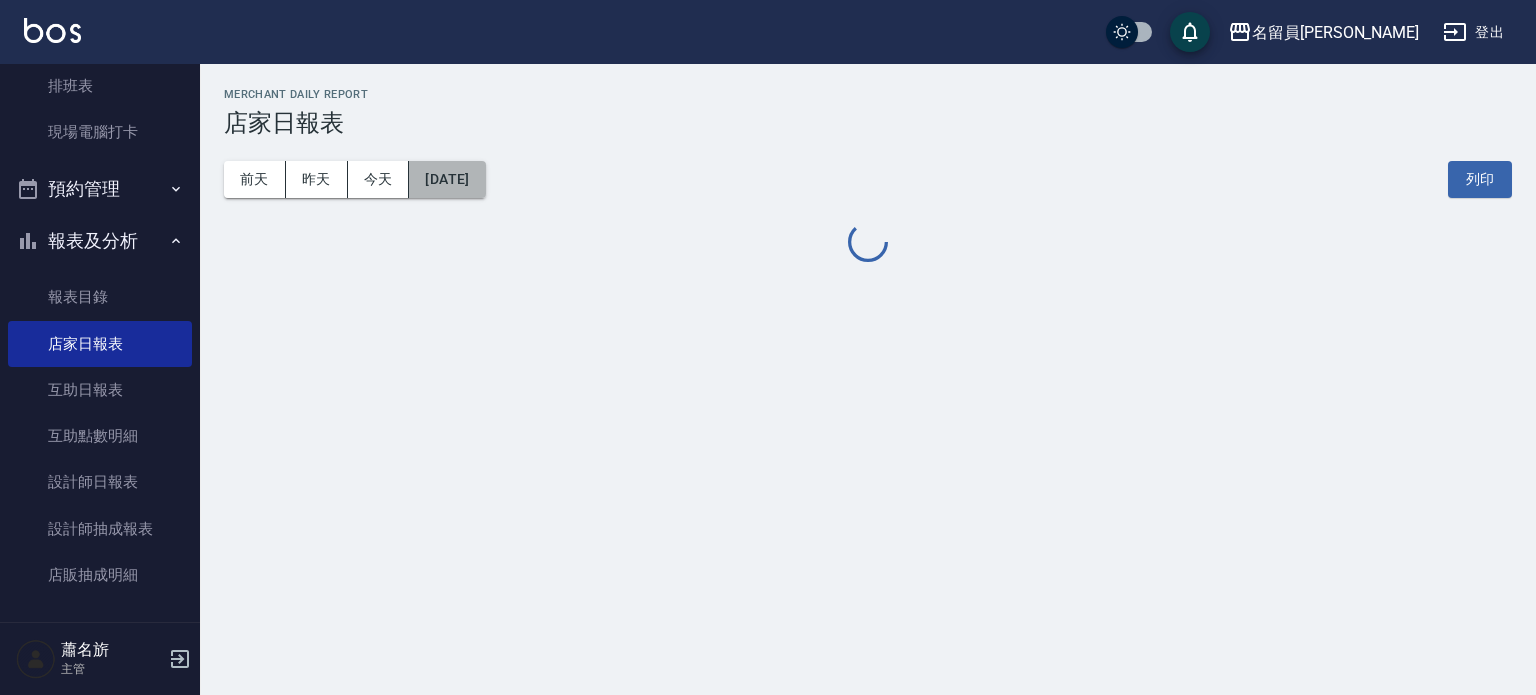 click on "[DATE]" at bounding box center (447, 179) 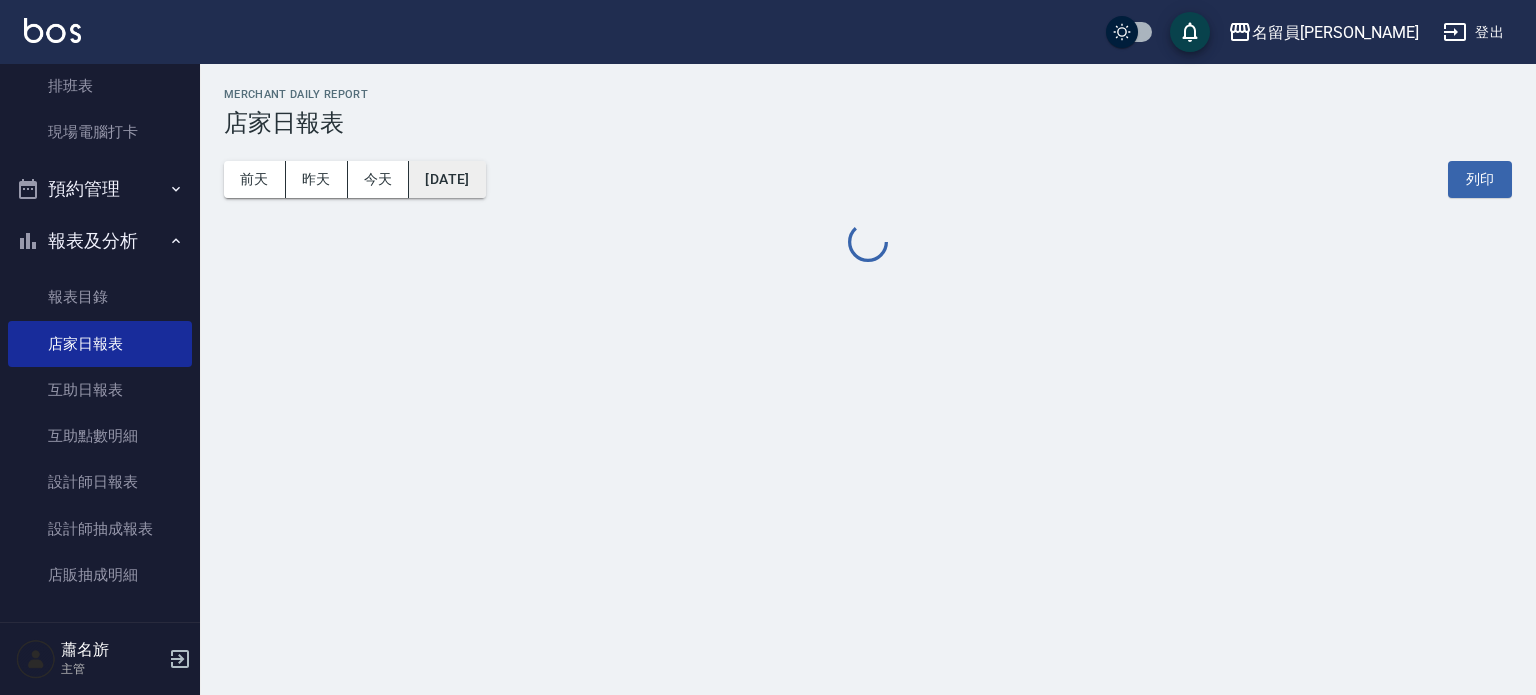 click on "[DATE]" at bounding box center (447, 179) 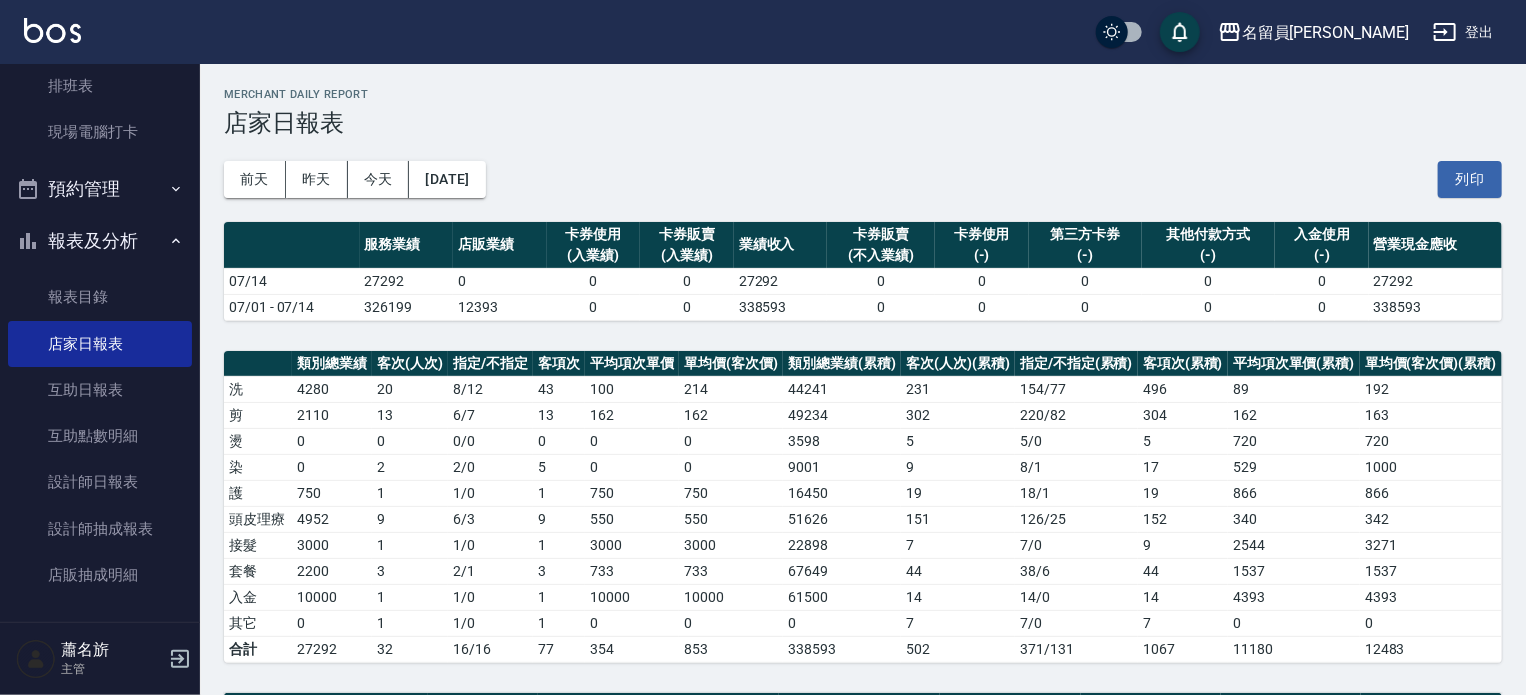 click on "[DATE] [DATE] [DATE] [DATE] 列印" at bounding box center [863, 179] 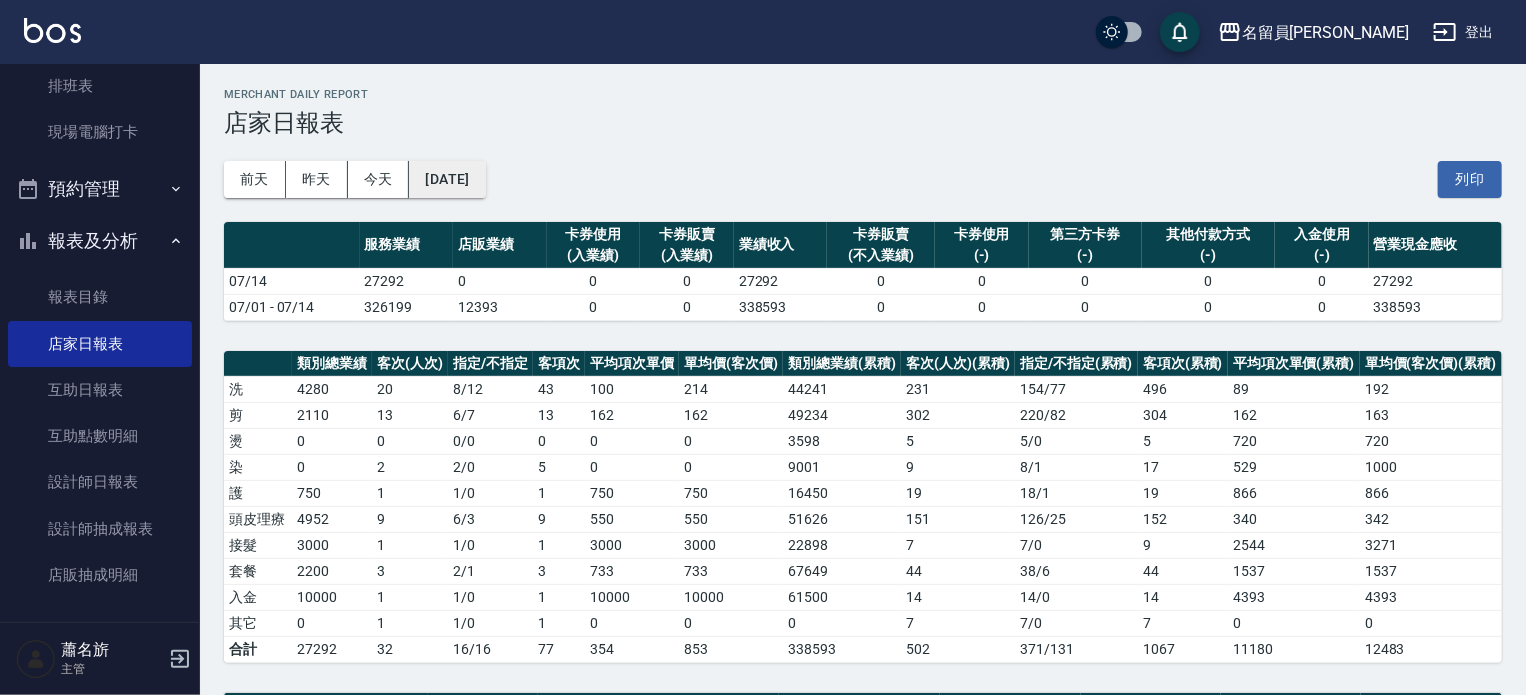 click on "[DATE]" at bounding box center (447, 179) 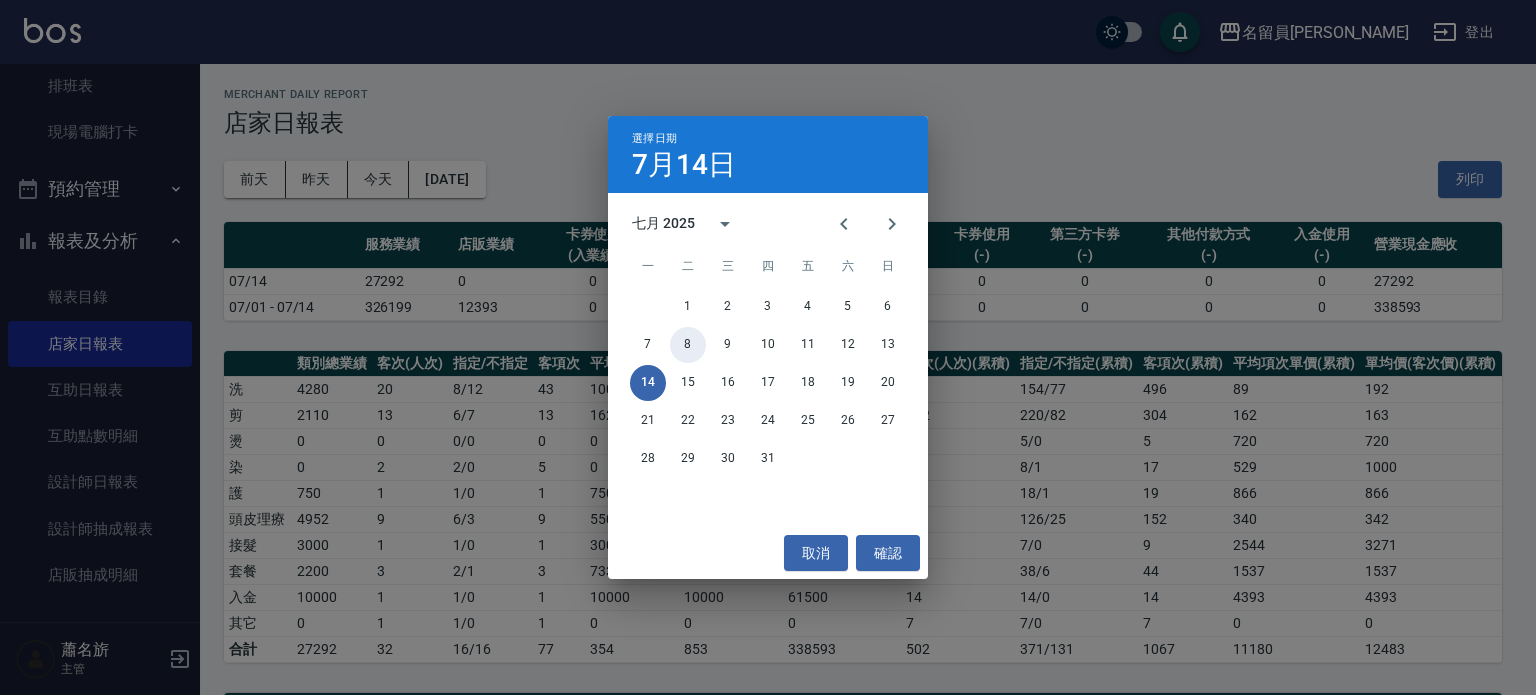 click on "8" at bounding box center (688, 345) 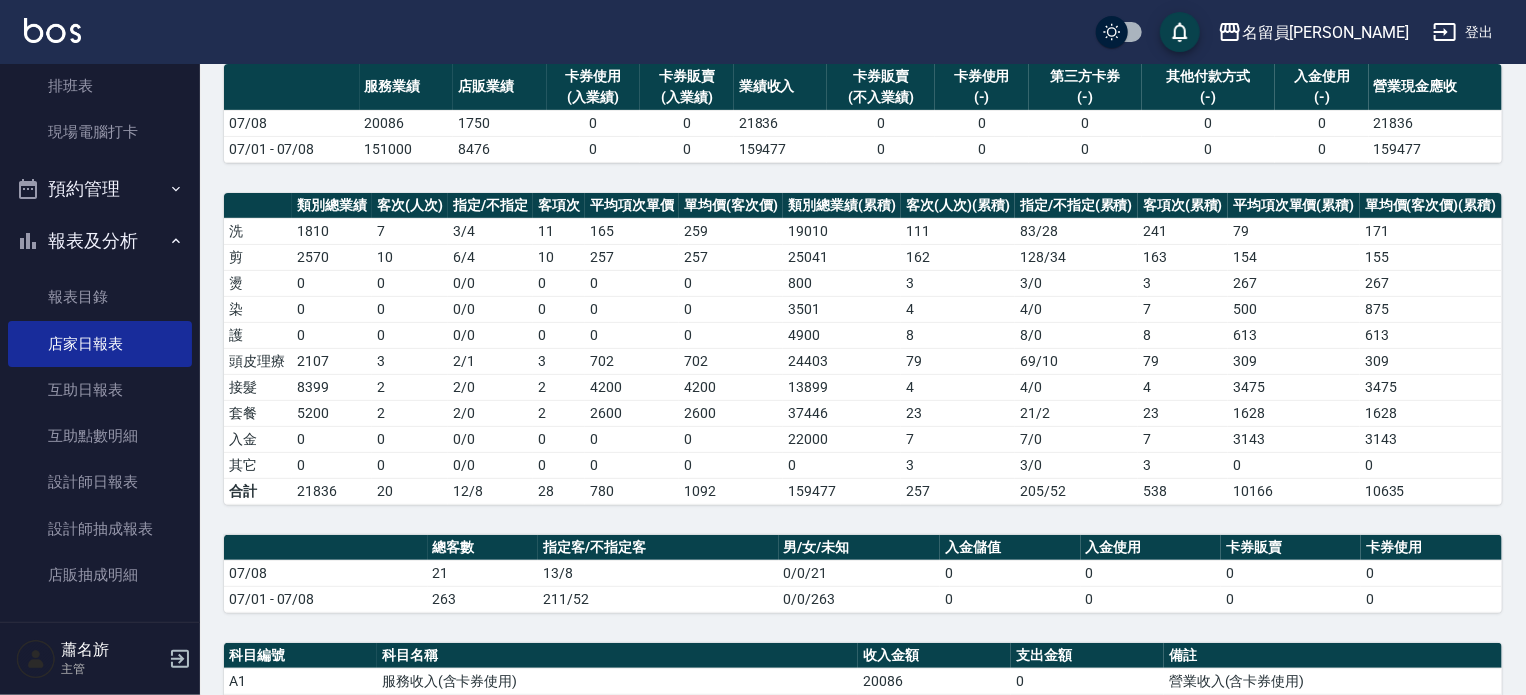 scroll, scrollTop: 593, scrollLeft: 0, axis: vertical 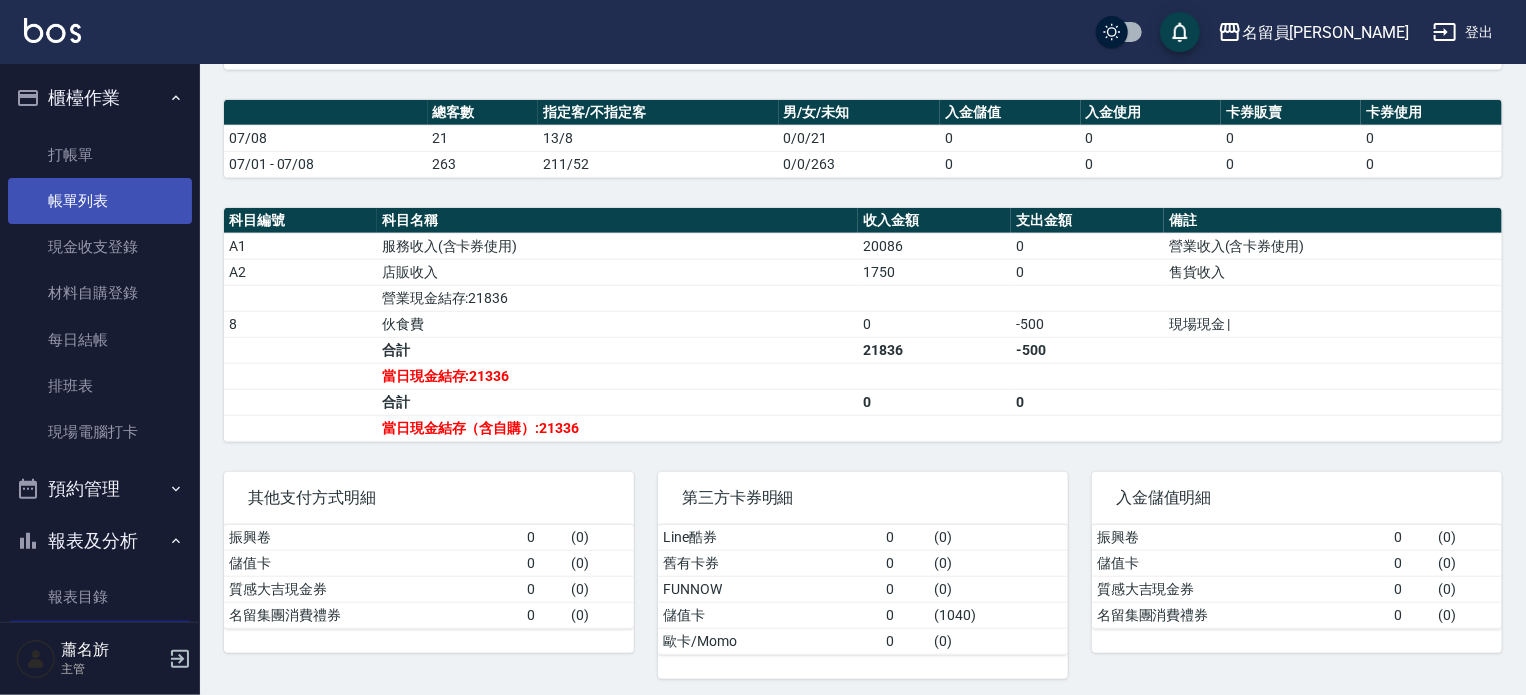 click on "帳單列表" at bounding box center [100, 201] 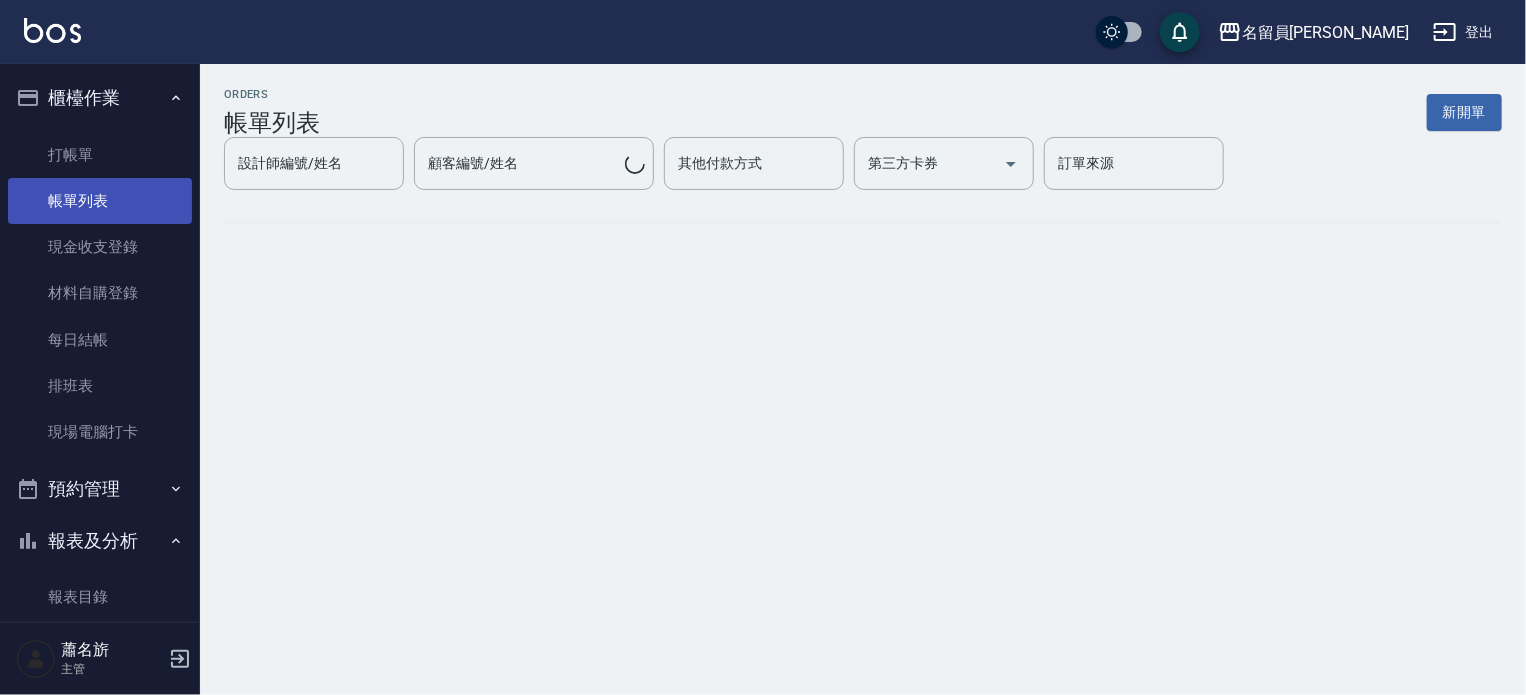 scroll, scrollTop: 0, scrollLeft: 0, axis: both 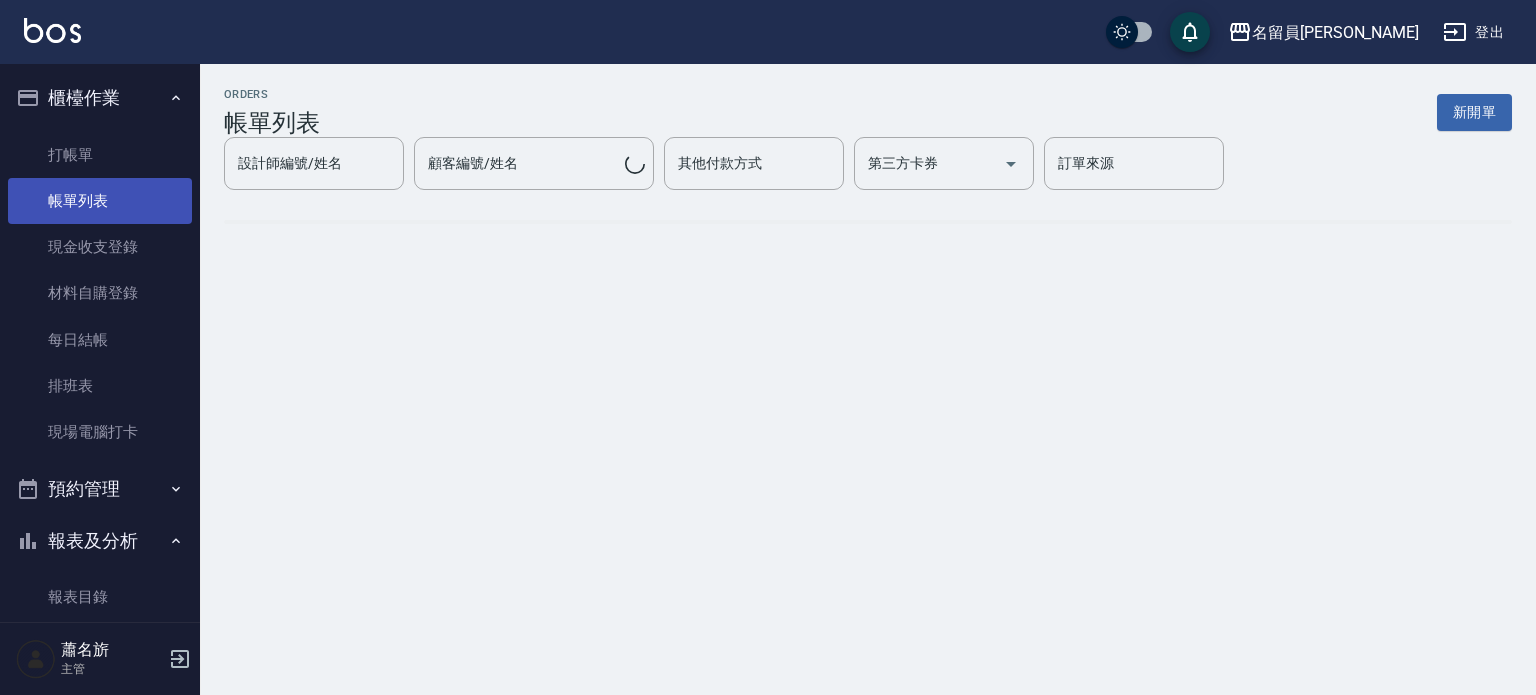 click on "帳單列表" at bounding box center [100, 201] 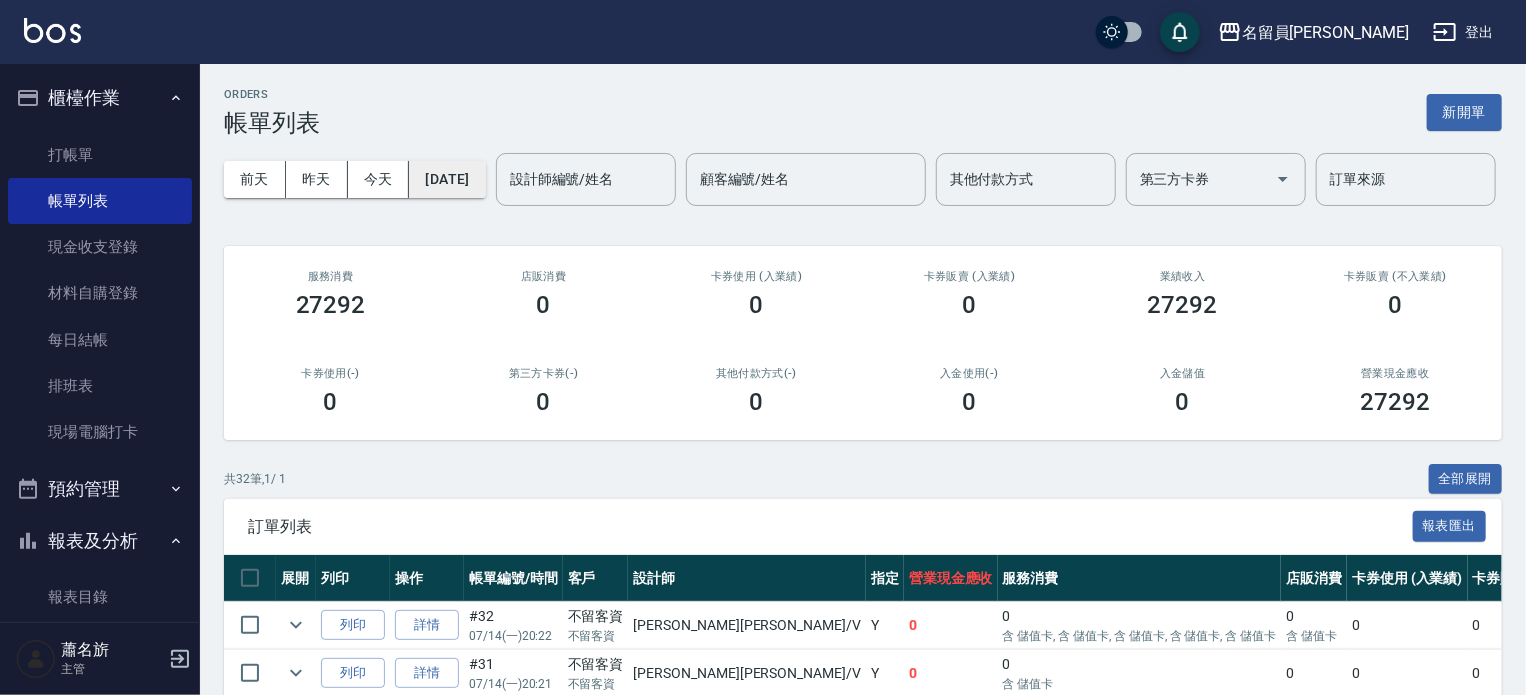click on "[DATE]" at bounding box center [447, 179] 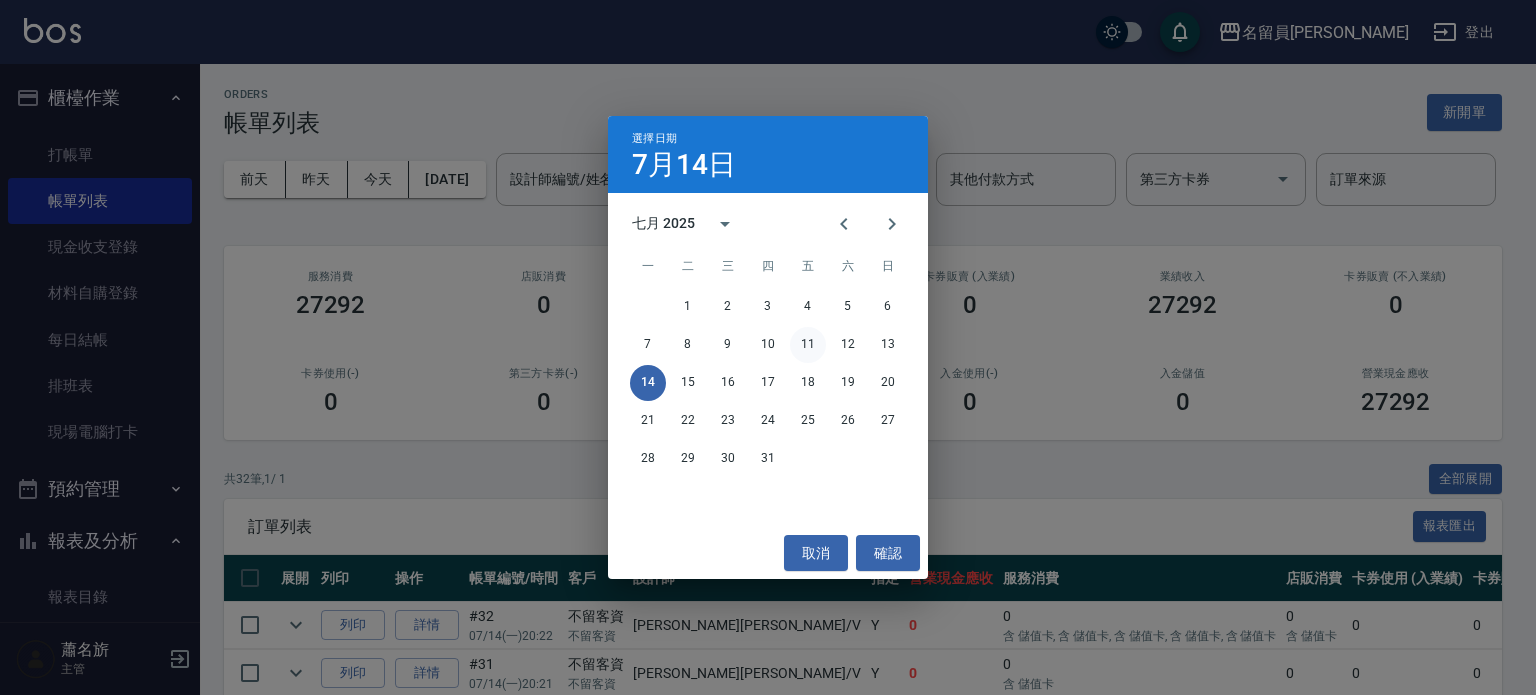 click on "11" at bounding box center (808, 345) 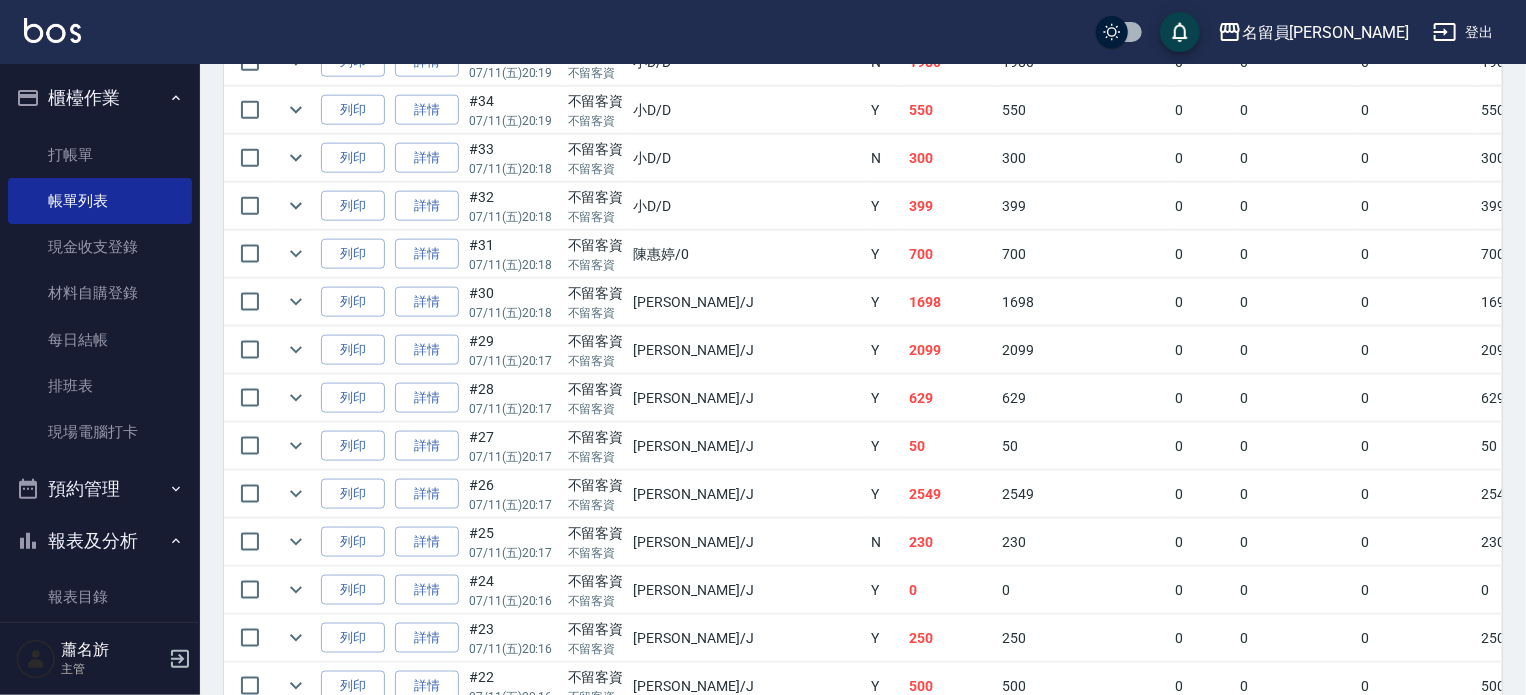 scroll, scrollTop: 1200, scrollLeft: 0, axis: vertical 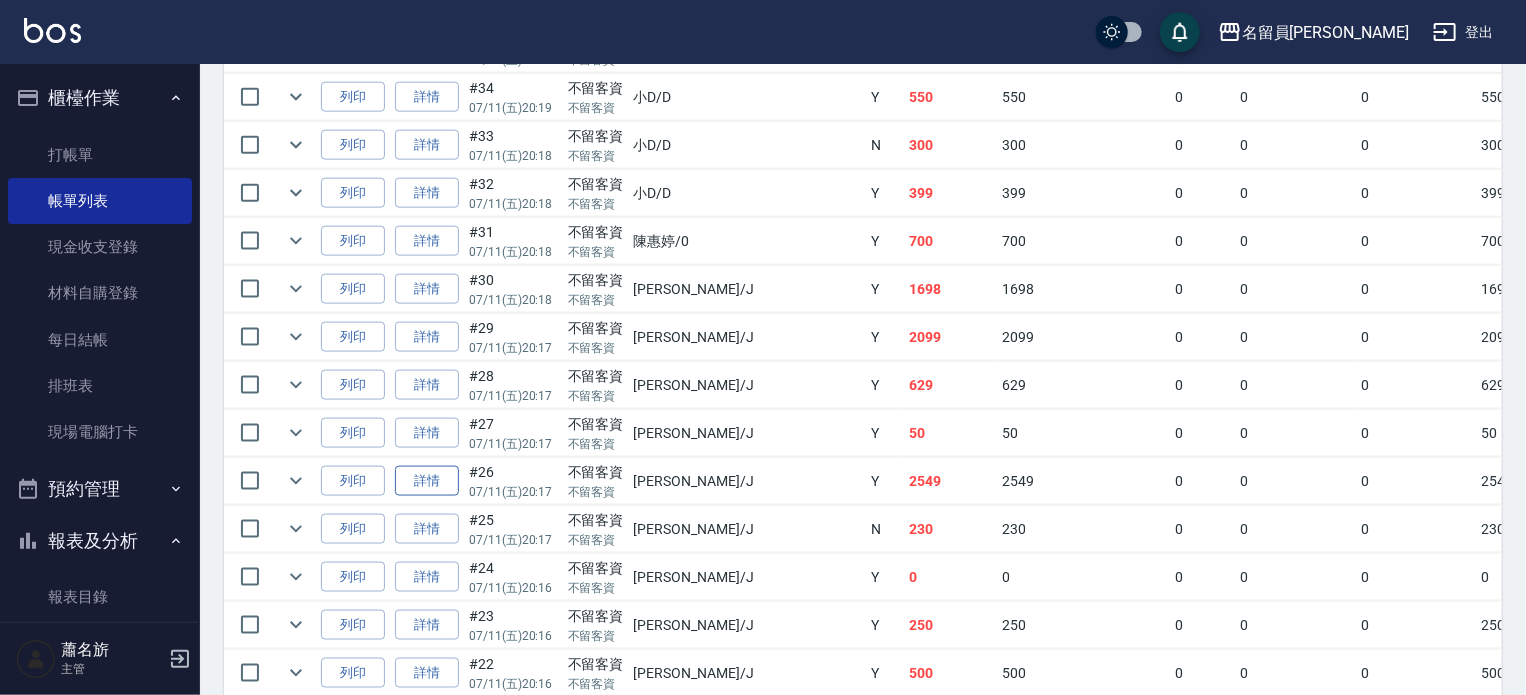 click on "詳情" at bounding box center (427, 481) 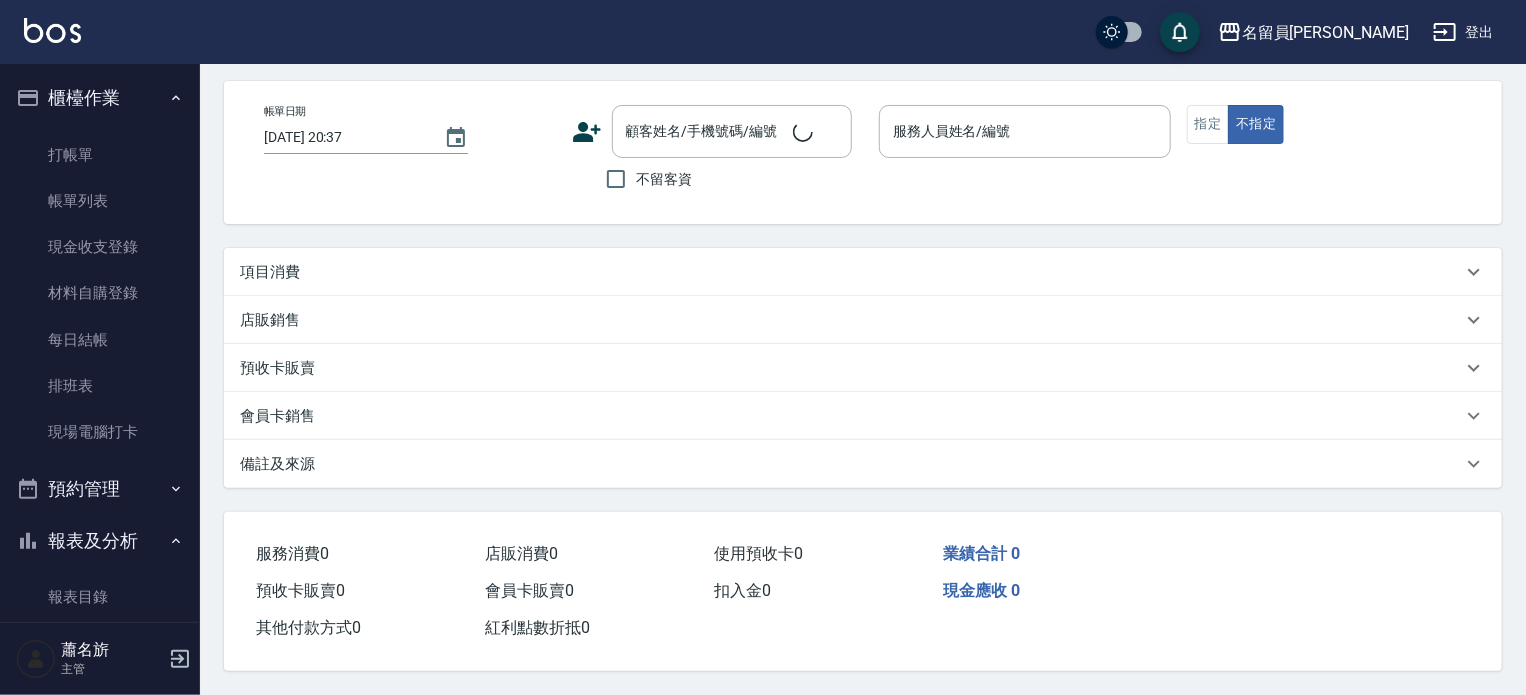 scroll, scrollTop: 0, scrollLeft: 0, axis: both 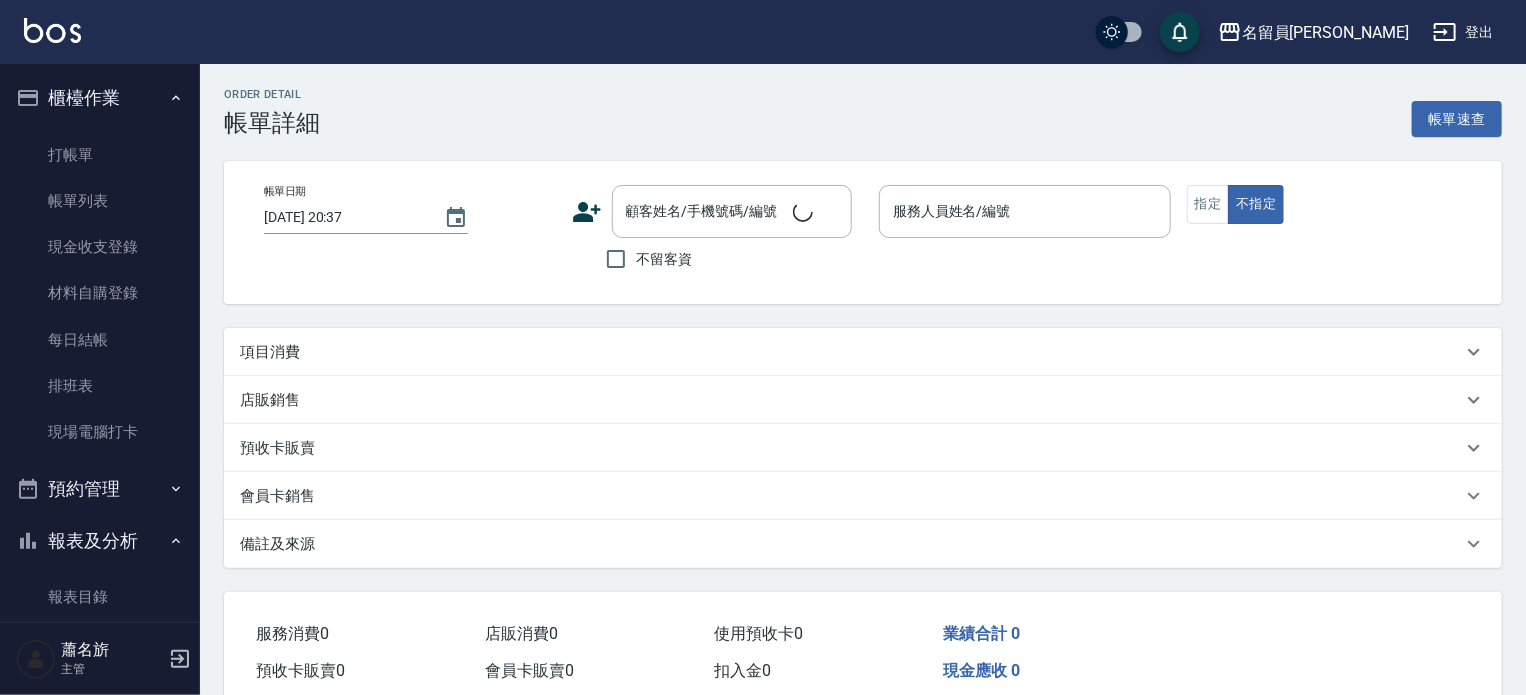 type on "[DATE] 20:17" 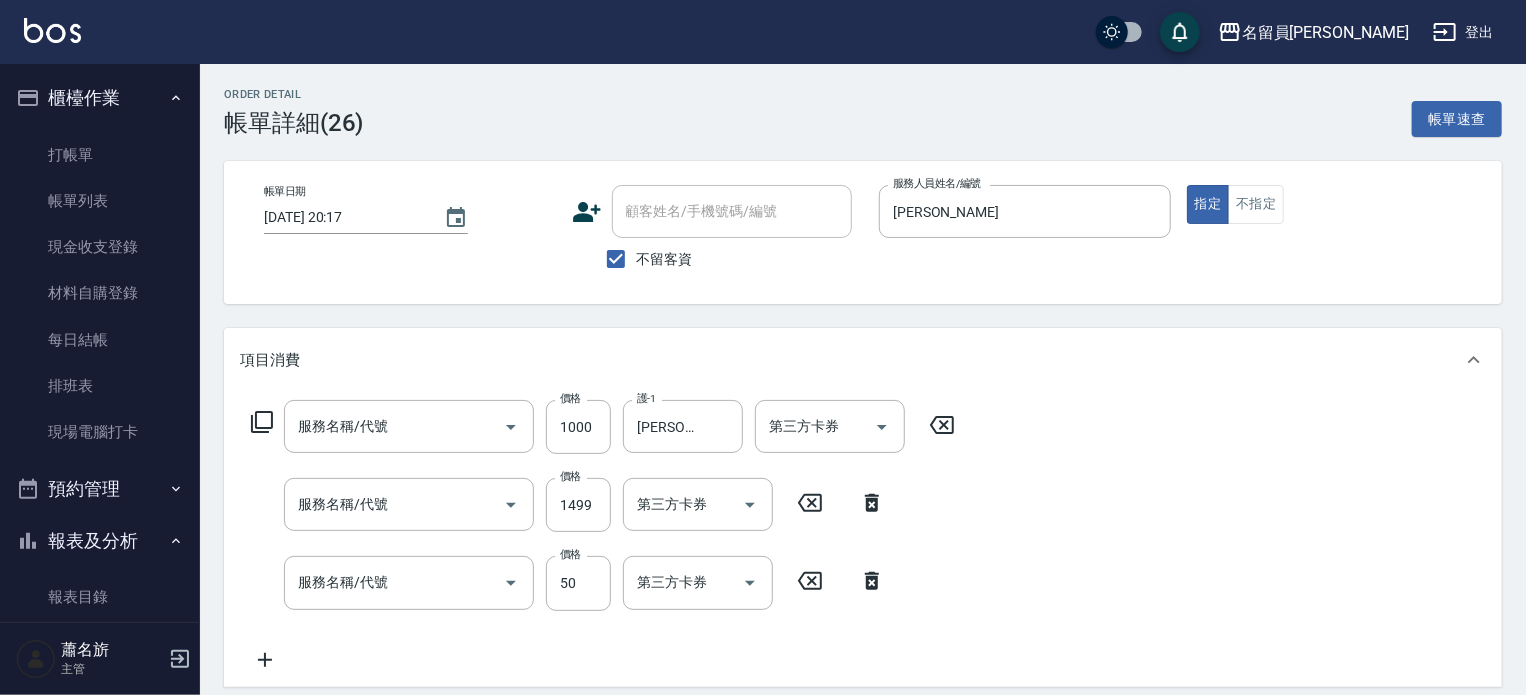type on "酵素護髮(1000)" 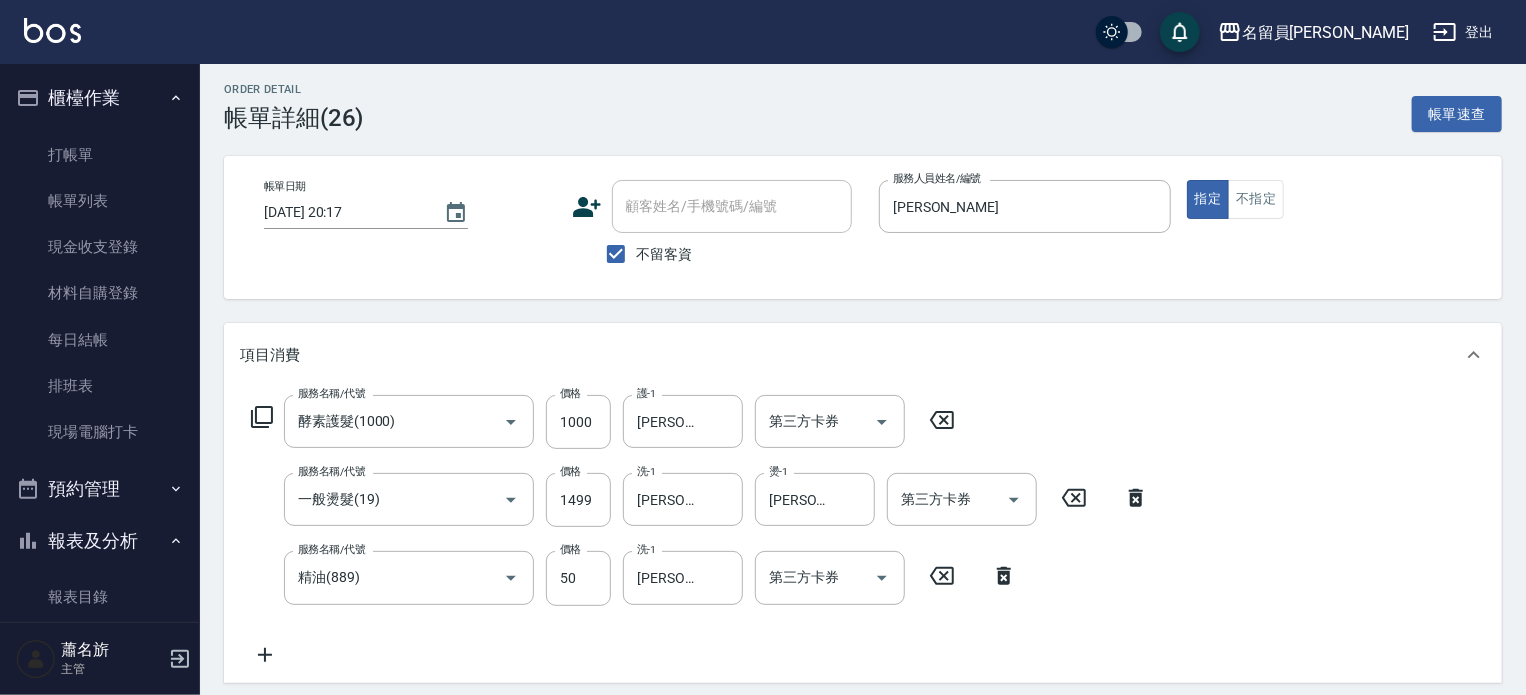 scroll, scrollTop: 100, scrollLeft: 0, axis: vertical 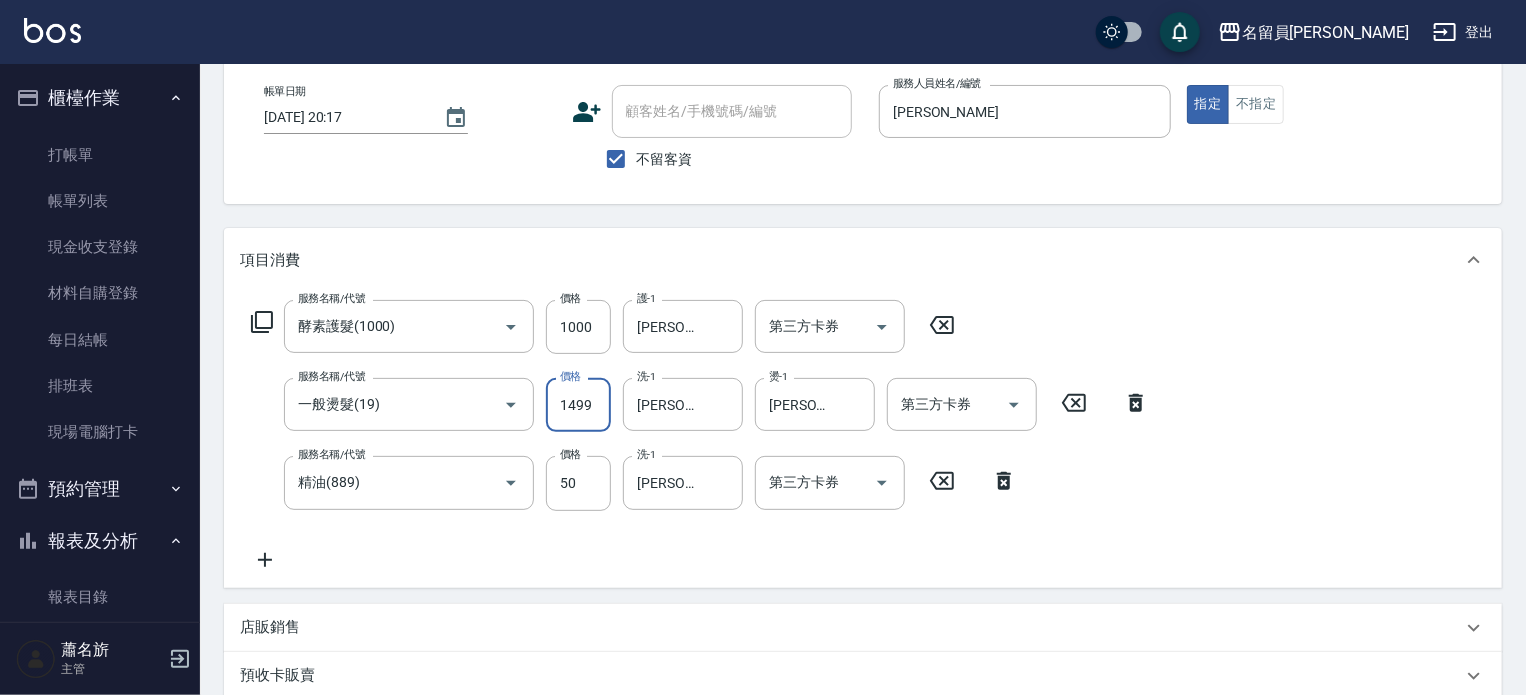 click on "1499" at bounding box center (578, 405) 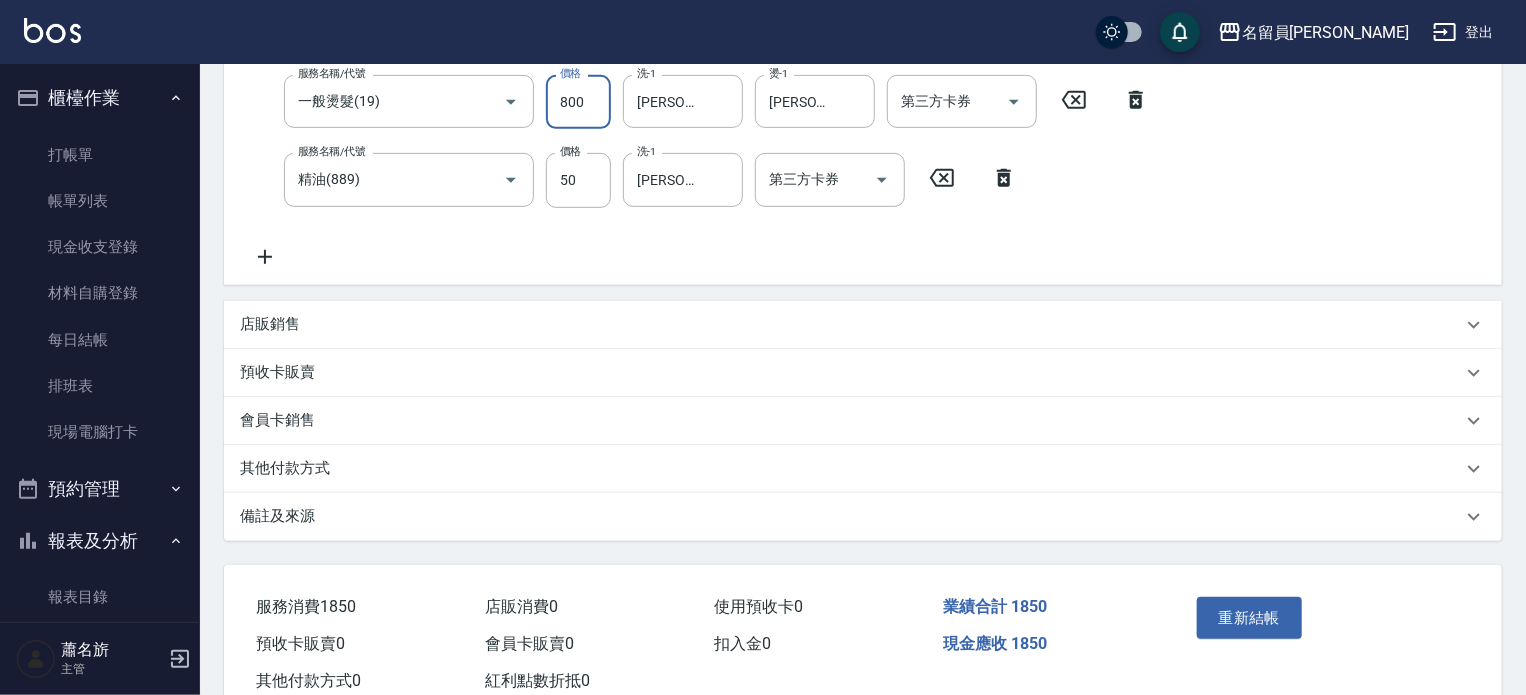 scroll, scrollTop: 461, scrollLeft: 0, axis: vertical 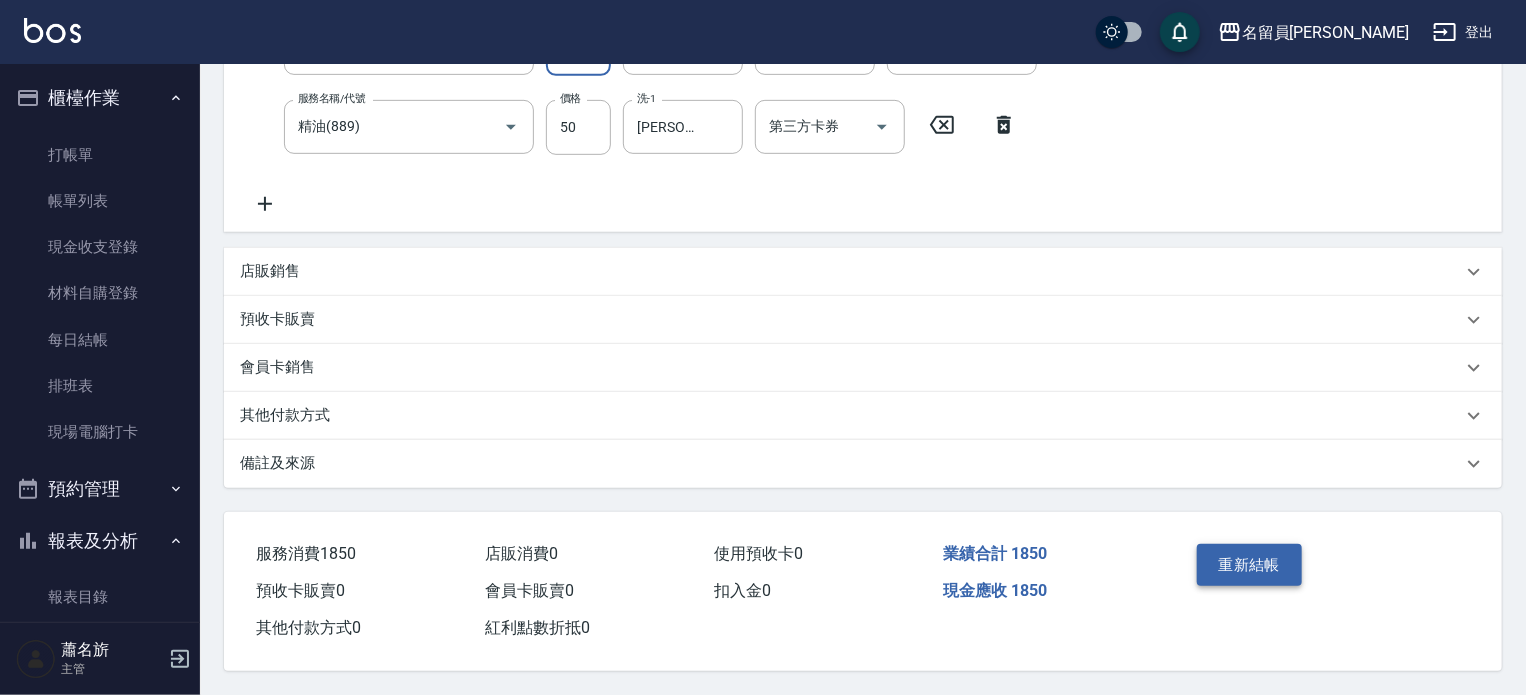 type on "800" 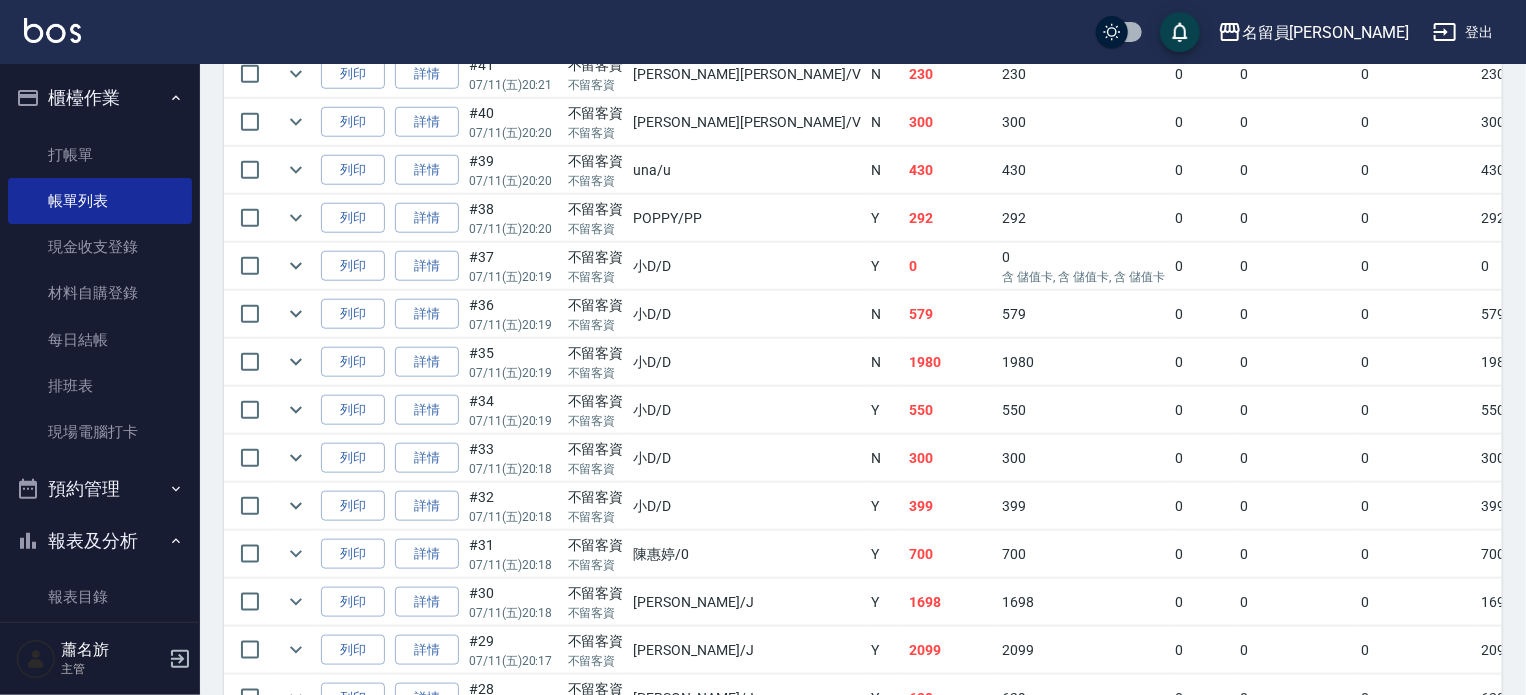 scroll, scrollTop: 900, scrollLeft: 0, axis: vertical 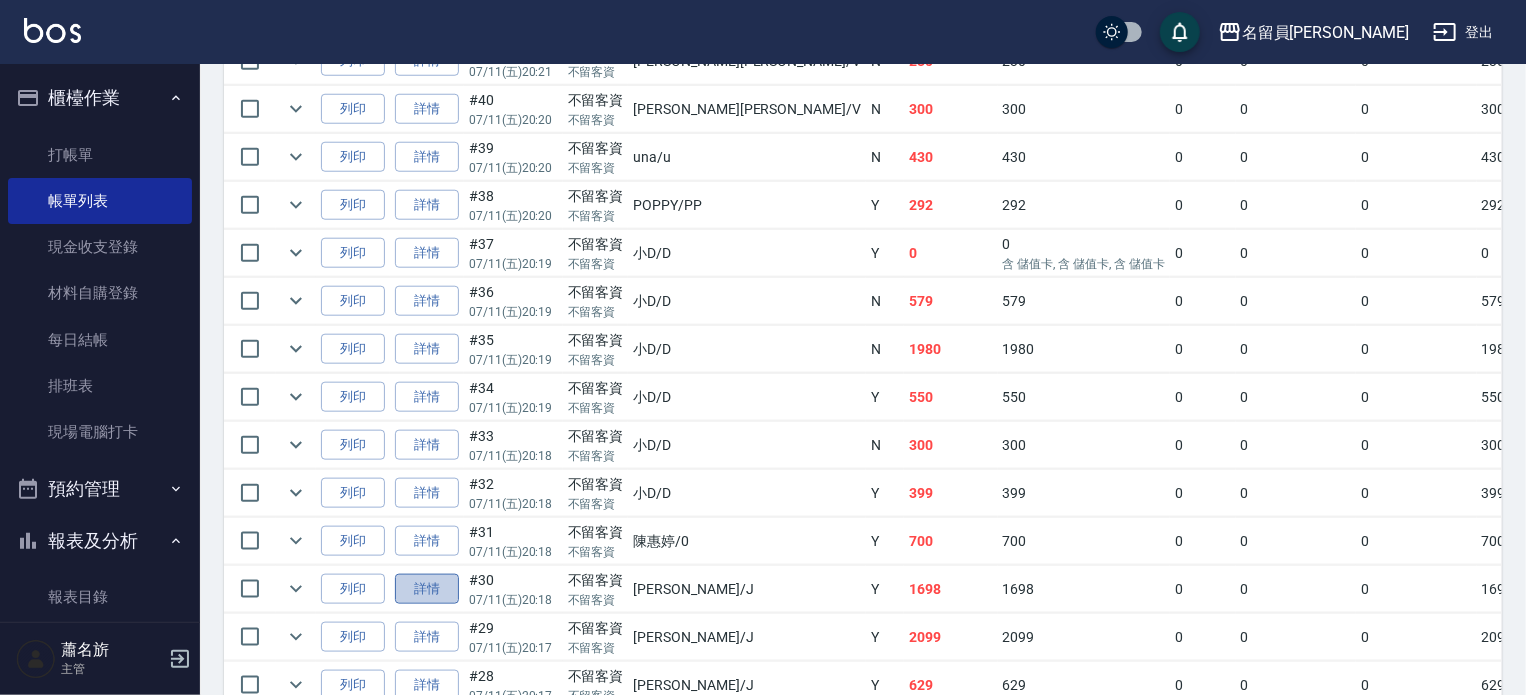 click on "詳情" at bounding box center (427, 589) 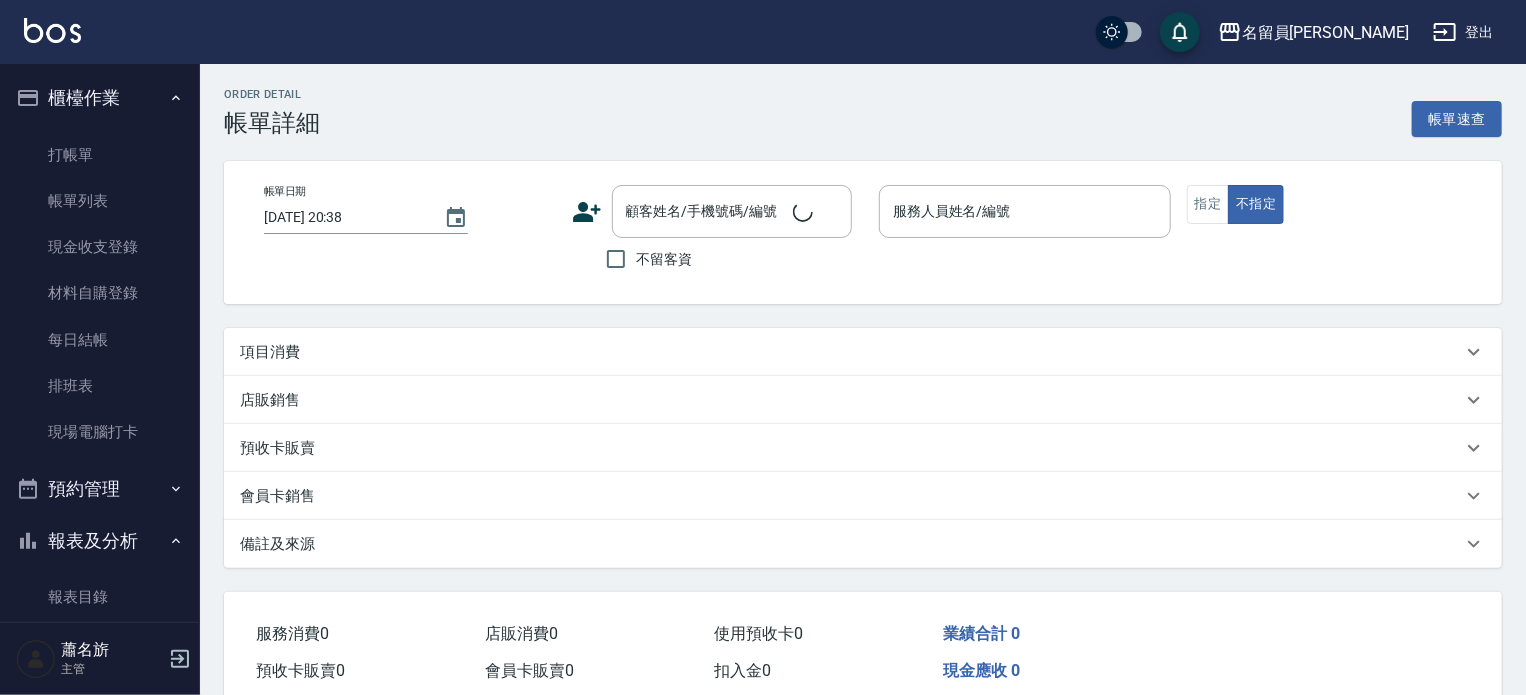 type on "[DATE] 20:18" 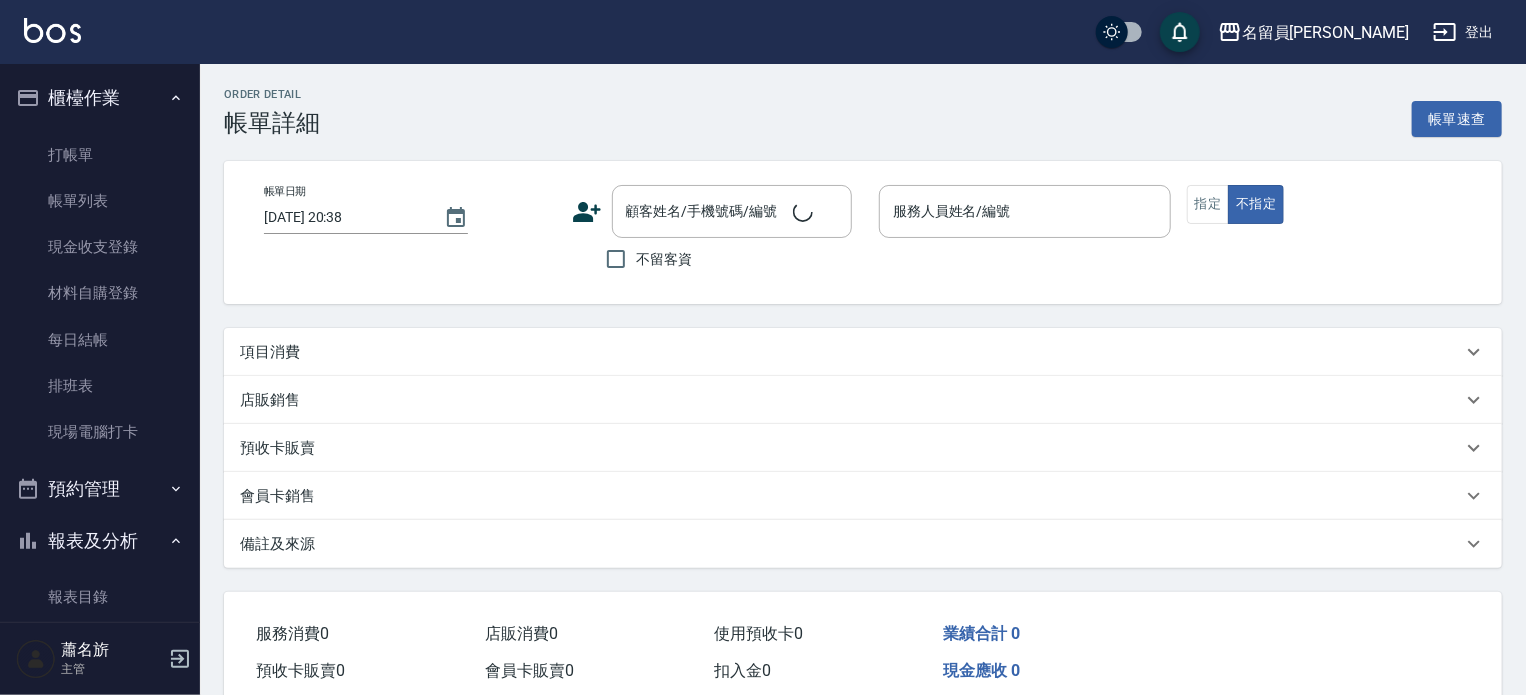 checkbox on "true" 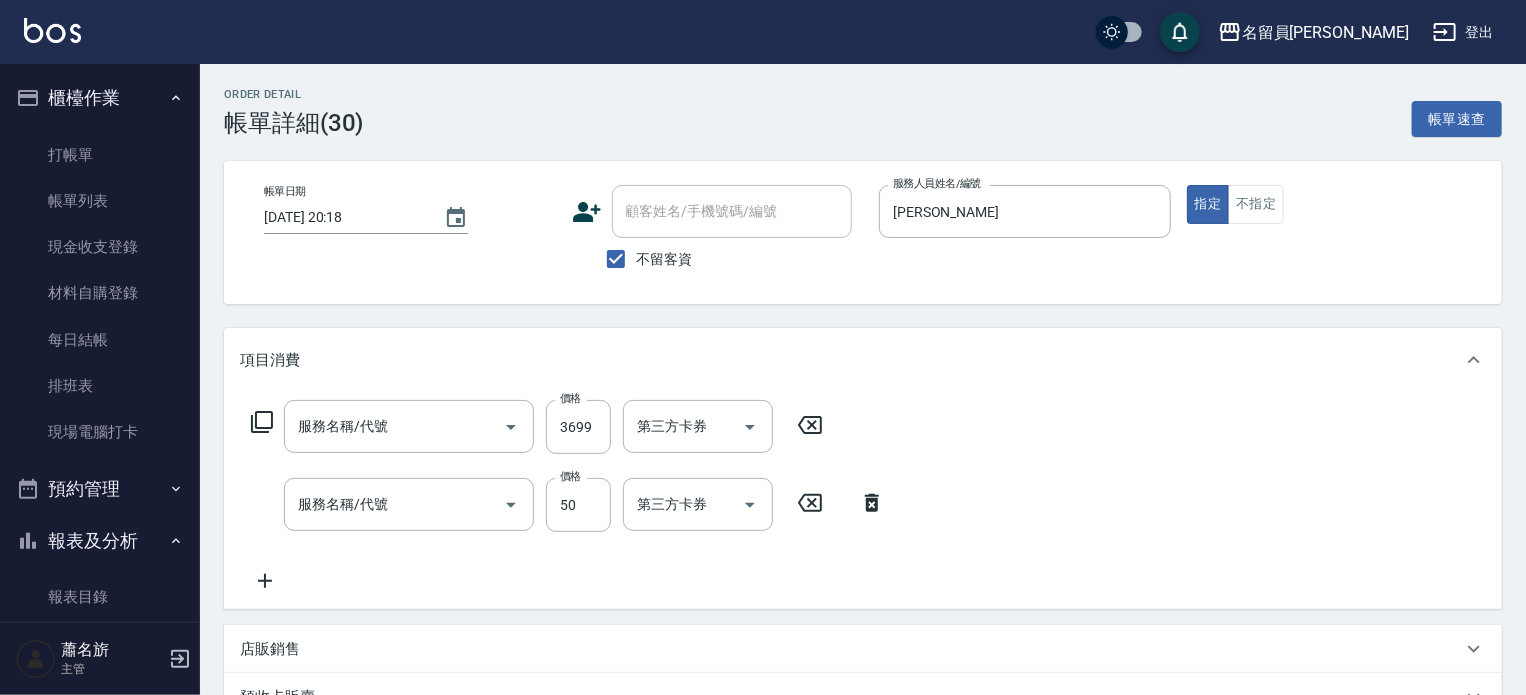 type on "燙髮A餐(30)" 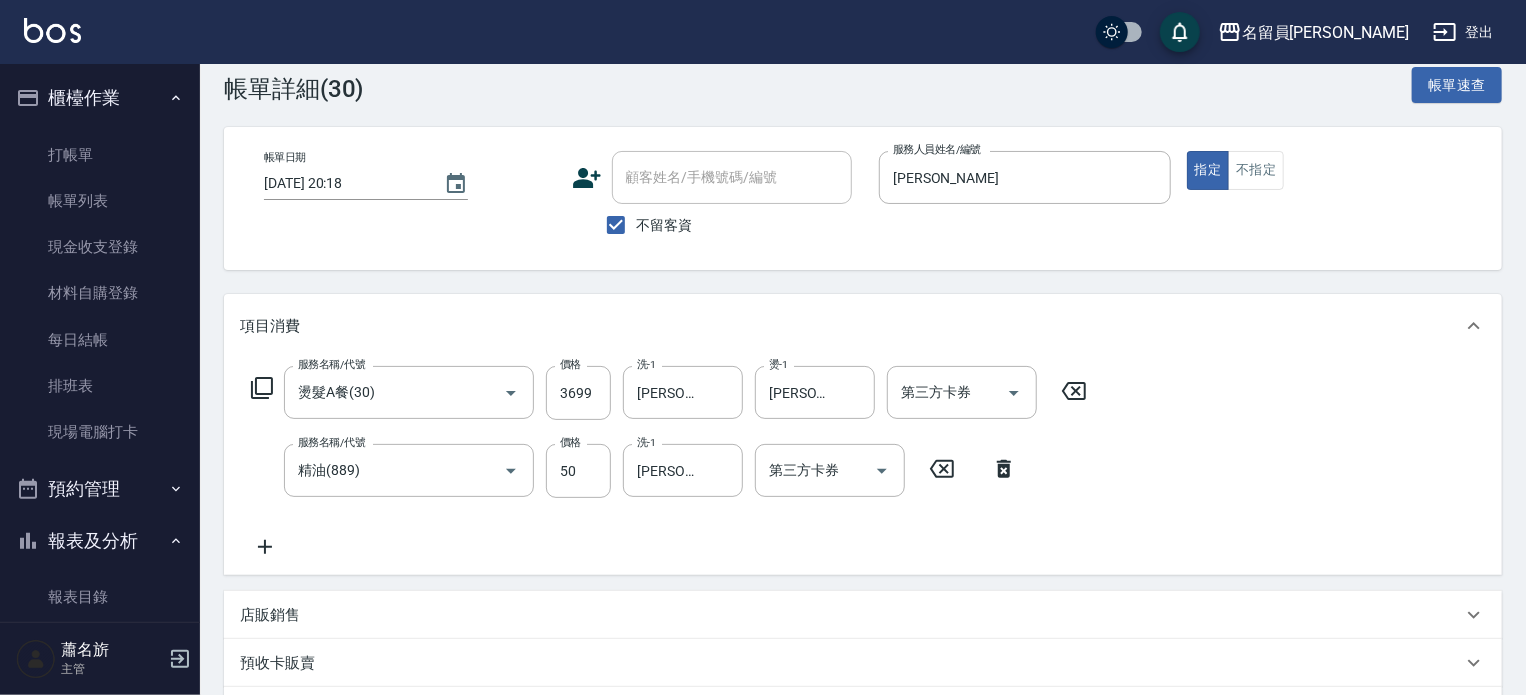 scroll, scrollTop: 33, scrollLeft: 0, axis: vertical 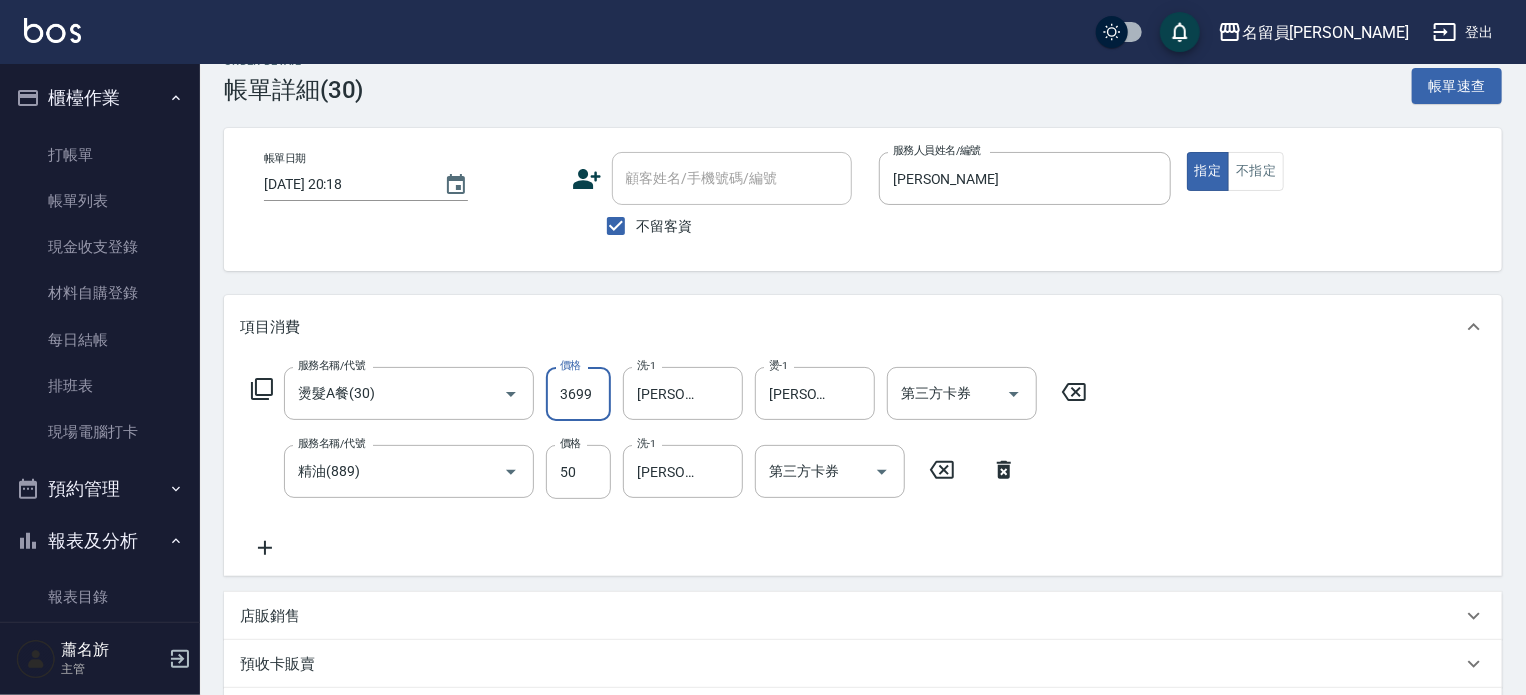 click on "3699" at bounding box center (578, 394) 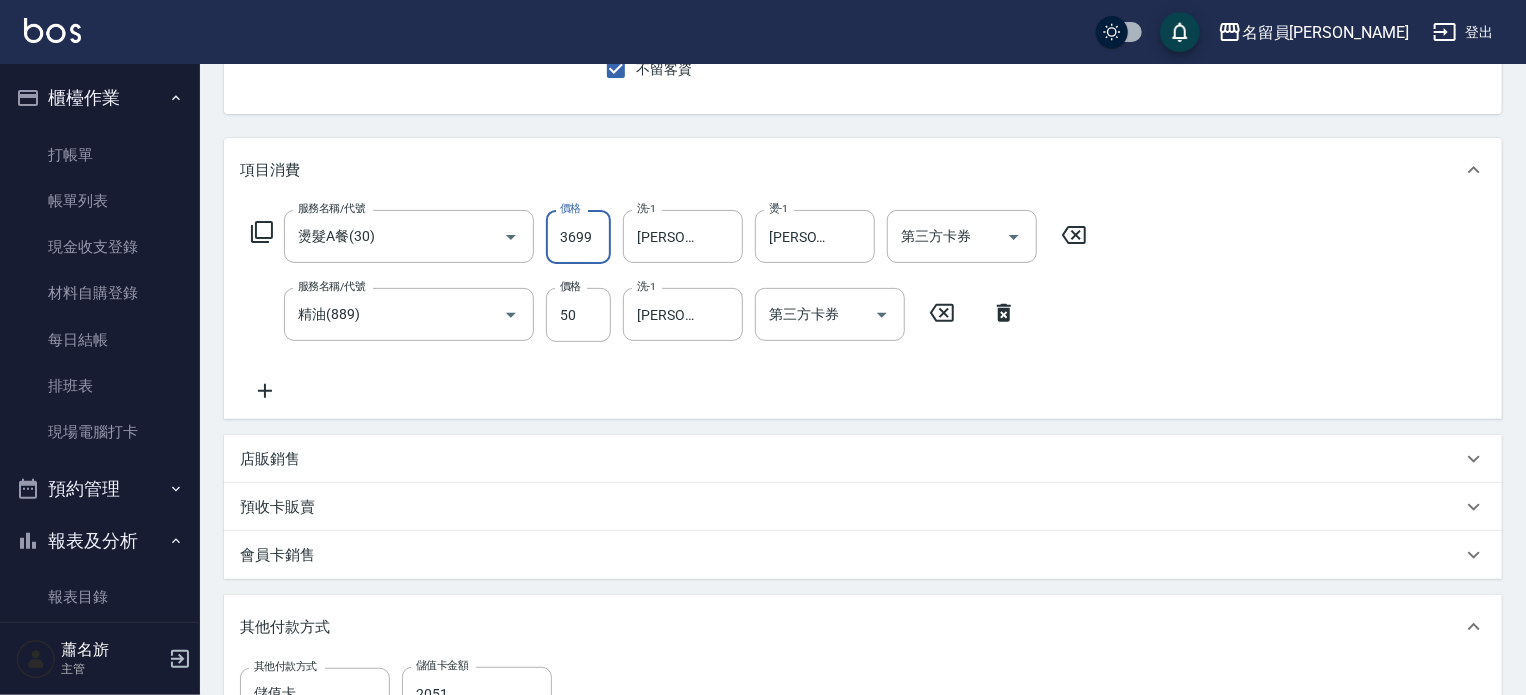 scroll, scrollTop: 133, scrollLeft: 0, axis: vertical 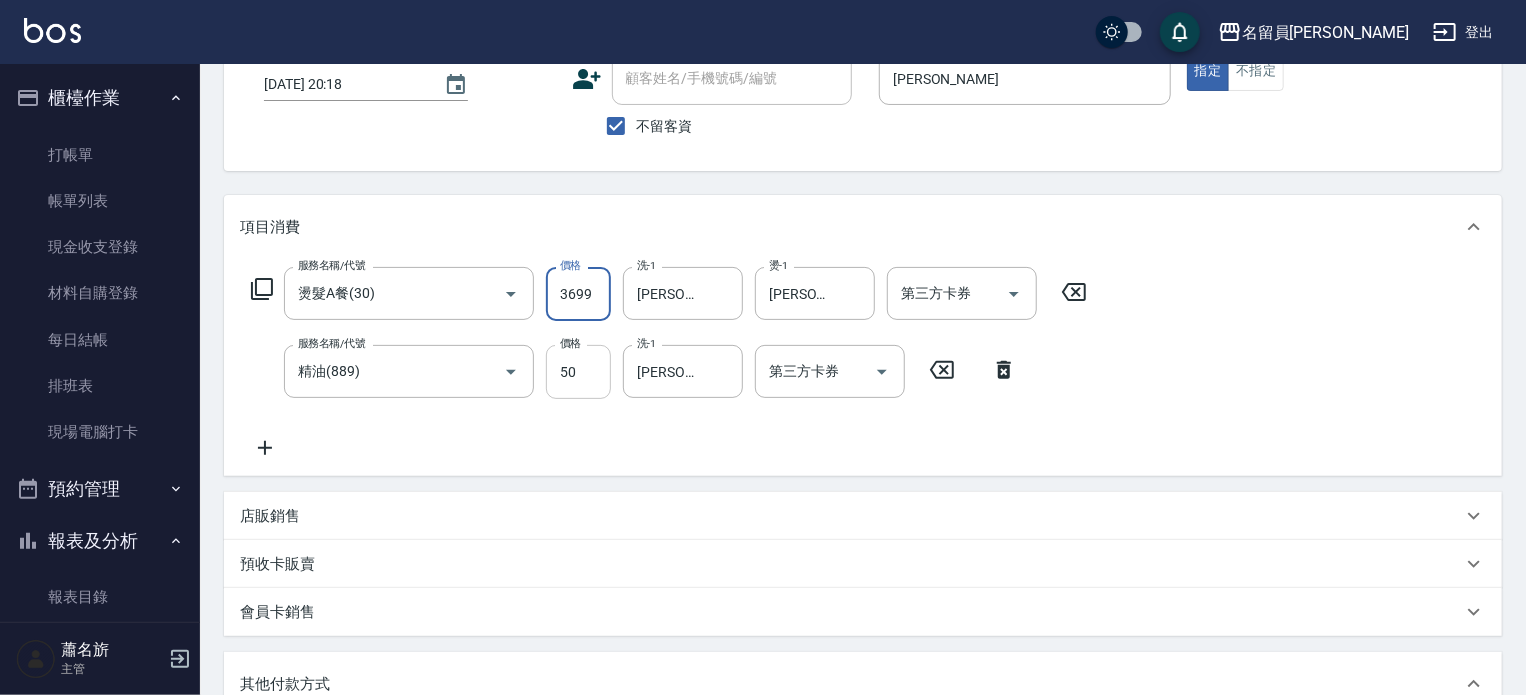type on "0" 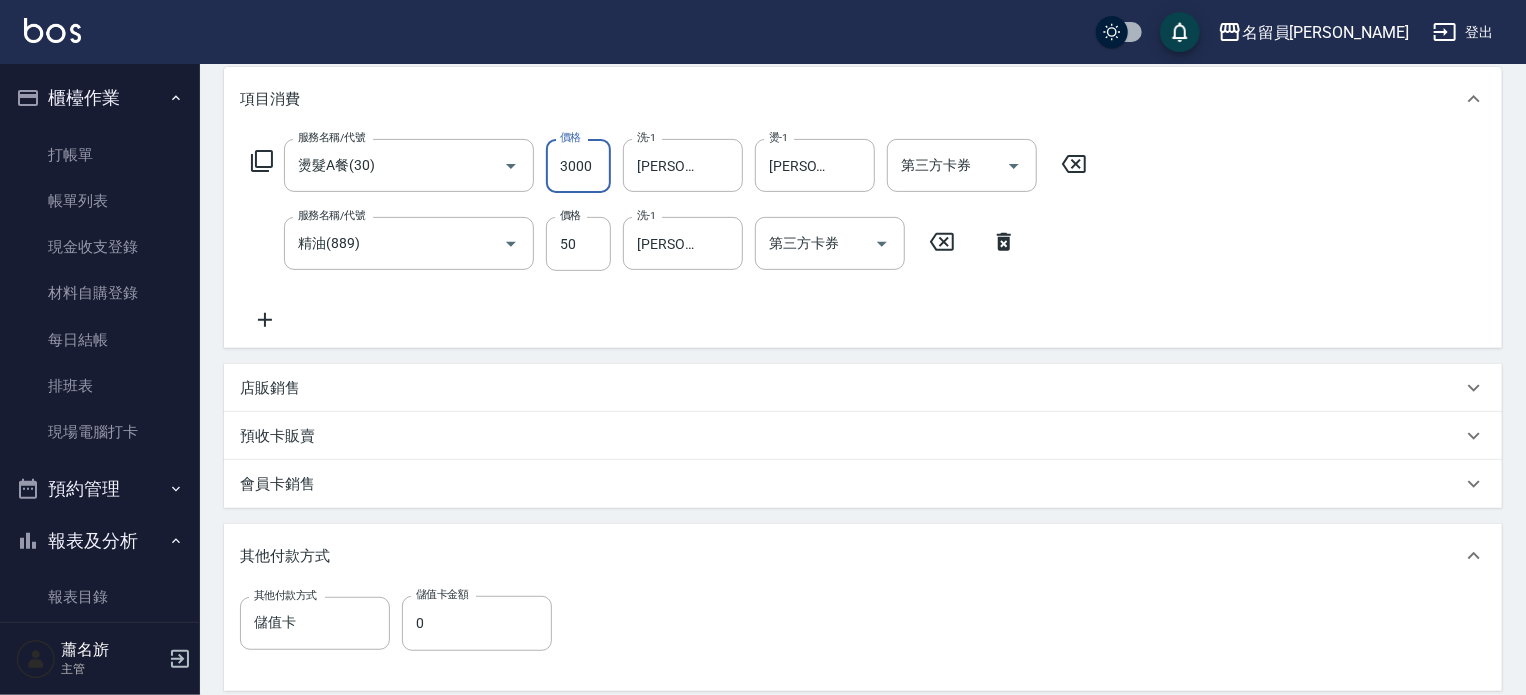 scroll, scrollTop: 533, scrollLeft: 0, axis: vertical 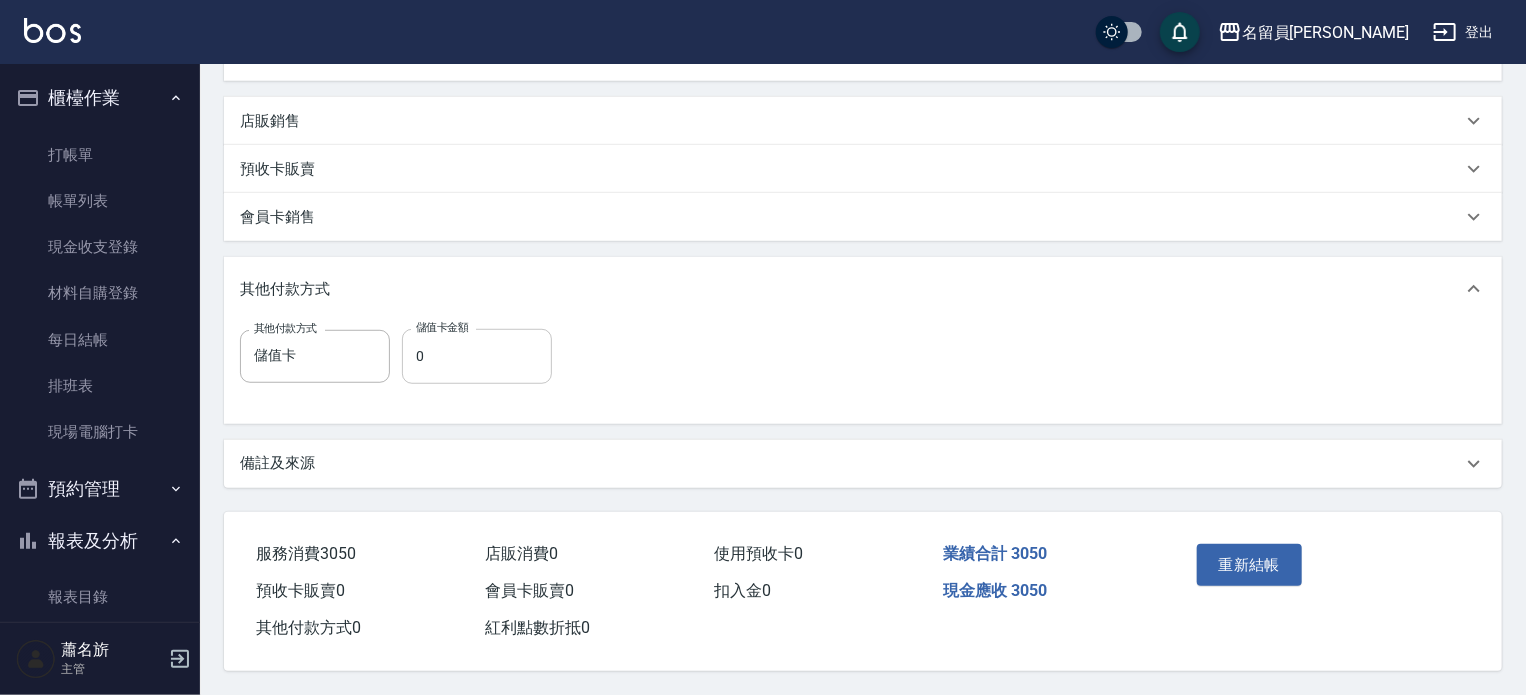 type on "3000" 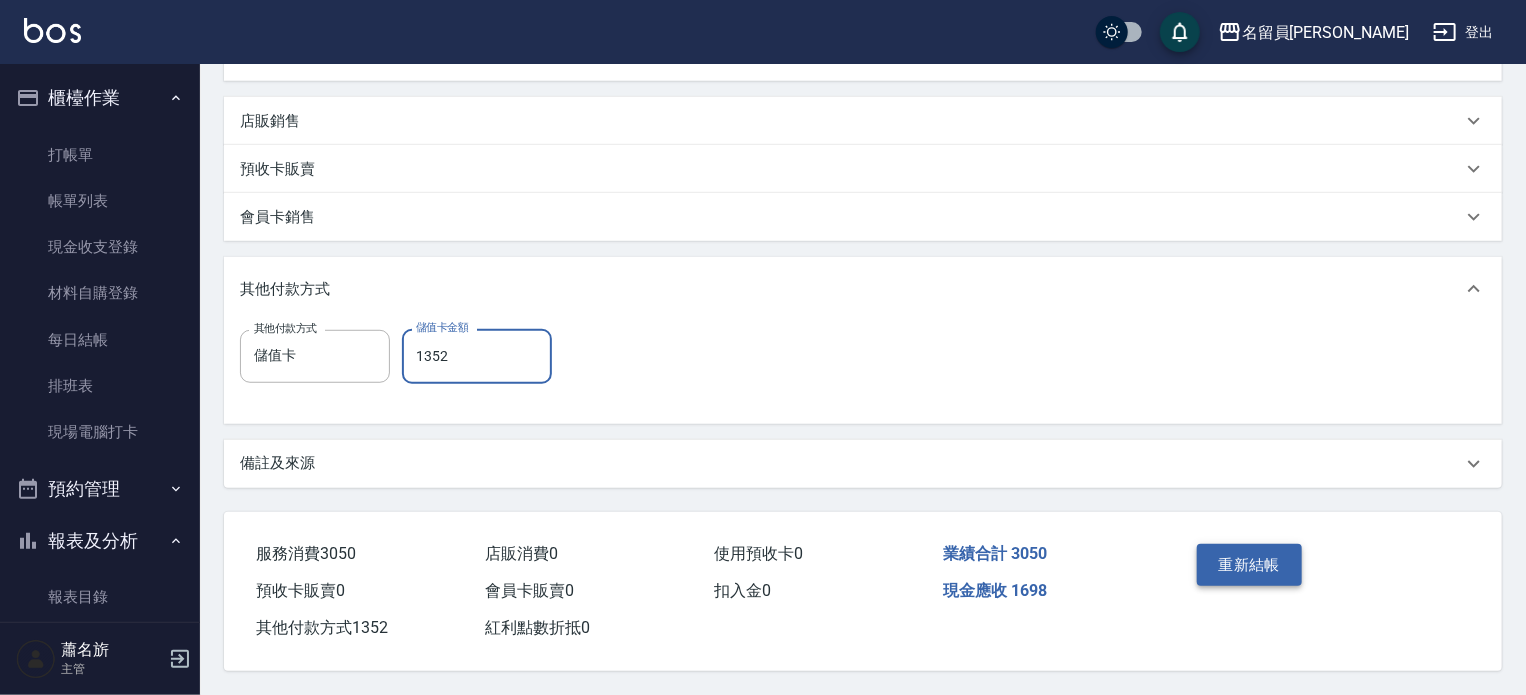 type on "1352" 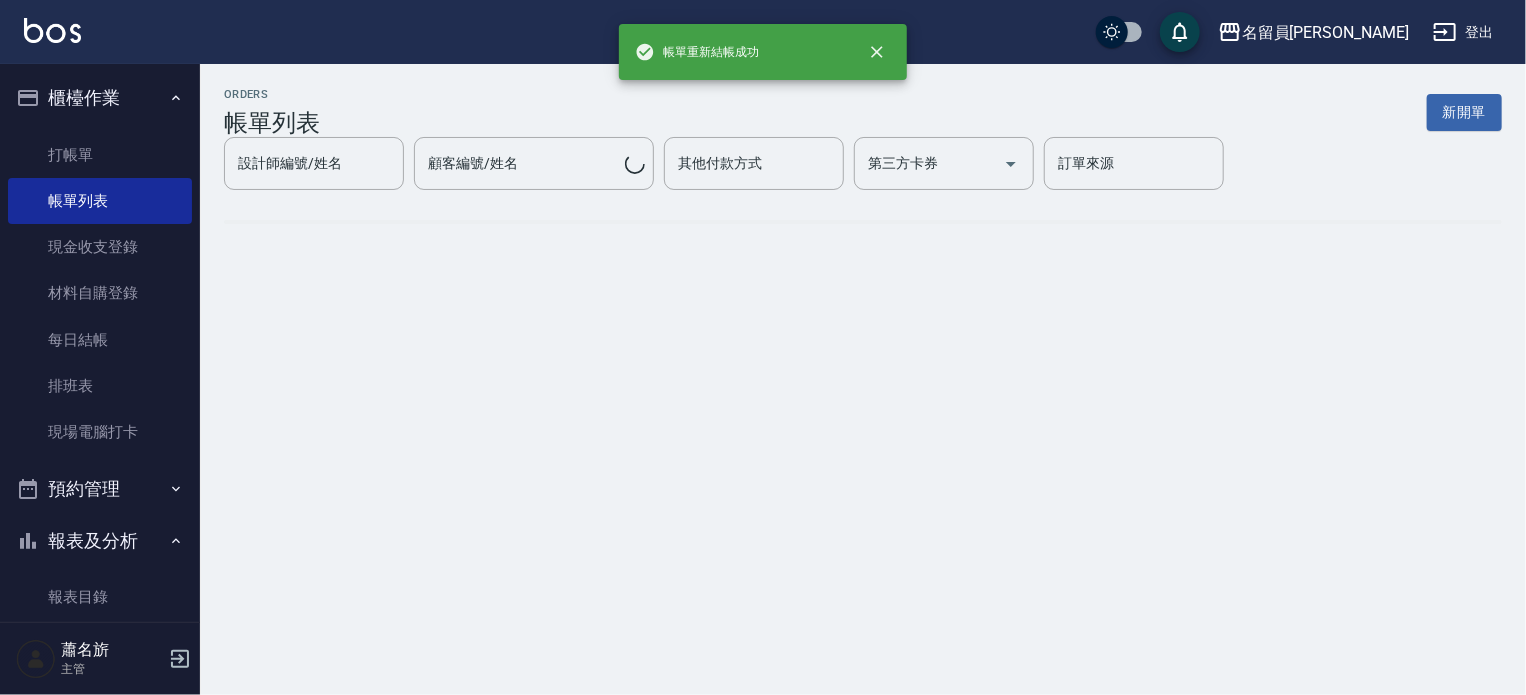 scroll, scrollTop: 0, scrollLeft: 0, axis: both 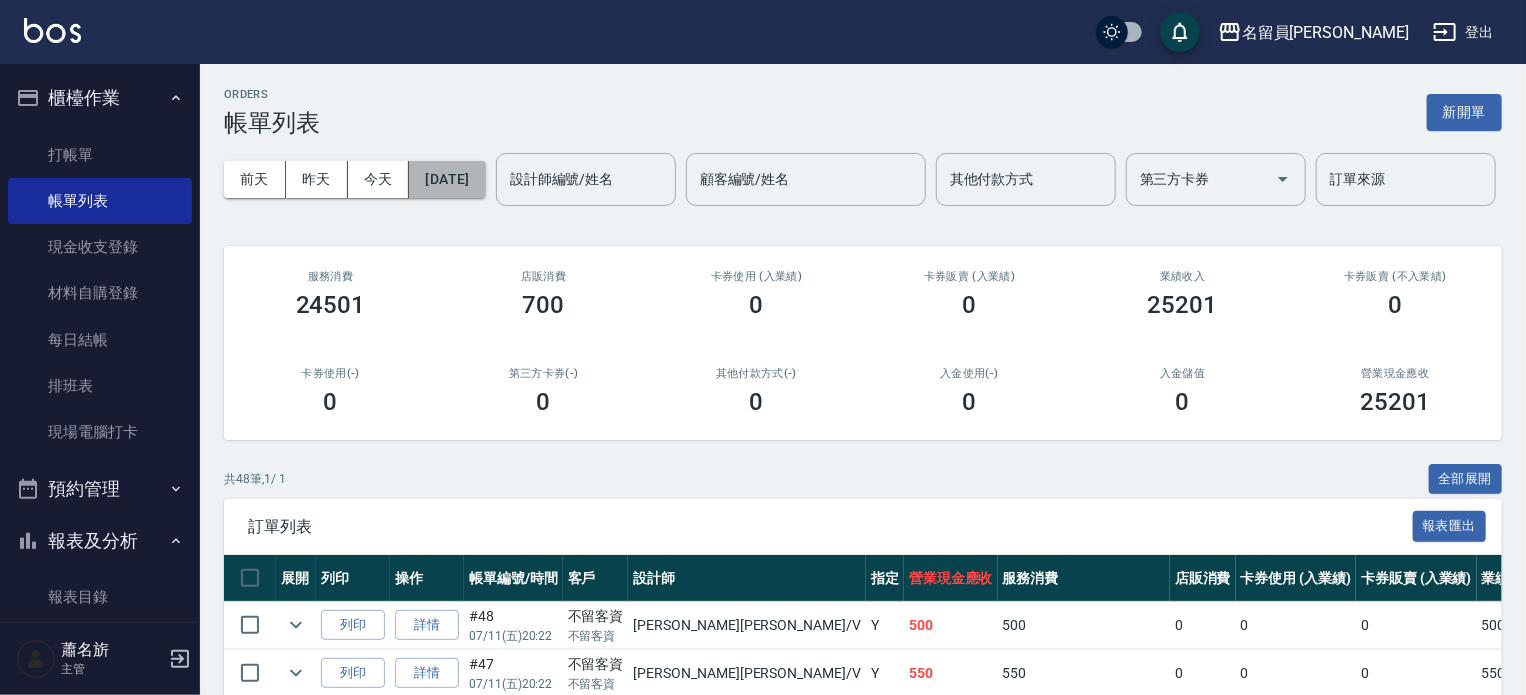 click on "[DATE]" at bounding box center [447, 179] 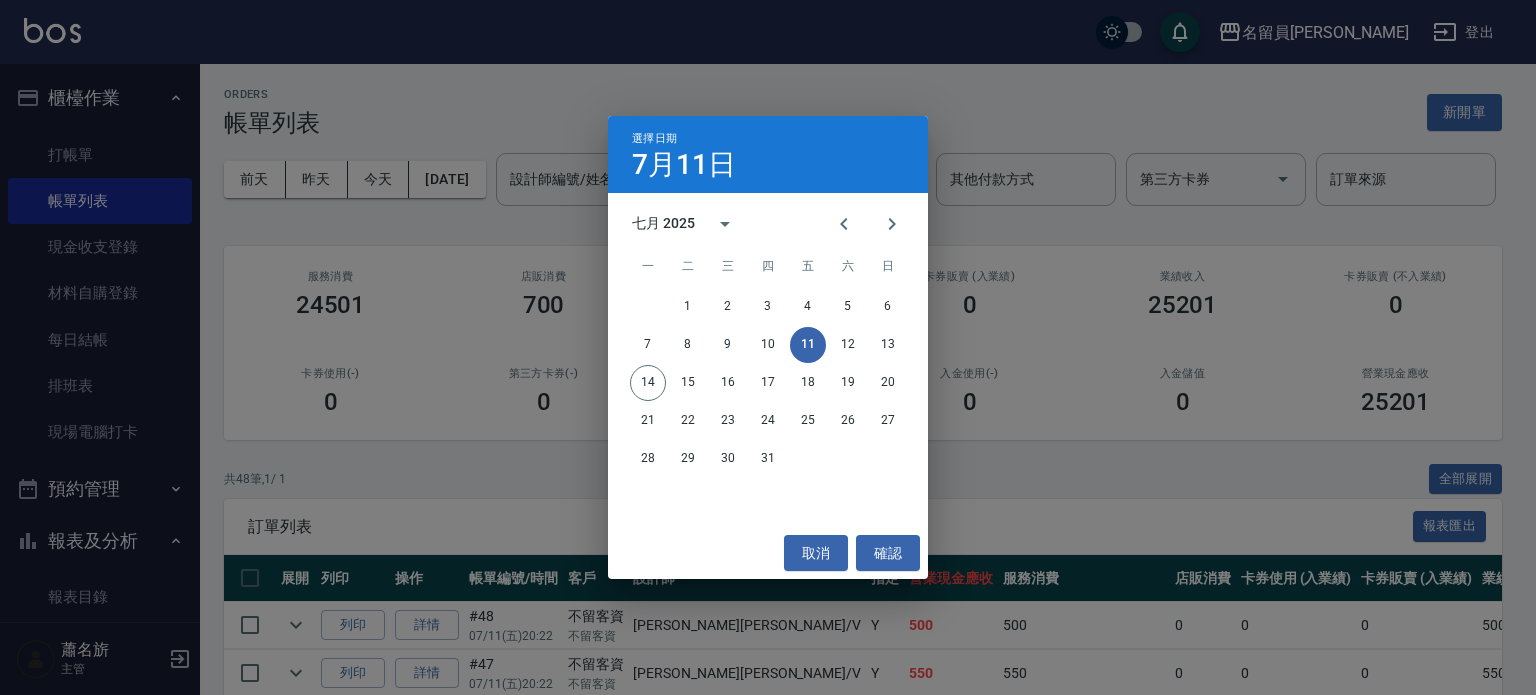 click on "選擇日期 [DATE] 七月 2025 一 二 三 四 五 六 日 1 2 3 4 5 6 7 8 9 10 11 12 13 14 15 16 17 18 19 20 21 22 23 24 25 26 27 28 29 30 31 取消 確認" at bounding box center (768, 347) 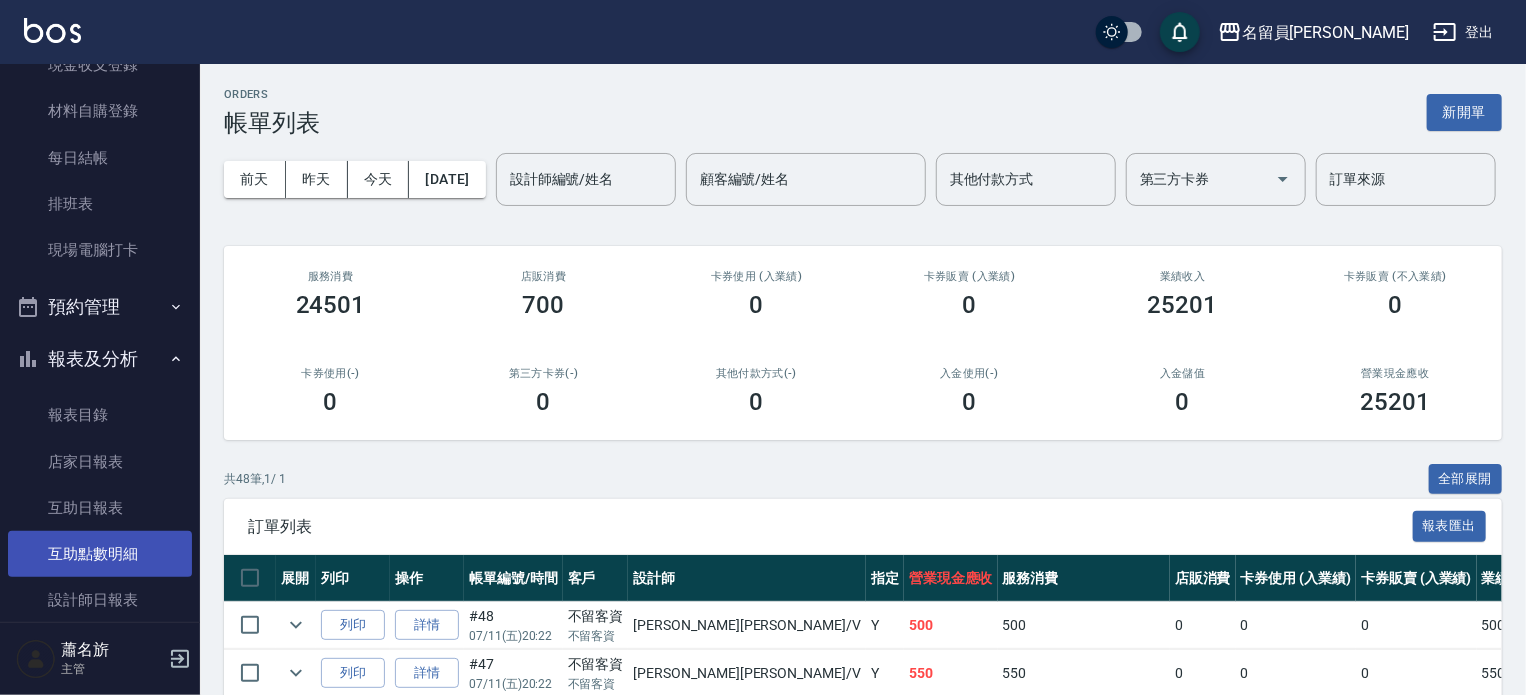 scroll, scrollTop: 300, scrollLeft: 0, axis: vertical 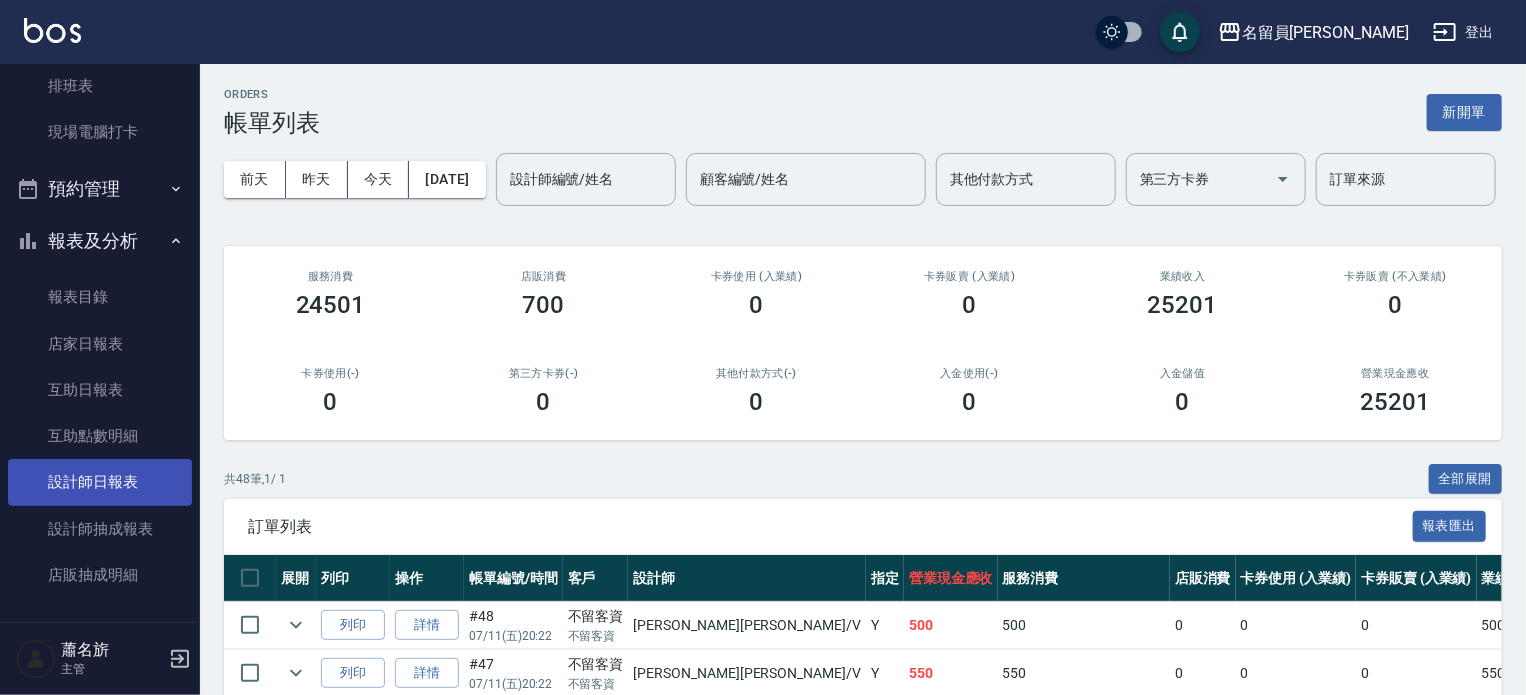 click on "設計師日報表" at bounding box center (100, 482) 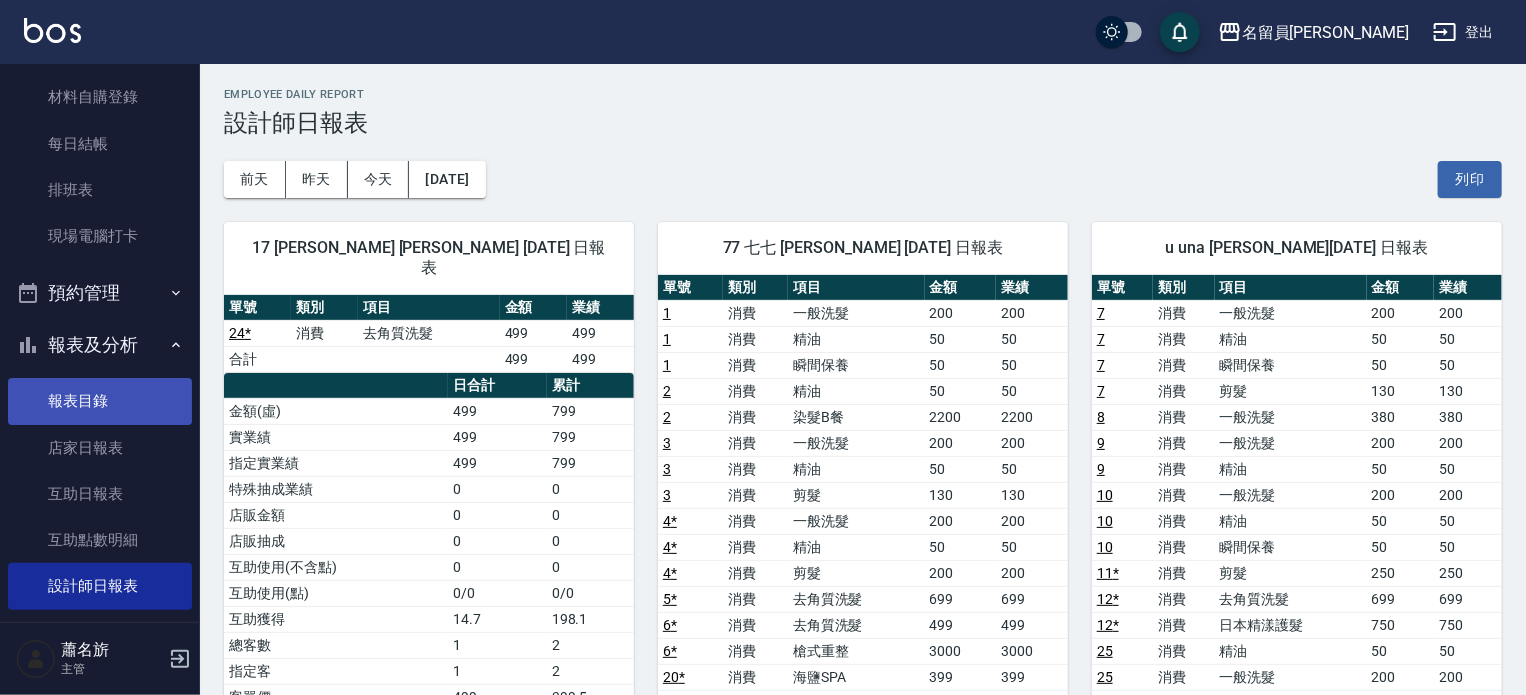scroll, scrollTop: 200, scrollLeft: 0, axis: vertical 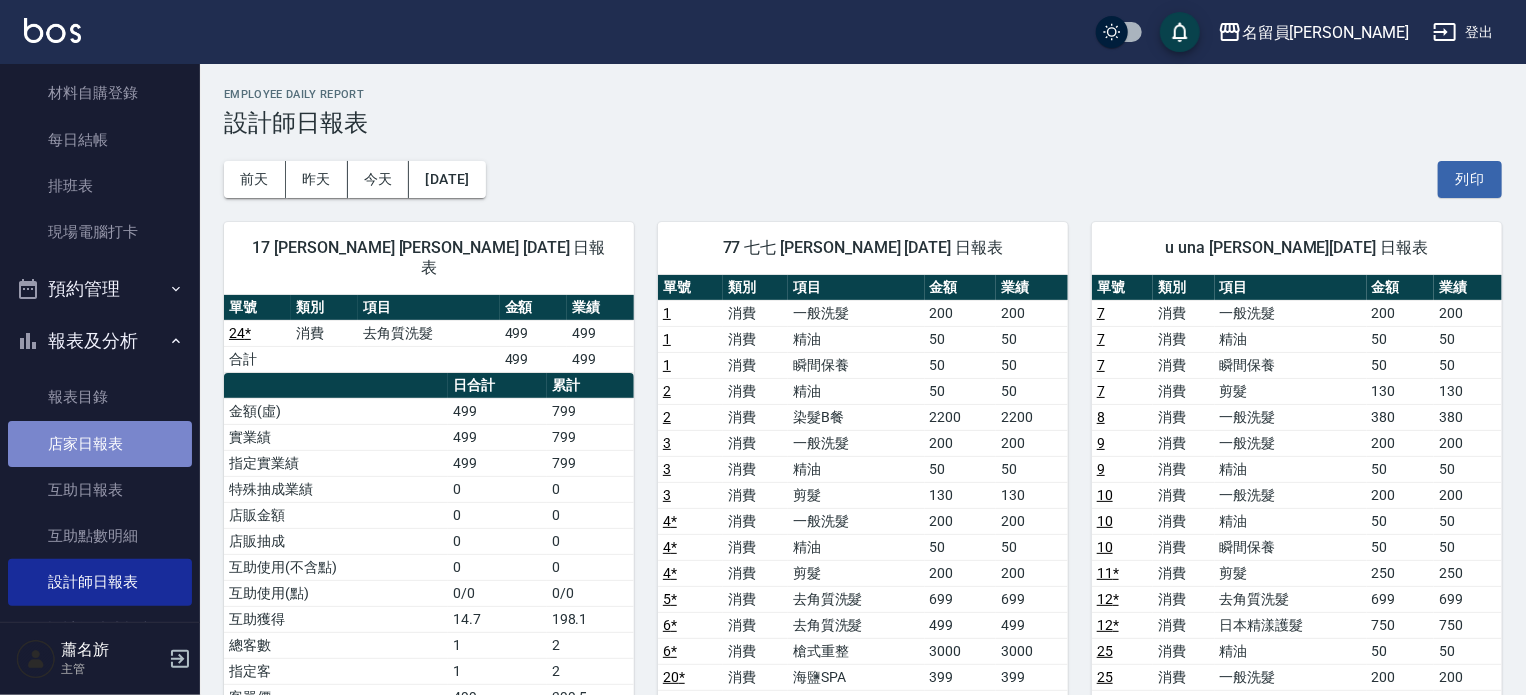 click on "店家日報表" at bounding box center [100, 444] 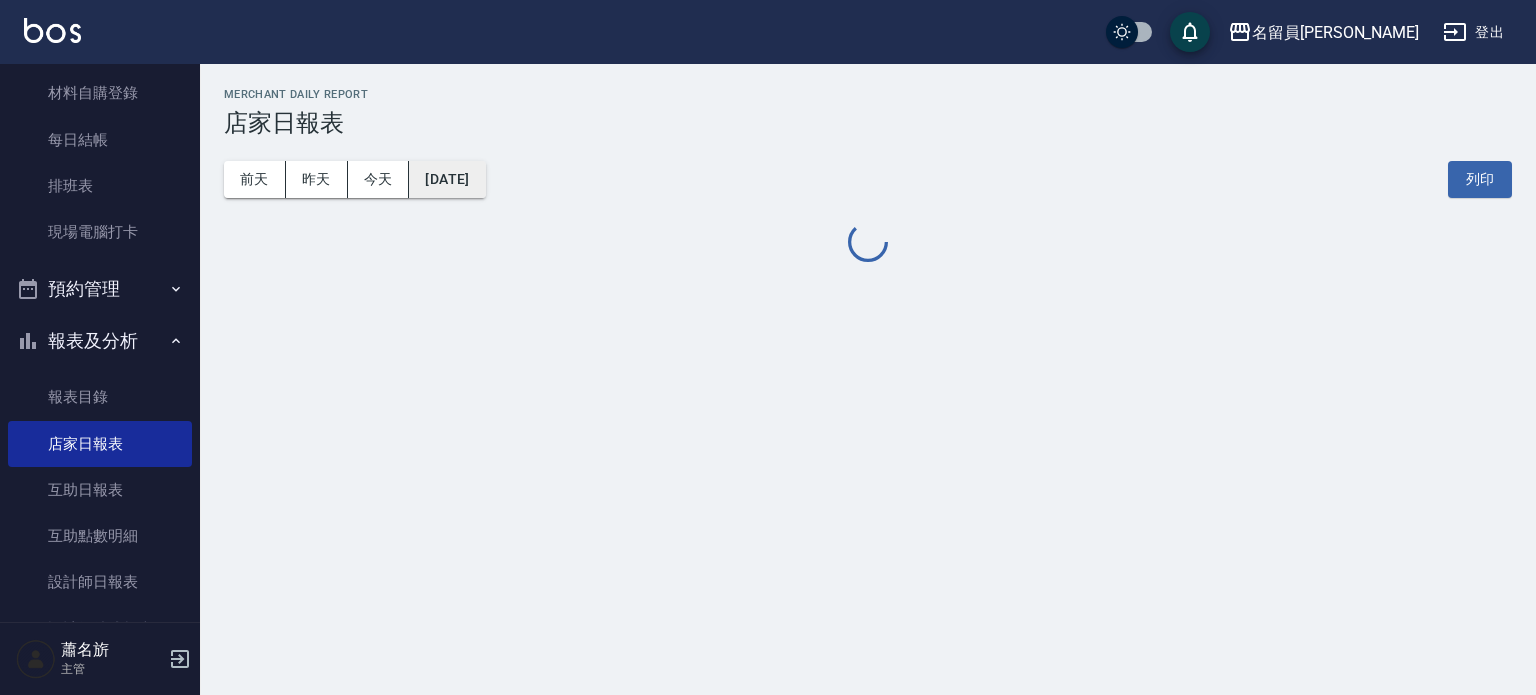 click on "[DATE]" at bounding box center (447, 179) 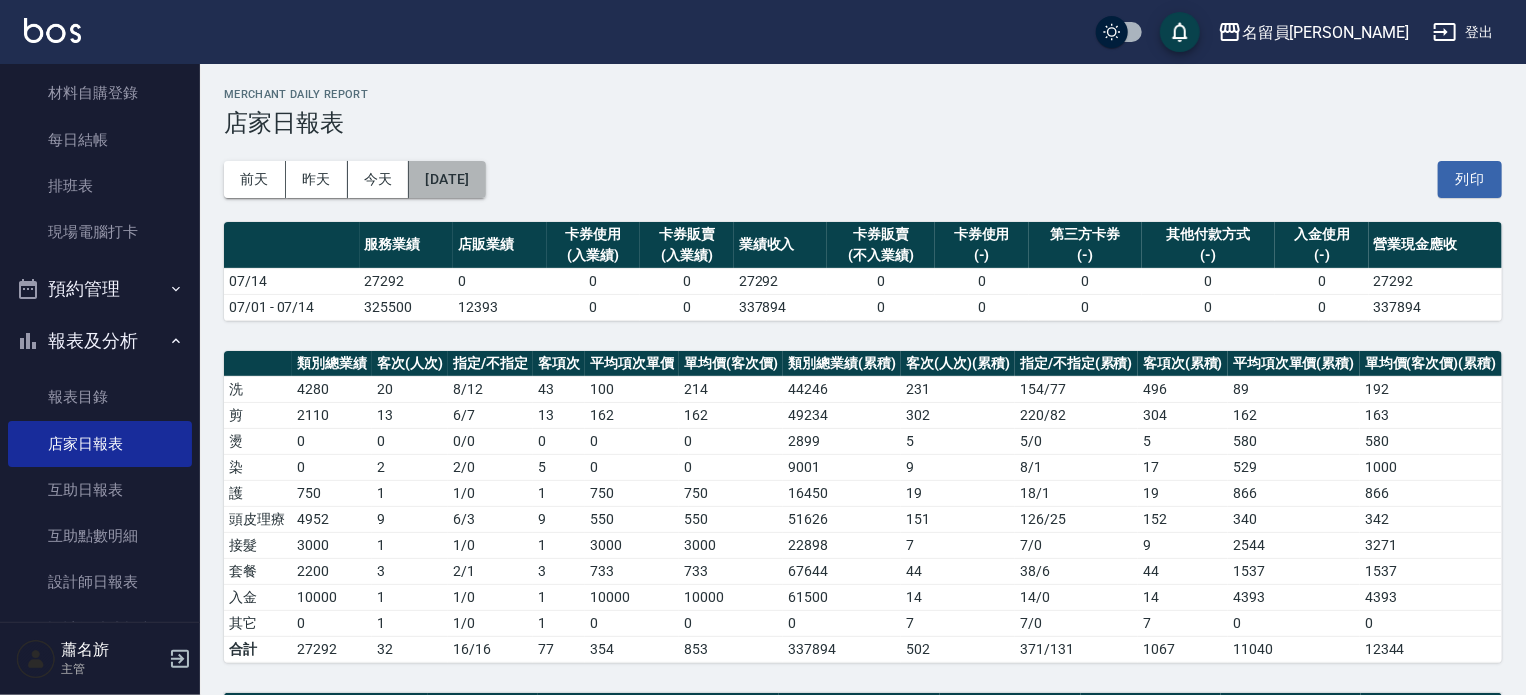click on "[DATE]" at bounding box center (447, 179) 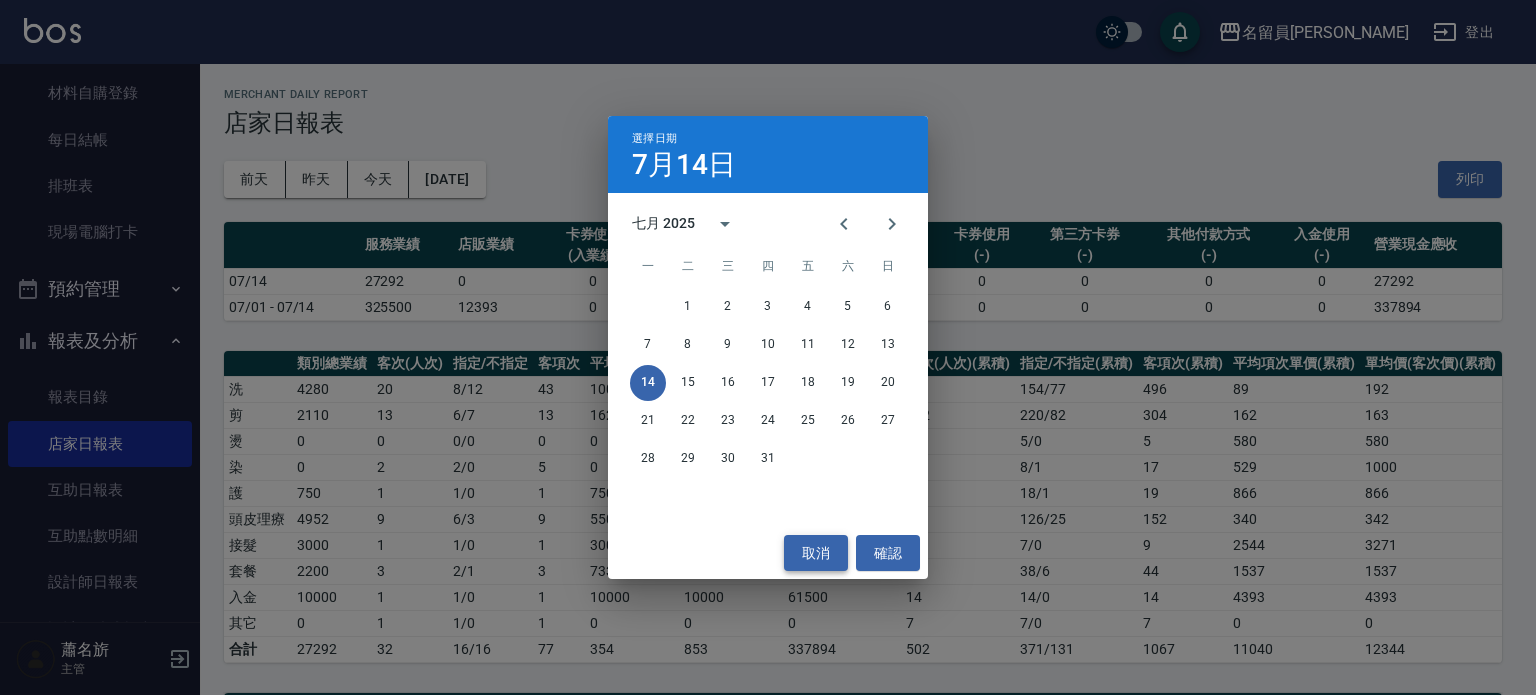 click on "取消" at bounding box center (816, 553) 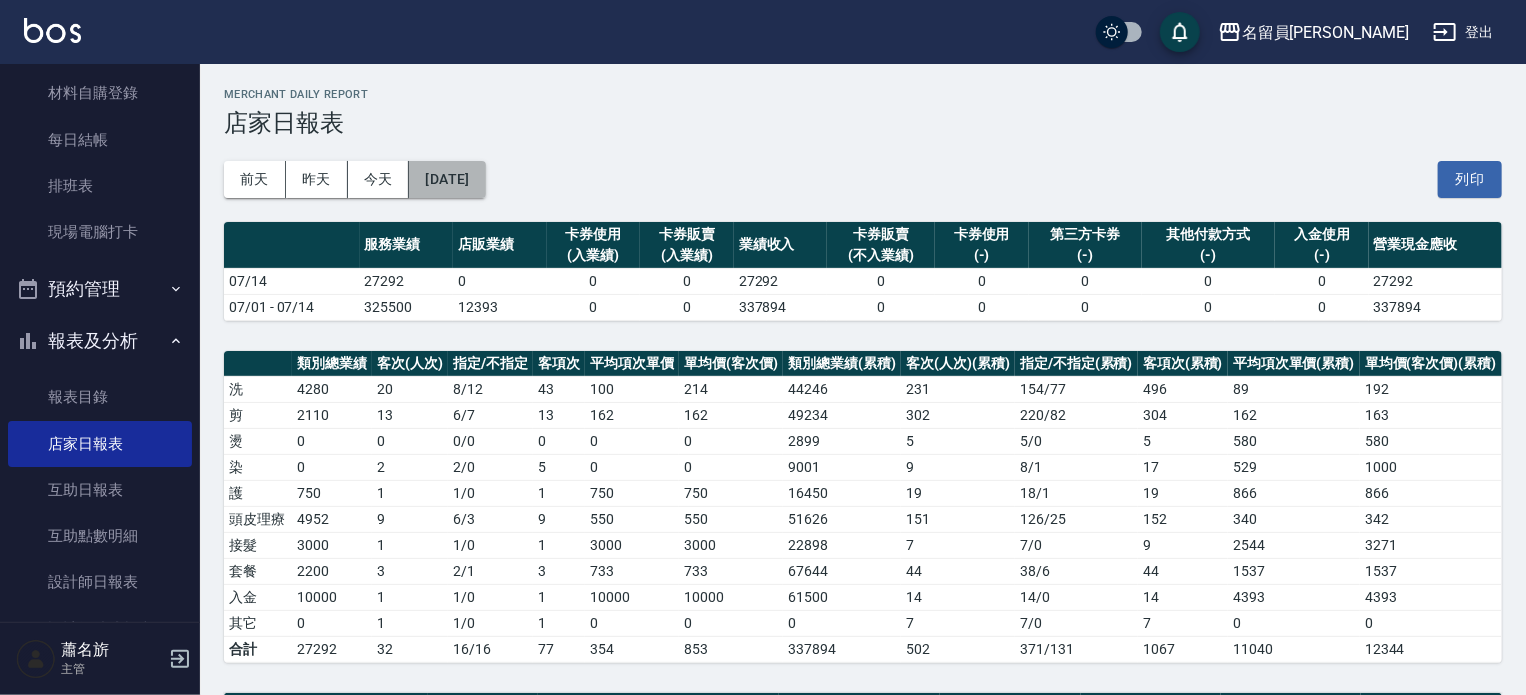 click on "[DATE]" at bounding box center (447, 179) 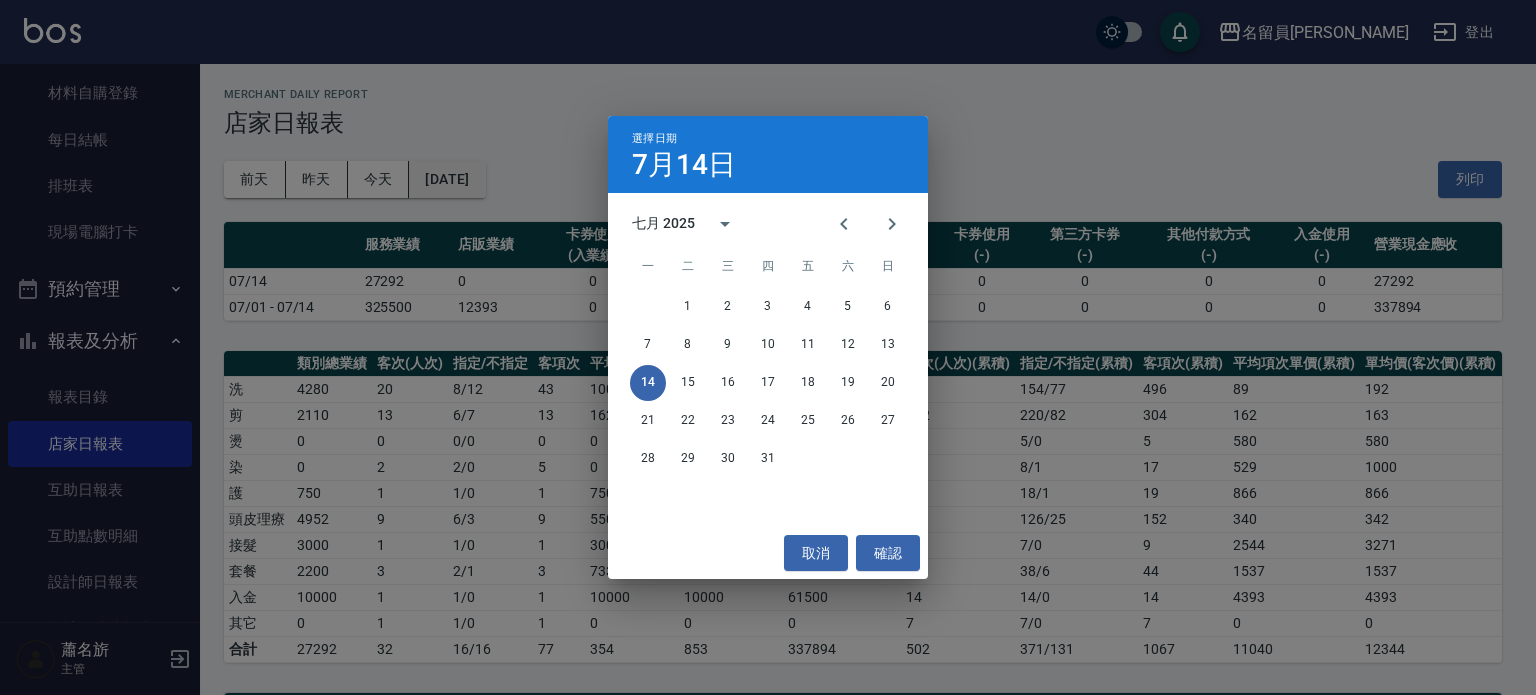 click on "選擇日期 [DATE] 七月 2025 一 二 三 四 五 六 日 1 2 3 4 5 6 7 8 9 10 11 12 13 14 15 16 17 18 19 20 21 22 23 24 25 26 27 28 29 30 31 取消 確認" at bounding box center (768, 347) 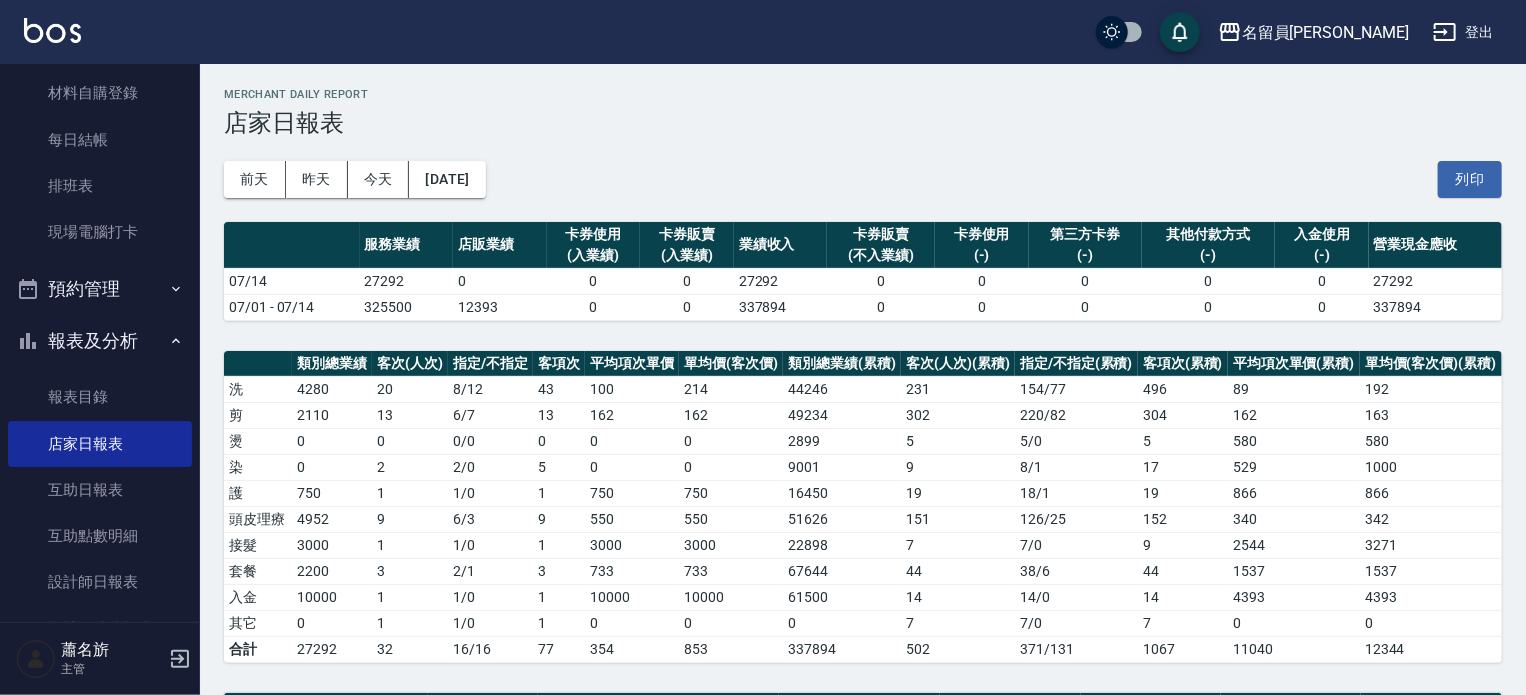 click on "[DATE] [DATE] [DATE] [DATE] 列印" at bounding box center [863, 179] 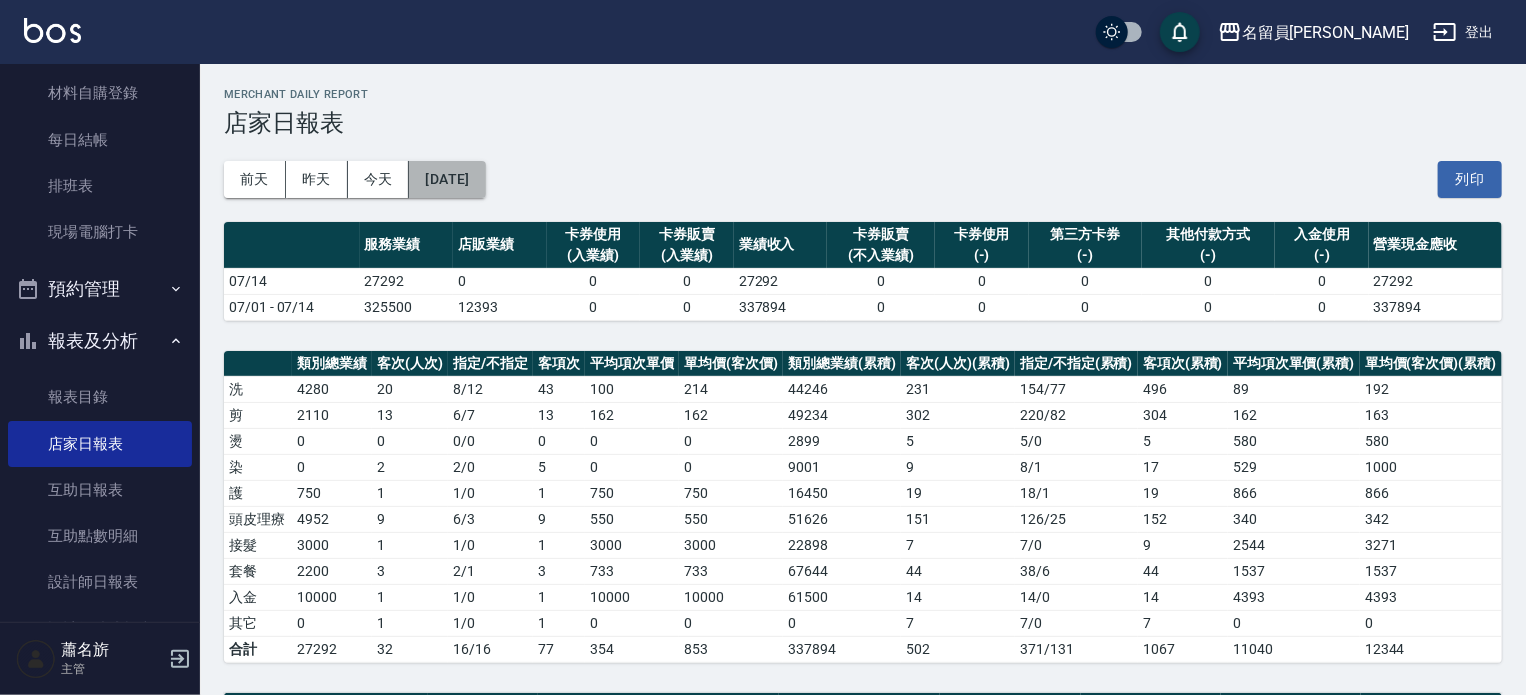 click on "[DATE]" at bounding box center [447, 179] 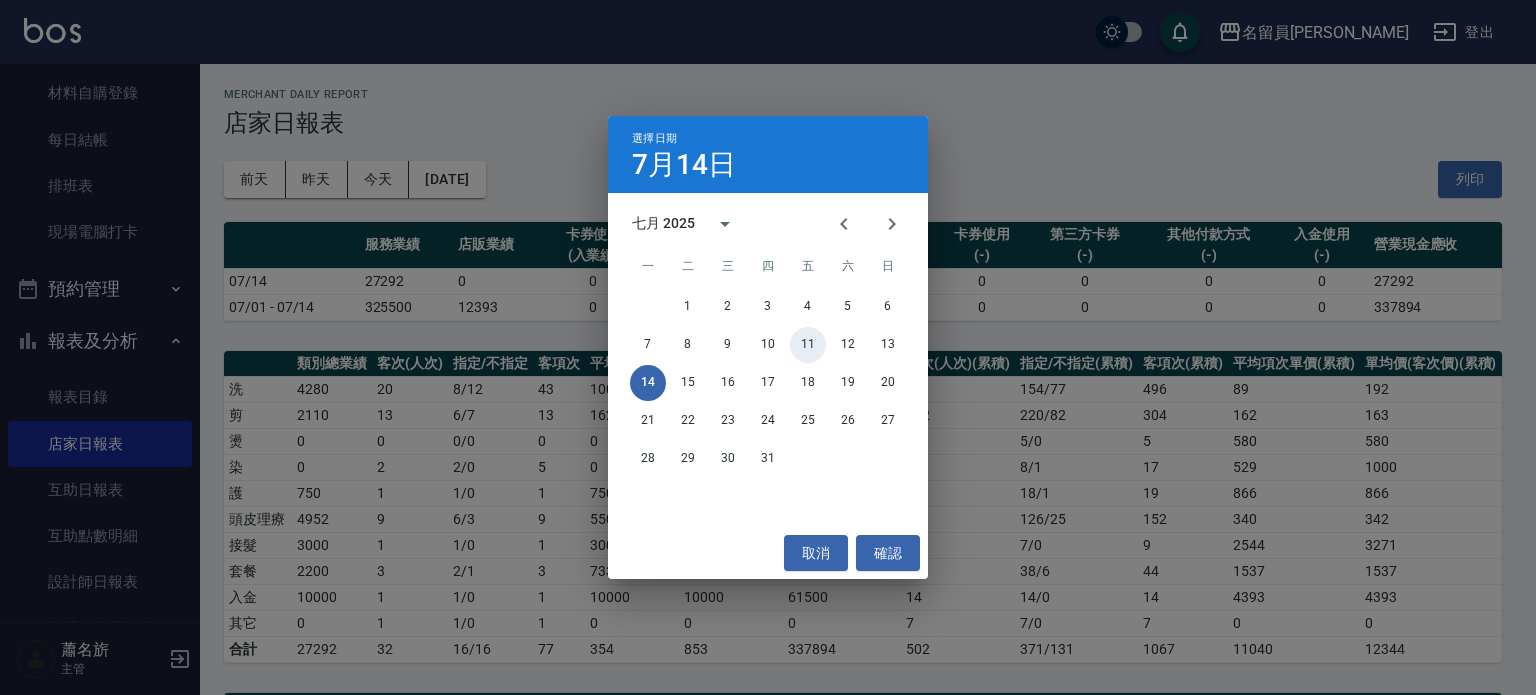 click on "11" at bounding box center (808, 345) 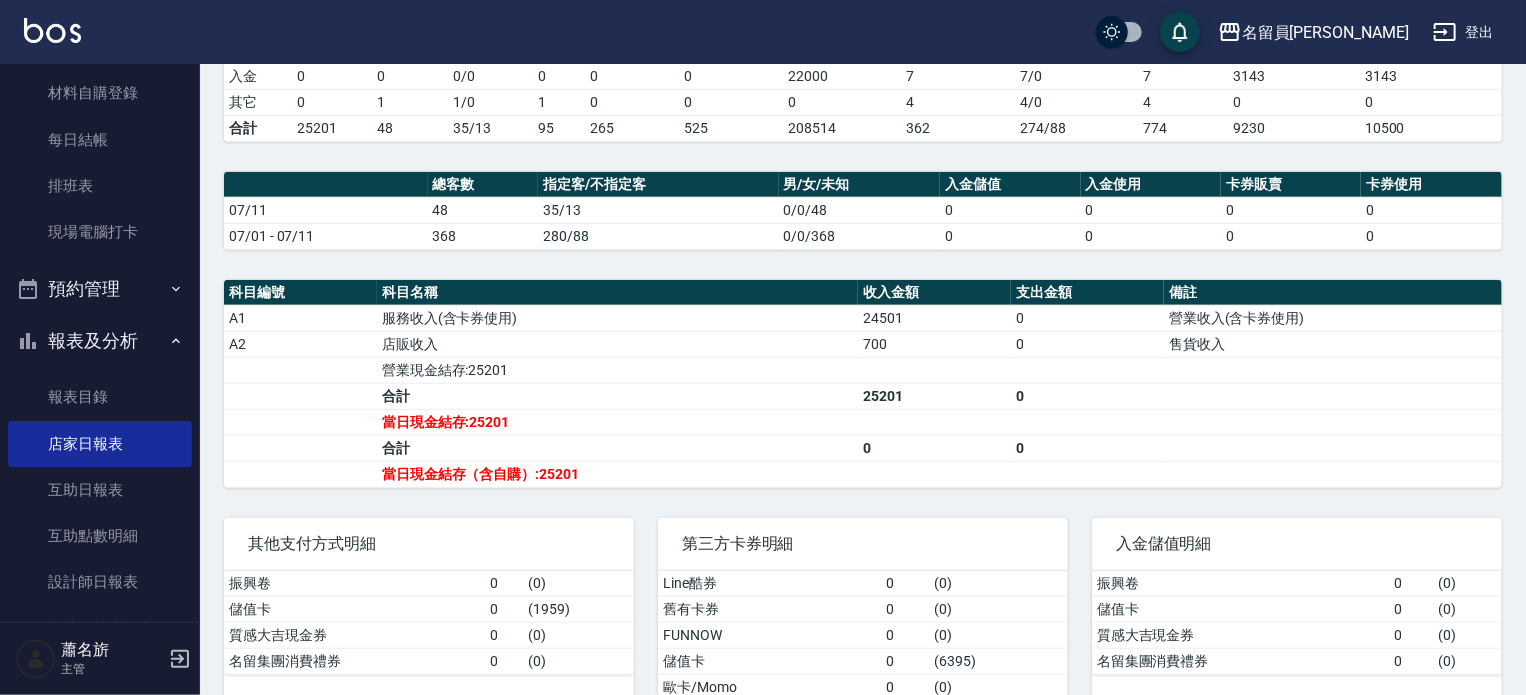 scroll, scrollTop: 568, scrollLeft: 0, axis: vertical 